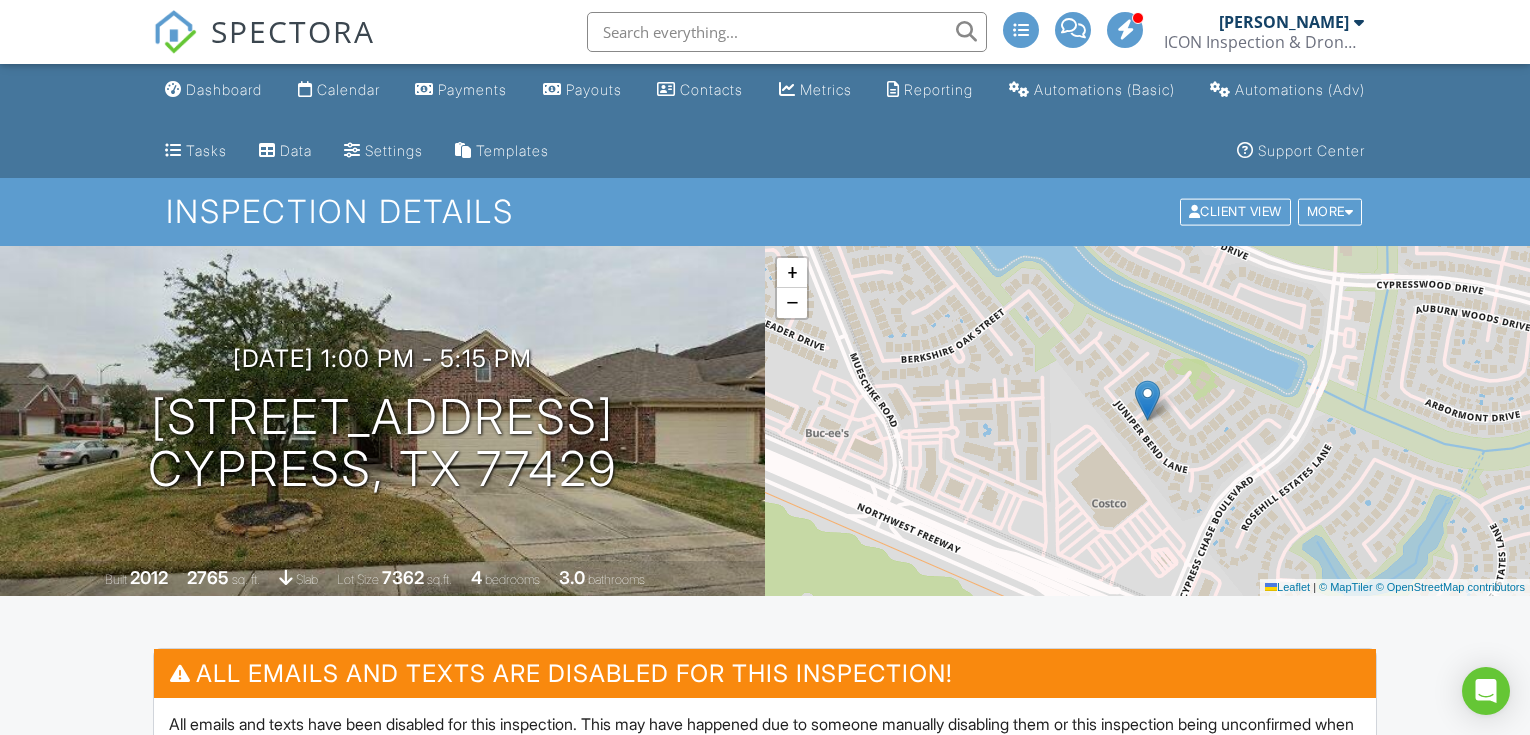 scroll, scrollTop: 1481, scrollLeft: 0, axis: vertical 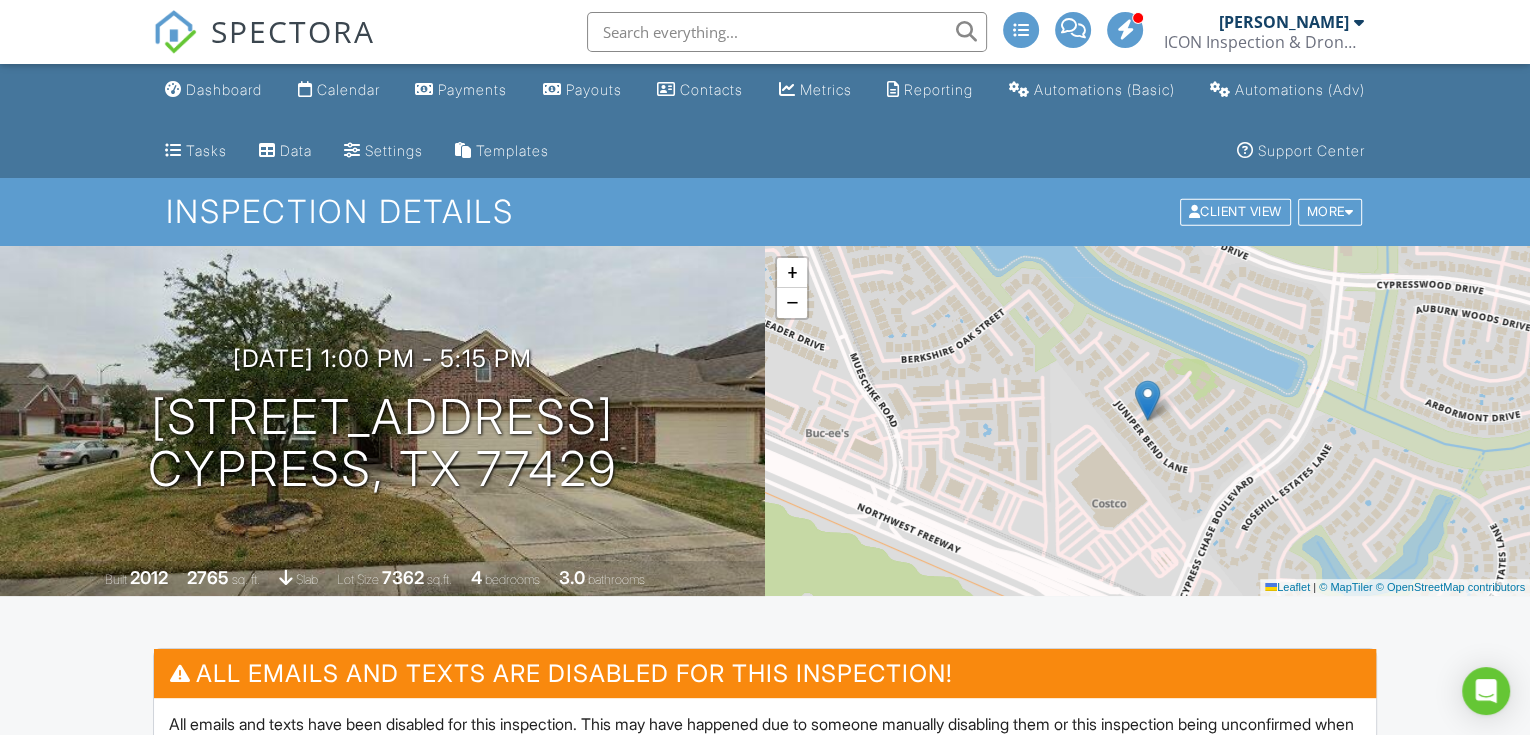 click on "[PERSON_NAME]" at bounding box center (1284, 22) 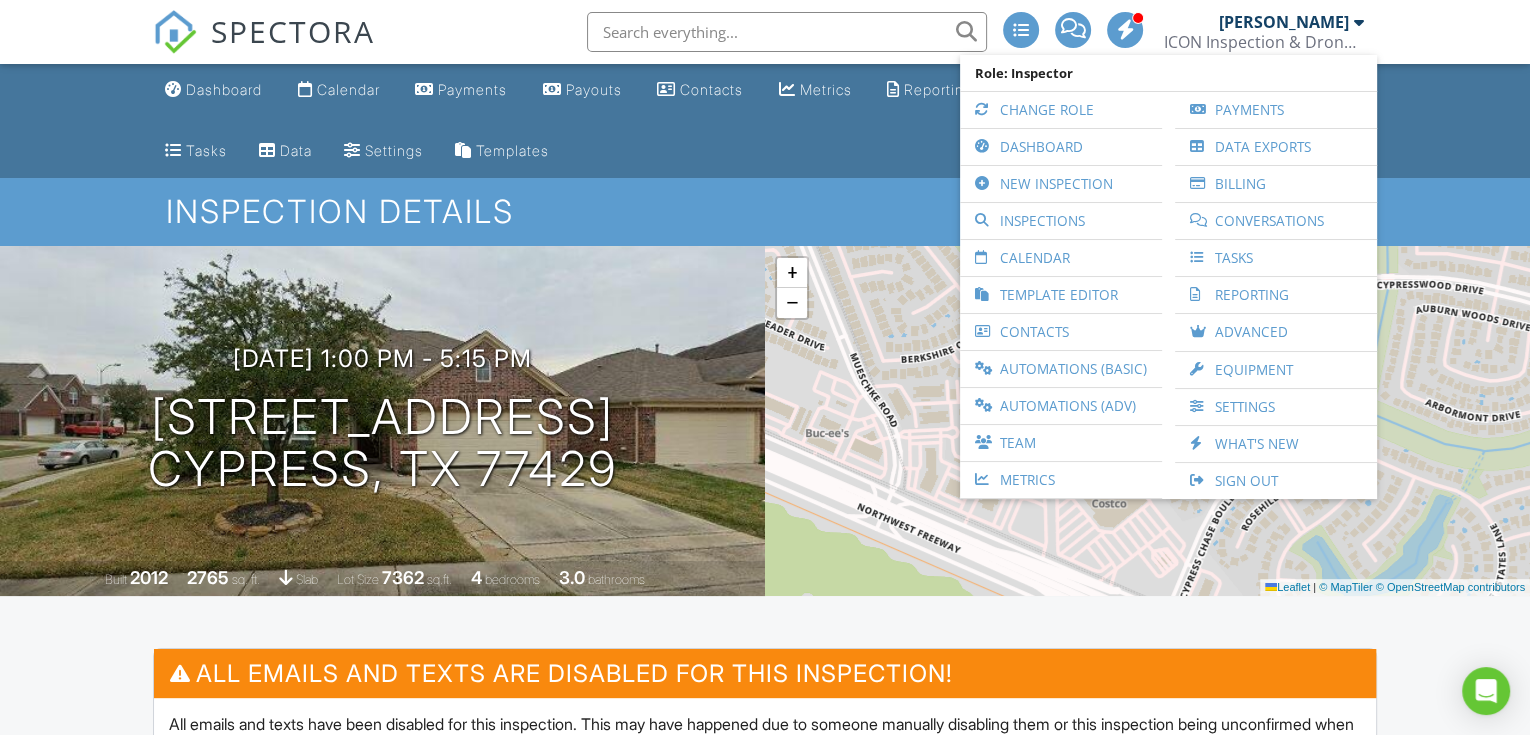 click at bounding box center [1359, 22] 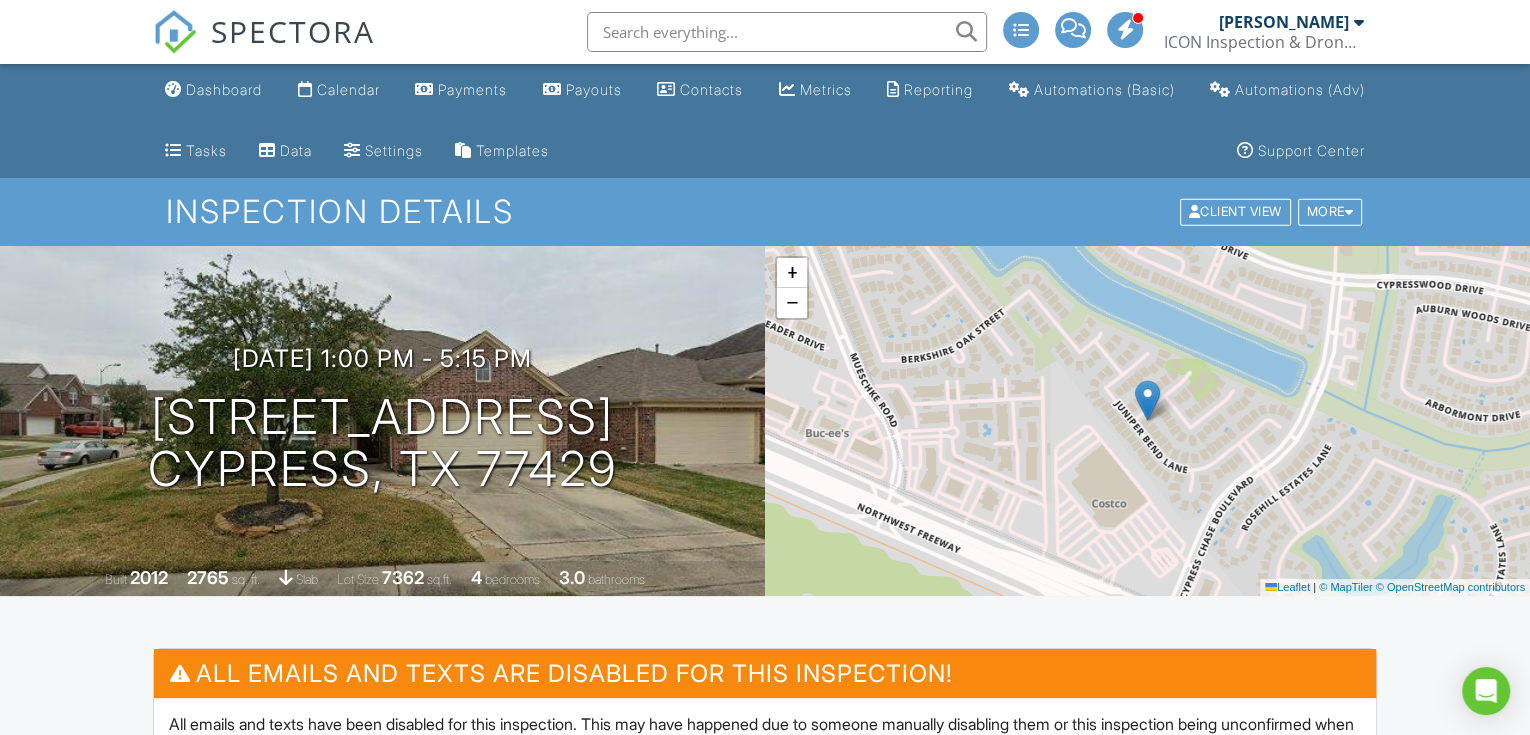 click on "[PERSON_NAME]" at bounding box center (1291, 22) 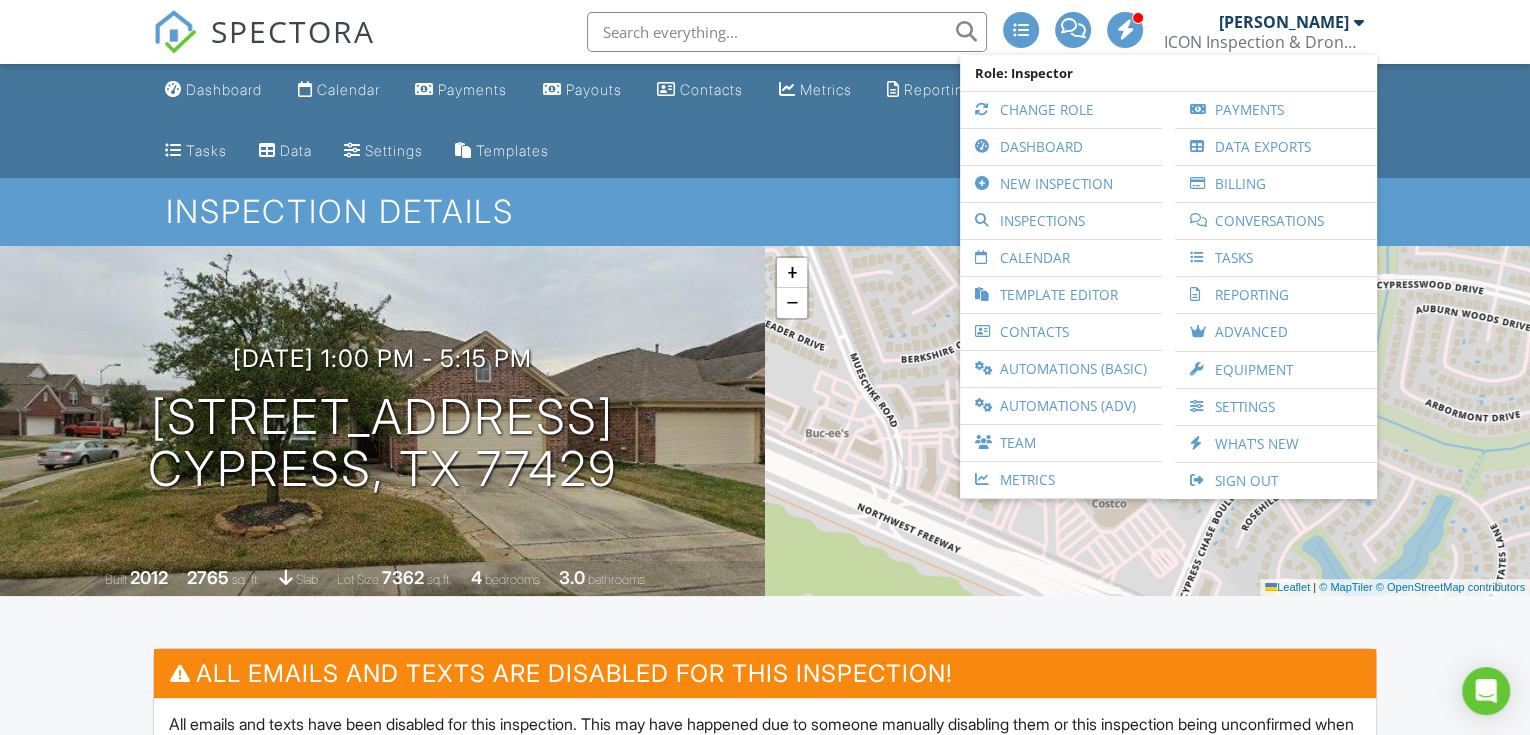 click on "ICON Inspection & Drone Services, LLC" at bounding box center [1264, 42] 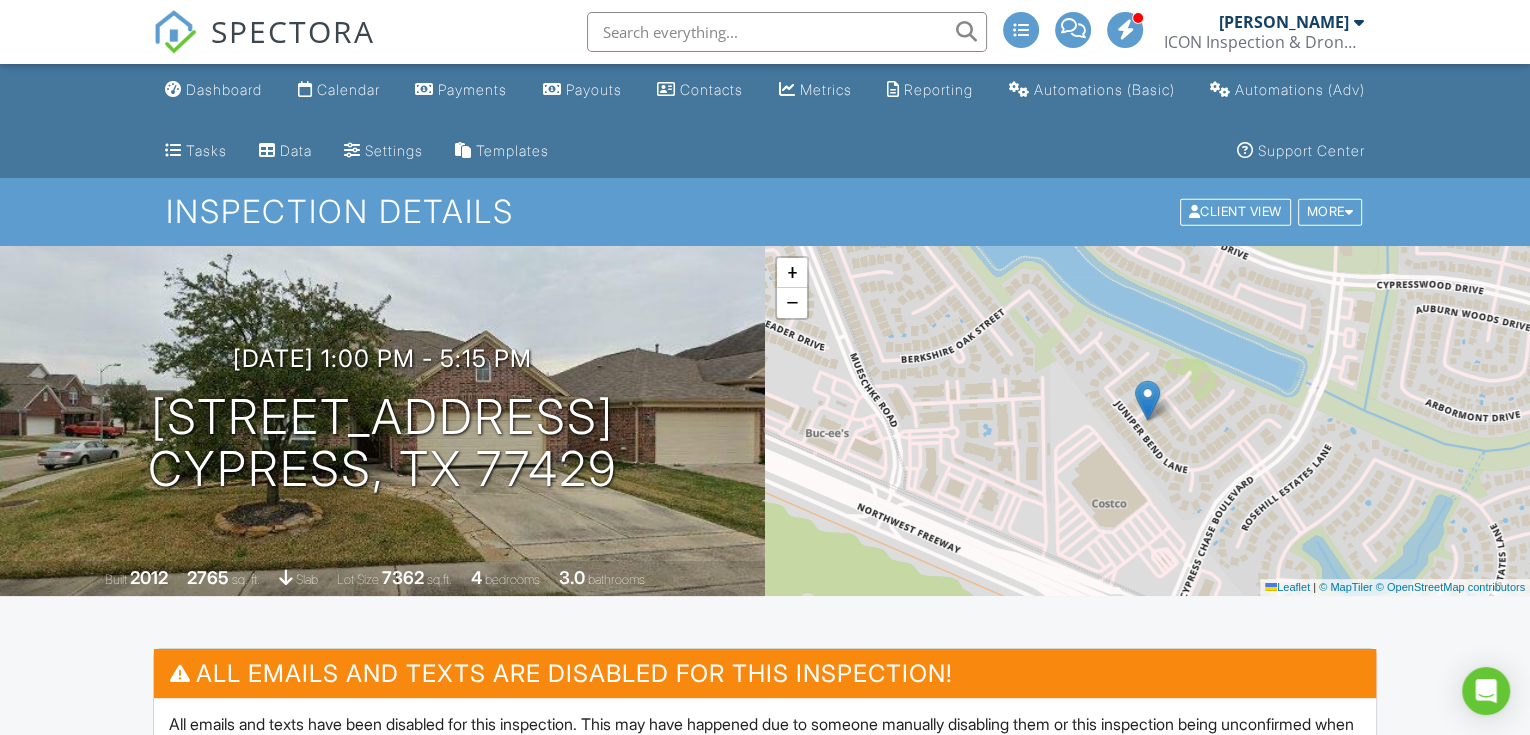 click on "[PERSON_NAME]" at bounding box center [1284, 22] 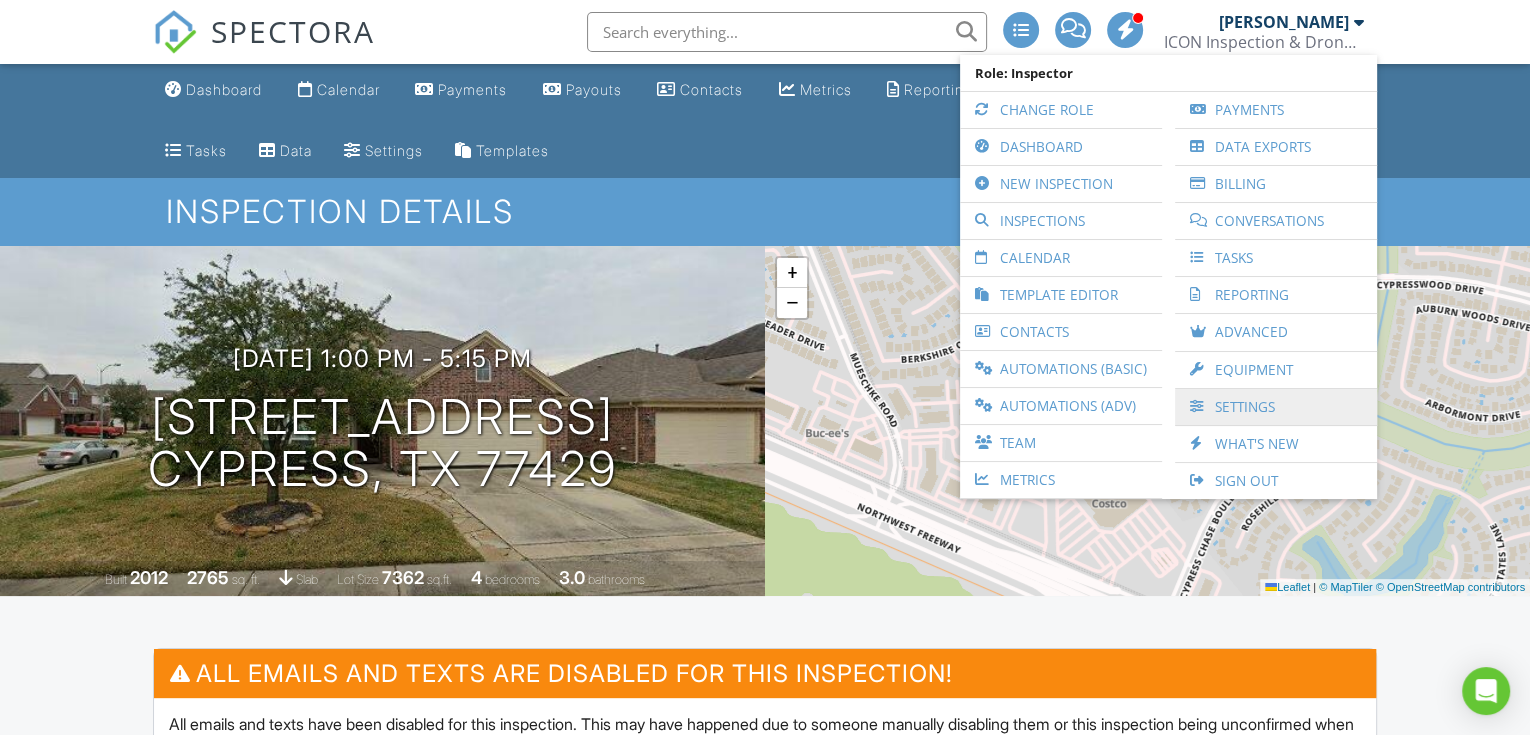 click on "Settings" at bounding box center (1276, 407) 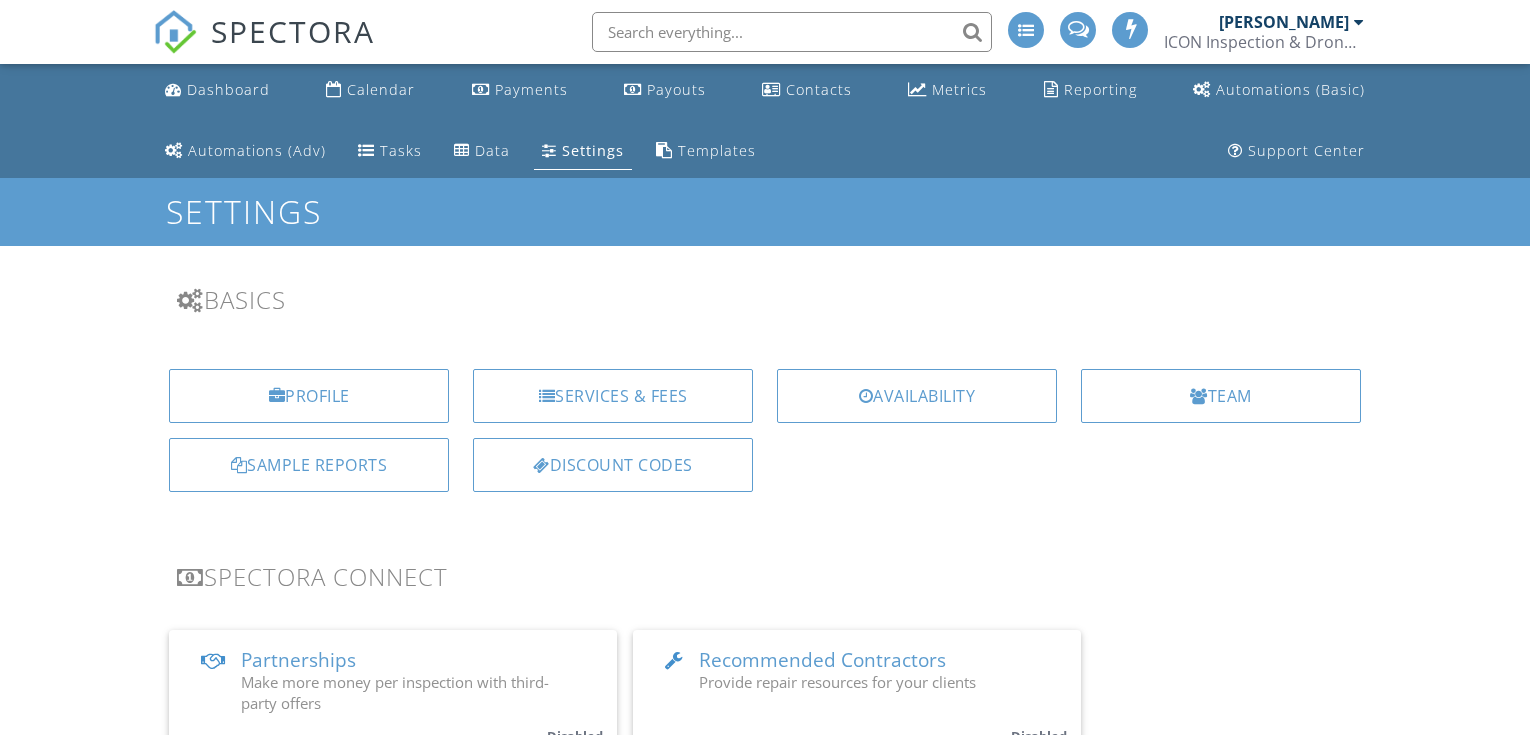 scroll, scrollTop: 0, scrollLeft: 0, axis: both 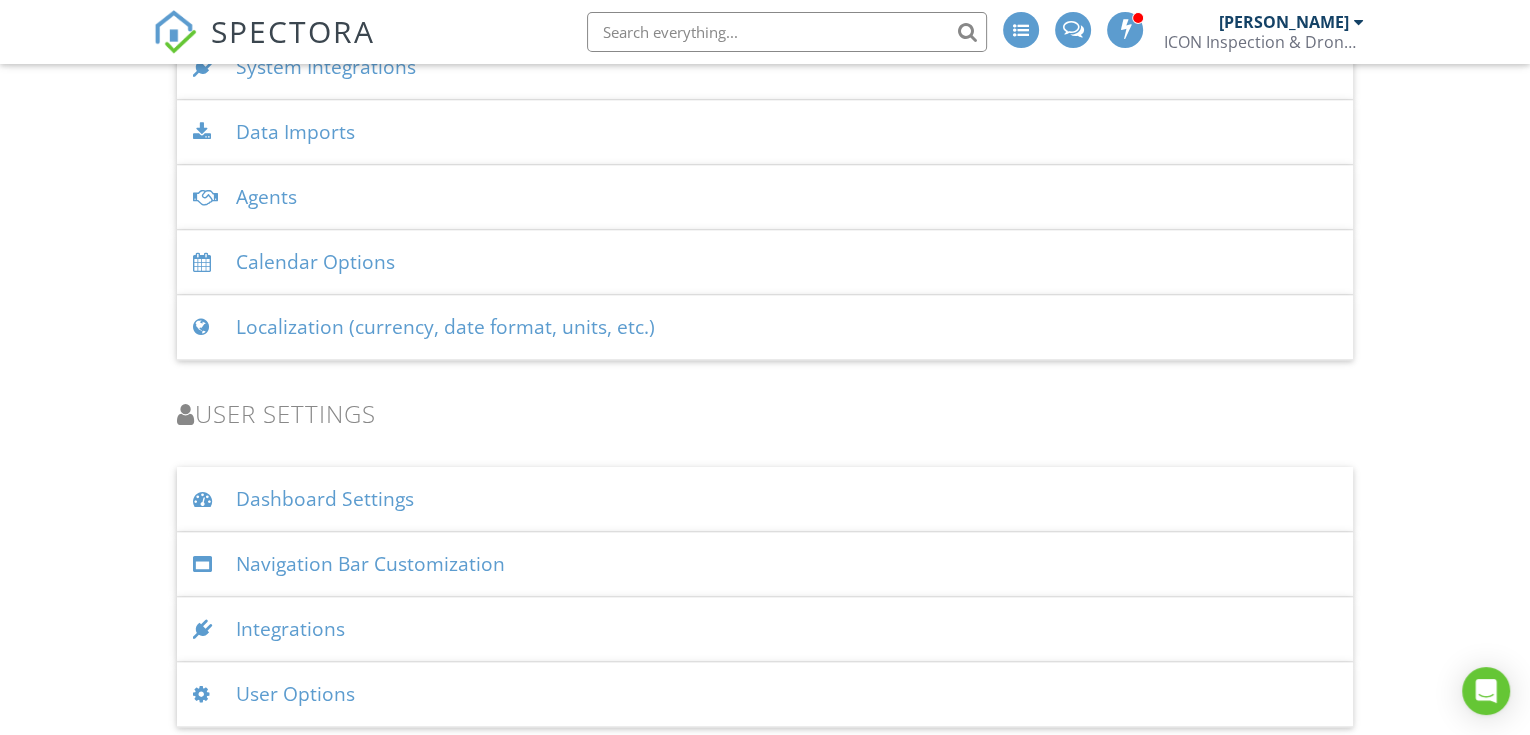 click on "User Options" at bounding box center [765, 694] 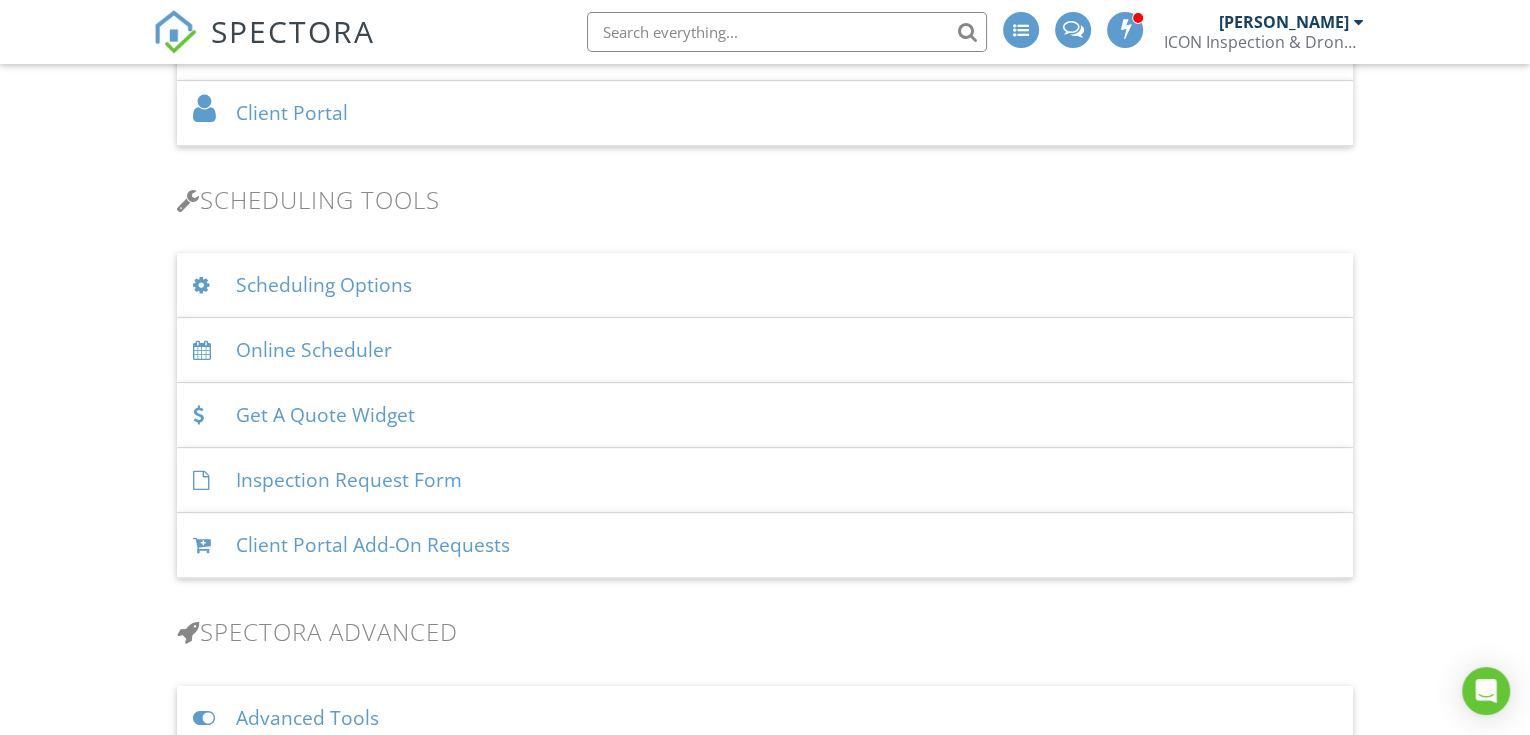 scroll, scrollTop: 0, scrollLeft: 0, axis: both 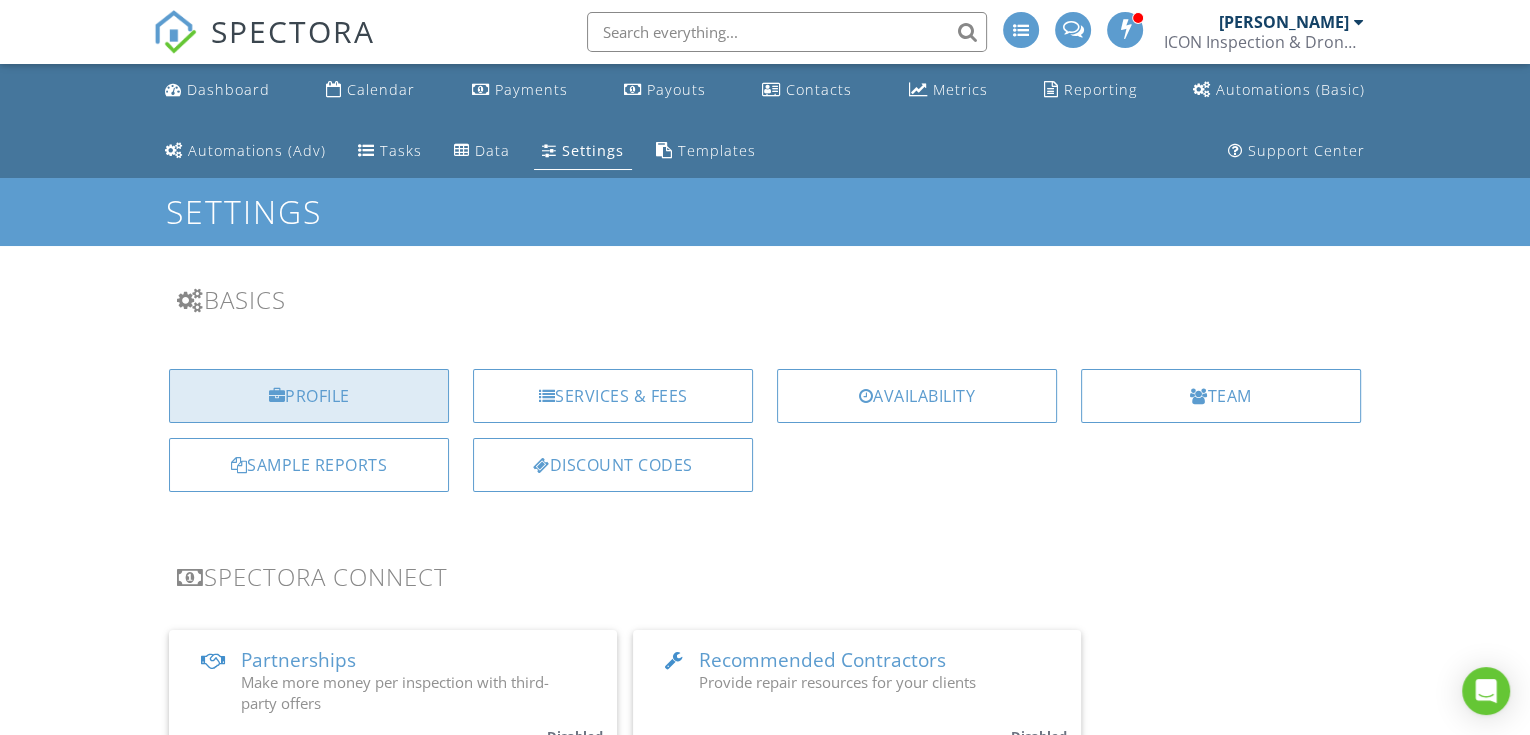 click on "Profile" at bounding box center (309, 396) 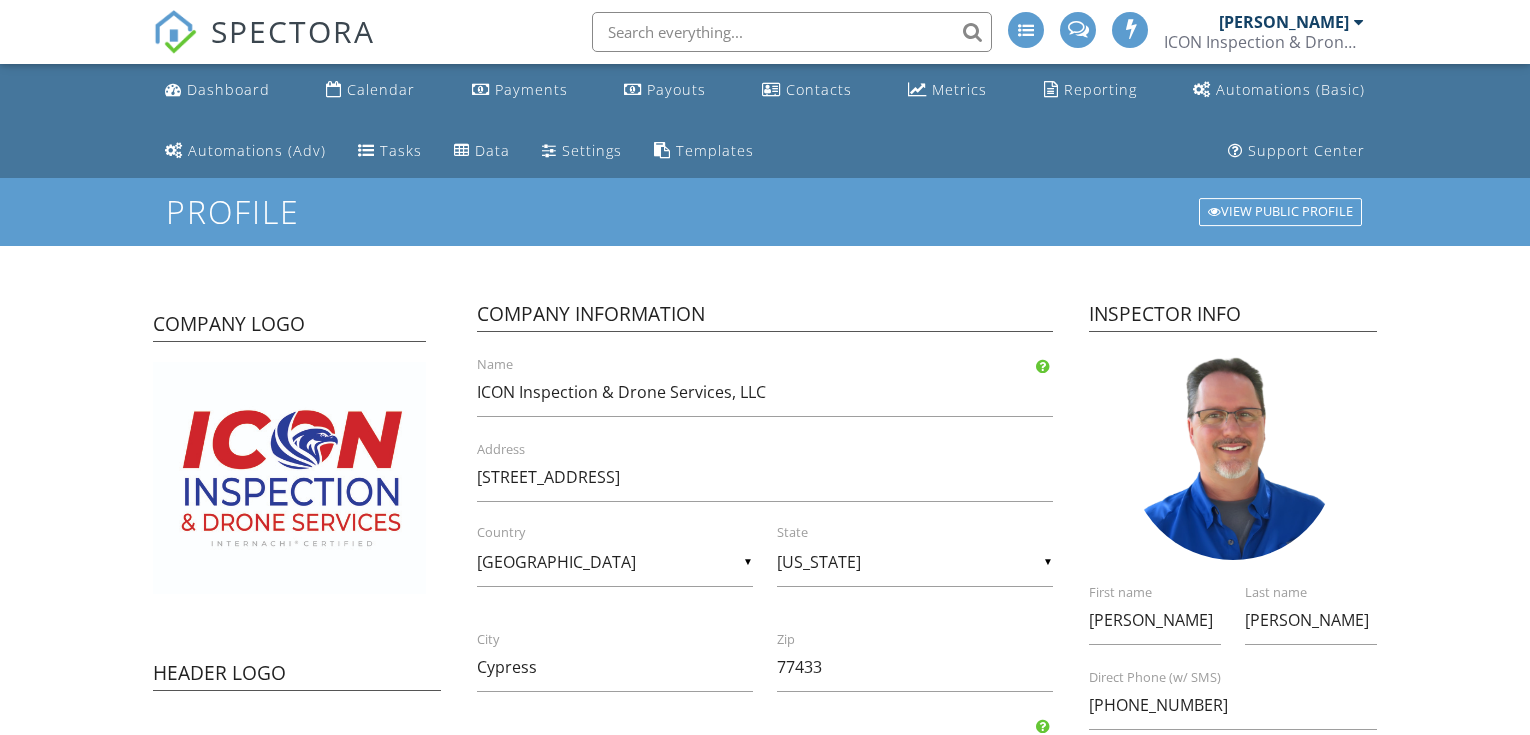 scroll, scrollTop: 0, scrollLeft: 0, axis: both 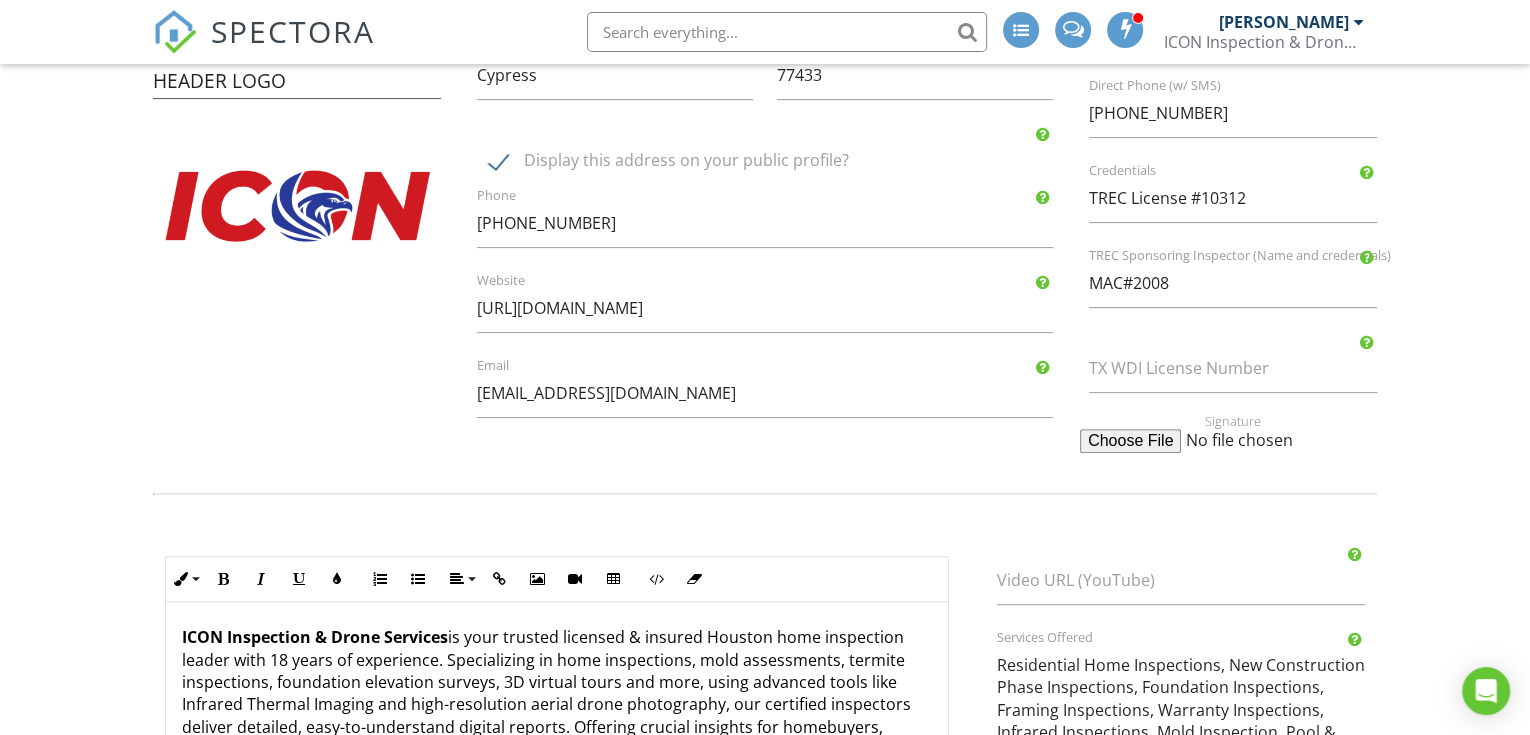 click on "TX WDI License Number" at bounding box center [1245, 368] 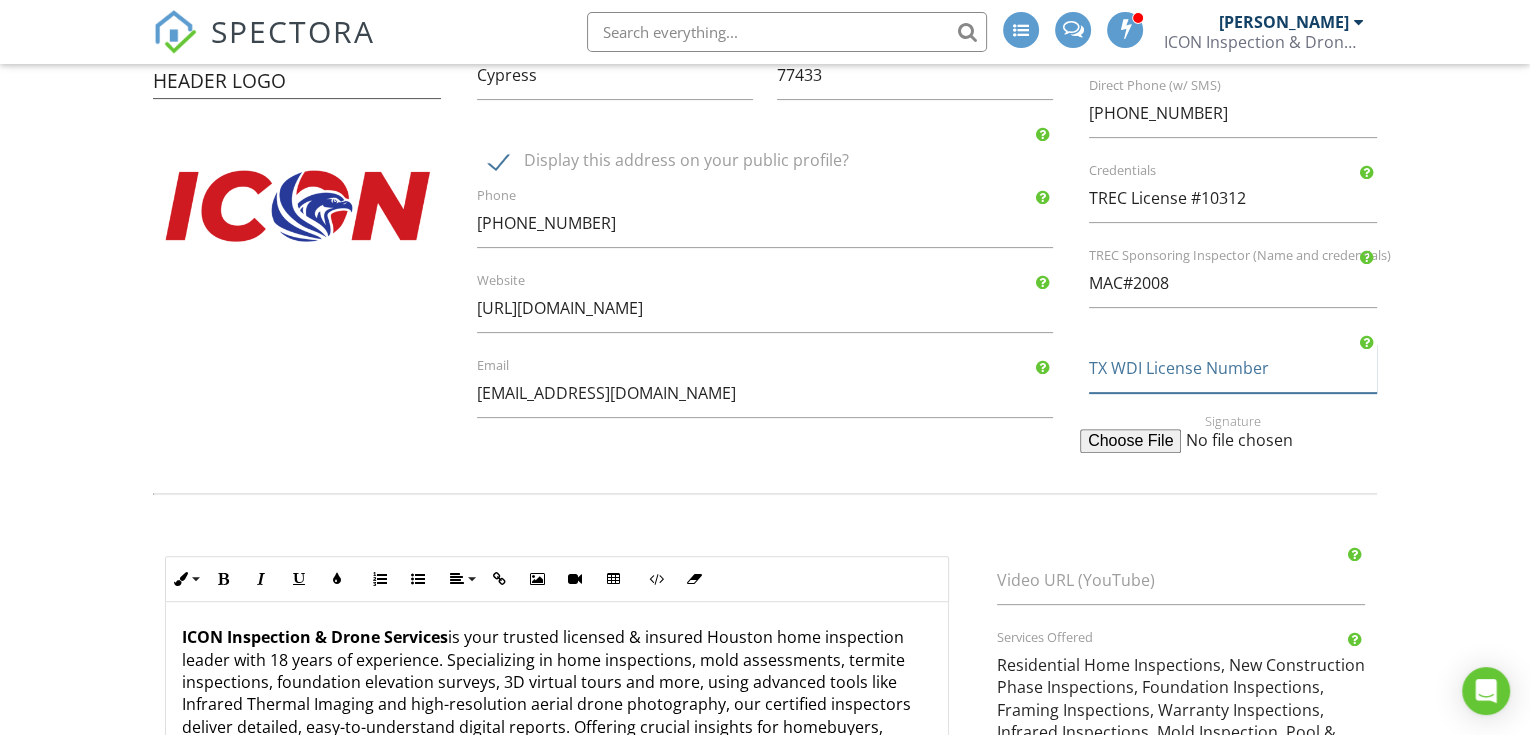 click on "TX WDI License Number" at bounding box center (1233, 368) 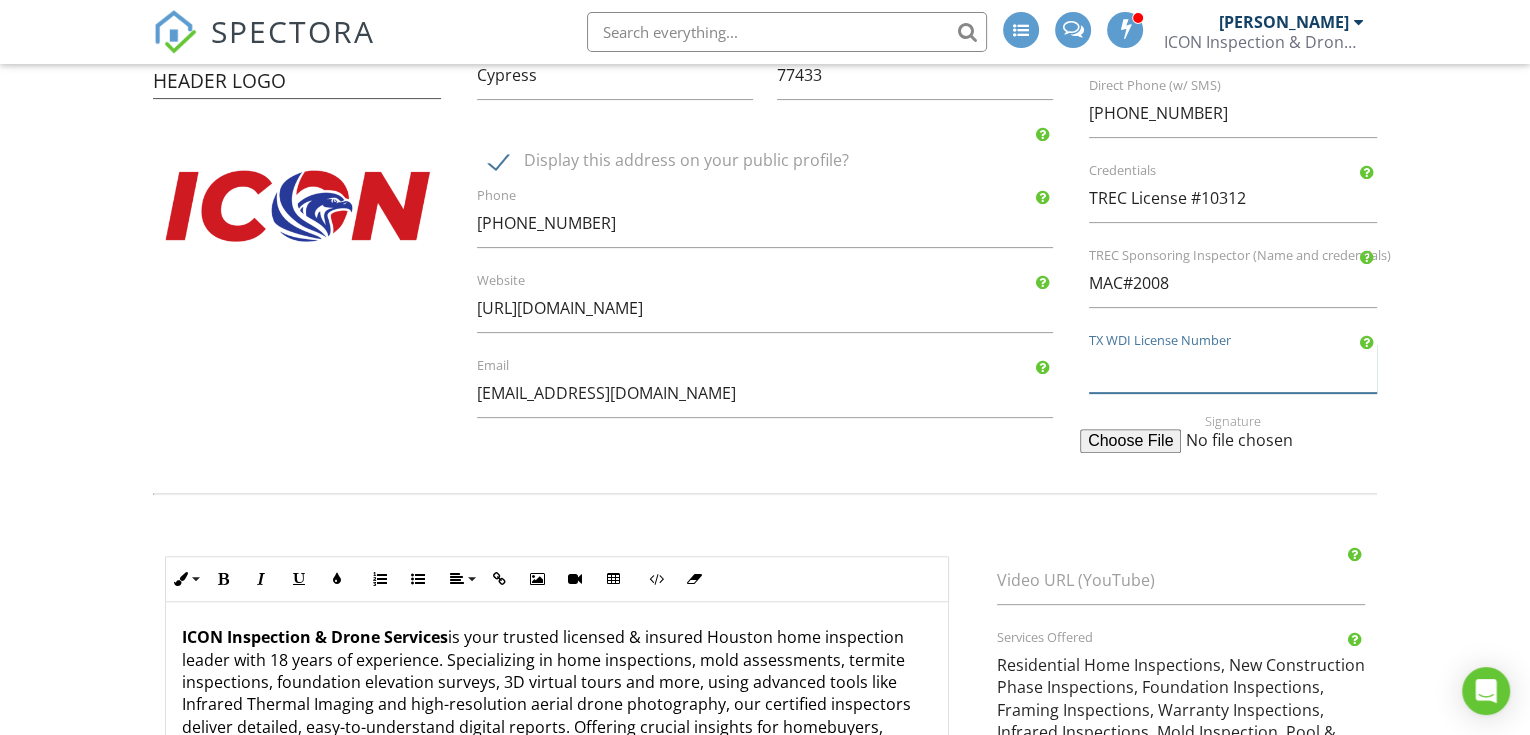 paste on "TPCL 0962254" 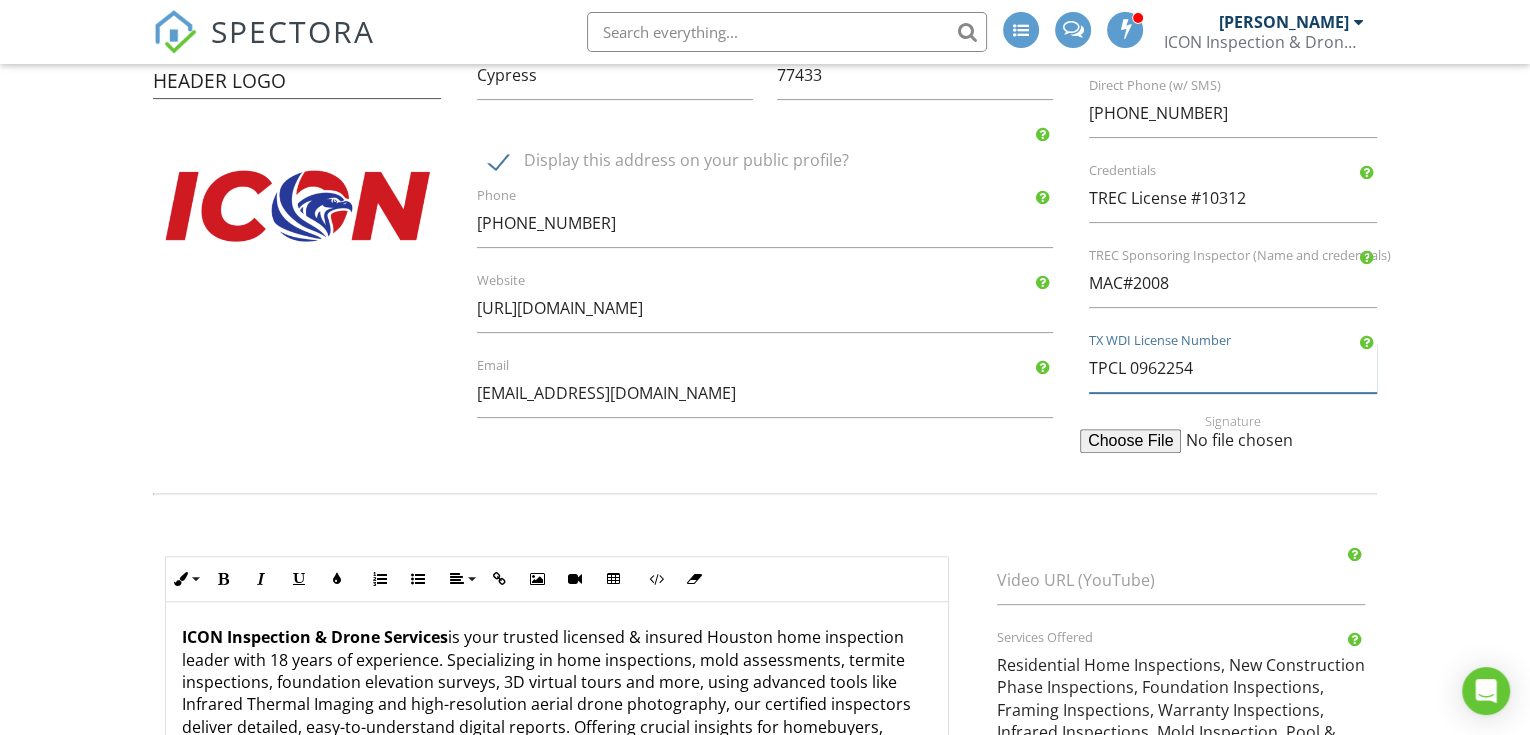 click on "TPCL 0962254" at bounding box center [1233, 368] 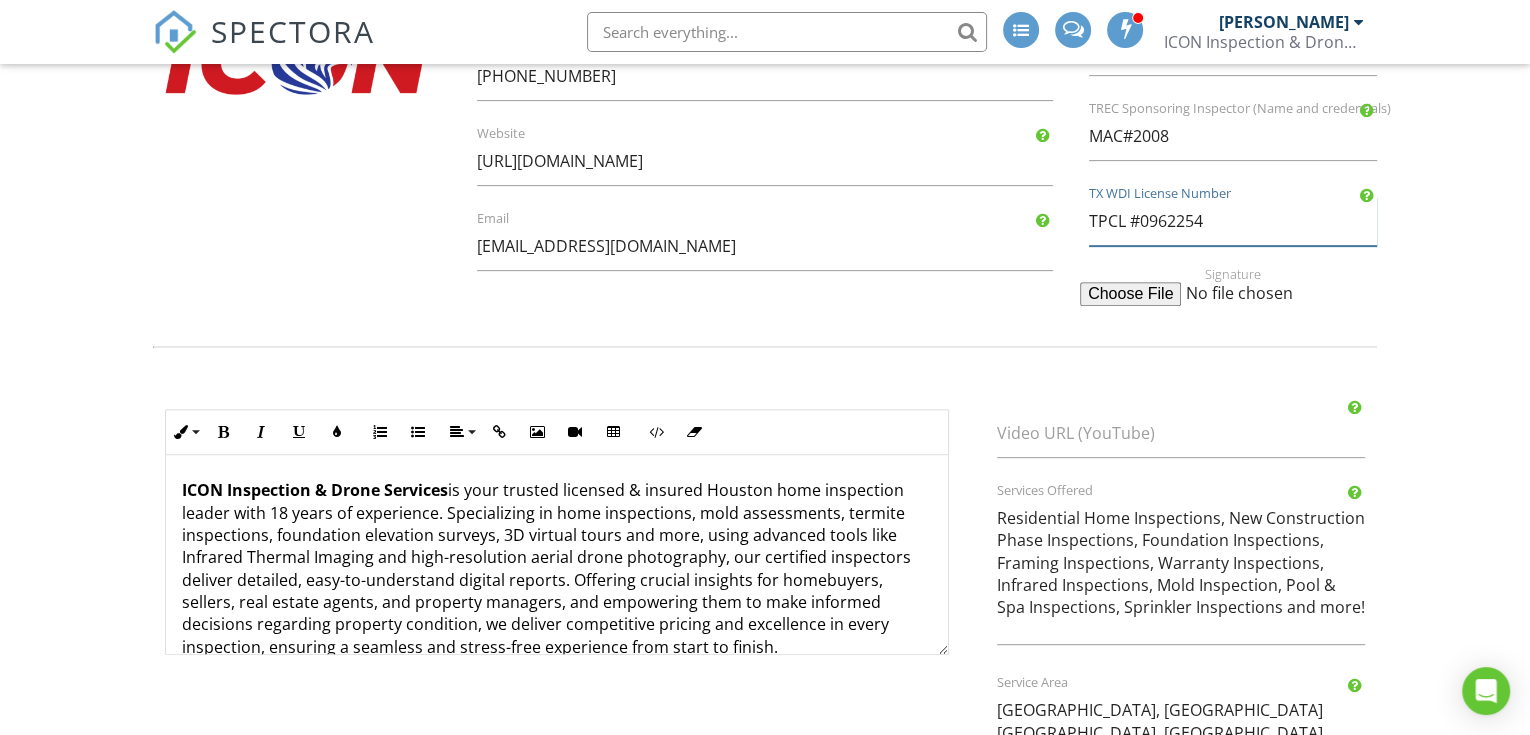 scroll, scrollTop: 443, scrollLeft: 0, axis: vertical 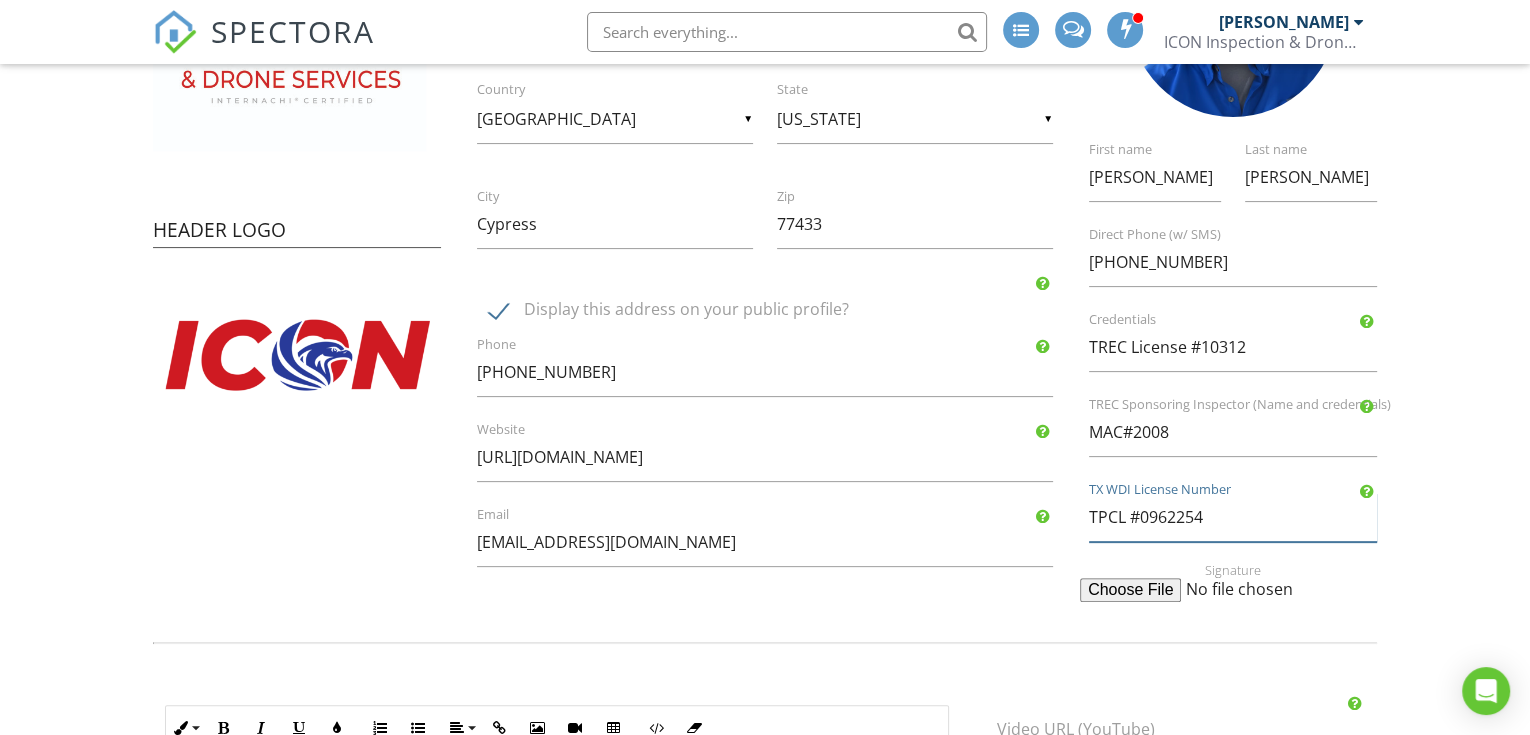 type on "TPCL #0962254" 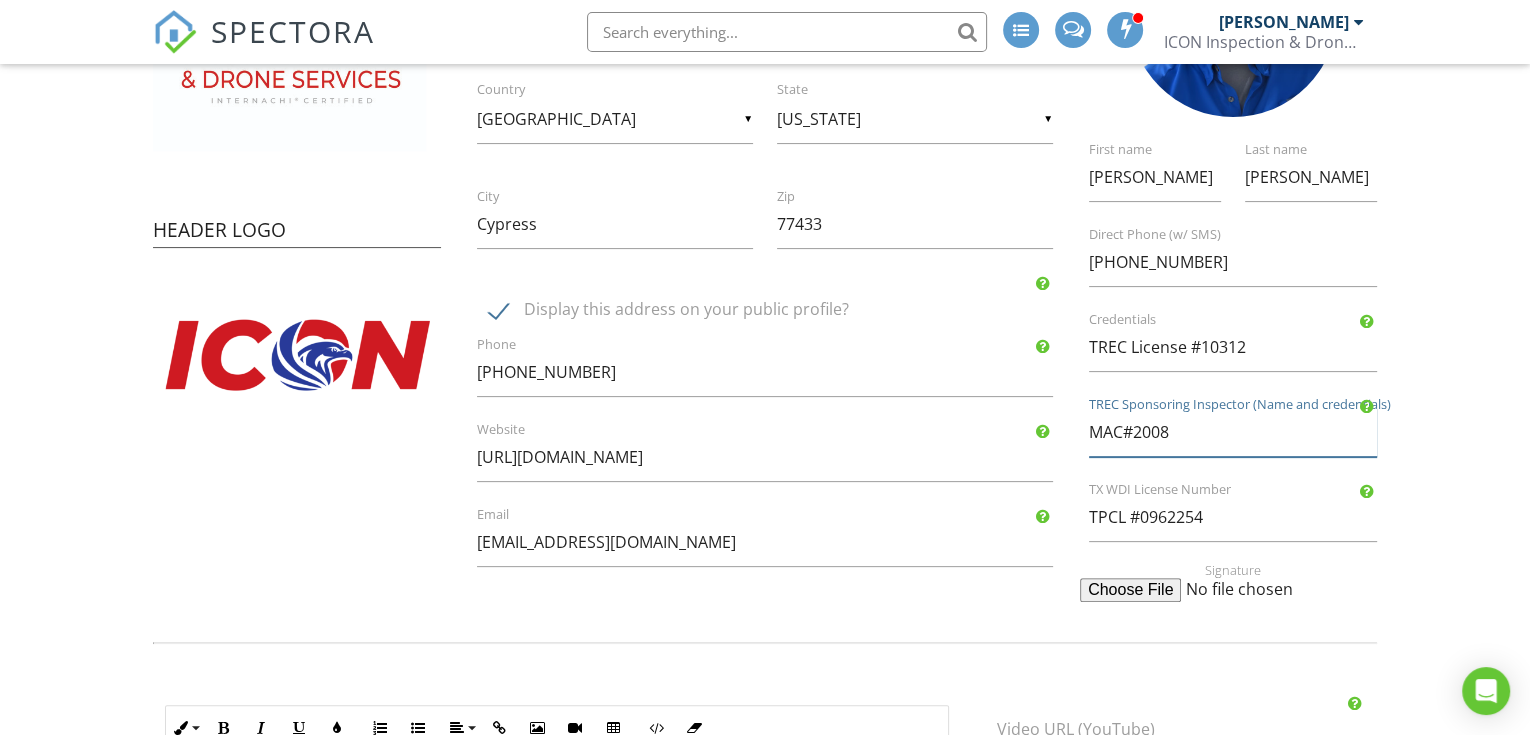 drag, startPoint x: 1193, startPoint y: 429, endPoint x: 1064, endPoint y: 440, distance: 129.46814 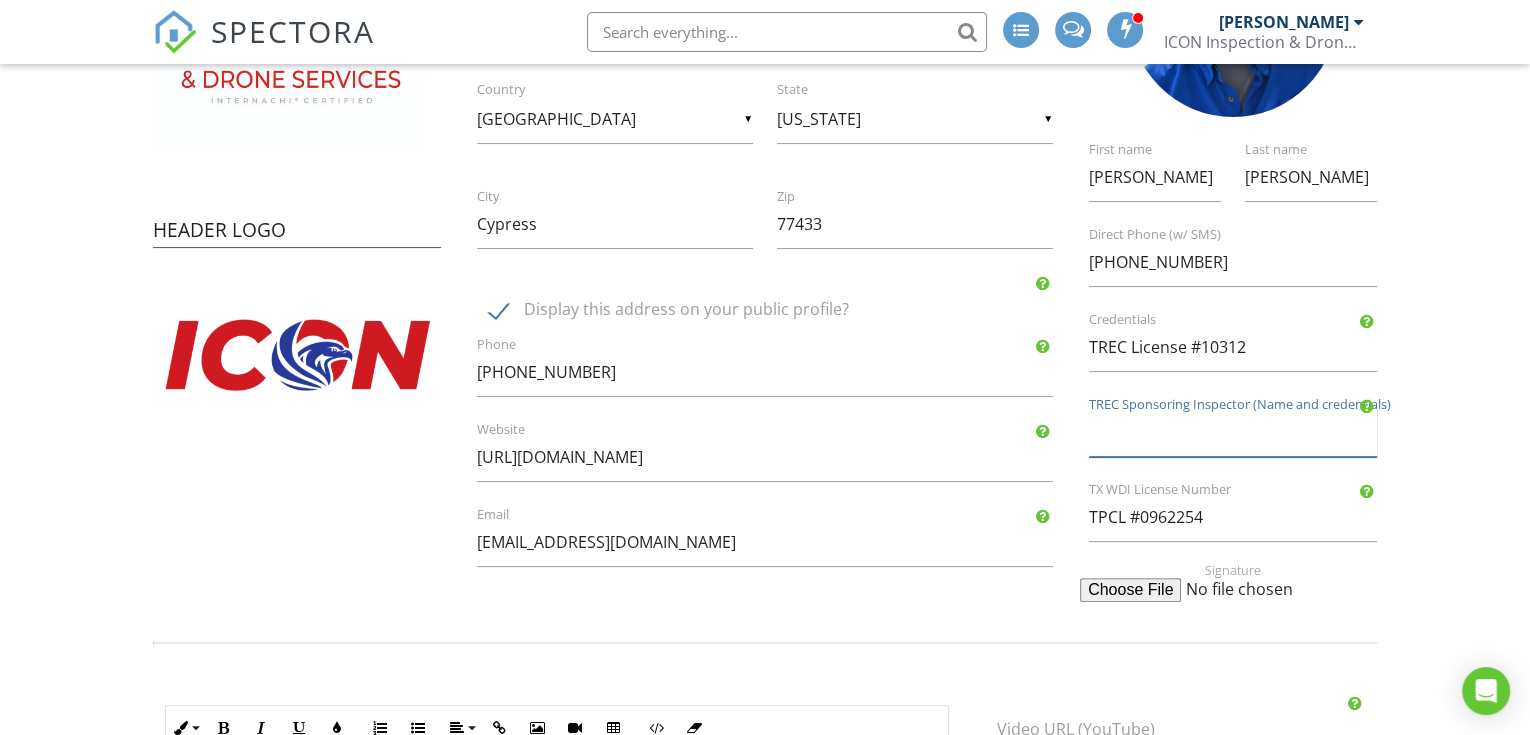 type 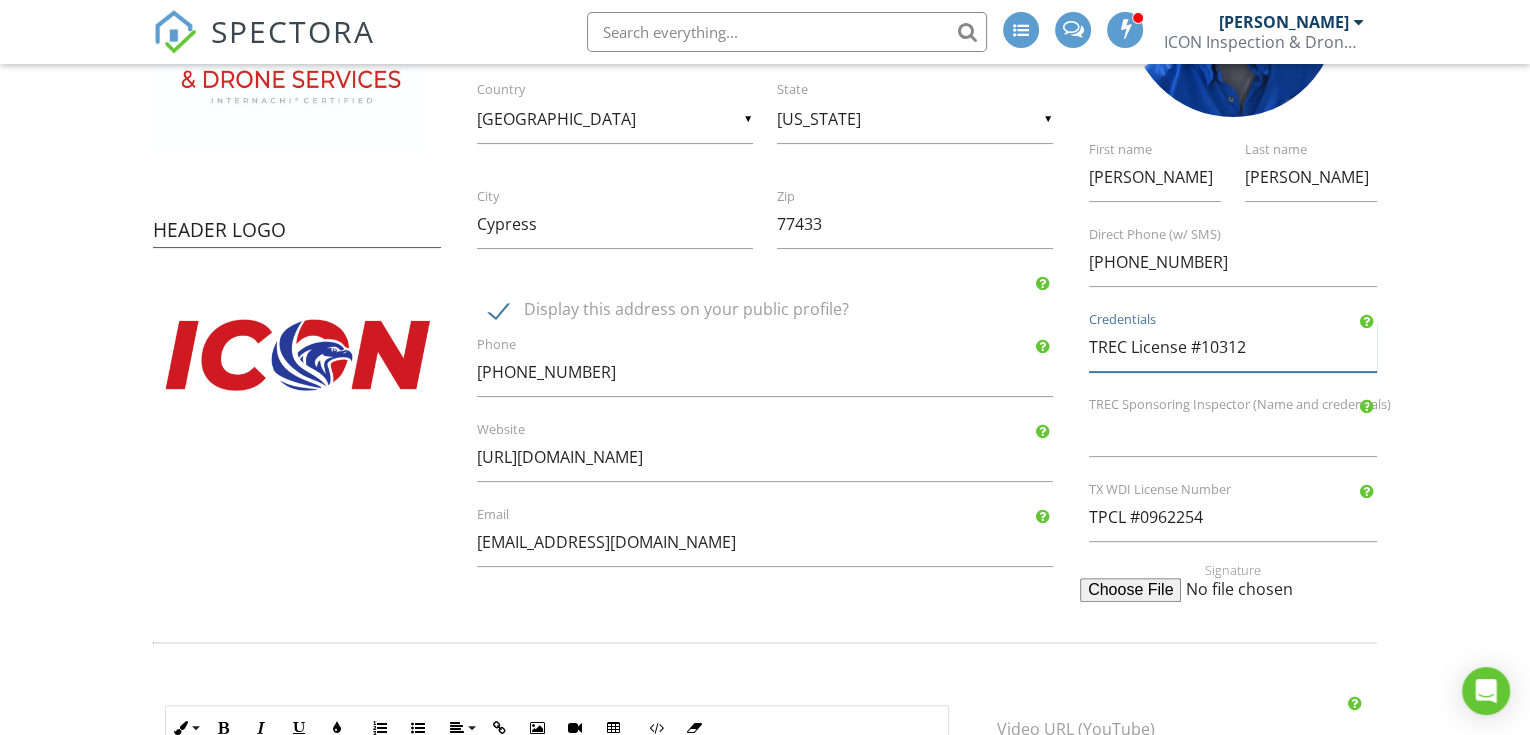click on "TREC License #10312" at bounding box center (1233, 347) 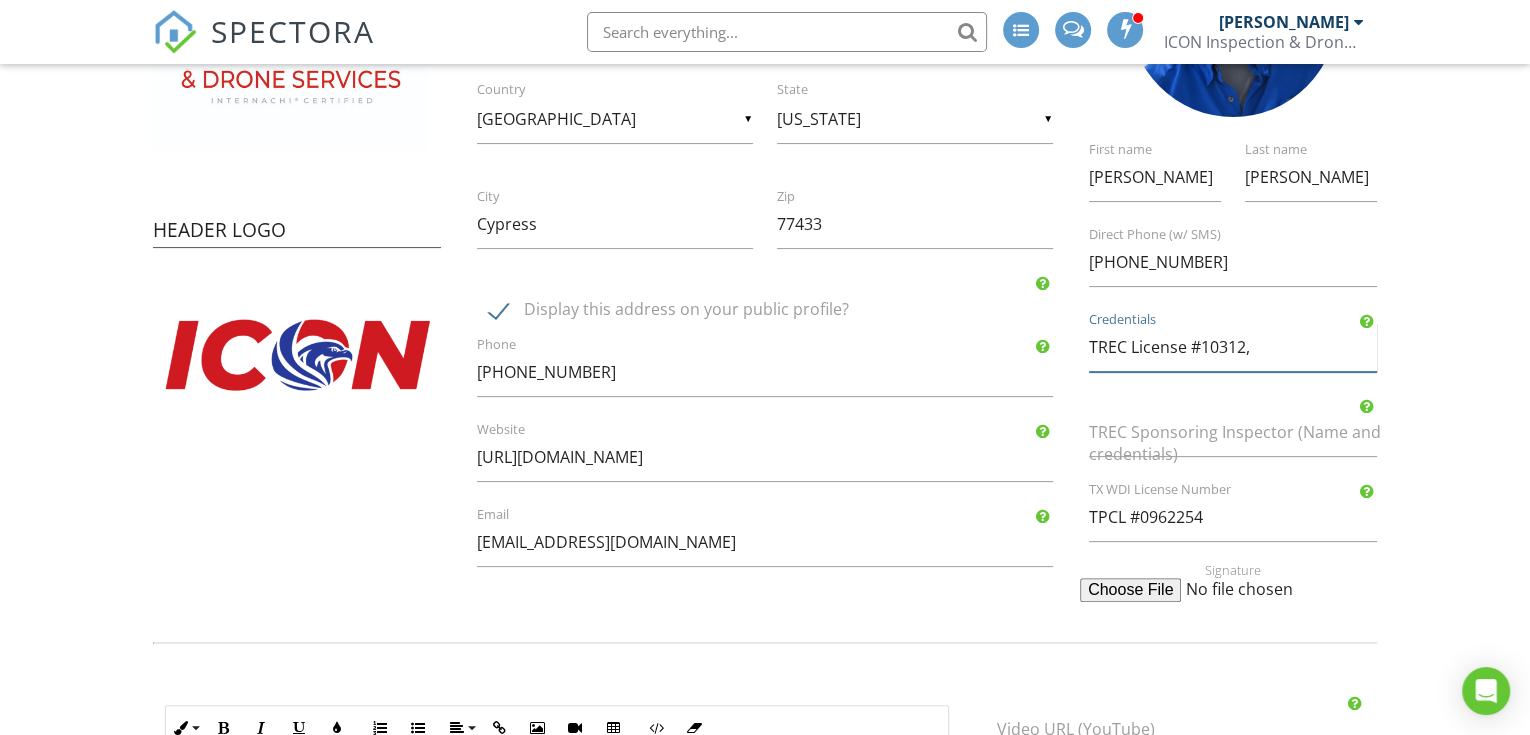 paste on "MAC#2008" 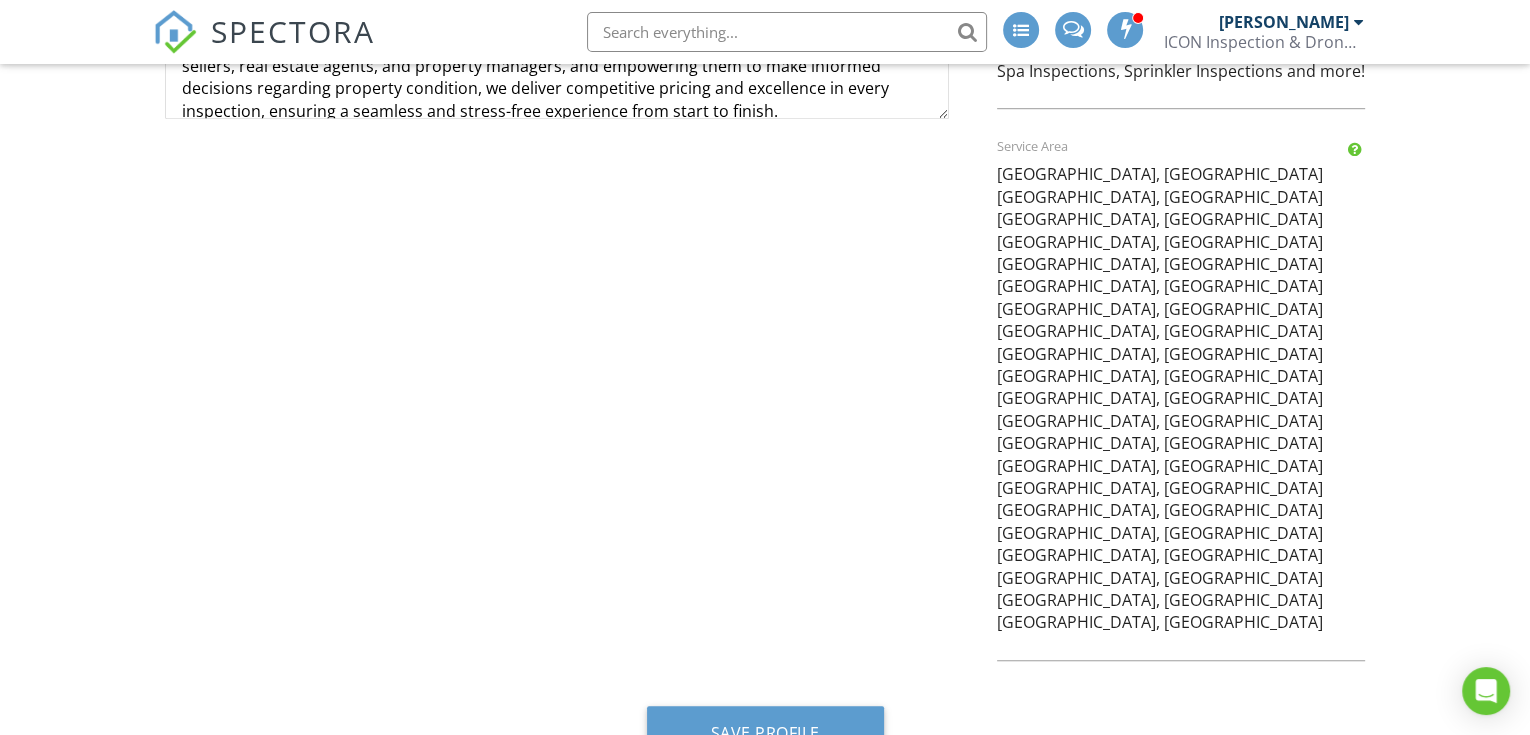 scroll, scrollTop: 1332, scrollLeft: 0, axis: vertical 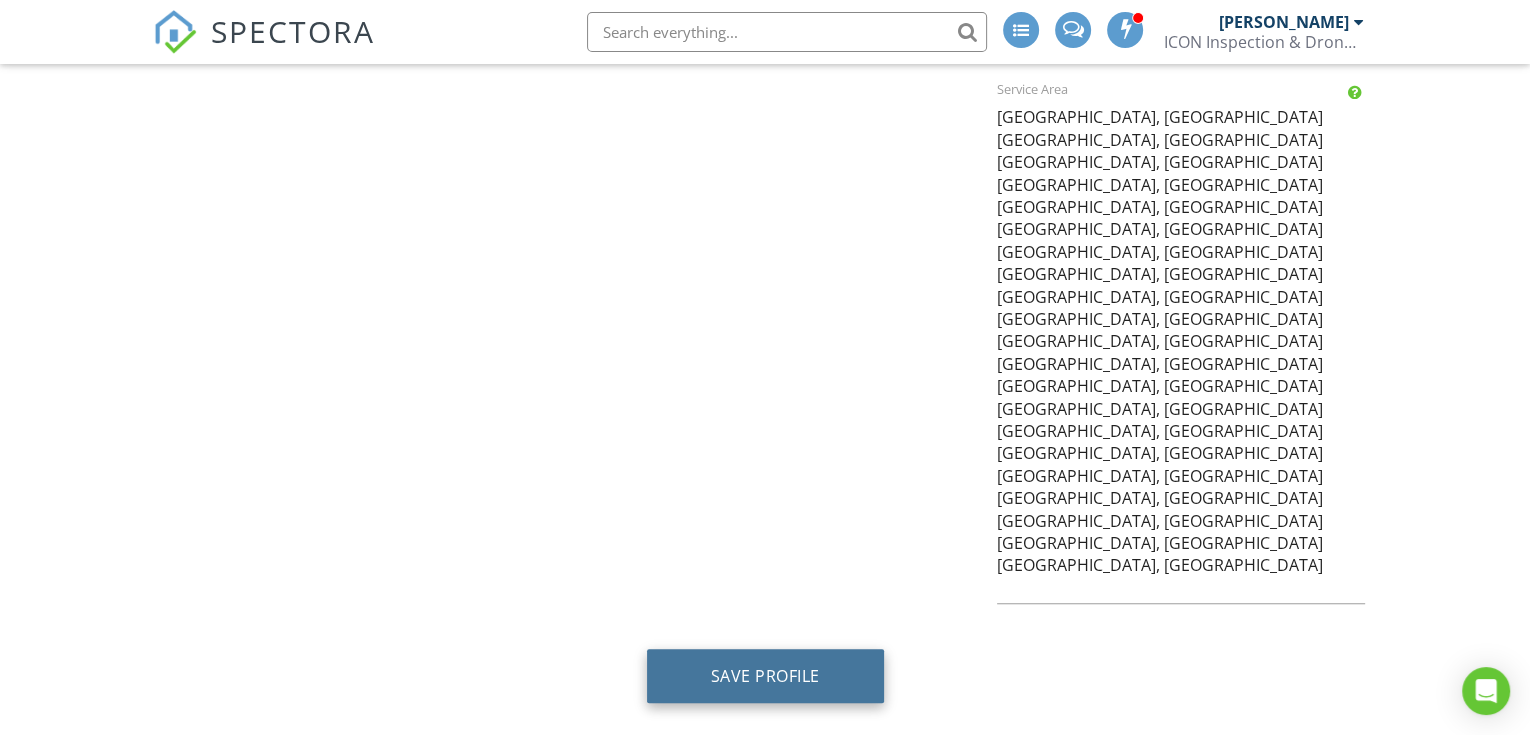 type on "TREC License #10312, MAC#2008" 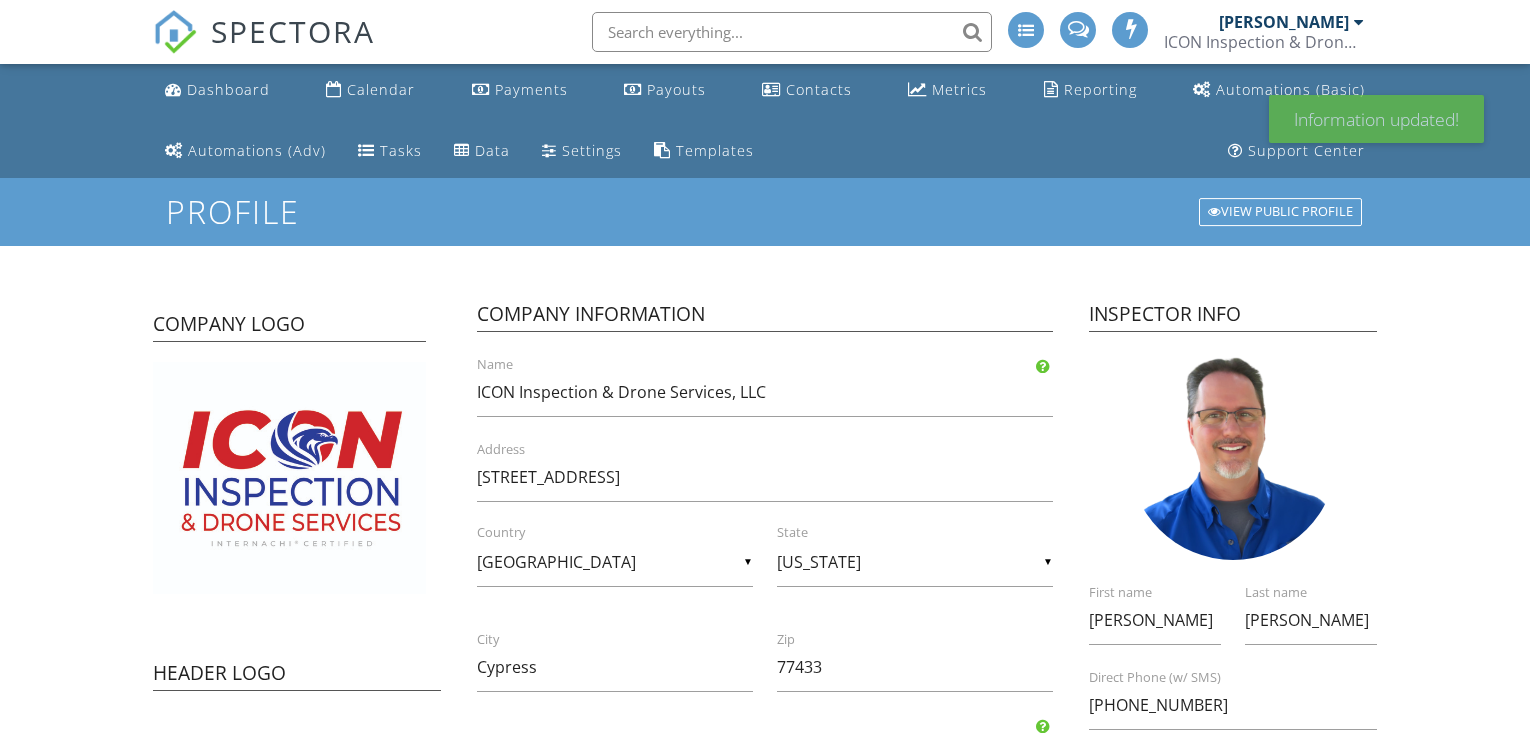 scroll, scrollTop: 0, scrollLeft: 0, axis: both 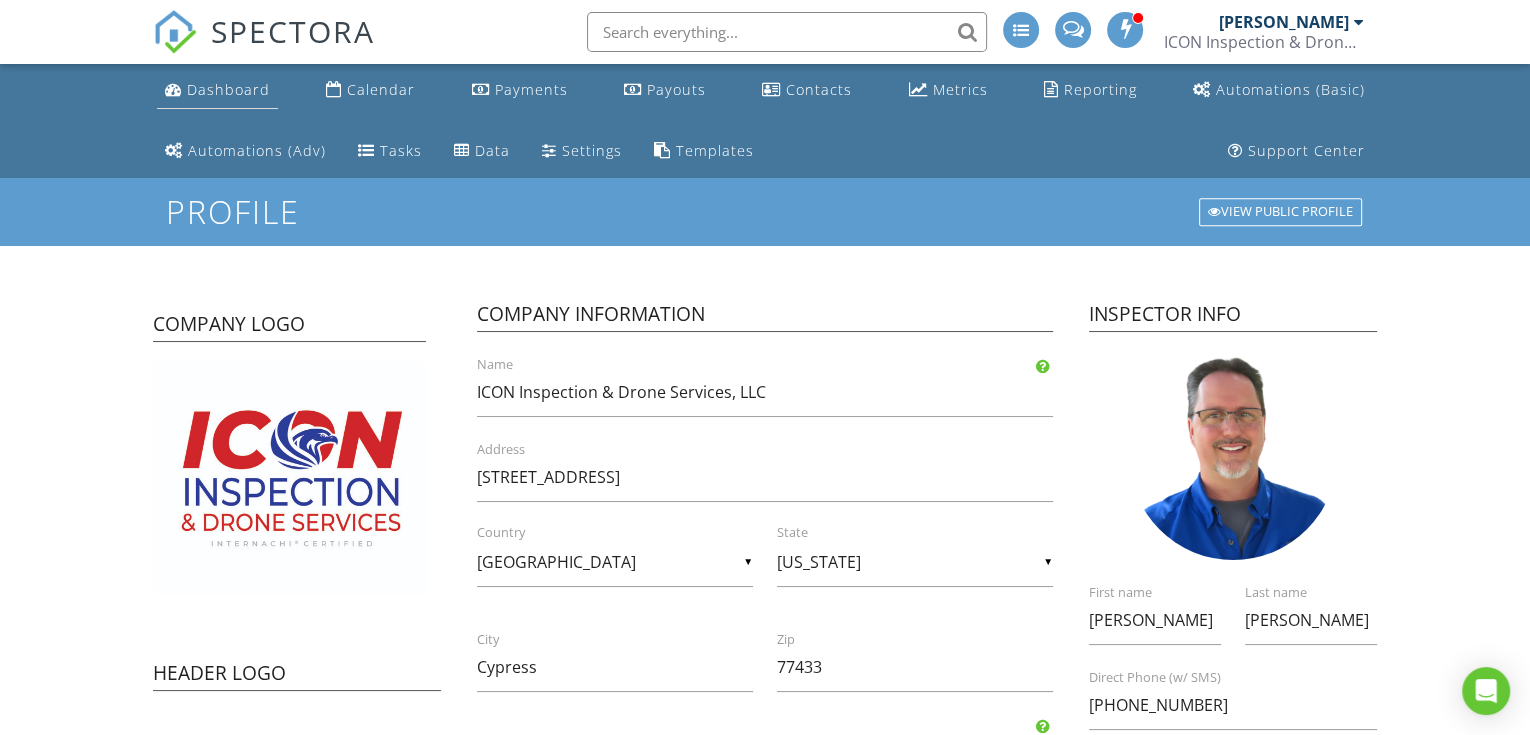 click on "Dashboard" at bounding box center (228, 89) 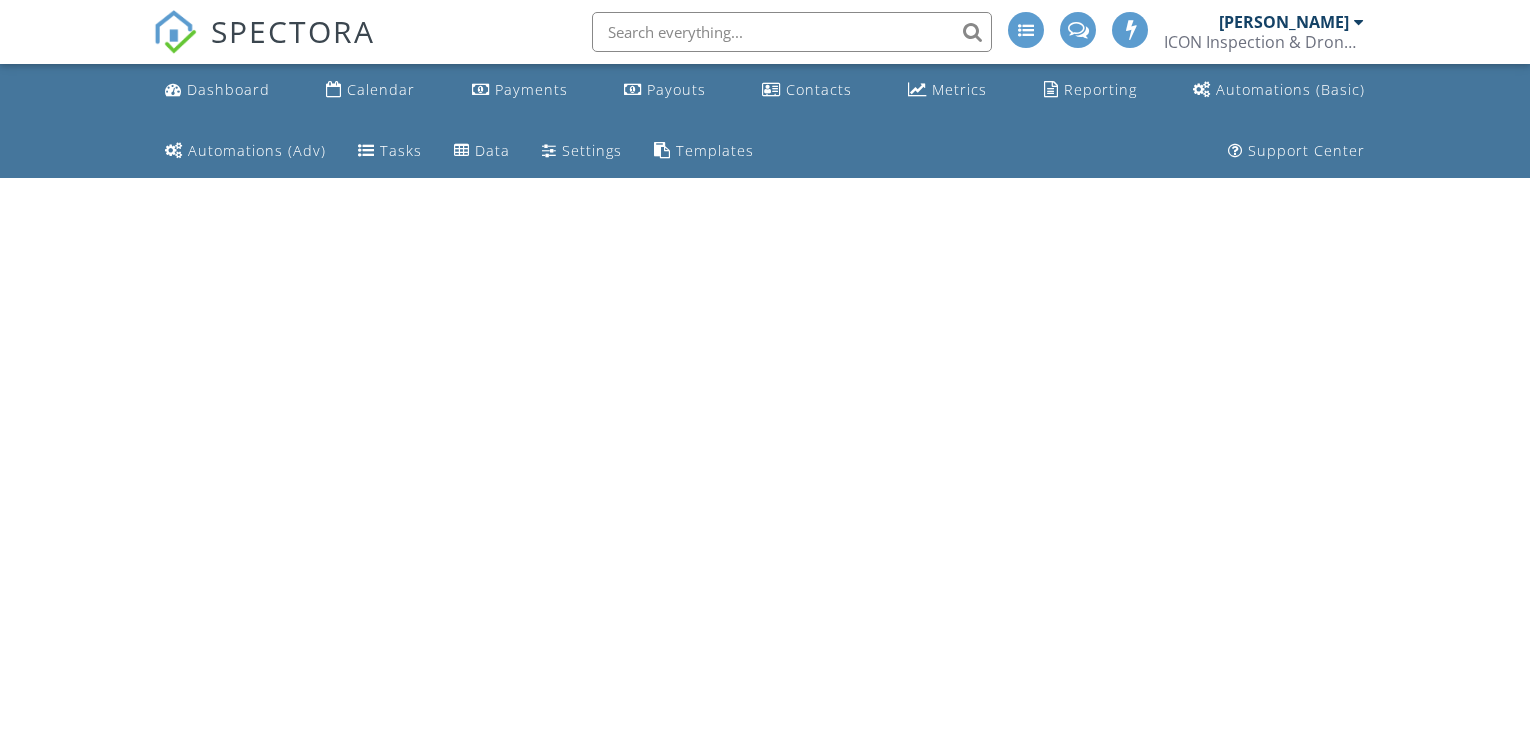 scroll, scrollTop: 0, scrollLeft: 0, axis: both 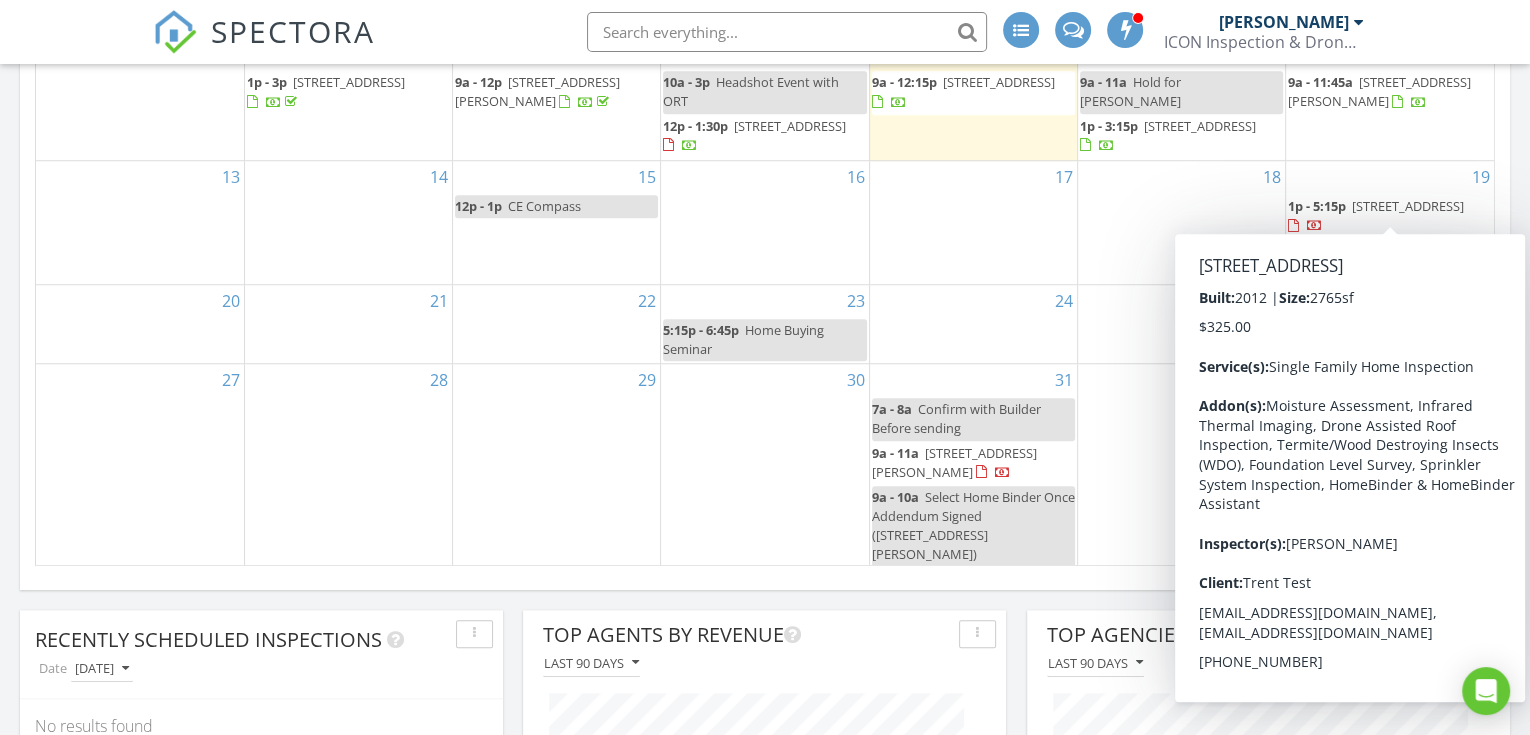click on "[STREET_ADDRESS]" at bounding box center [1408, 206] 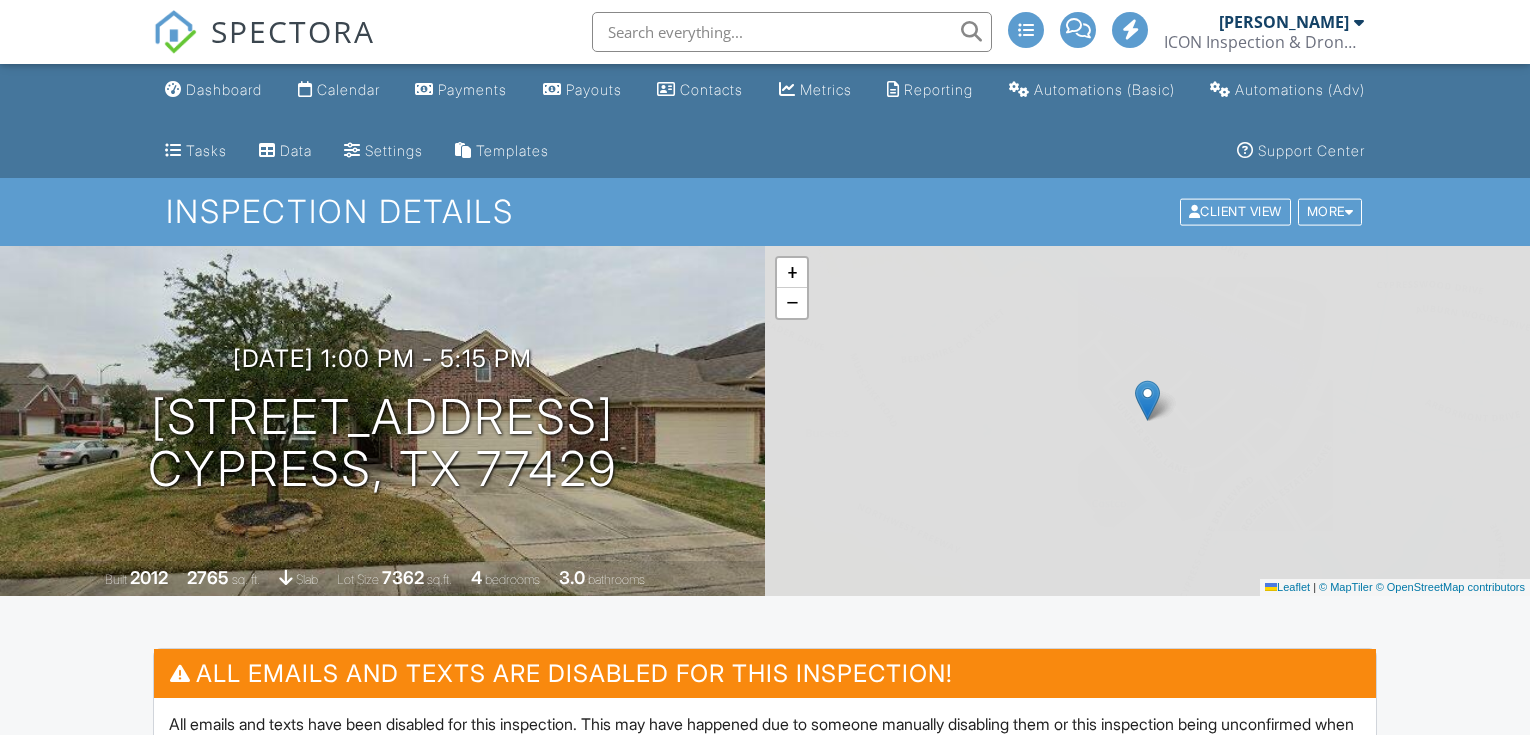 scroll, scrollTop: 0, scrollLeft: 0, axis: both 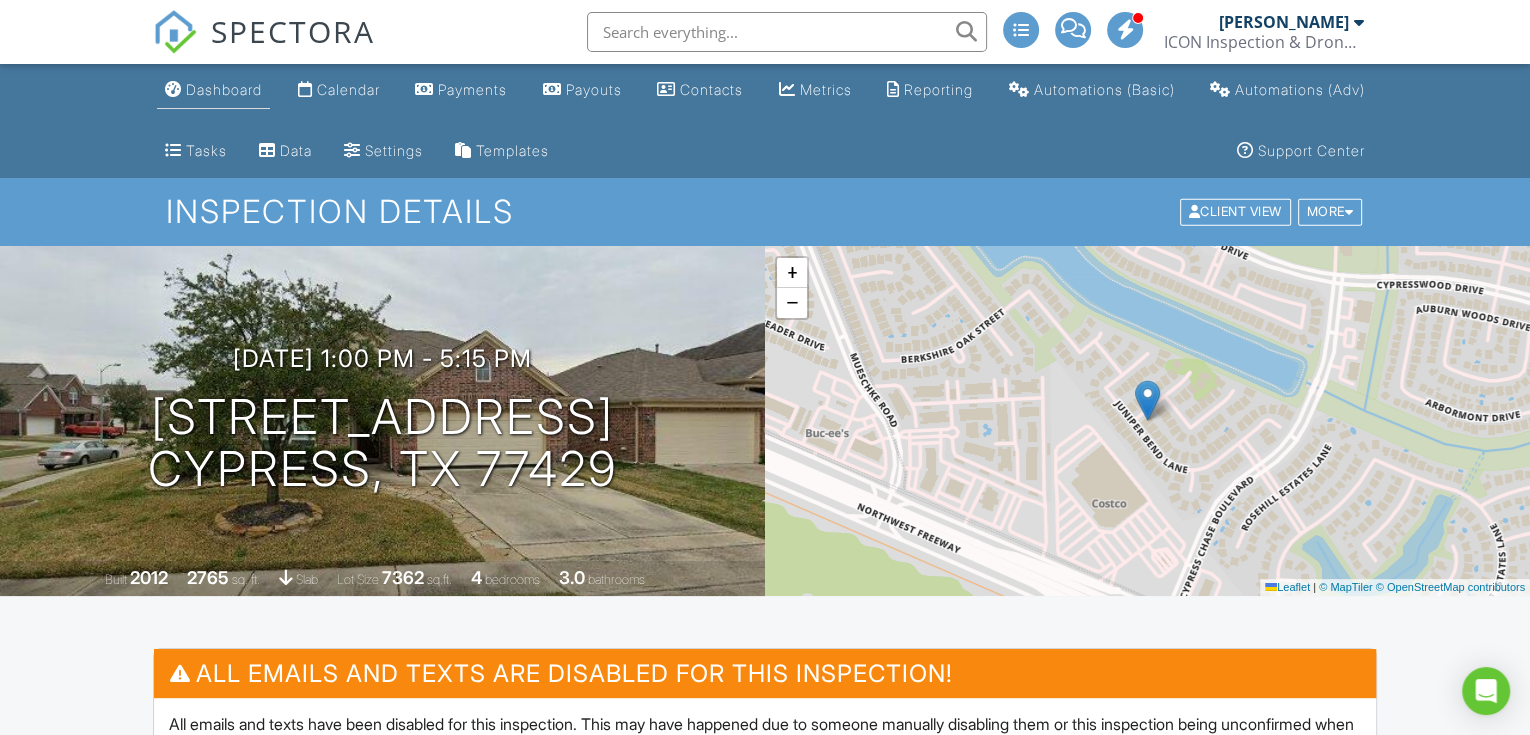 click on "Dashboard" at bounding box center [224, 89] 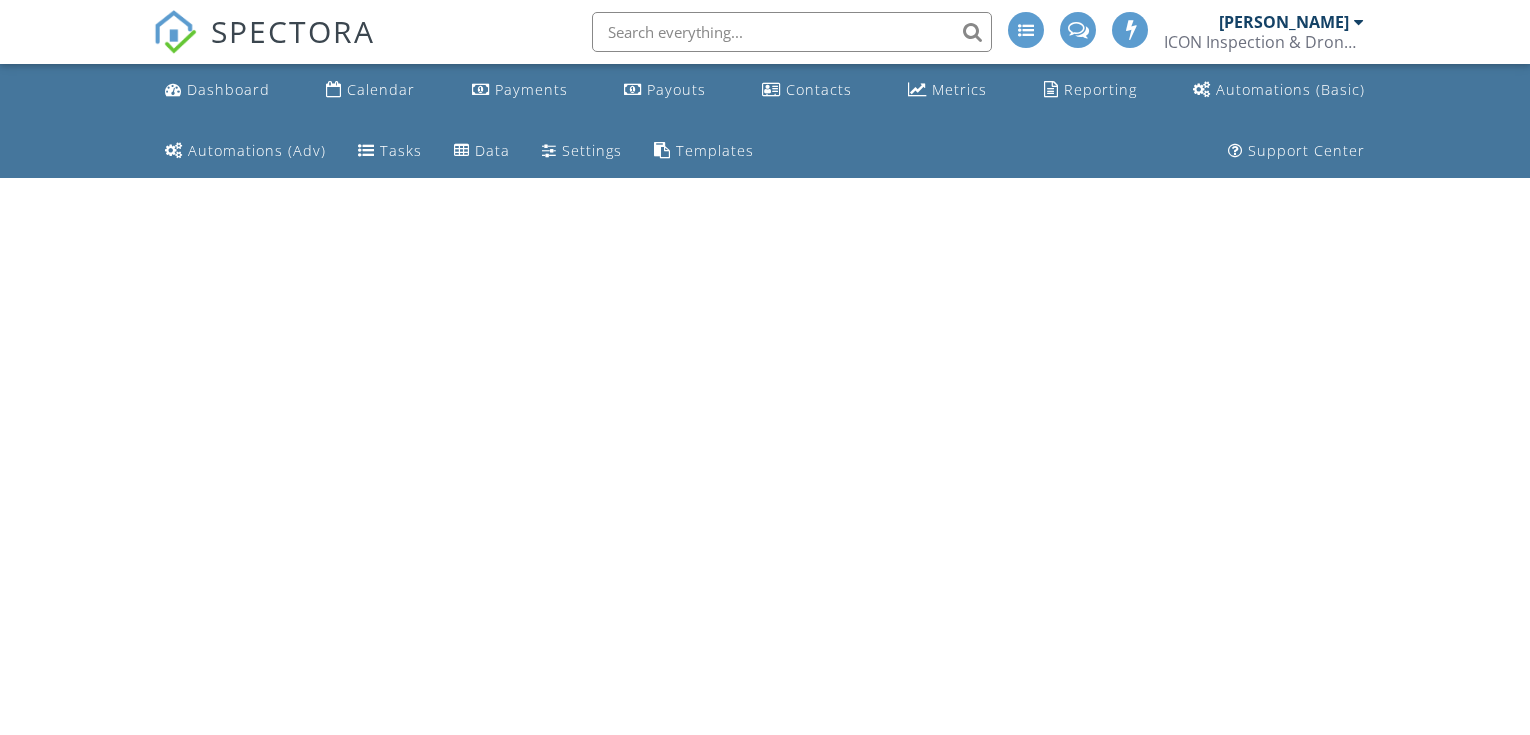 scroll, scrollTop: 0, scrollLeft: 0, axis: both 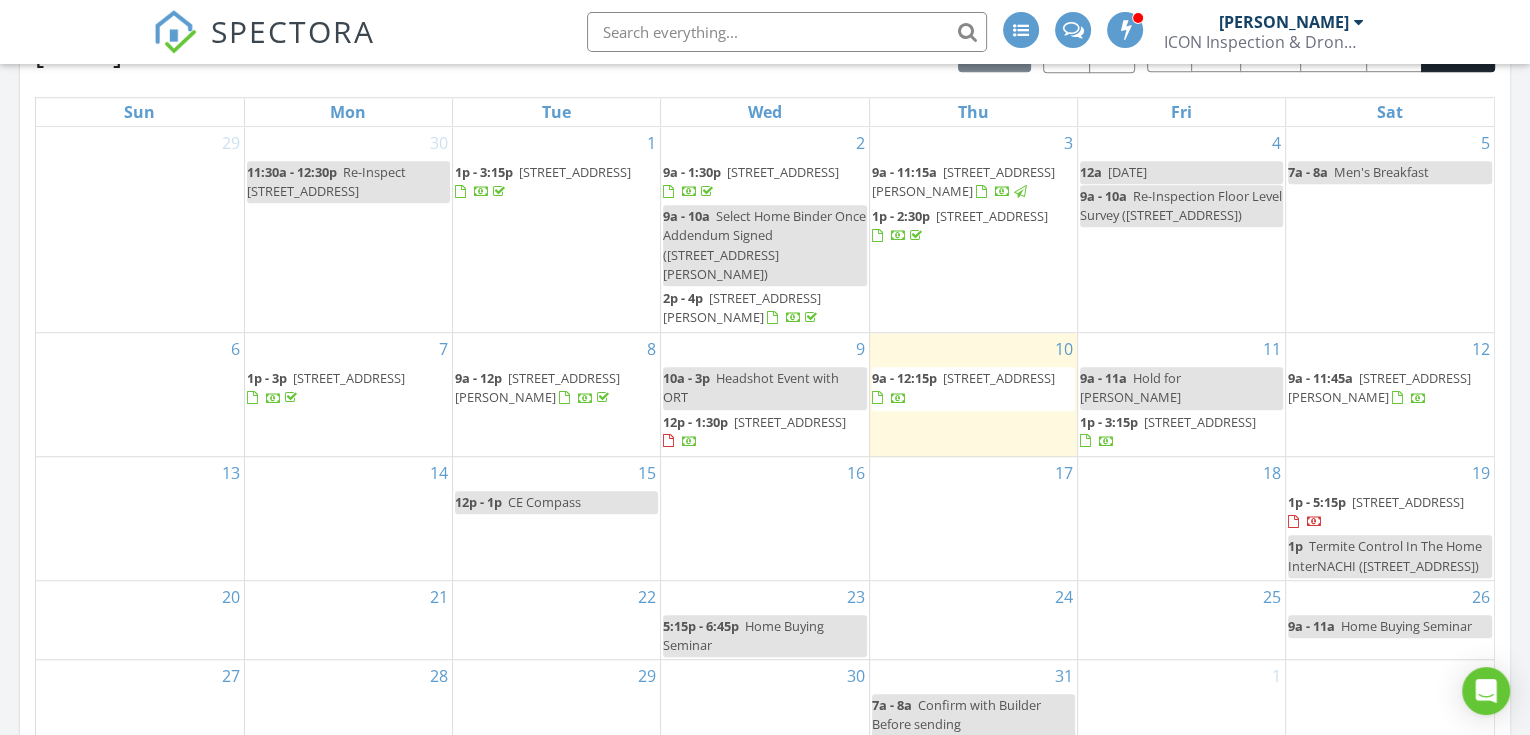 click on "822 Red Rock Canyon Dr, Katy 77450" at bounding box center [537, 387] 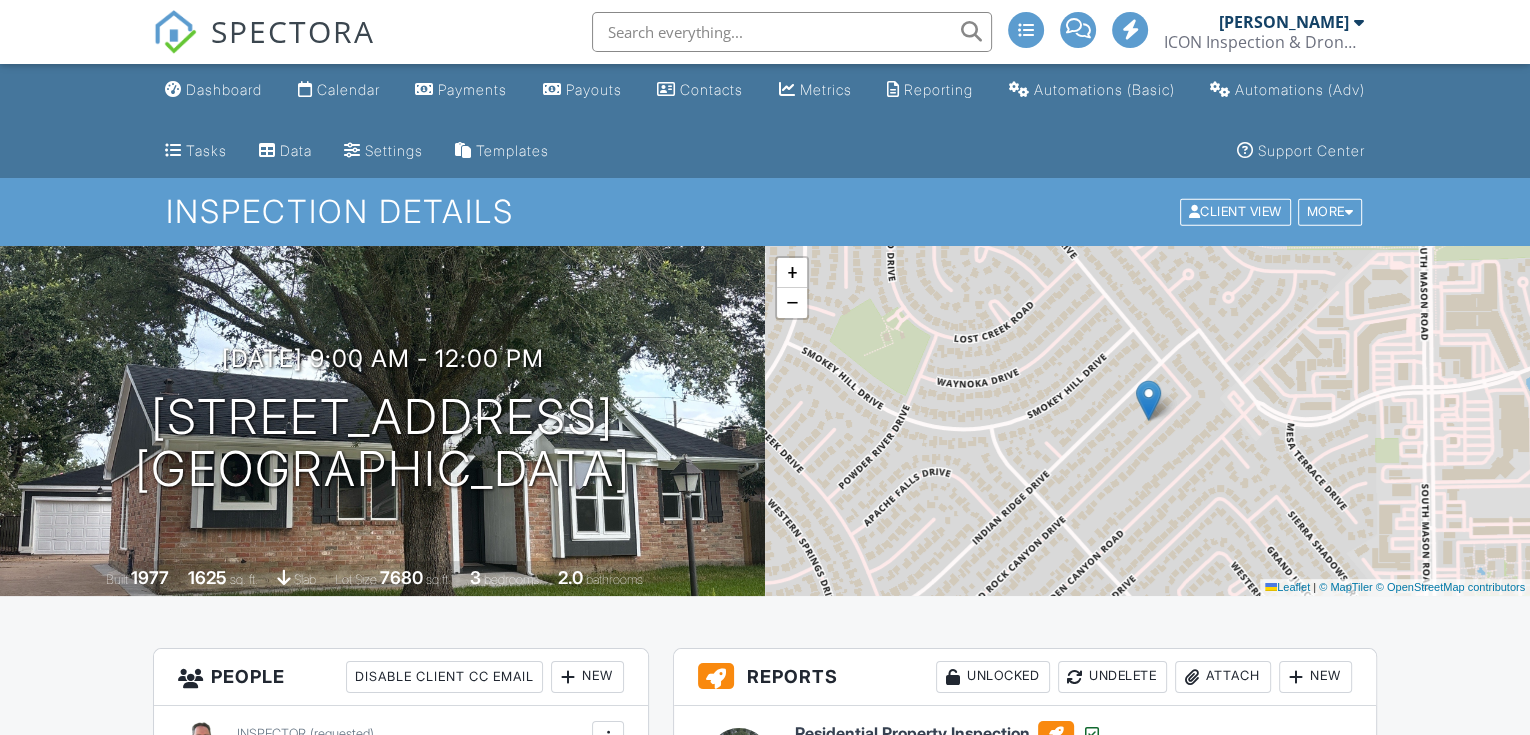 scroll, scrollTop: 296, scrollLeft: 0, axis: vertical 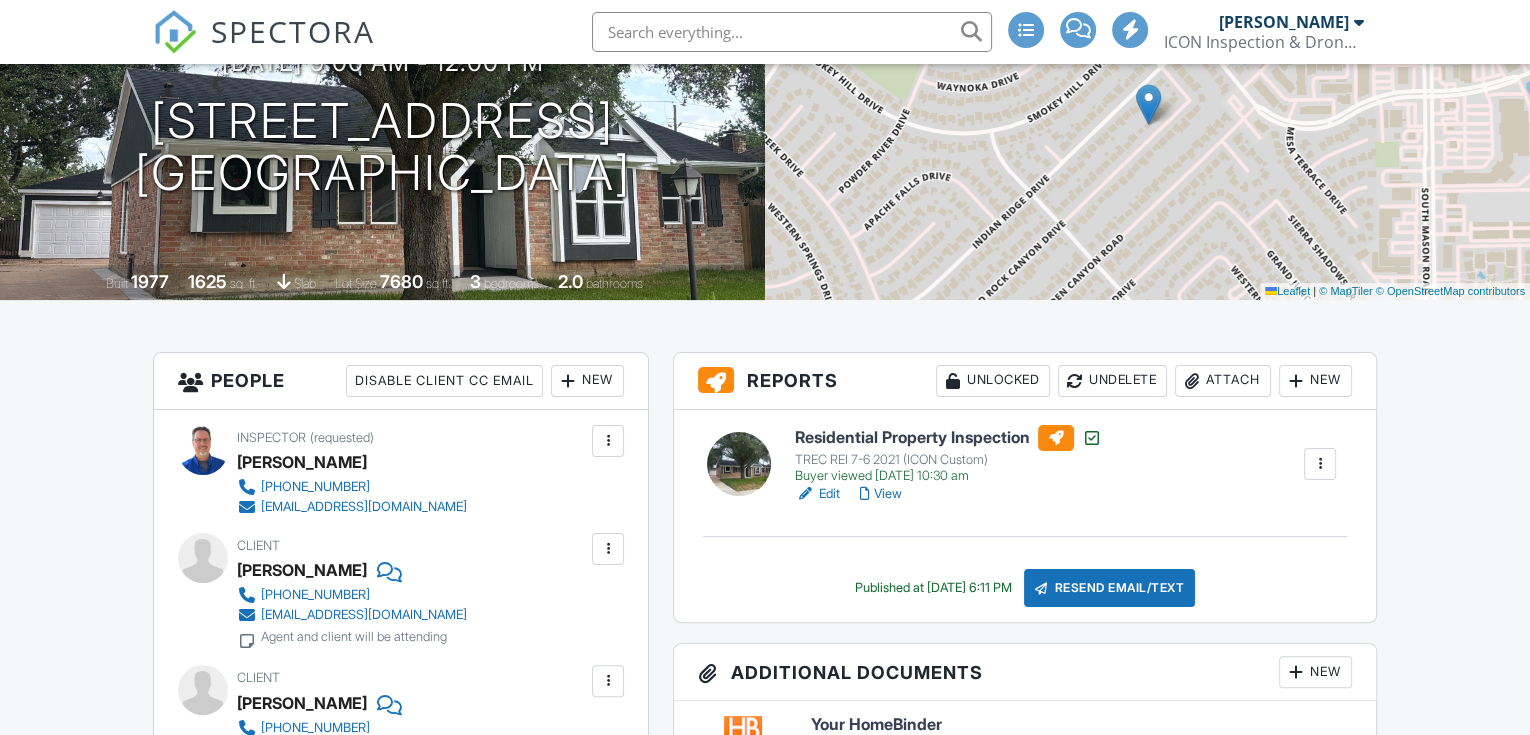 click on "Residential Property Inspection" at bounding box center (948, 438) 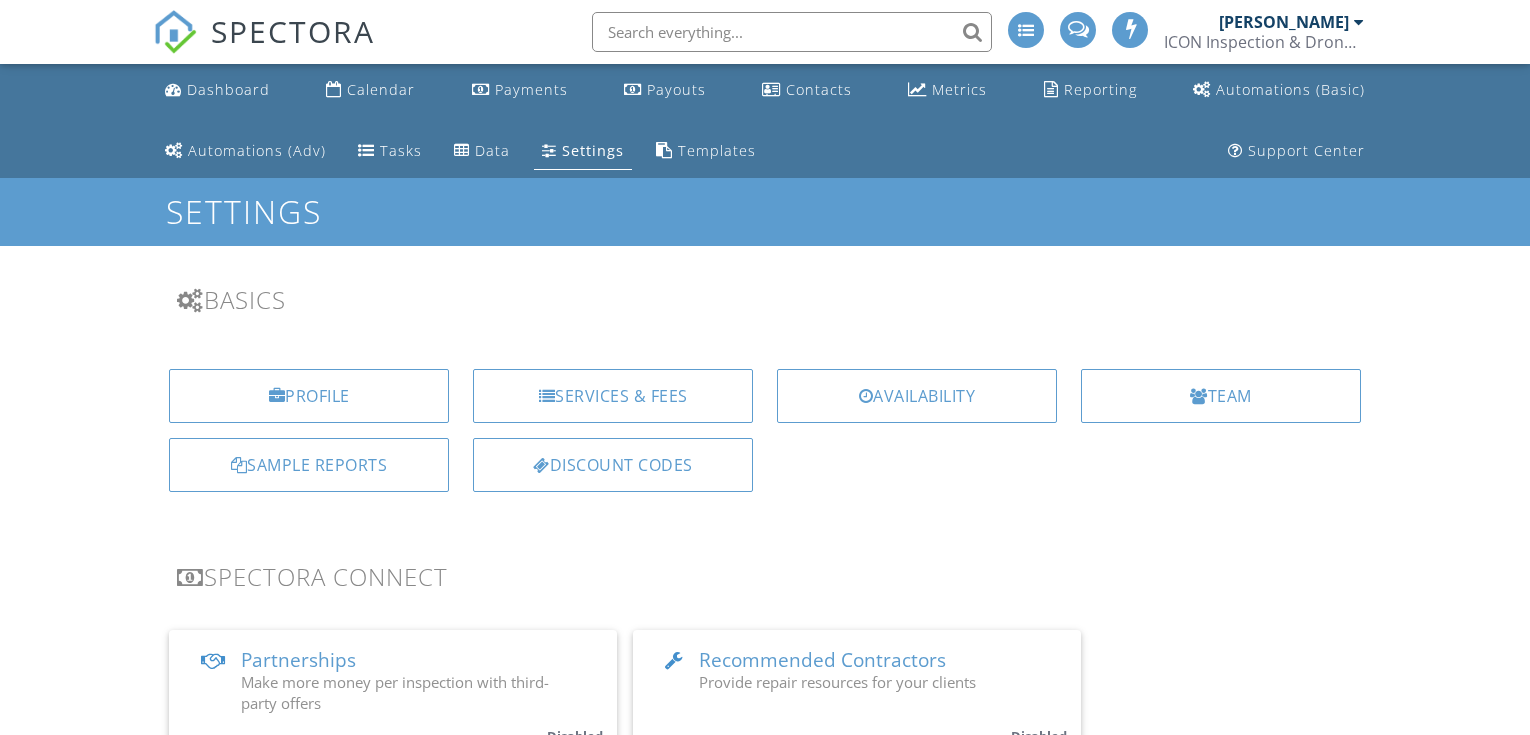 scroll, scrollTop: 0, scrollLeft: 0, axis: both 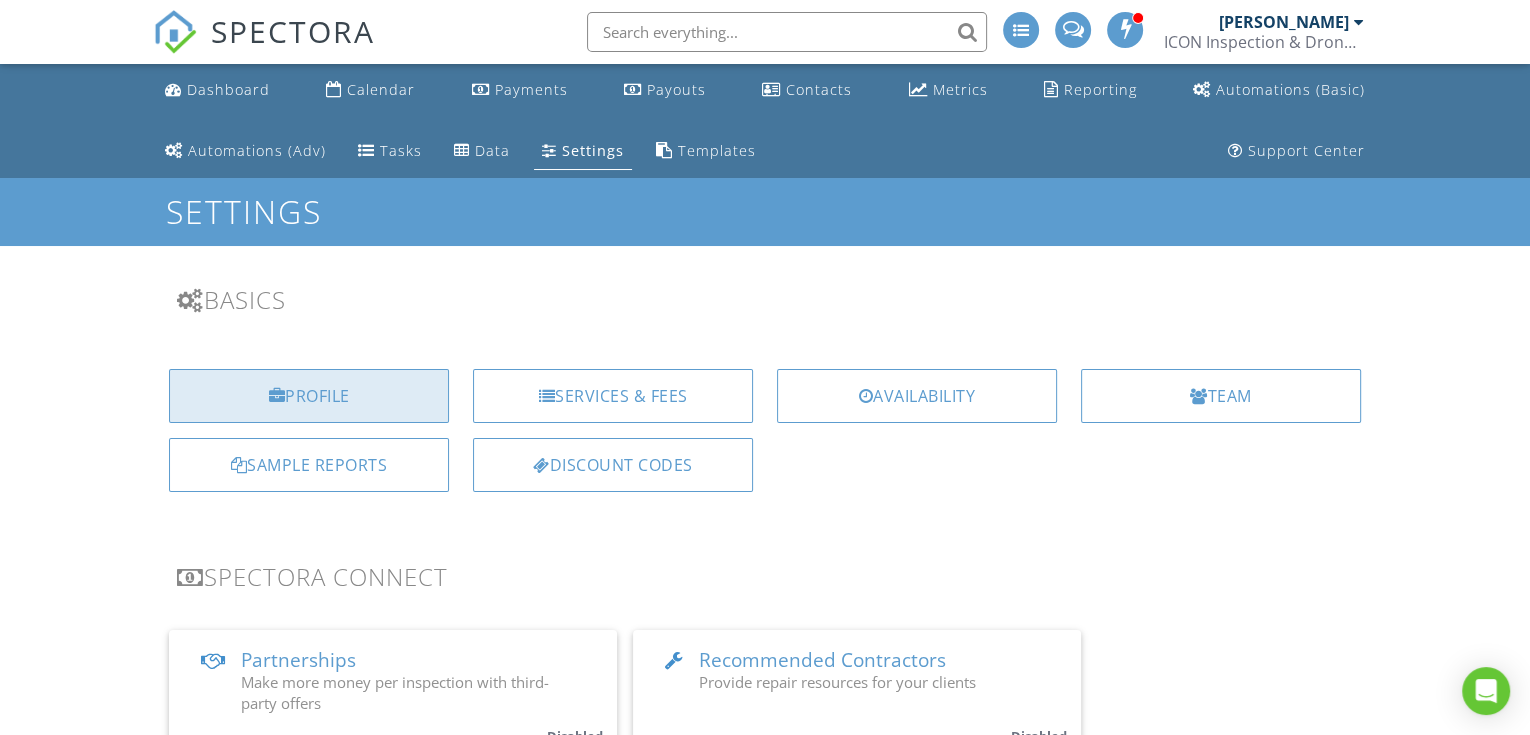 click on "Profile" at bounding box center [309, 396] 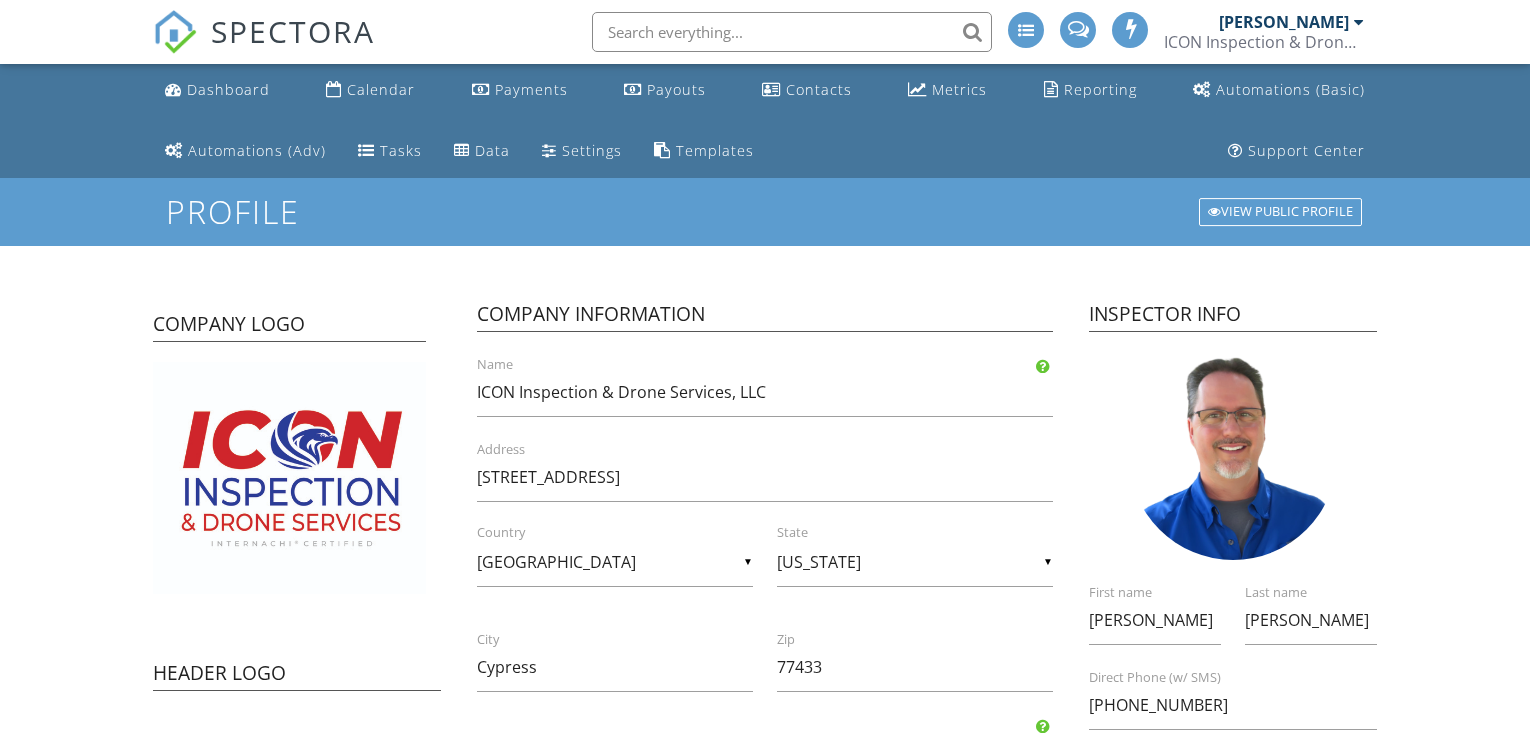 scroll, scrollTop: 0, scrollLeft: 0, axis: both 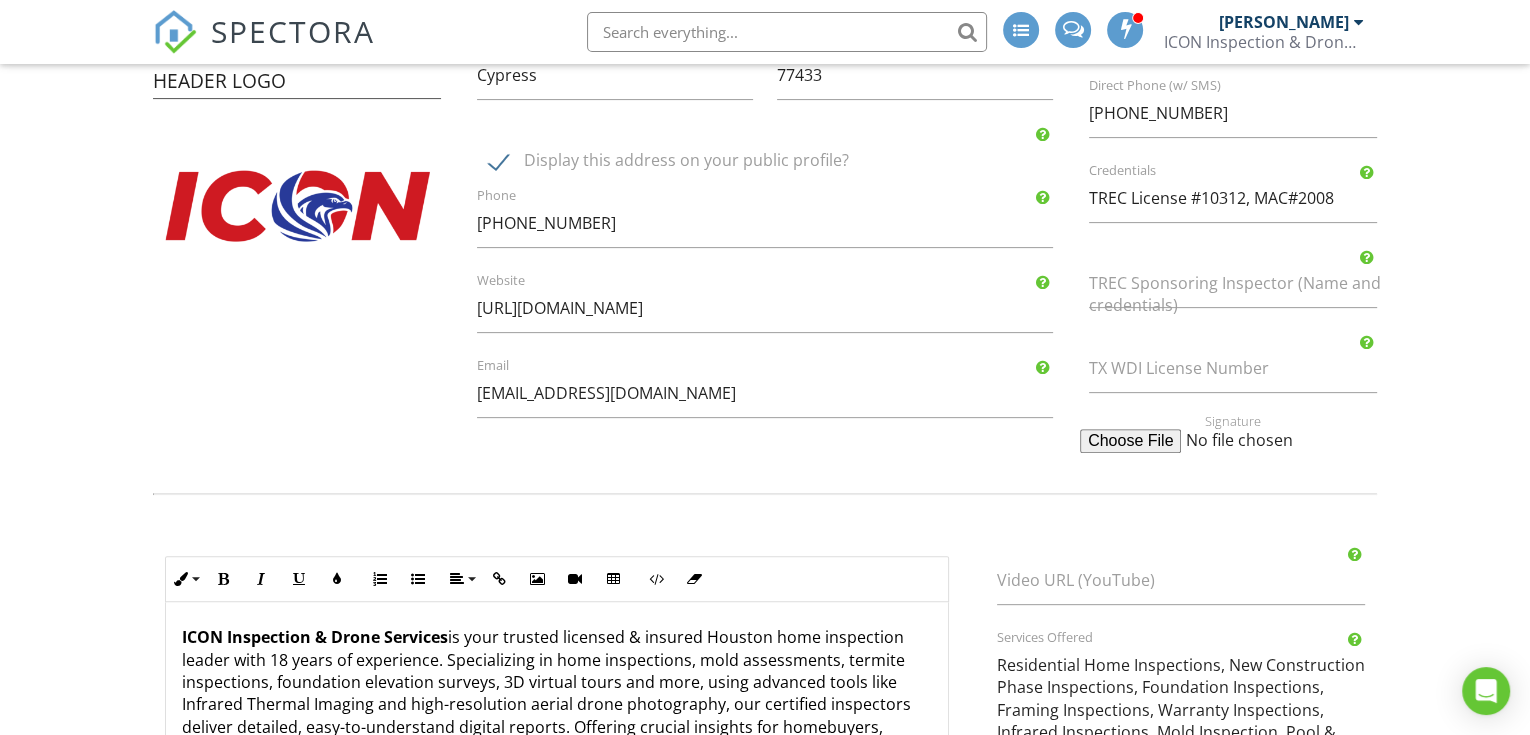 click on "TX WDI License Number" at bounding box center (1245, 368) 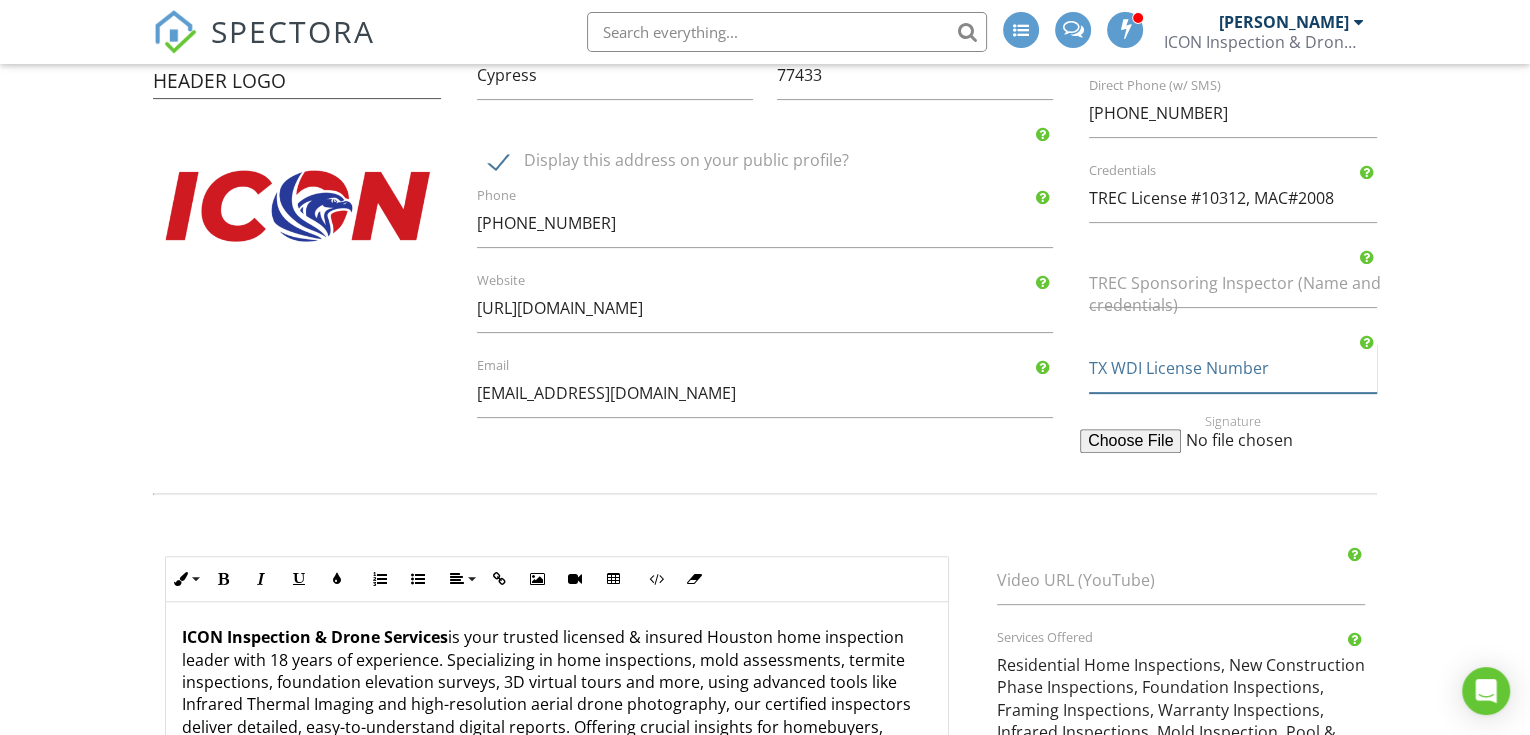 click on "TX WDI License Number" at bounding box center (1233, 368) 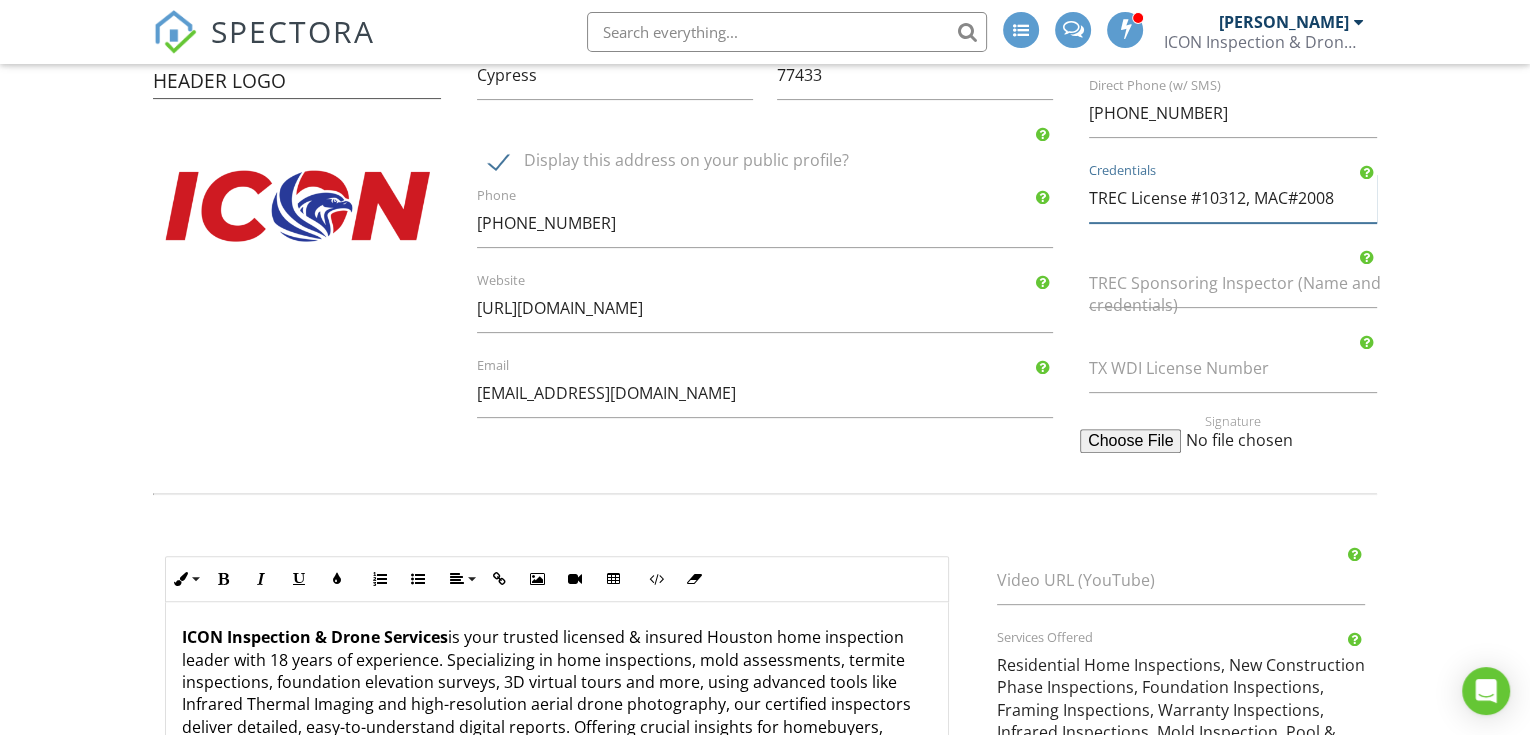 click on "TREC License #10312, MAC#2008" at bounding box center (1233, 198) 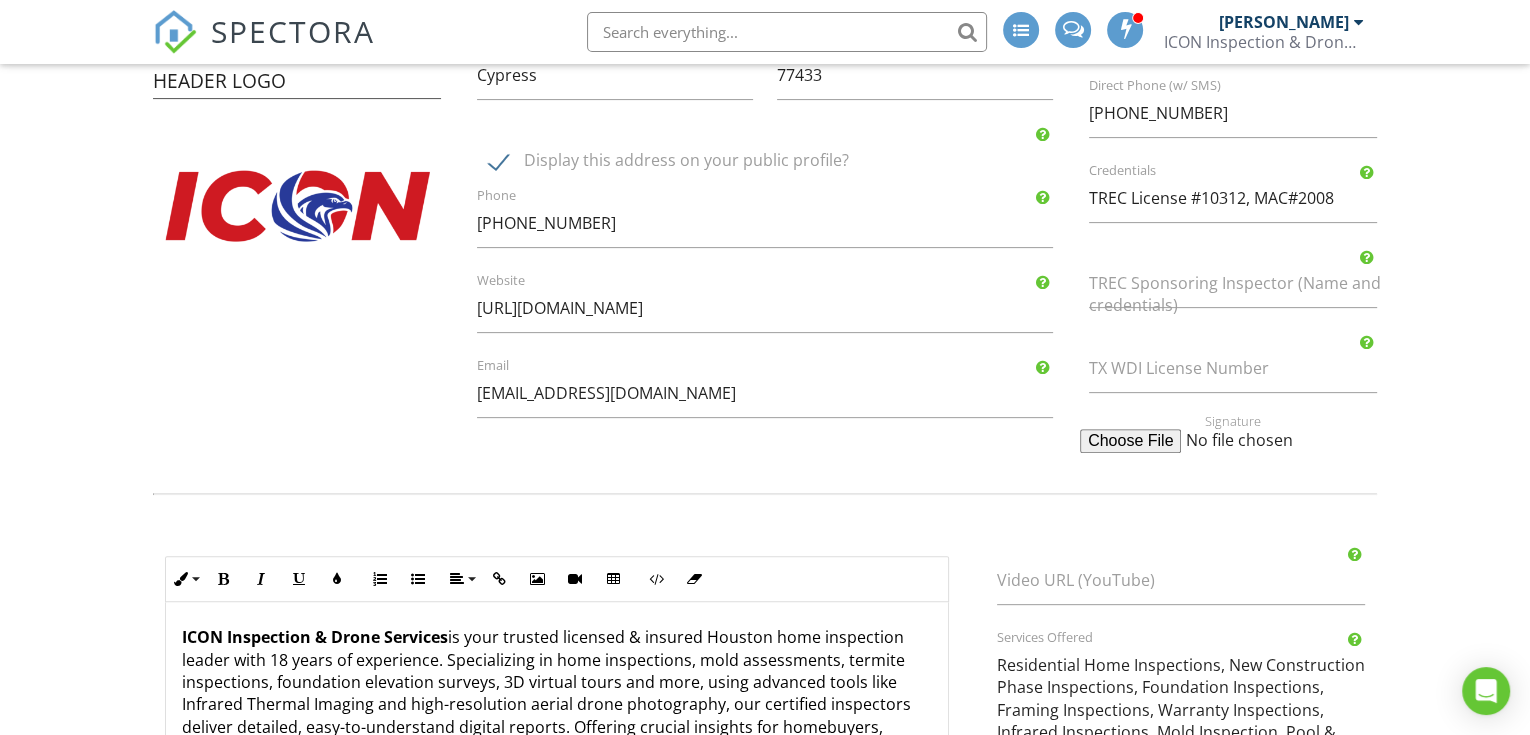click on "TX WDI License Number" at bounding box center (1245, 368) 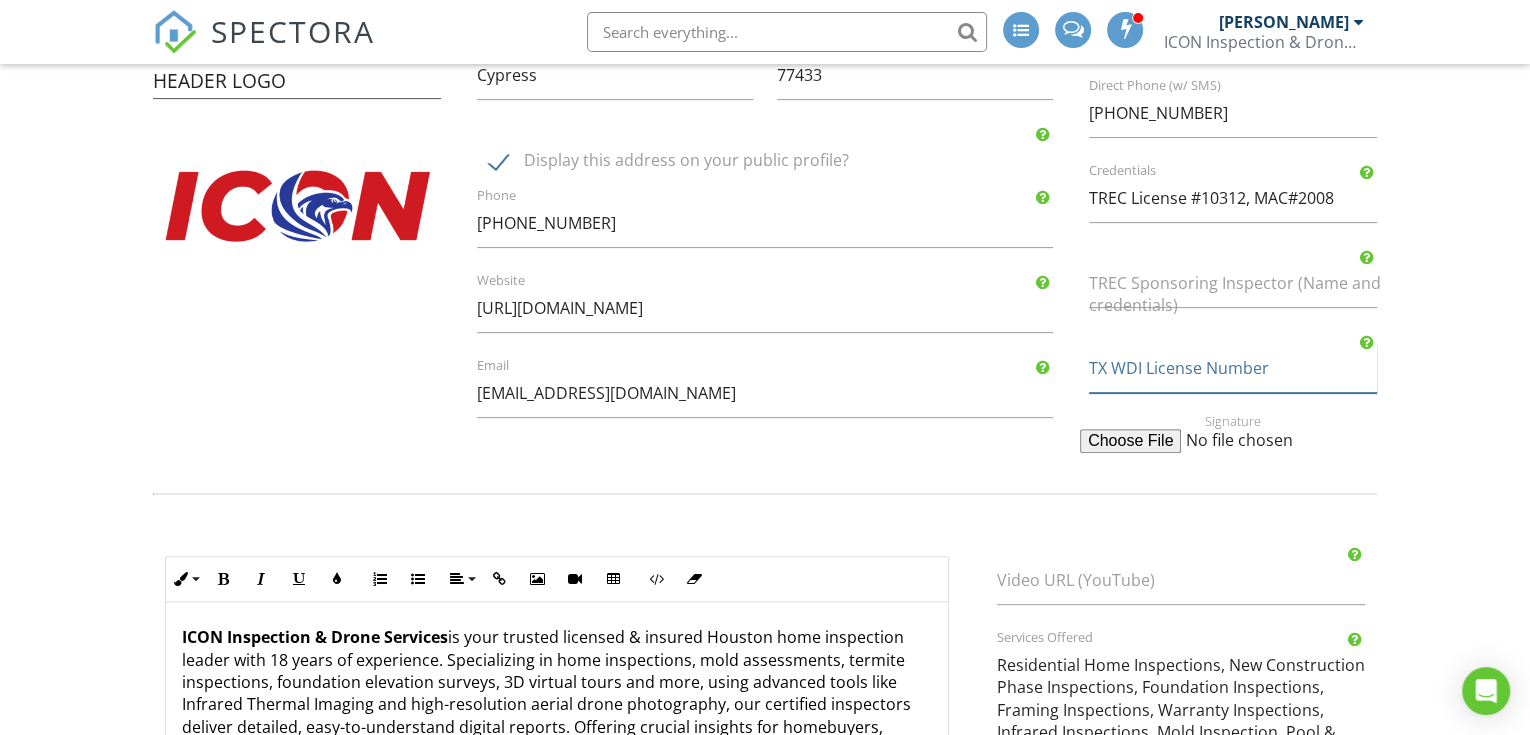 click on "TX WDI License Number" at bounding box center [1233, 368] 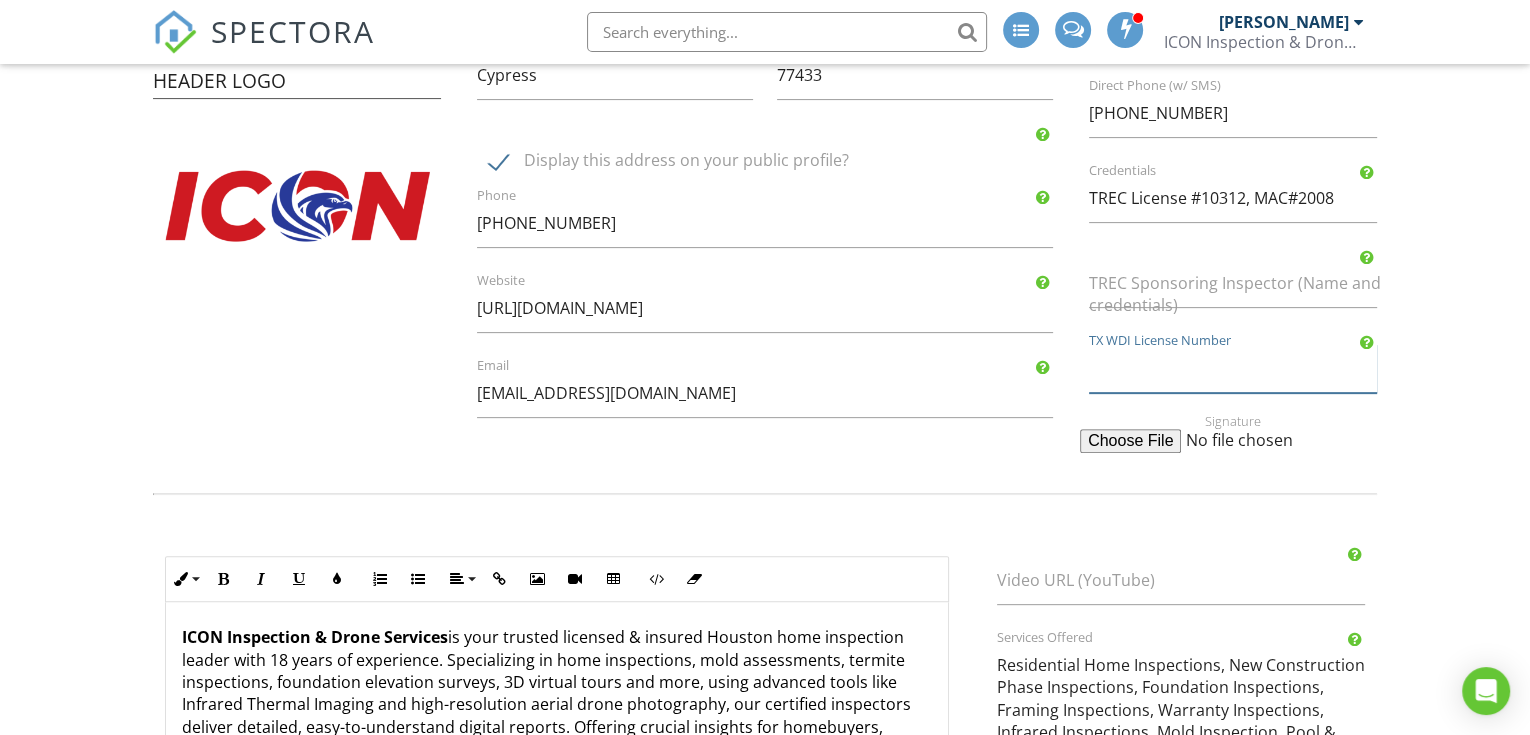 paste on "TPCL 0962254" 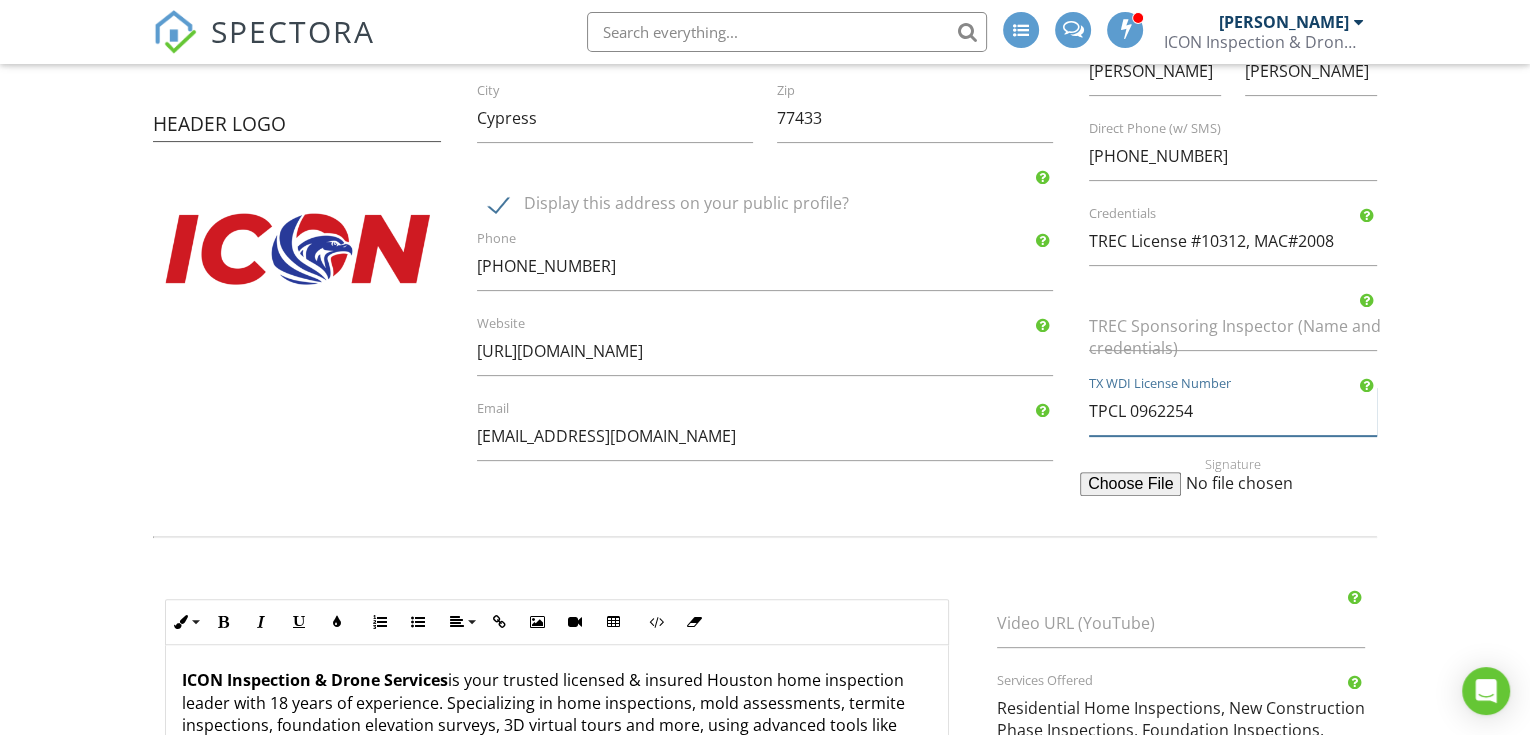 scroll, scrollTop: 443, scrollLeft: 0, axis: vertical 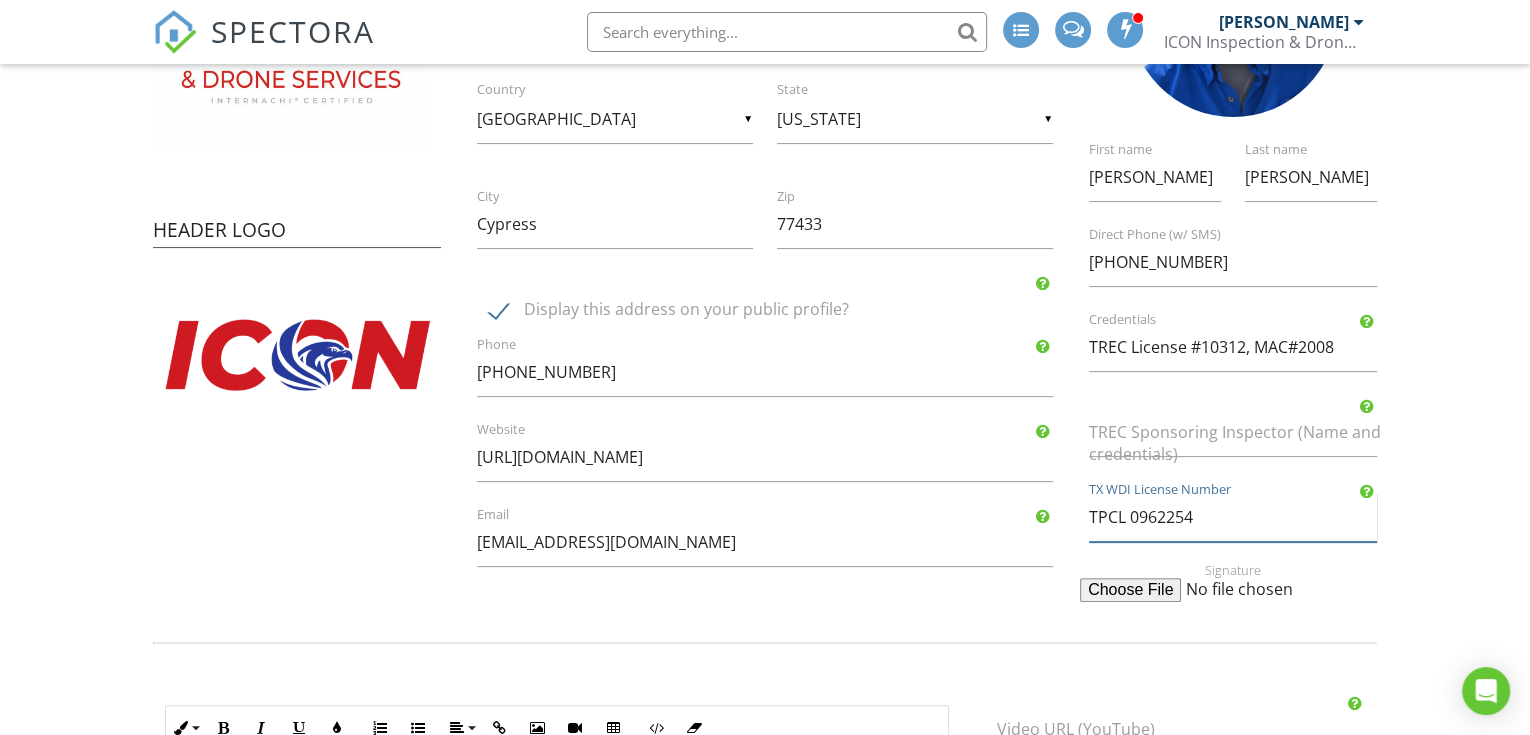 type on "TPCL 0962254" 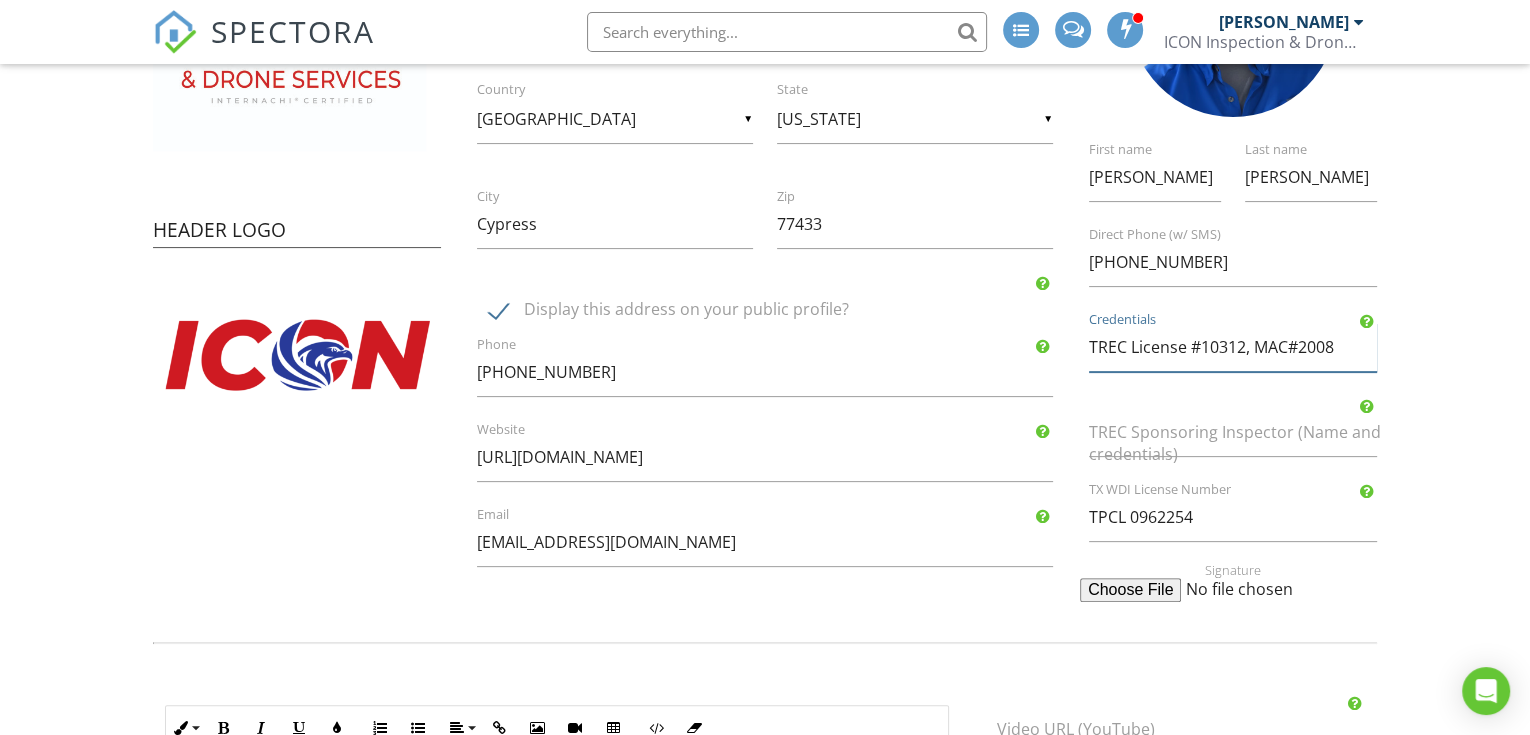 click on "TREC License #10312, MAC#2008" at bounding box center [1233, 347] 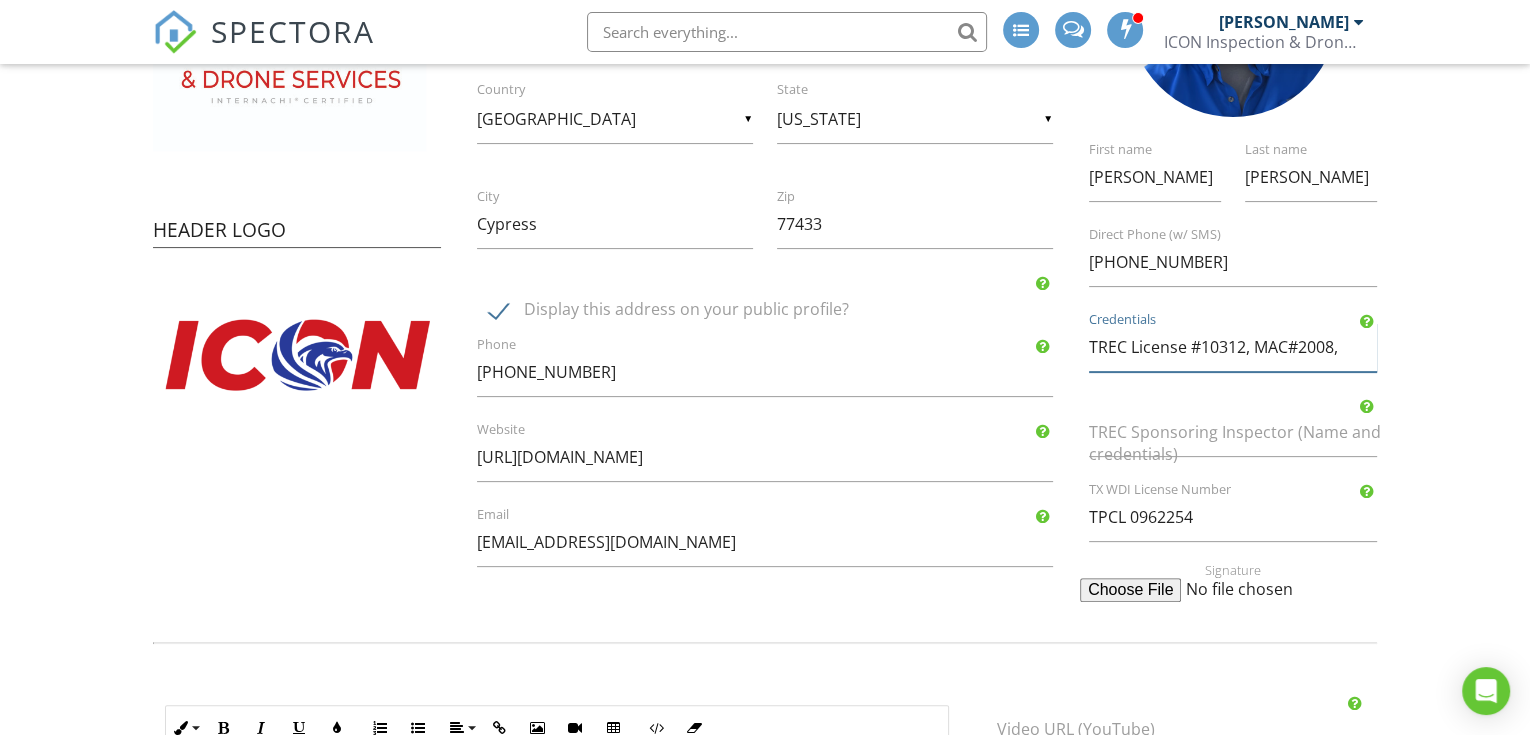 paste on "TPCL 0962254" 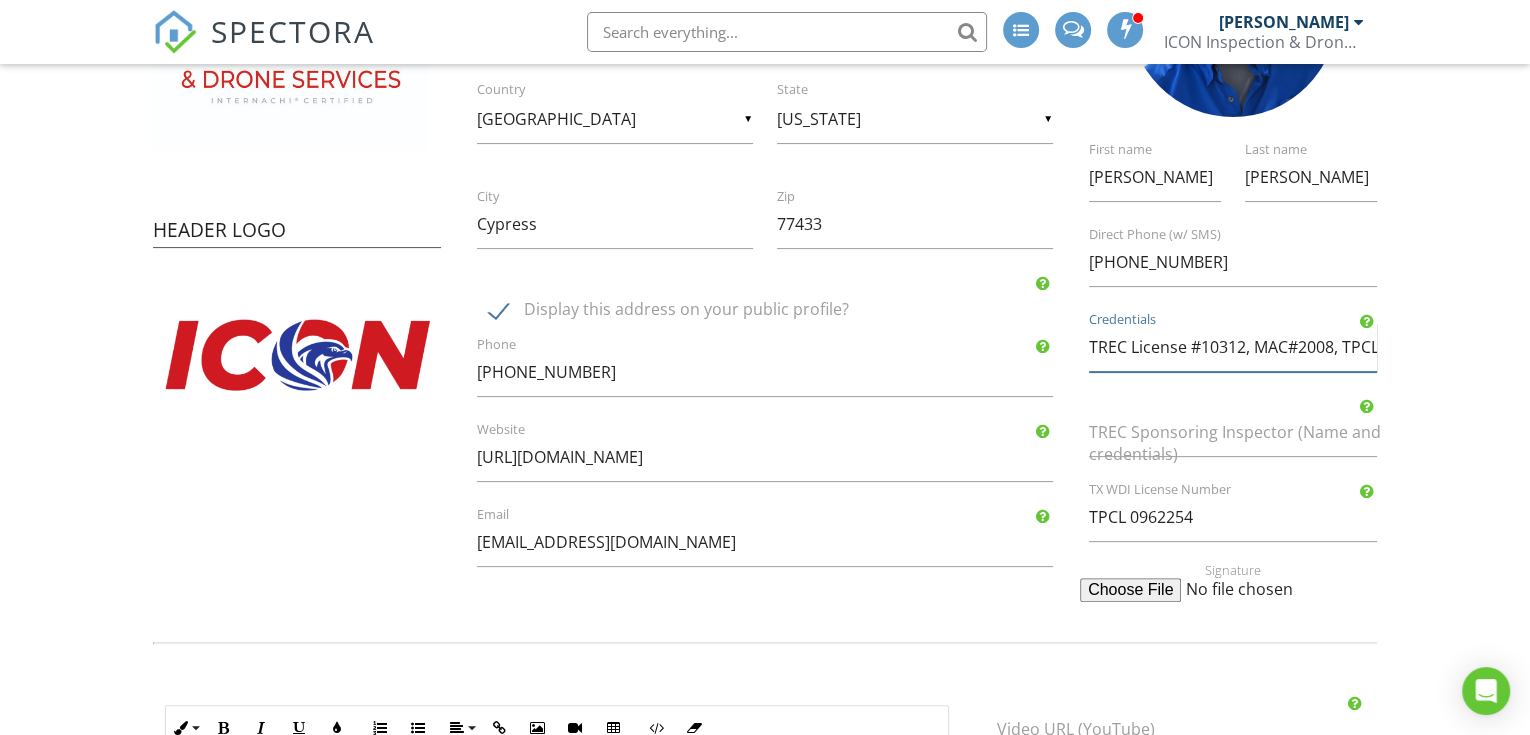 scroll, scrollTop: 0, scrollLeft: 72, axis: horizontal 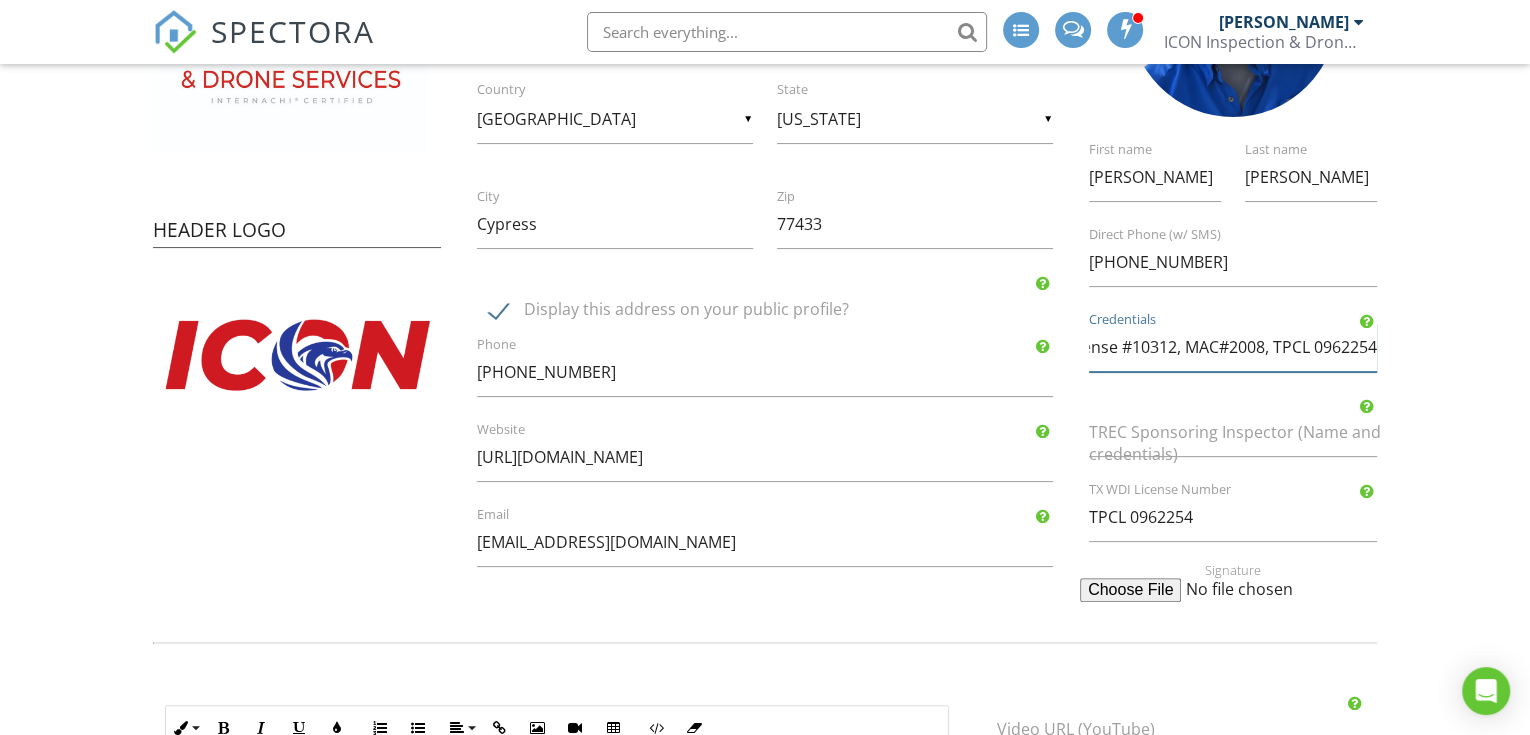 click on "TREC License #10312, MAC#2008, TPCL 0962254" at bounding box center (1233, 347) 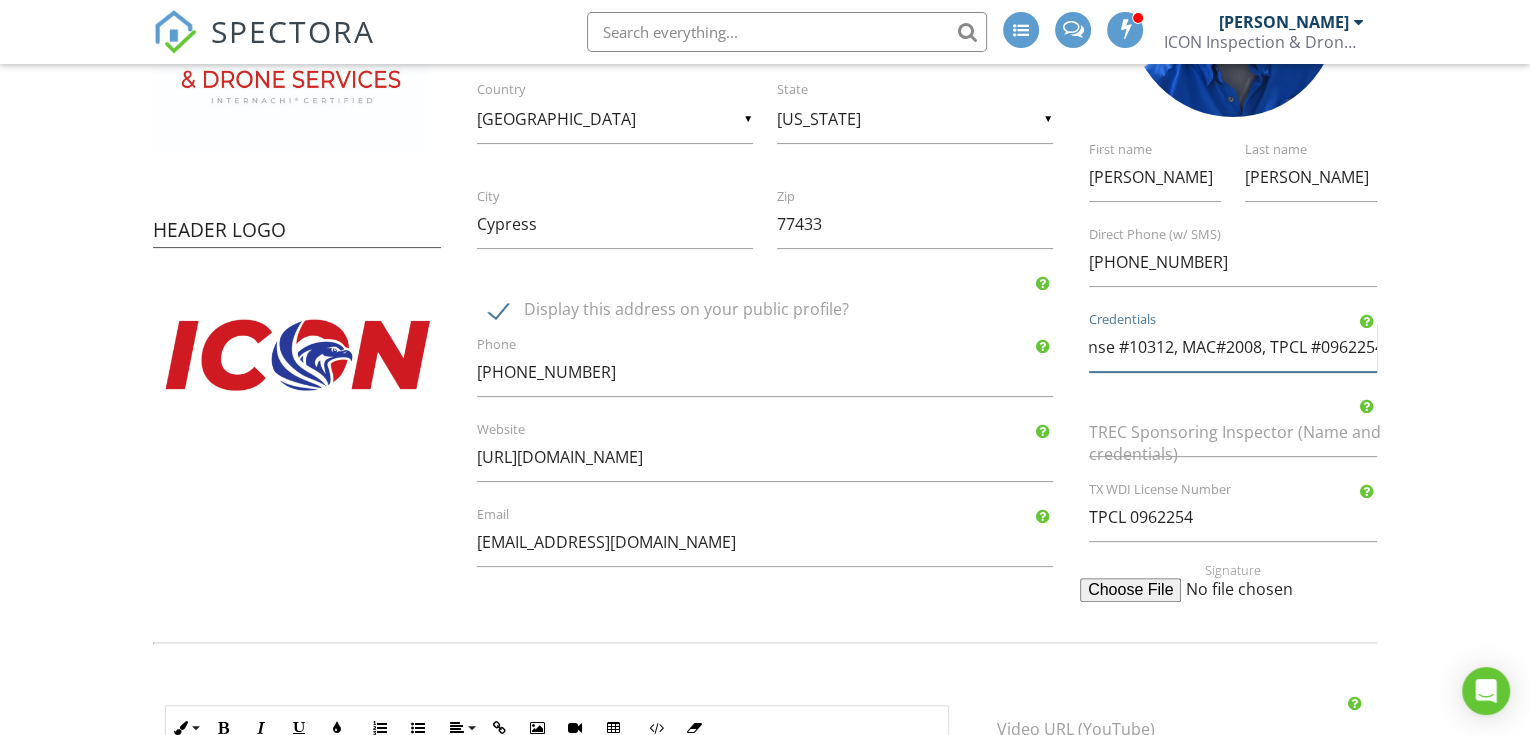 scroll, scrollTop: 0, scrollLeft: 0, axis: both 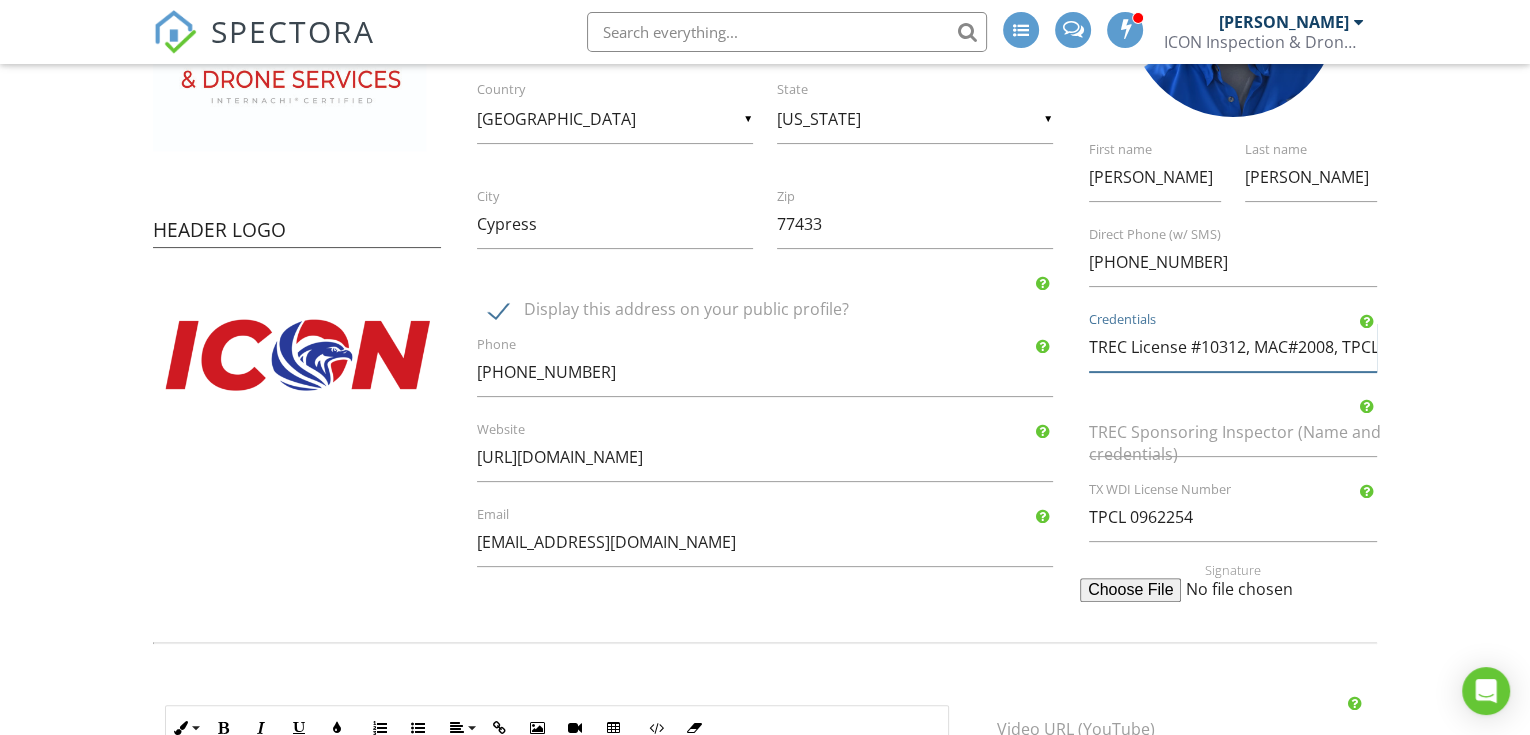 drag, startPoint x: 1296, startPoint y: 346, endPoint x: 1307, endPoint y: 357, distance: 15.556349 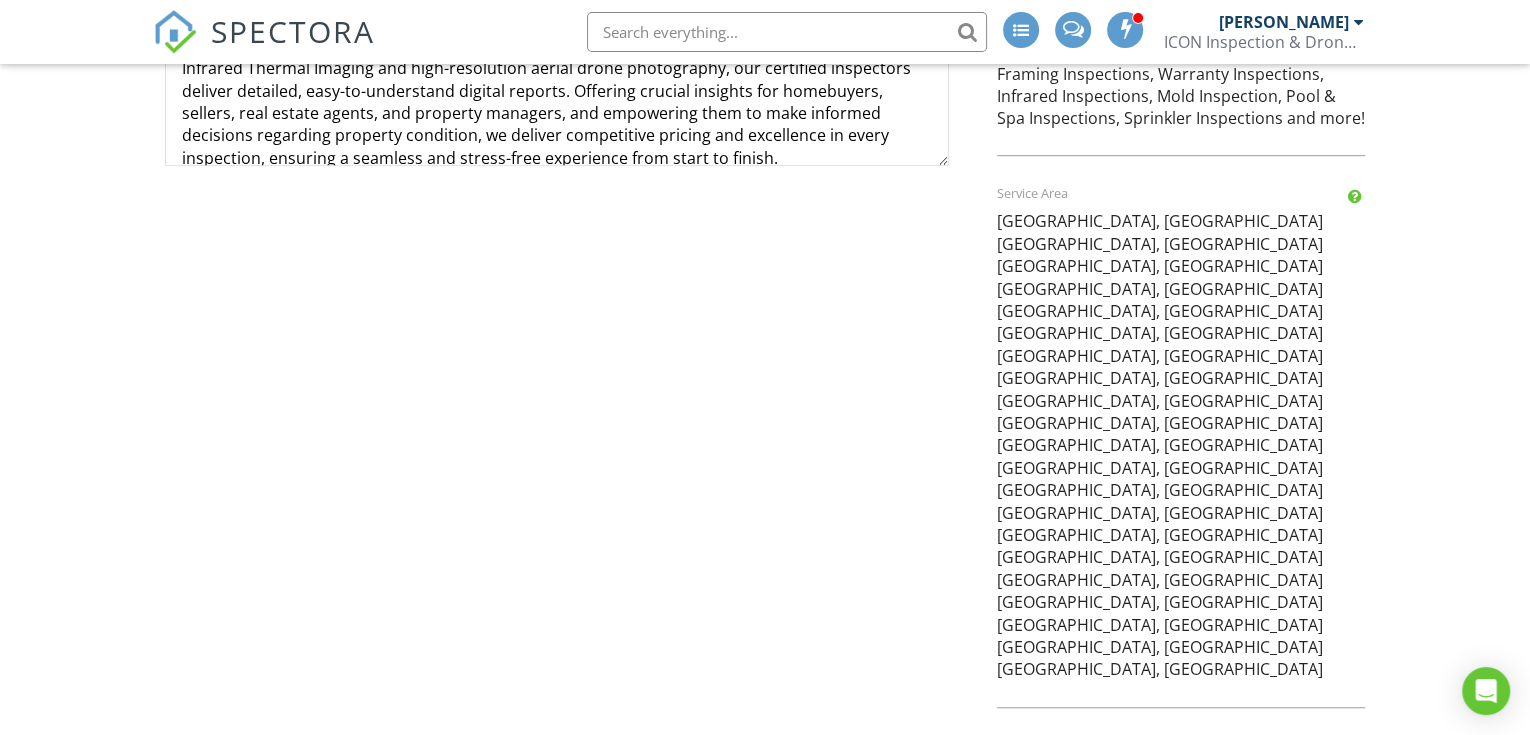 scroll, scrollTop: 1332, scrollLeft: 0, axis: vertical 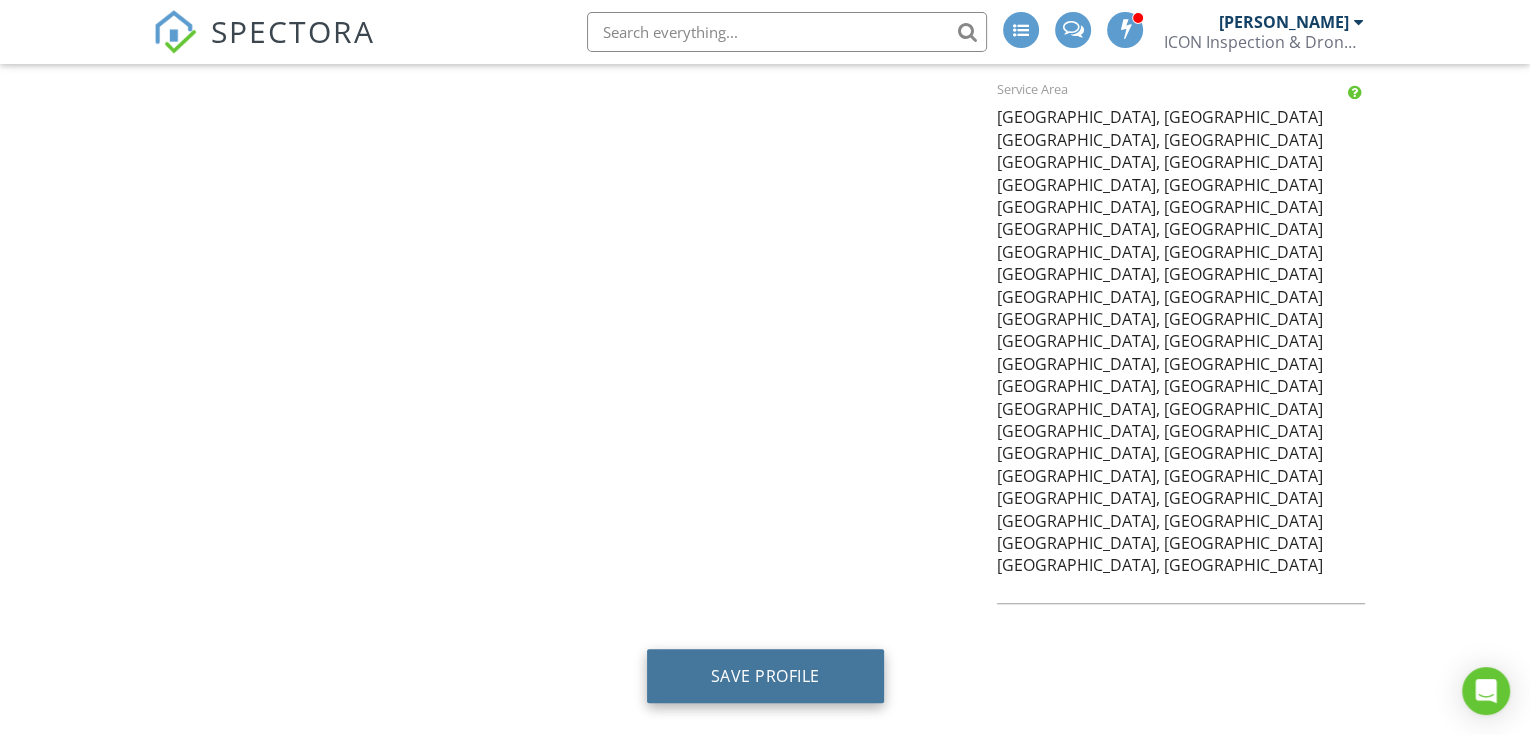 type on "TREC License #10312, MAC#2008, TPCL #0962254" 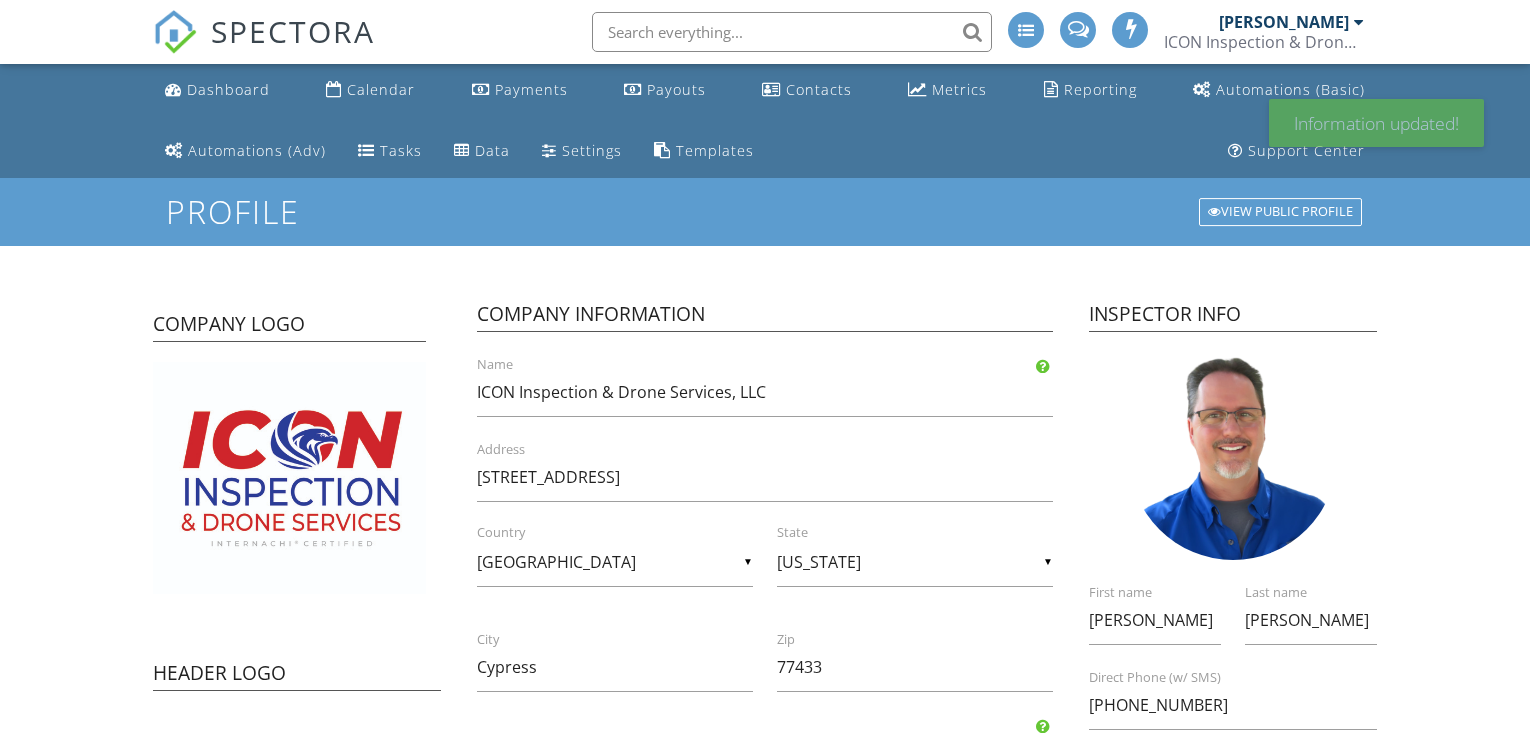 scroll, scrollTop: 0, scrollLeft: 0, axis: both 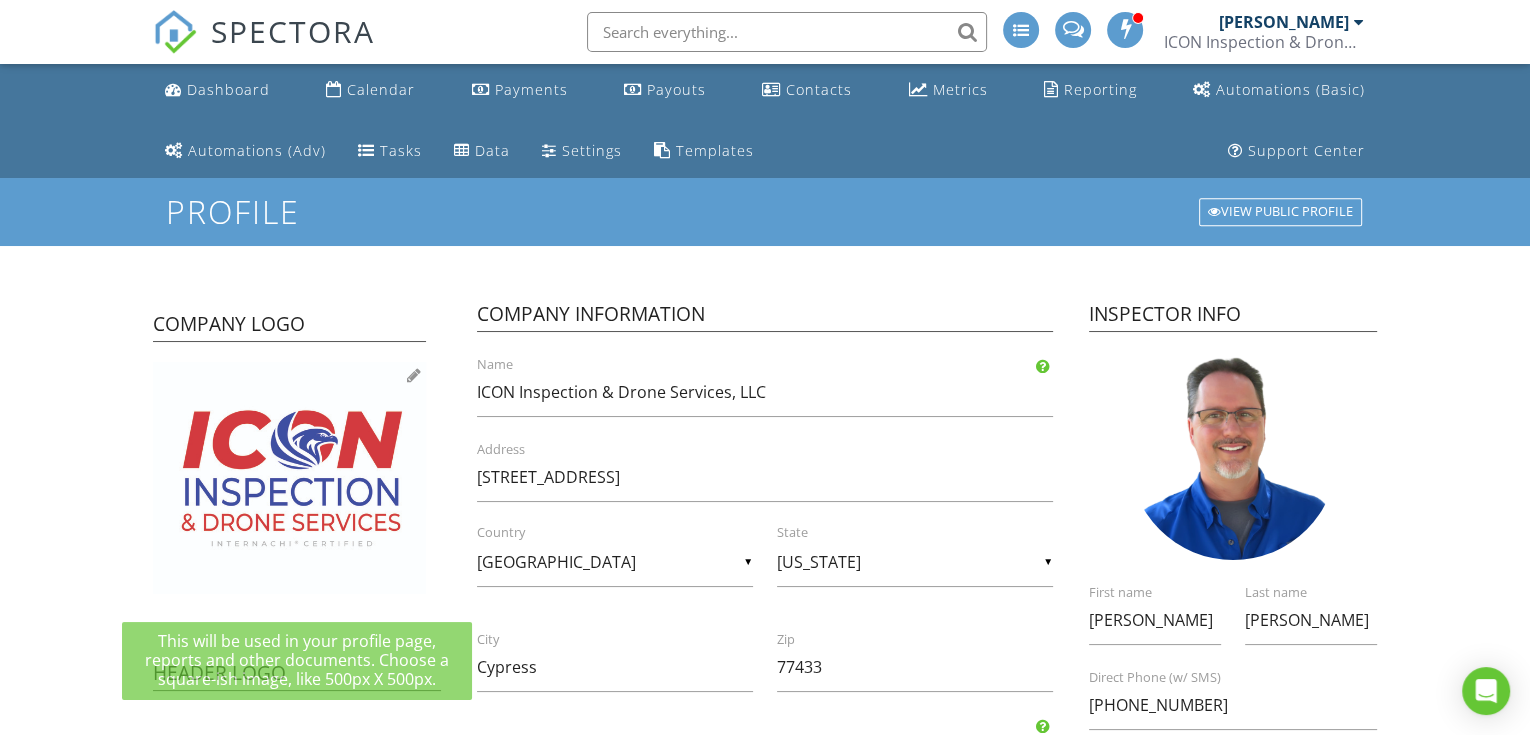 click at bounding box center [414, 375] 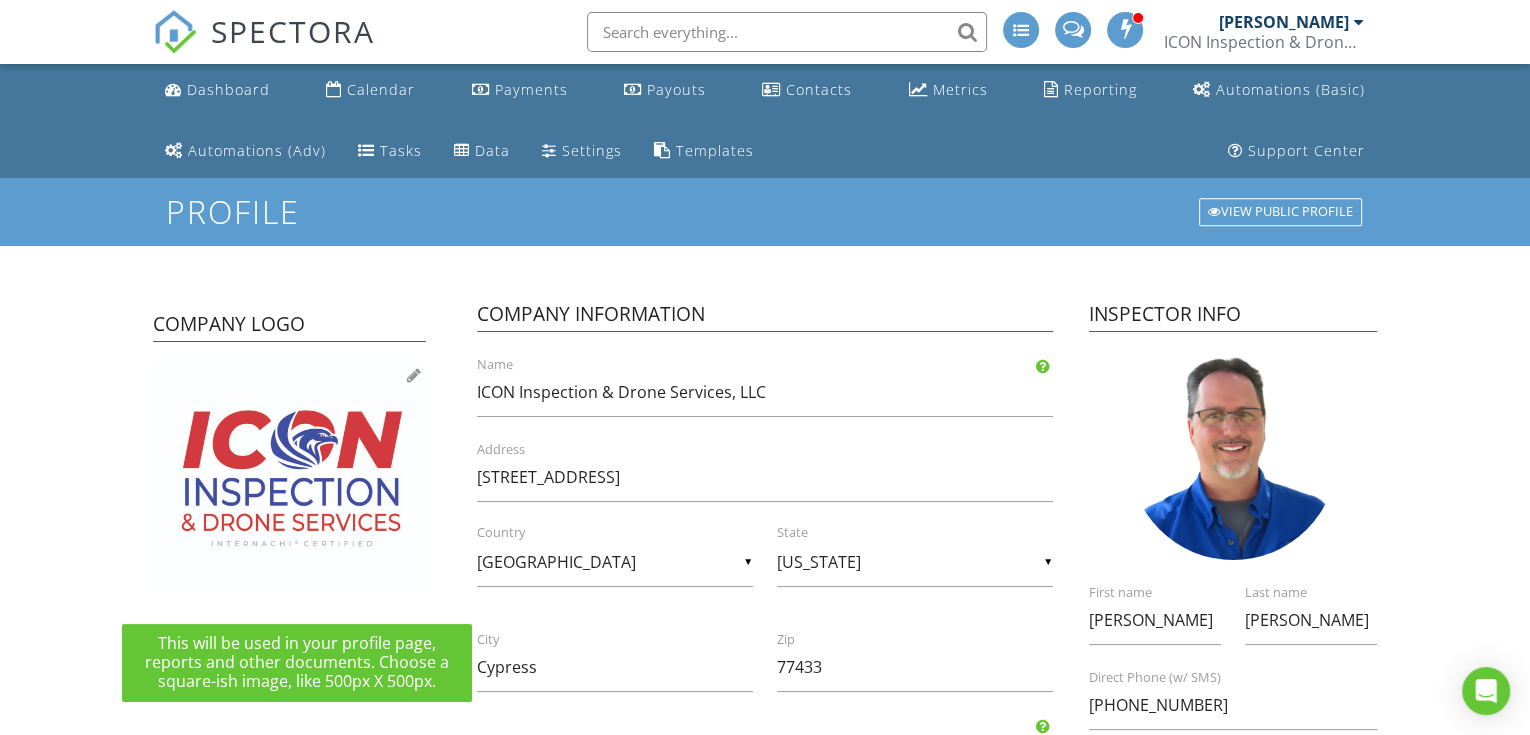 type on "C:\fakepath\ICON Logo with with tag.png" 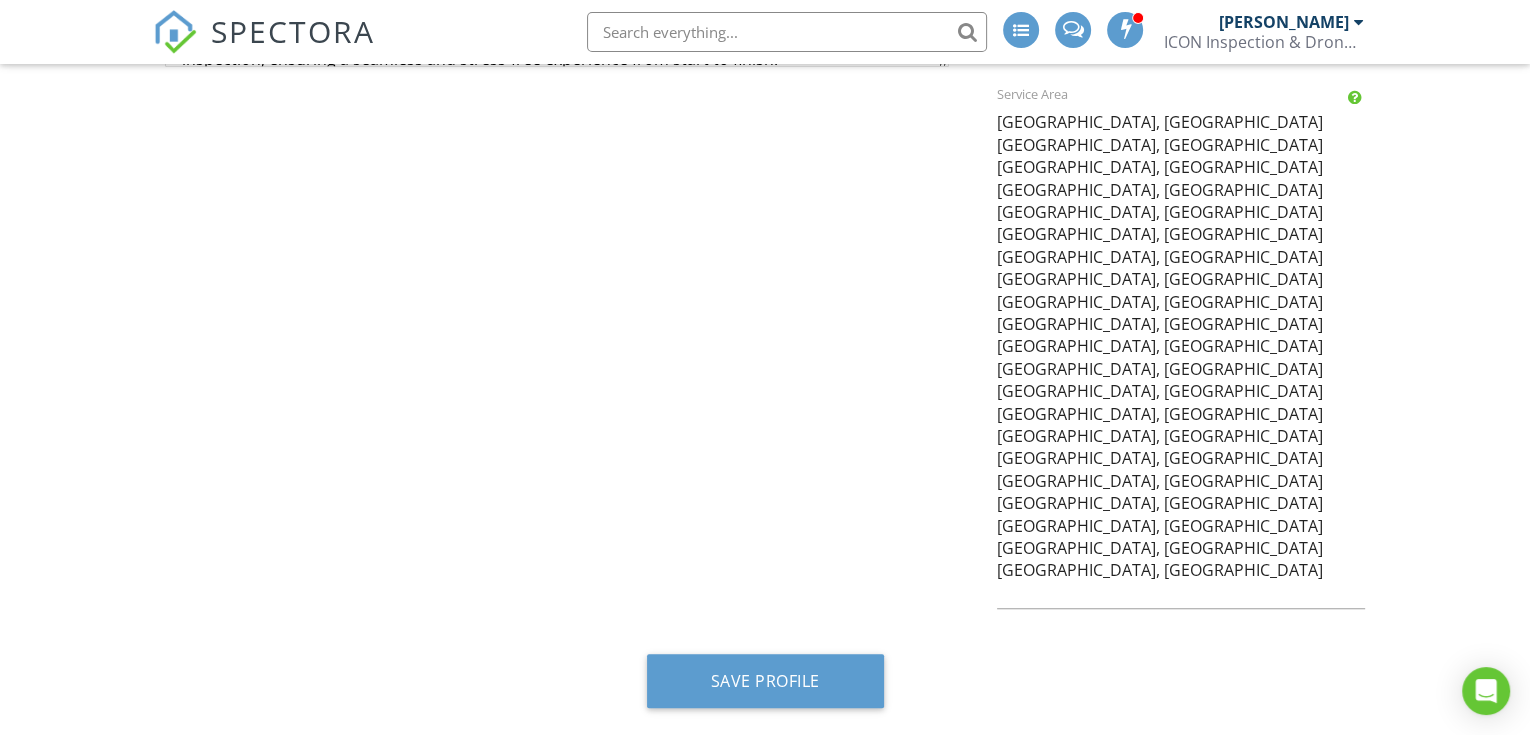 scroll, scrollTop: 1332, scrollLeft: 0, axis: vertical 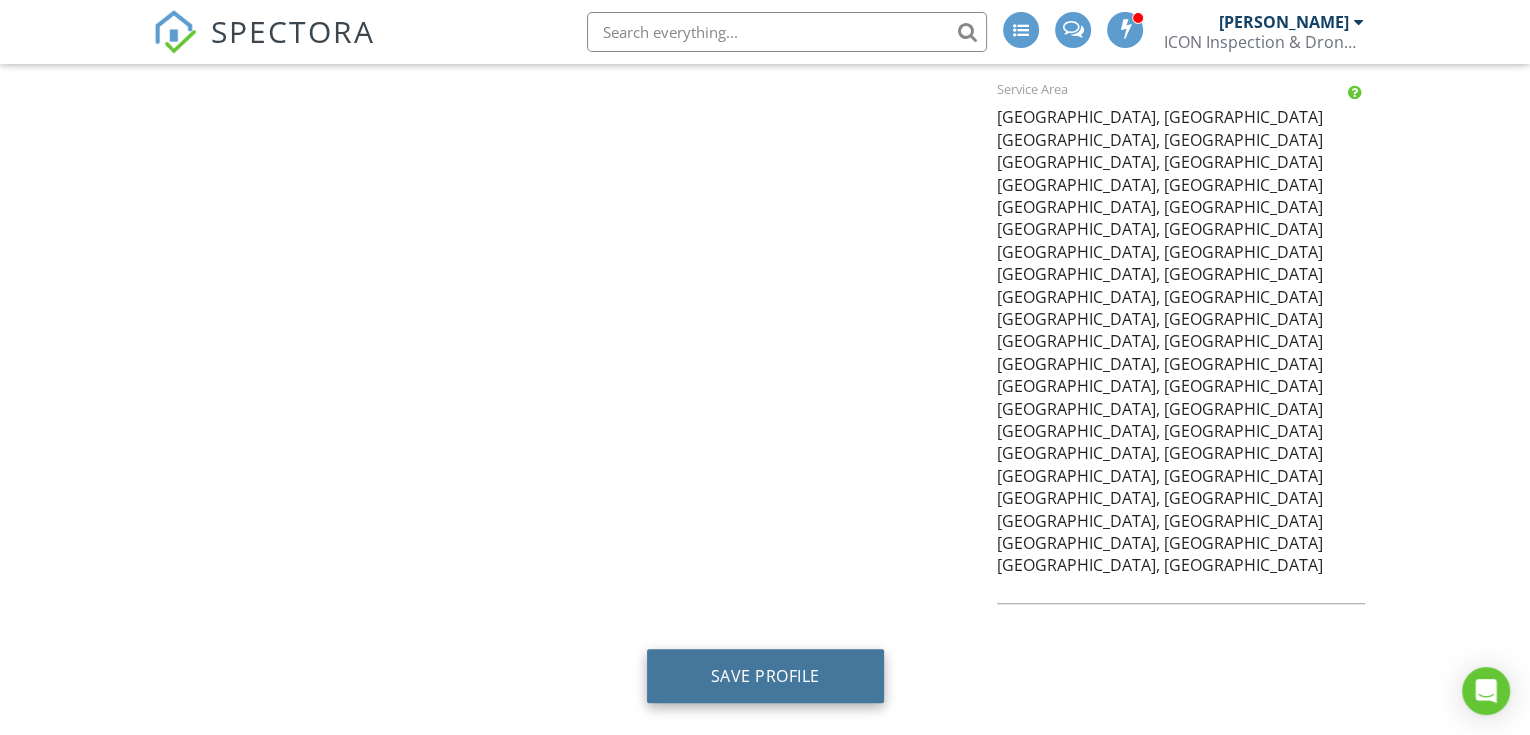 click on "Save Profile" at bounding box center [765, 676] 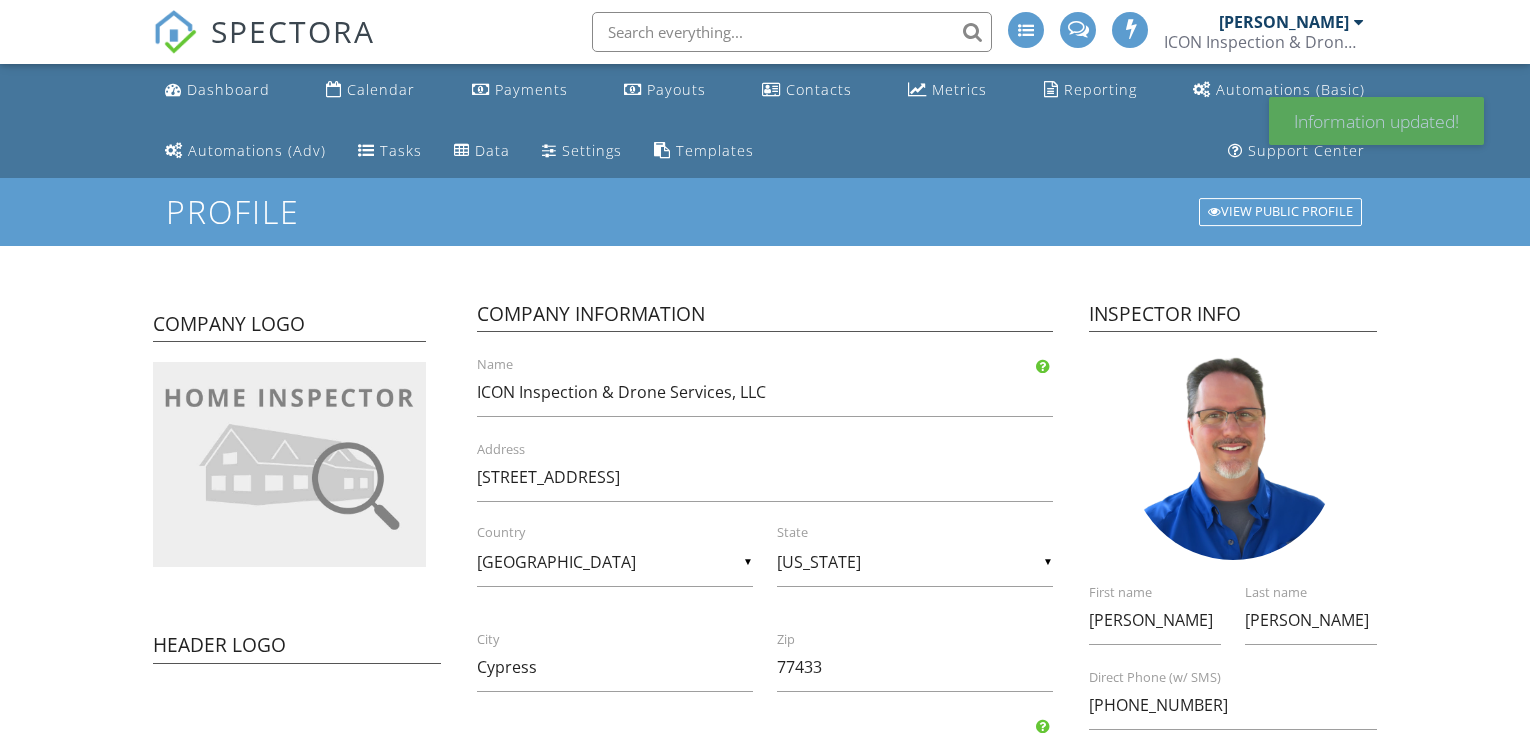 scroll, scrollTop: 0, scrollLeft: 0, axis: both 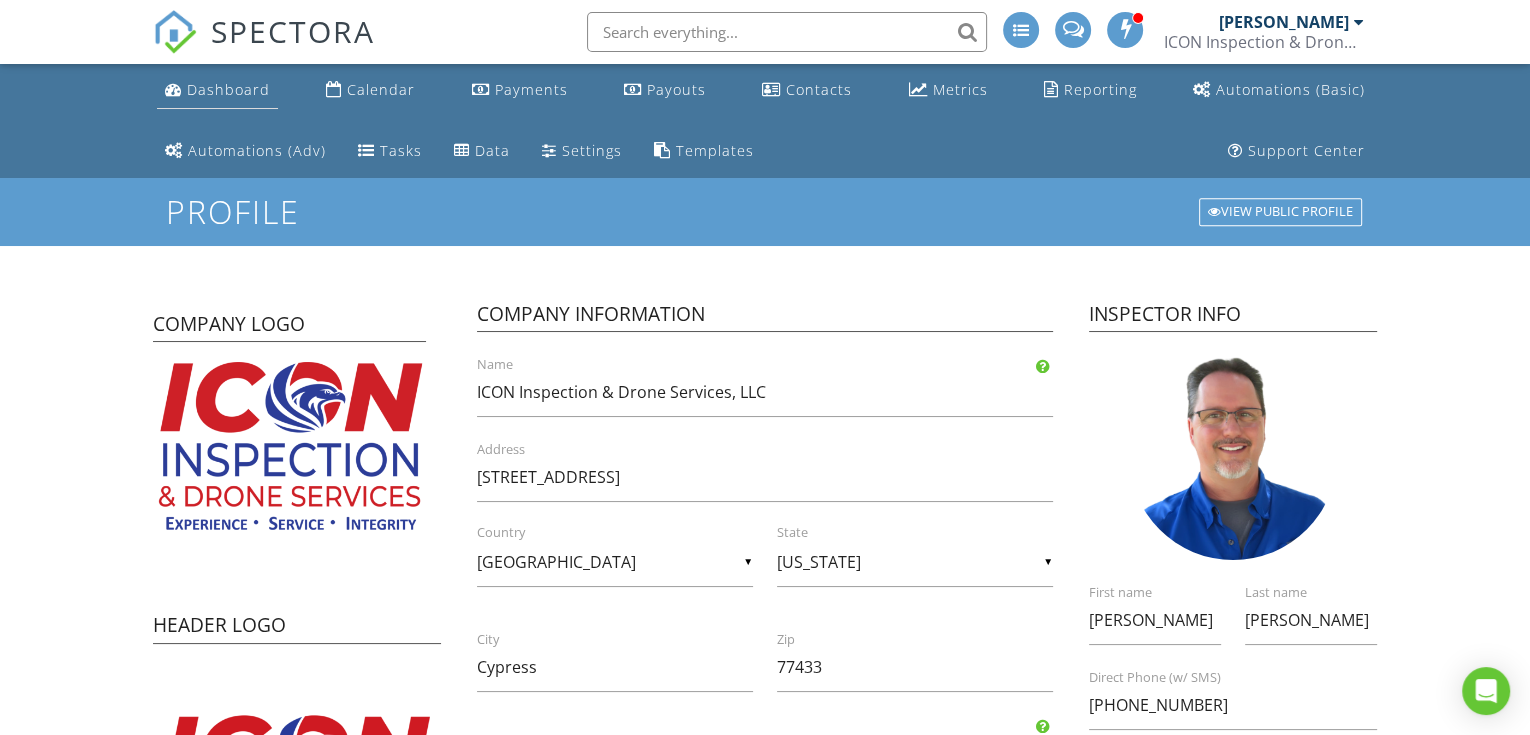 click on "Dashboard" at bounding box center (228, 89) 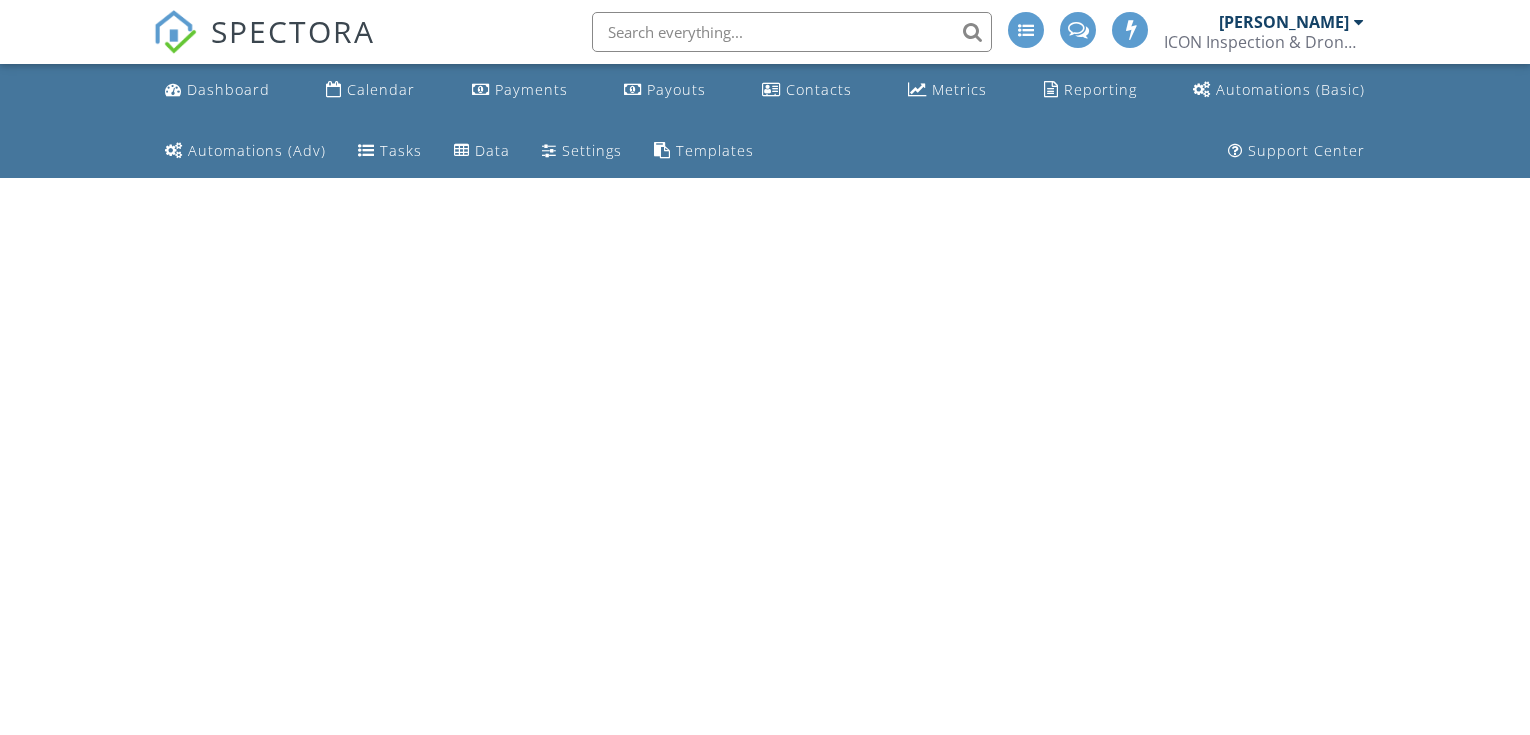scroll, scrollTop: 0, scrollLeft: 0, axis: both 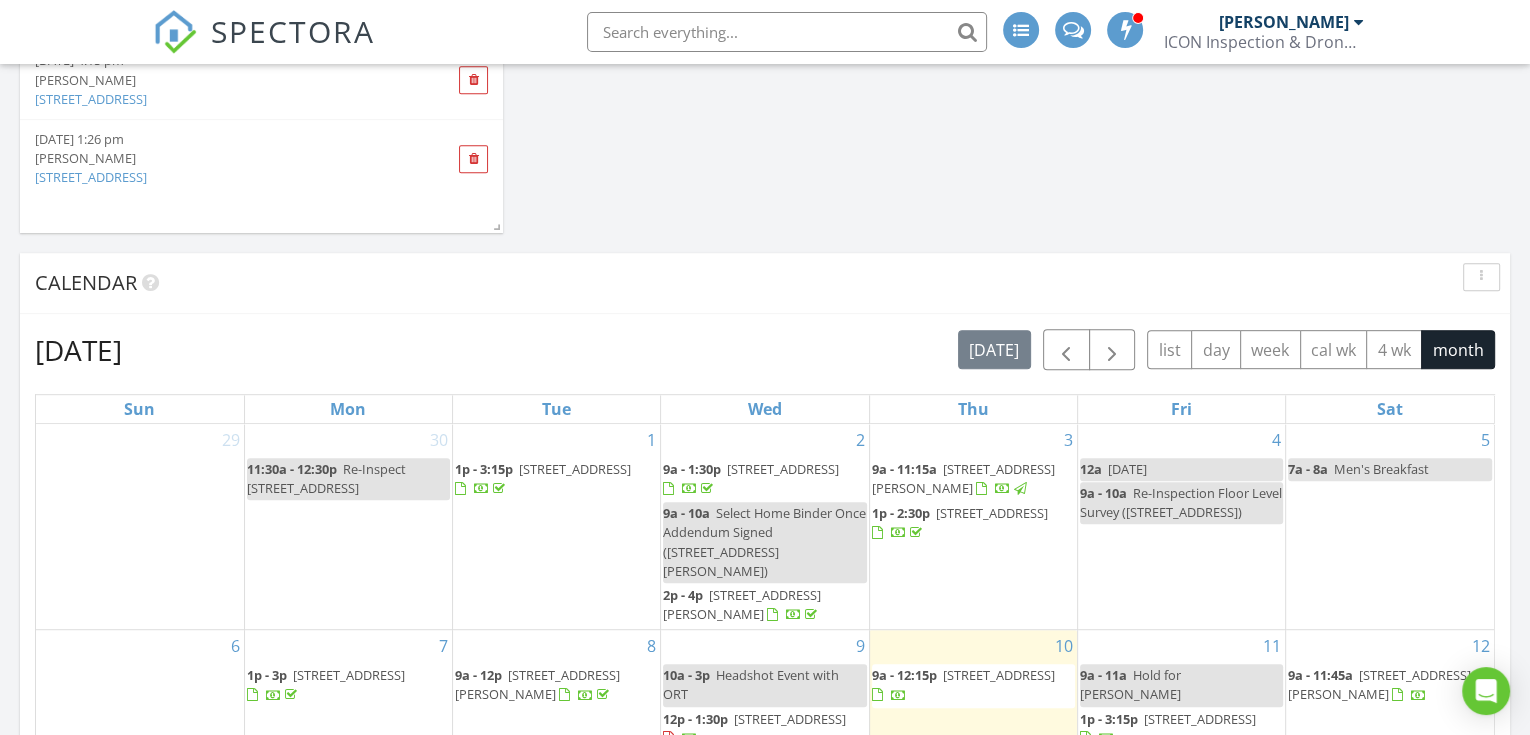 click on "[STREET_ADDRESS]" at bounding box center (349, 675) 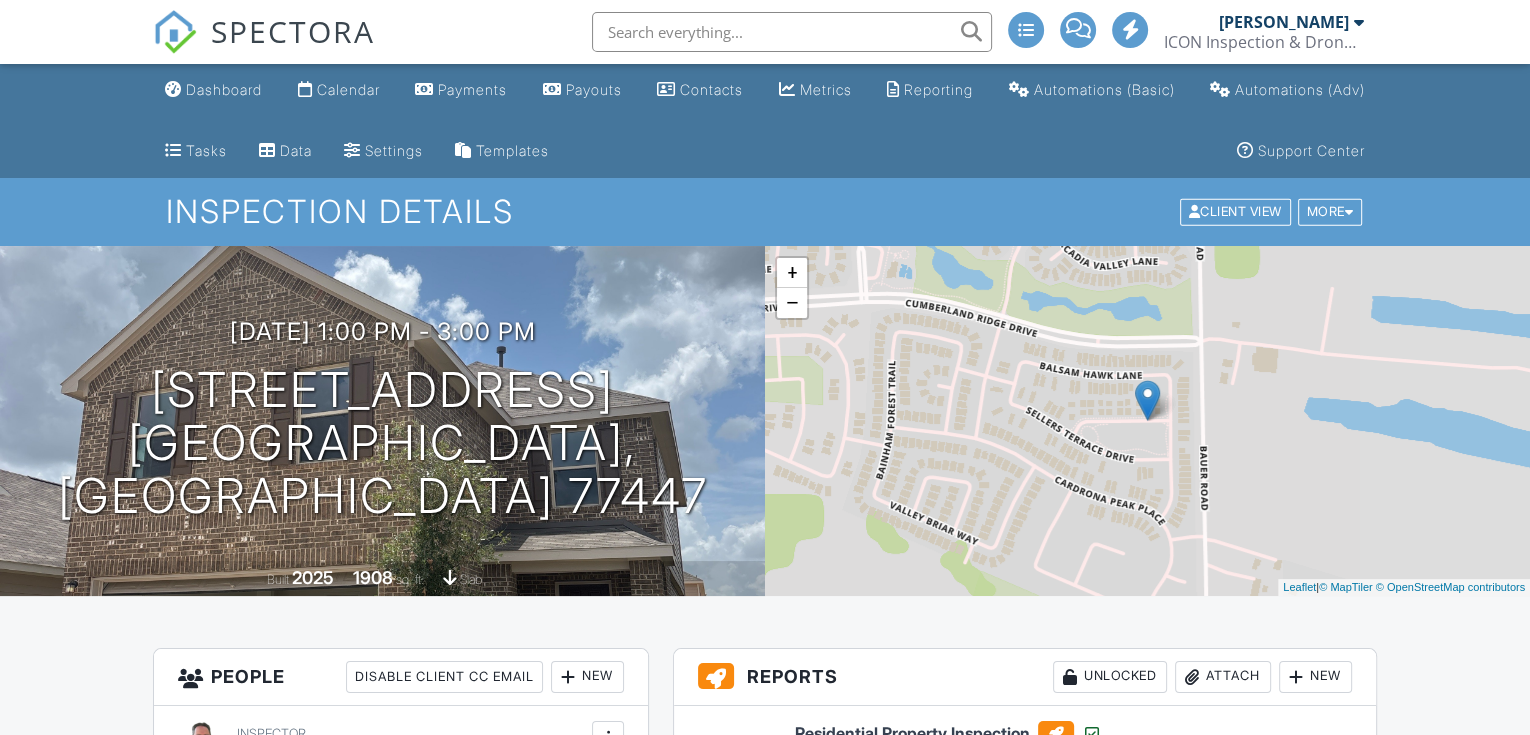 scroll, scrollTop: 190, scrollLeft: 0, axis: vertical 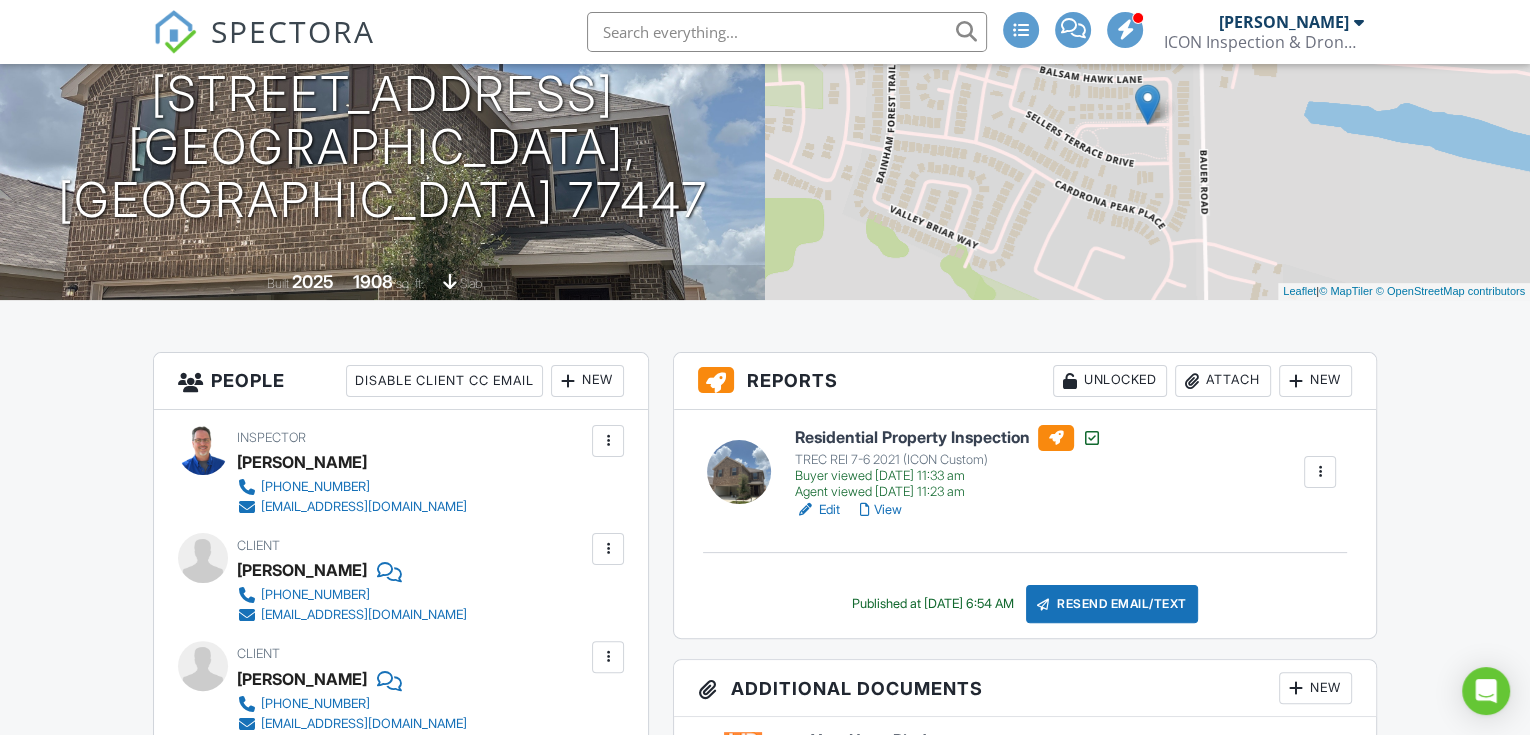 click on "View" at bounding box center [881, 510] 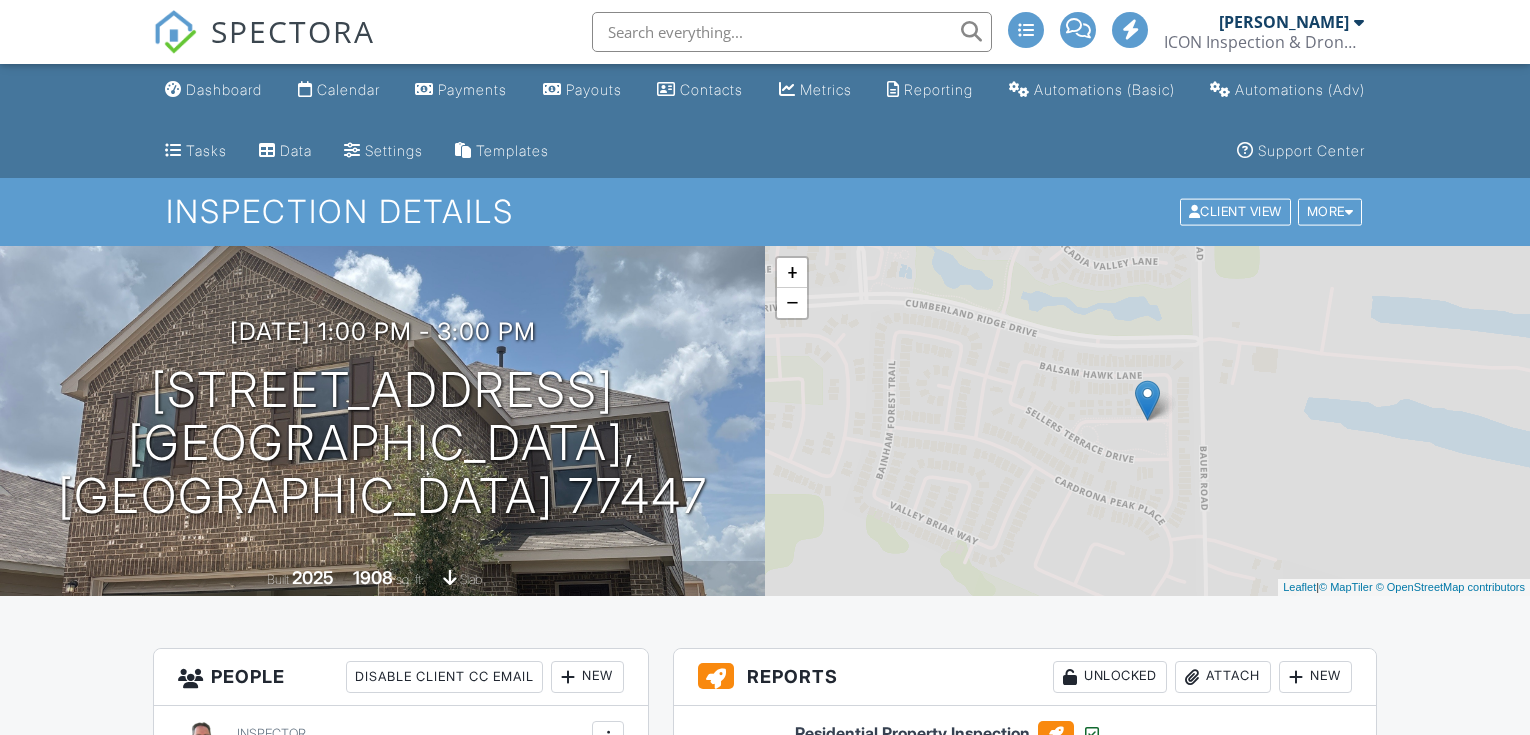 scroll, scrollTop: 296, scrollLeft: 0, axis: vertical 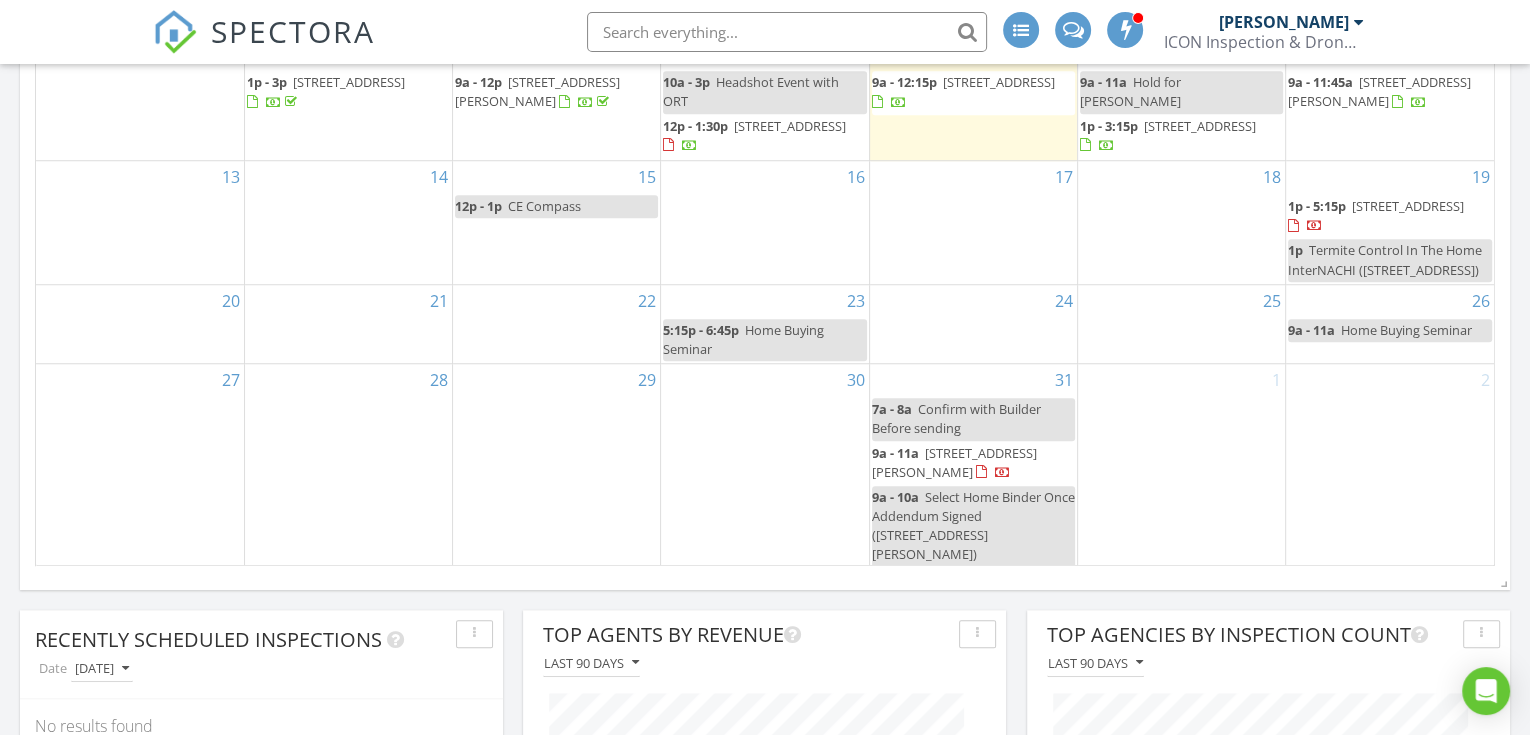 click on "14006 Juniper Bend Ln, CYPRESS 77429" at bounding box center (1408, 206) 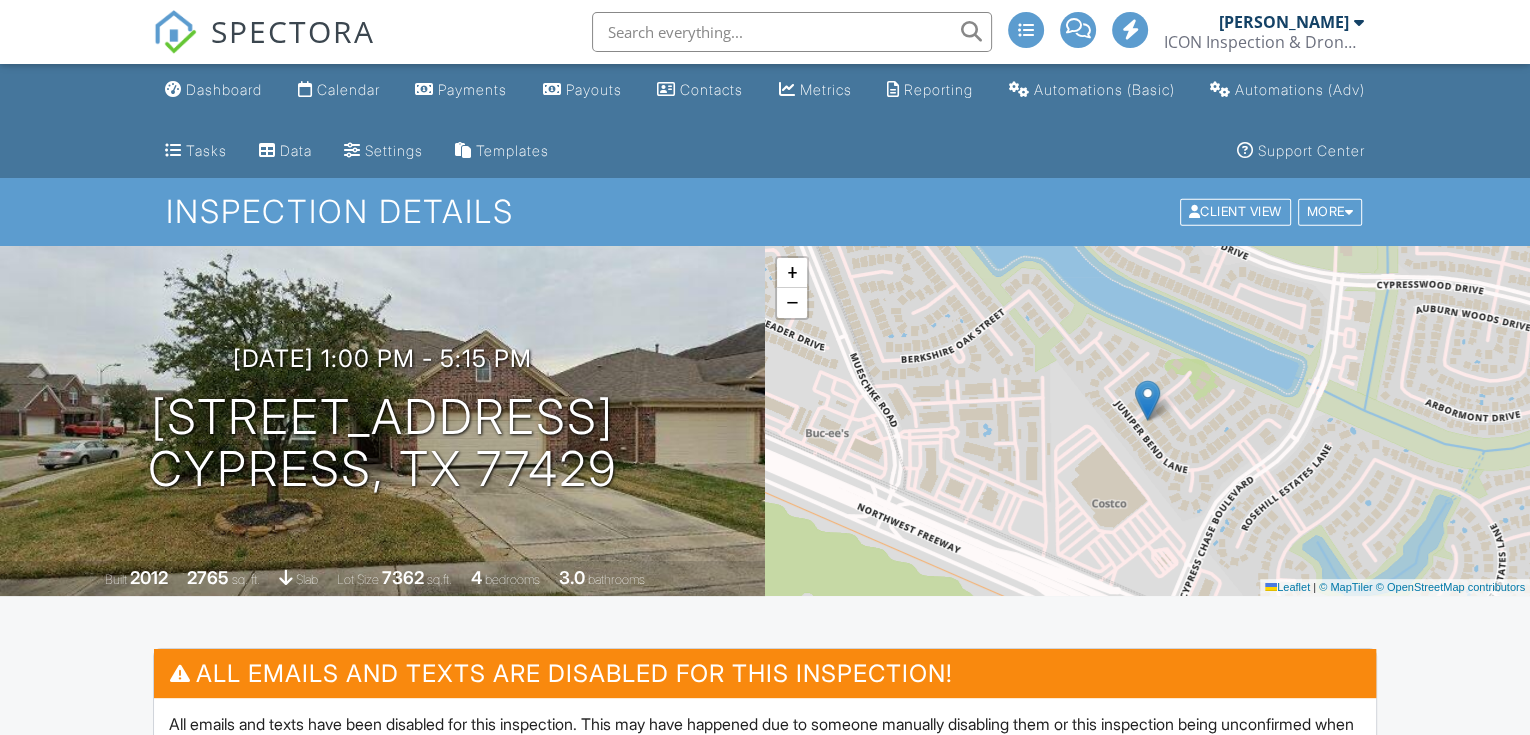 scroll, scrollTop: 362, scrollLeft: 0, axis: vertical 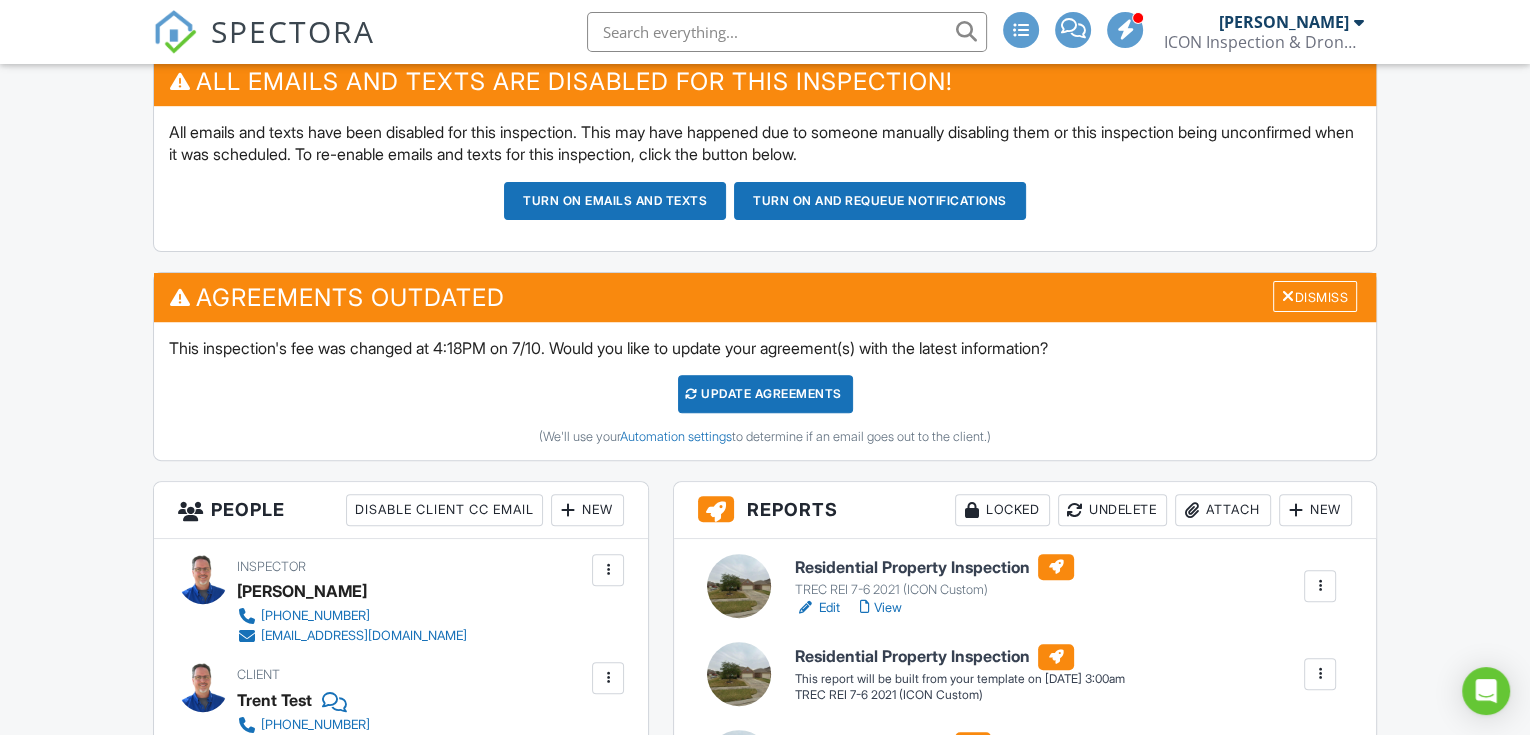click at bounding box center (1320, 586) 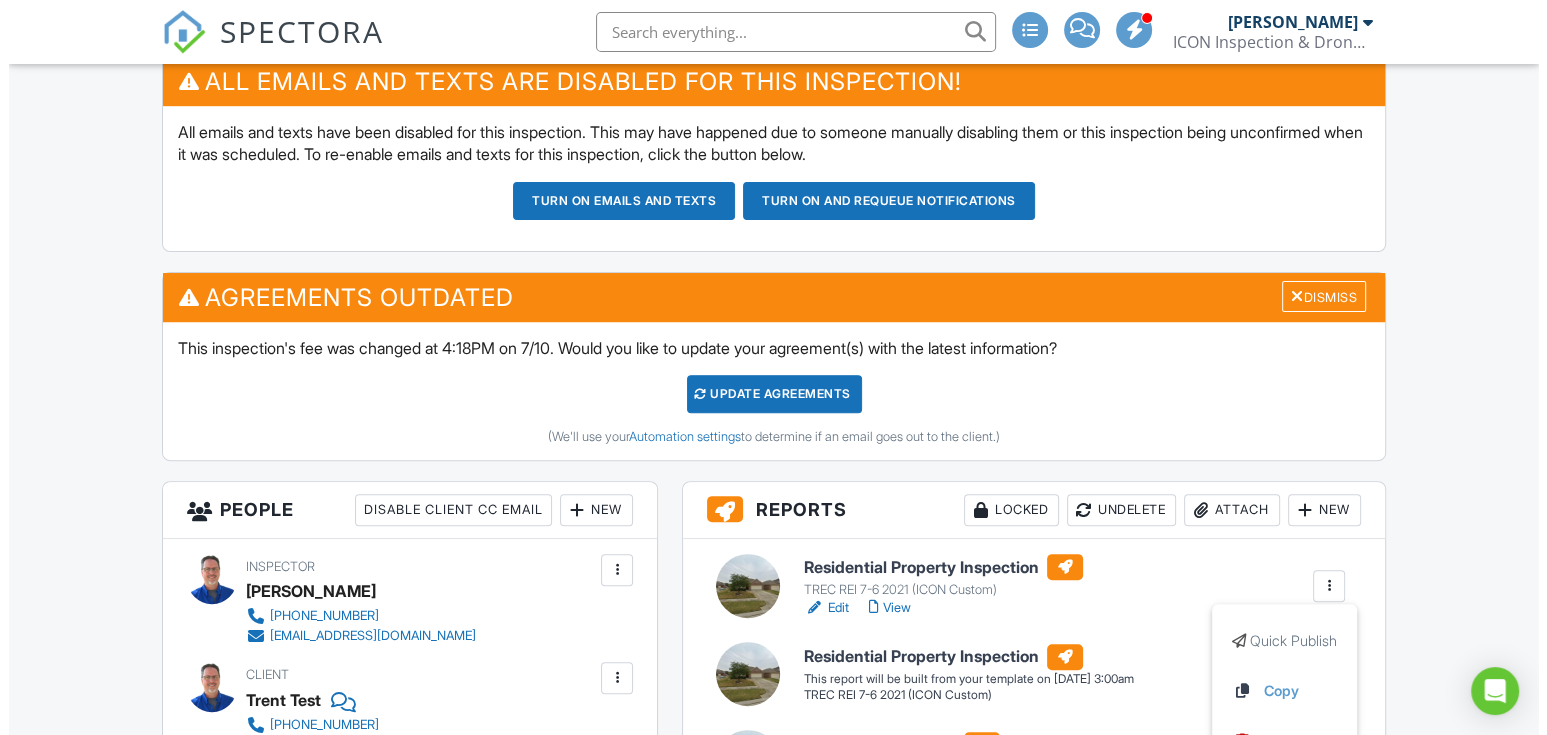 scroll, scrollTop: 888, scrollLeft: 0, axis: vertical 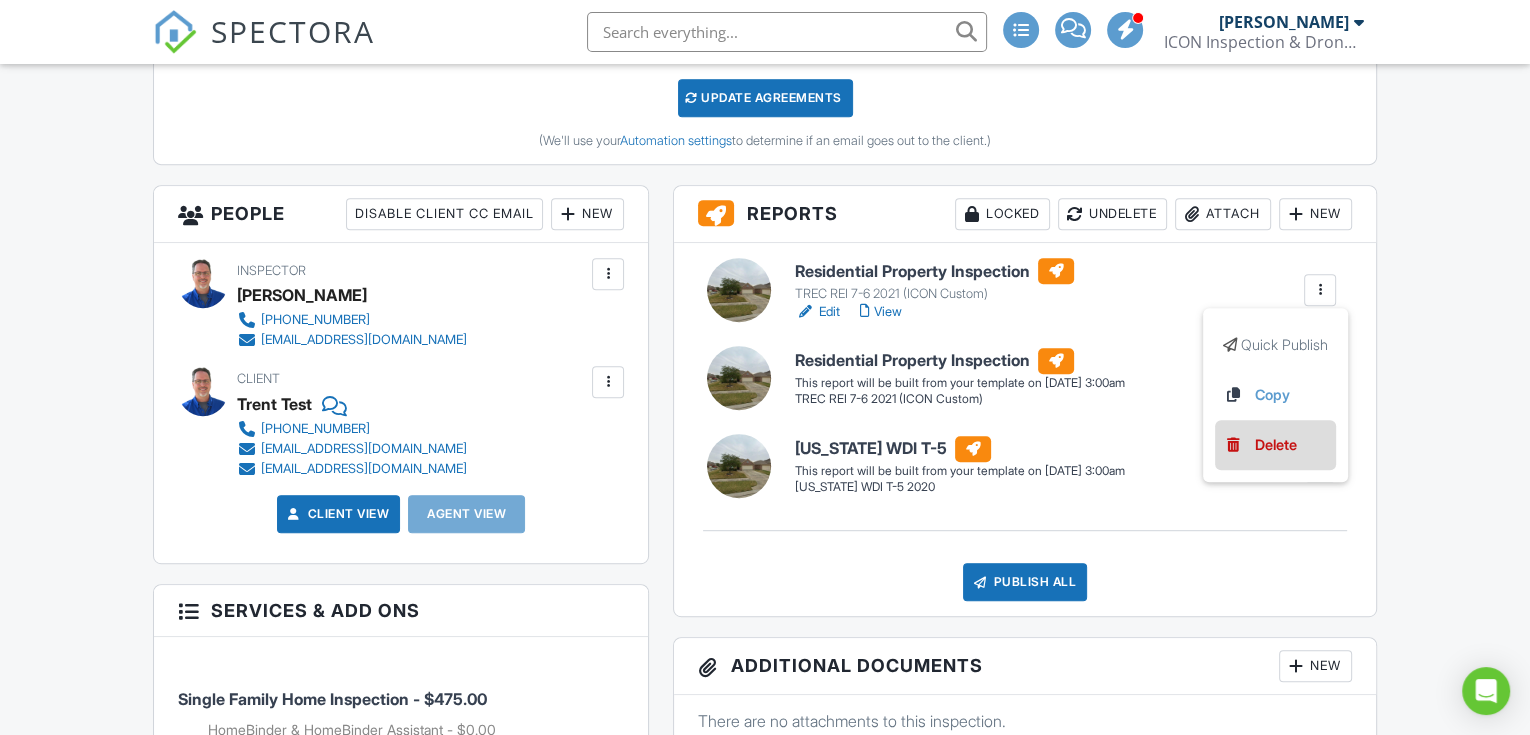 click on "Delete" at bounding box center [1276, 445] 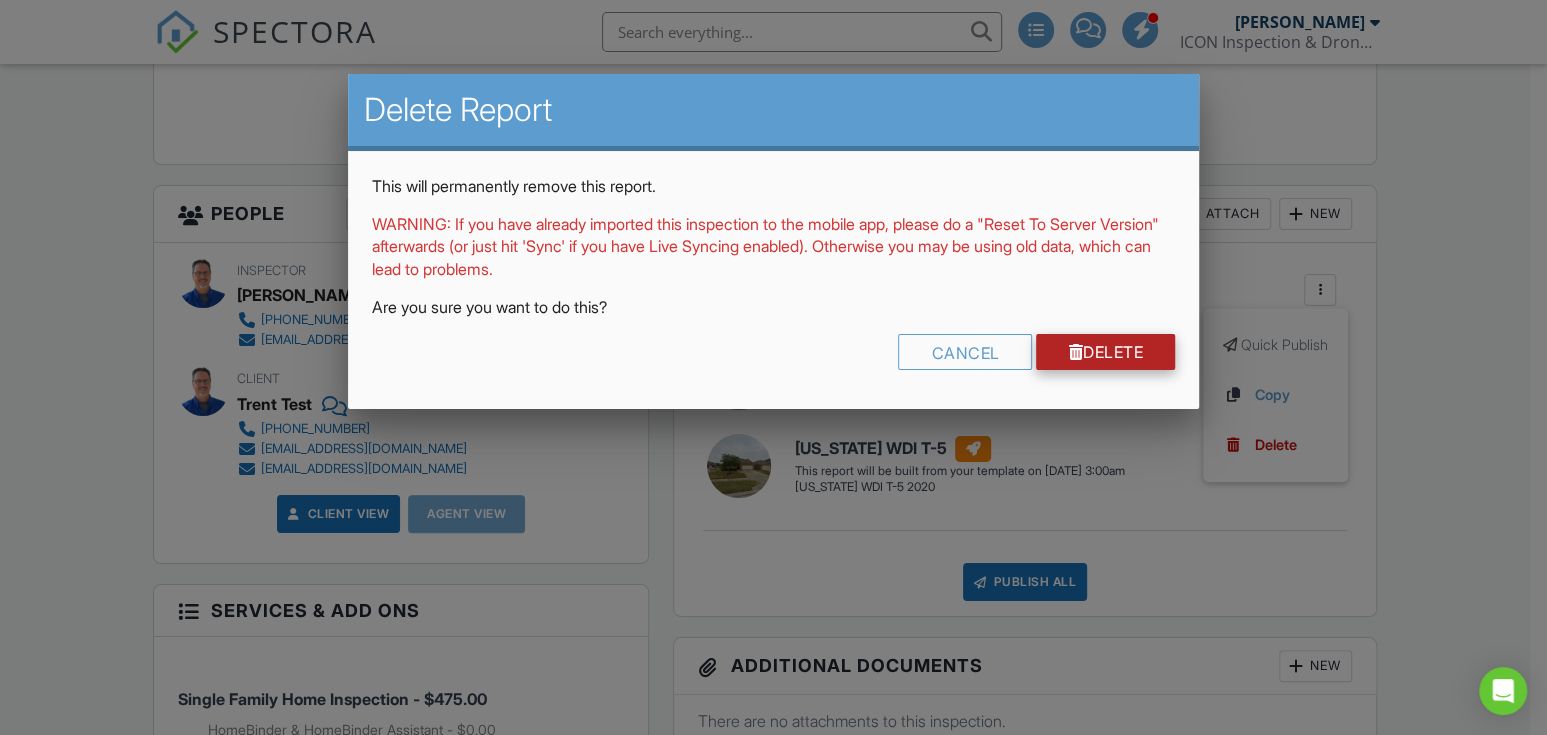 click on "Delete" at bounding box center (1105, 352) 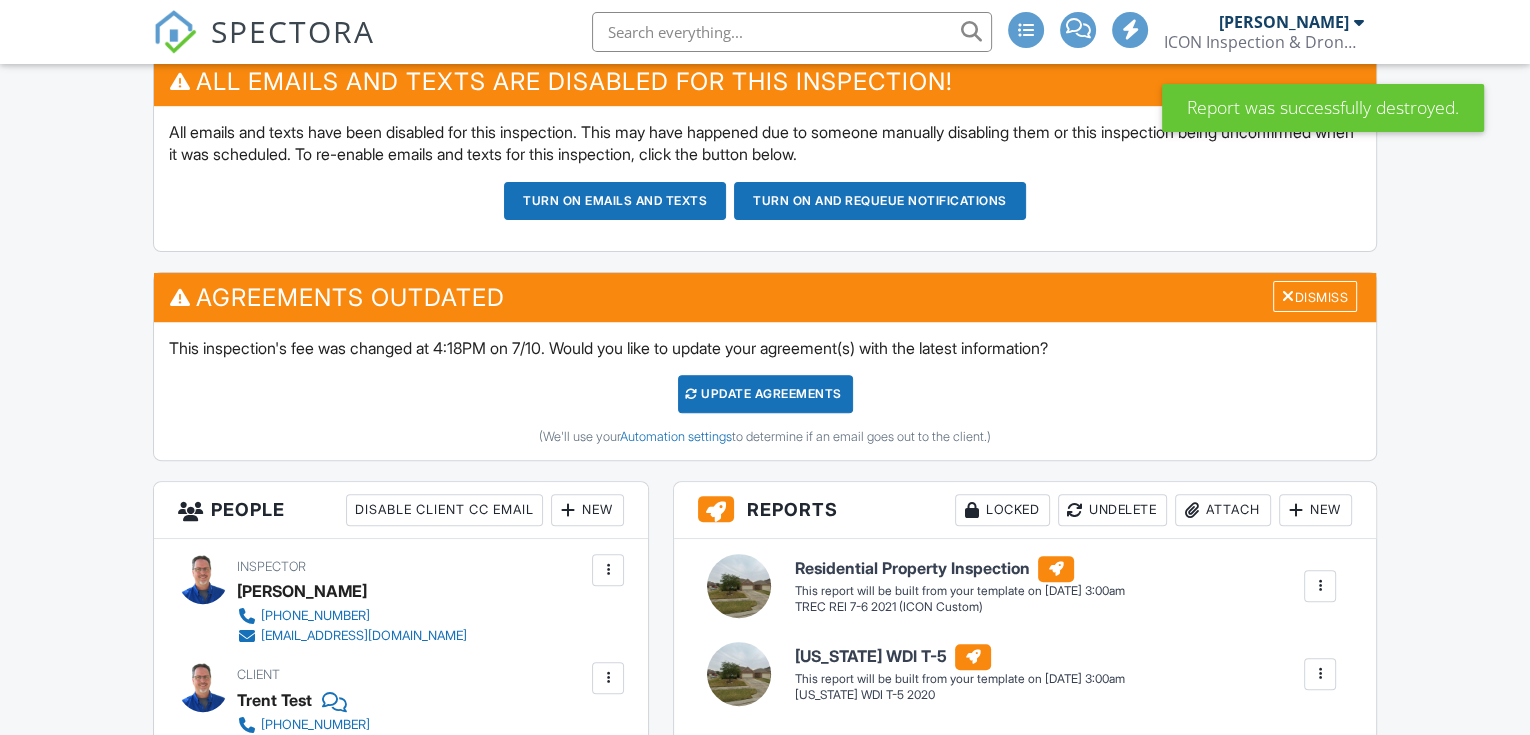 scroll, scrollTop: 0, scrollLeft: 0, axis: both 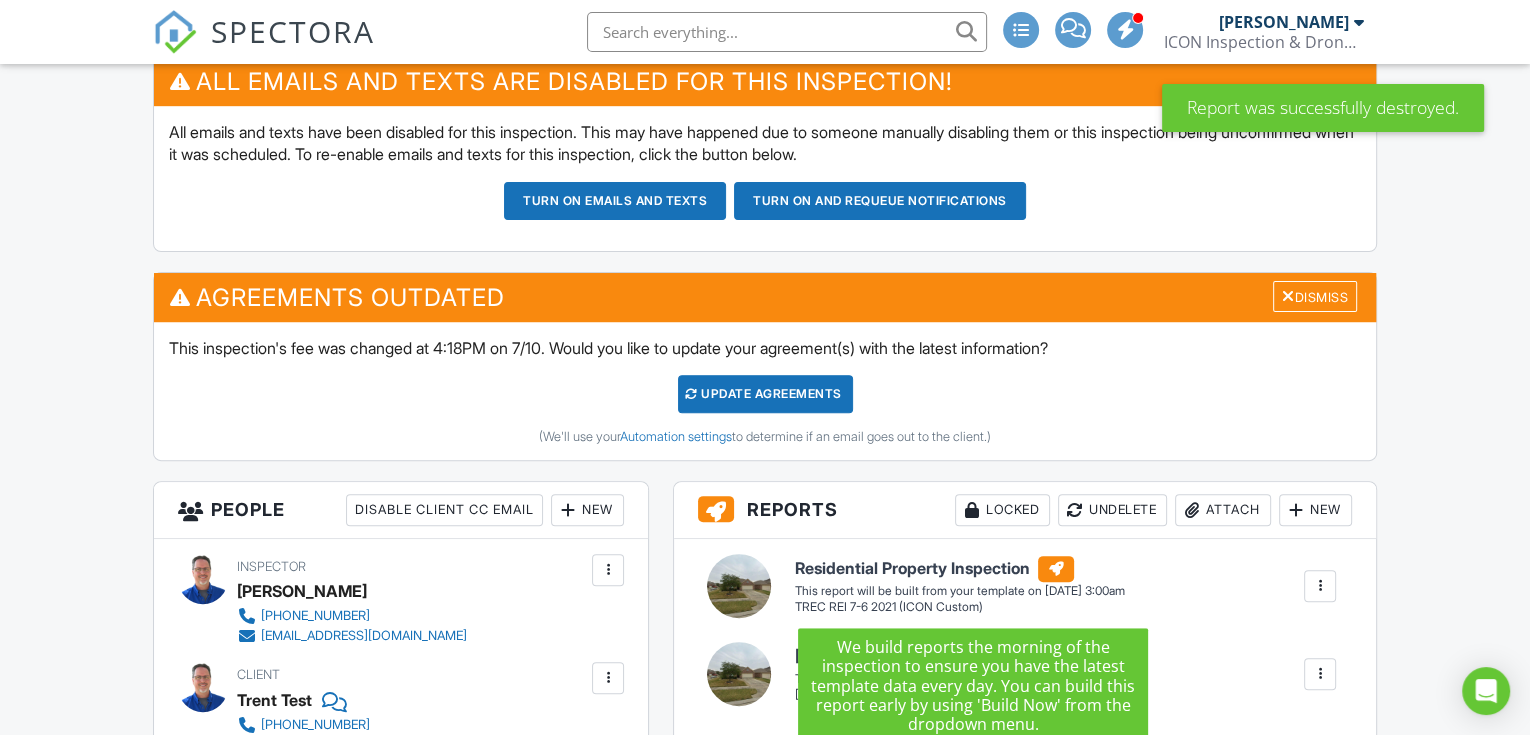 click on "Residential Property Inspection" at bounding box center [960, 569] 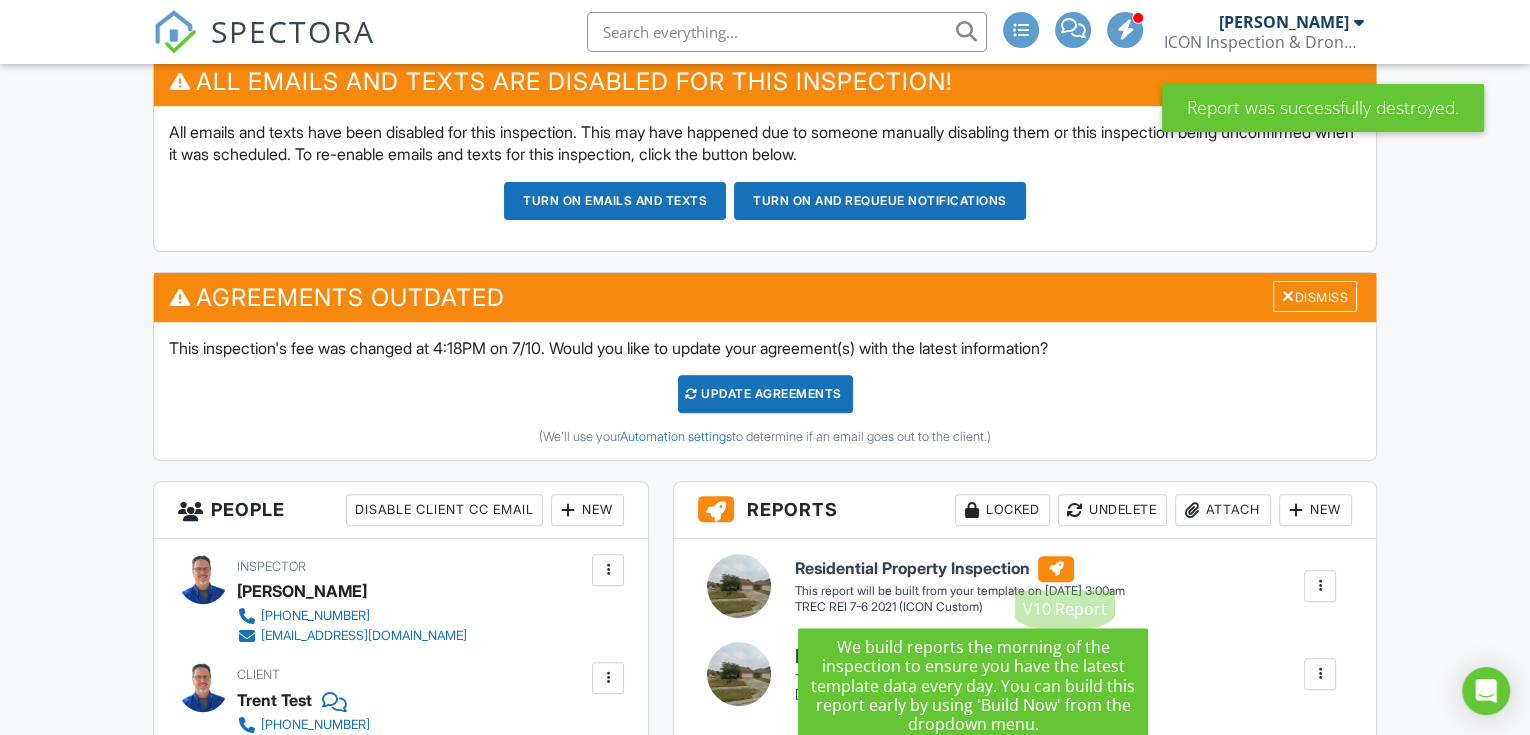 click at bounding box center (1056, 569) 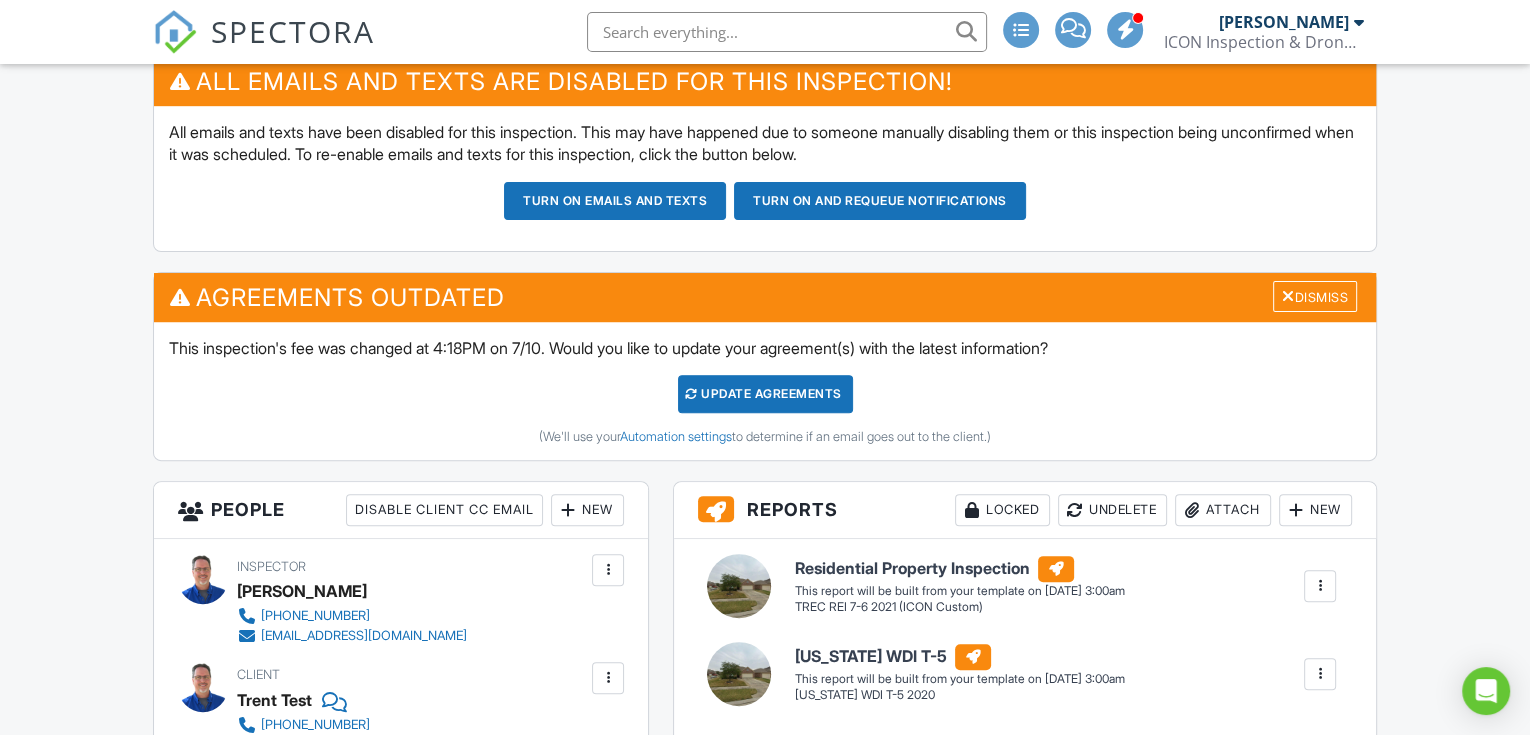 click on "Dashboard
Calendar
Payments
Payouts
Contacts
Metrics
Reporting
Automations (Basic)
Automations (Adv)
Tasks
Data
Settings
Templates
Support Center
Inspection Details
Client View
More
Property Details
Reschedule
Reorder / Copy
Share
Cancel
Delete
Print Order
Convert to V9
Enable Pass on CC Fees
View Change Log
07/19/2025  1:00 pm
- 5:15 pm
14006 Juniper Bend Ln
CYPRESS, TX 77429
Built
2012
2765
sq. ft.
slab
Lot Size
7362
sq.ft.
4
bedrooms
3.0
bathrooms
+ −  Leaflet   |   © MapTiler   © OpenStreetMap contributors
All emails and texts are disabled for this inspection!
Turn on emails and texts" at bounding box center (765, 1336) 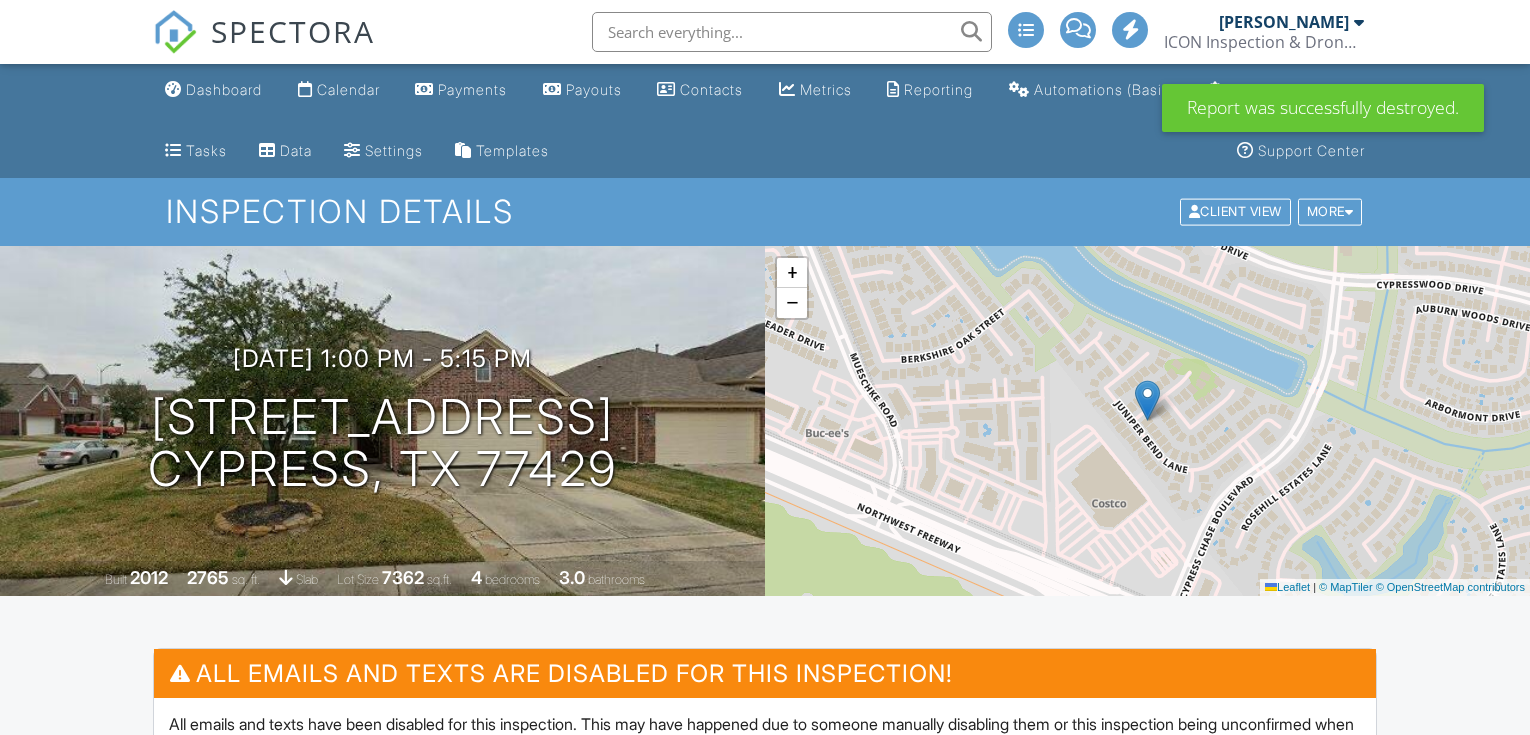 scroll, scrollTop: 0, scrollLeft: 0, axis: both 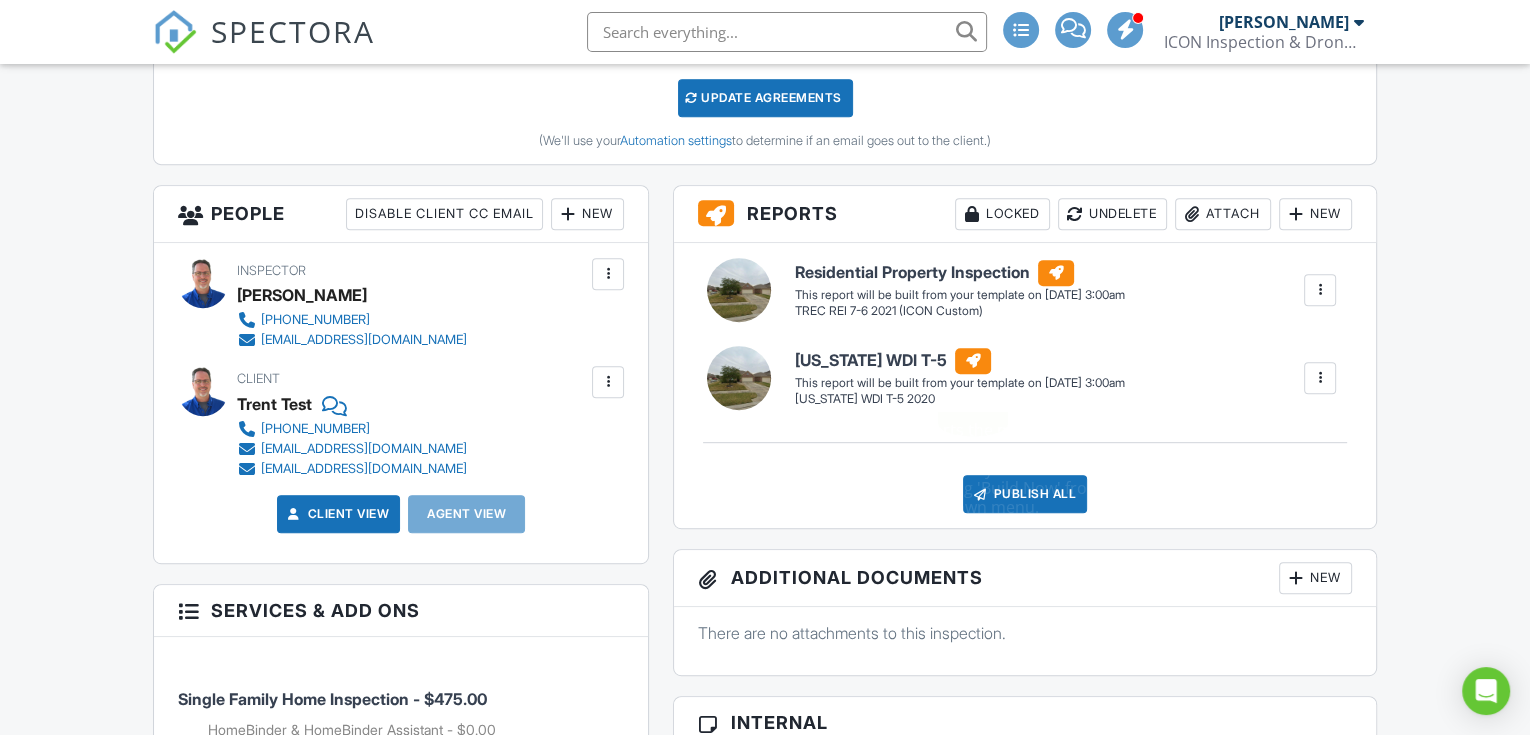 click on "Residential Property Inspection" at bounding box center [960, 273] 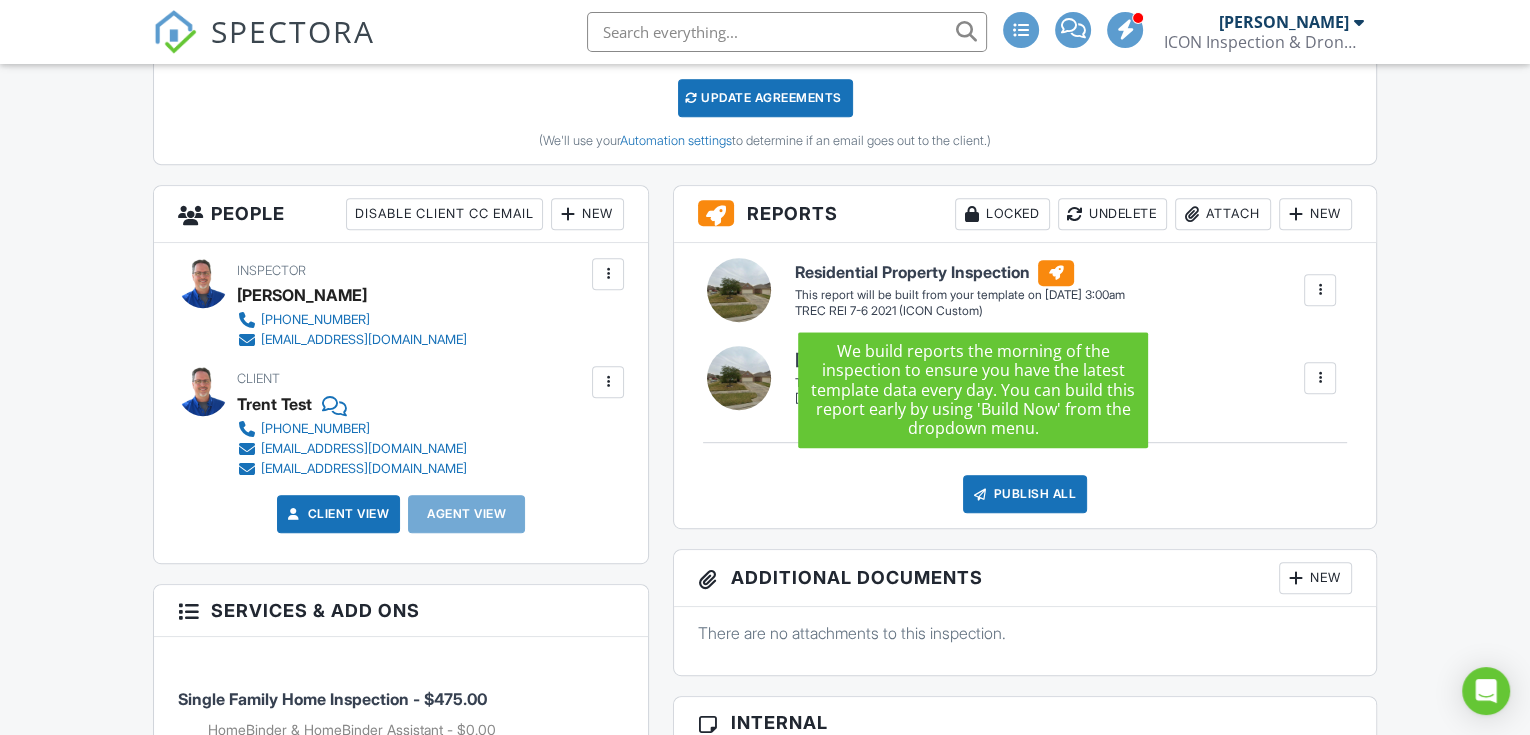 click at bounding box center (739, 290) 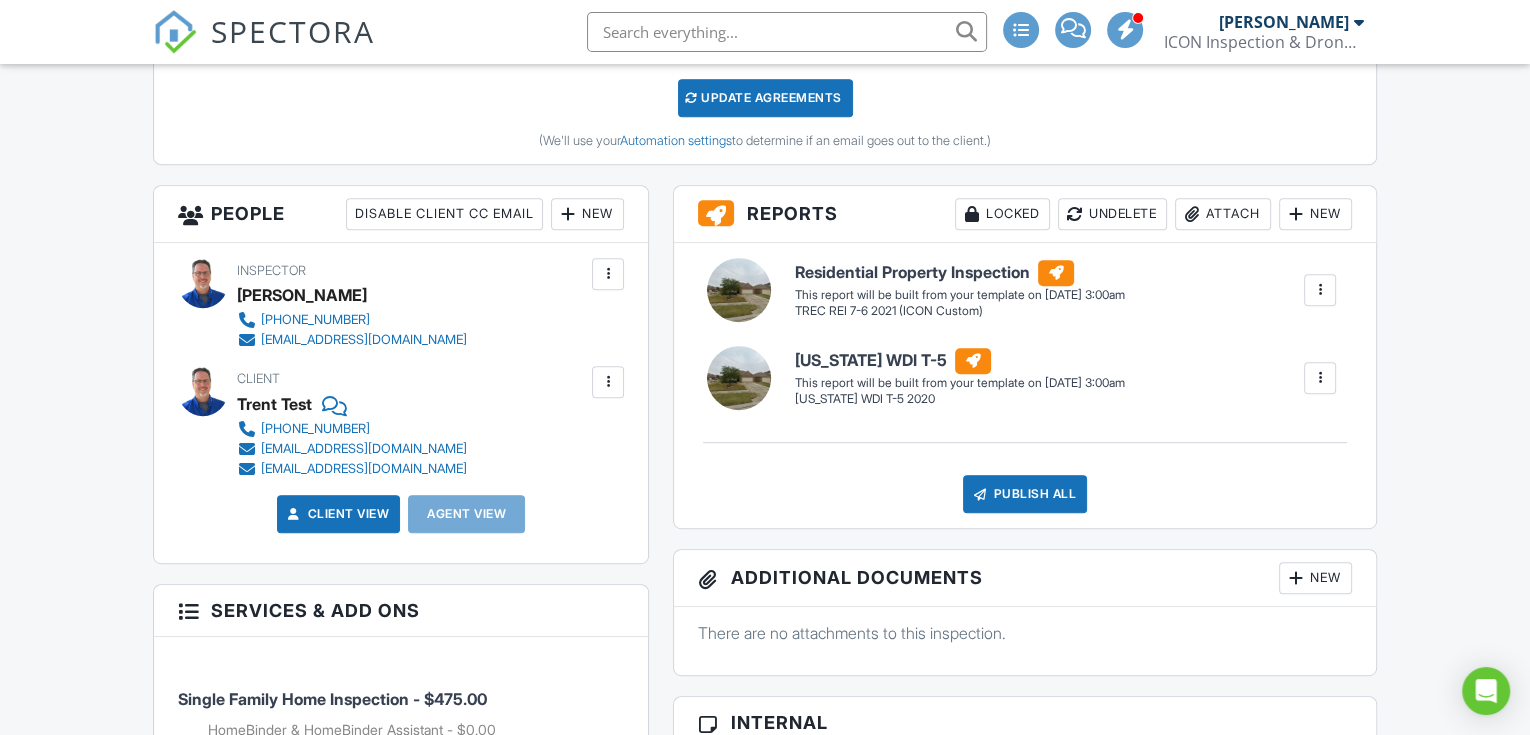 click on "Residential Property Inspection" at bounding box center [960, 273] 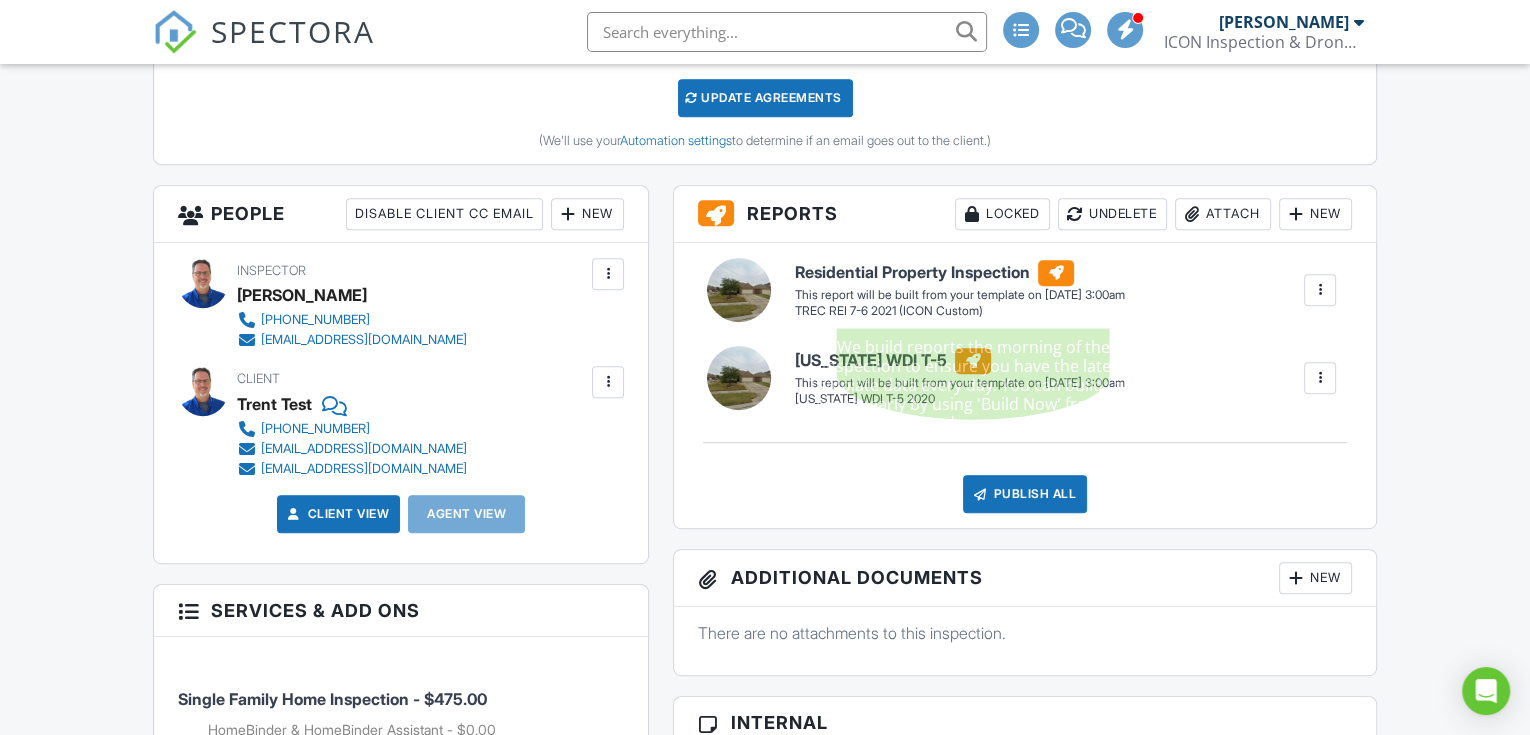 click at bounding box center [1320, 290] 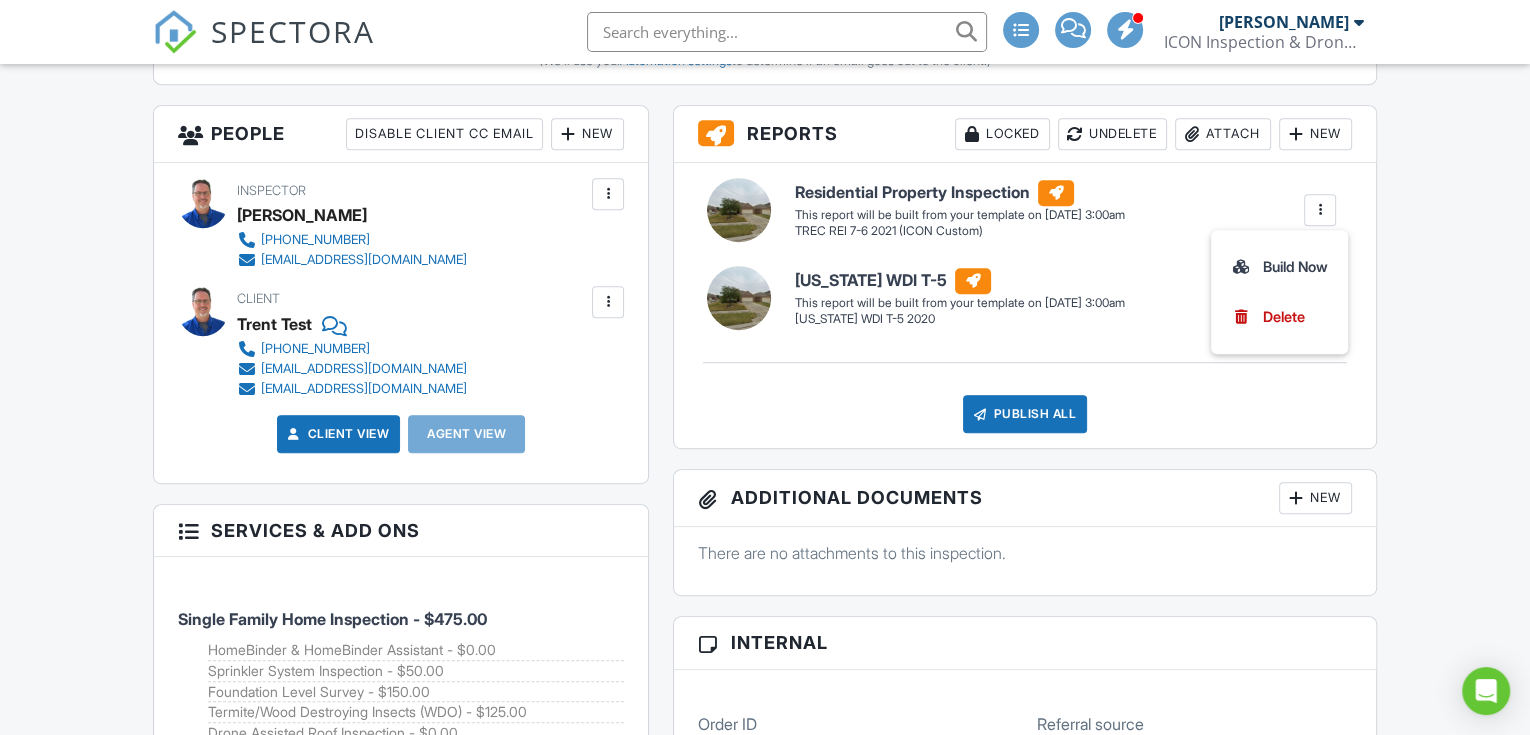 scroll, scrollTop: 888, scrollLeft: 0, axis: vertical 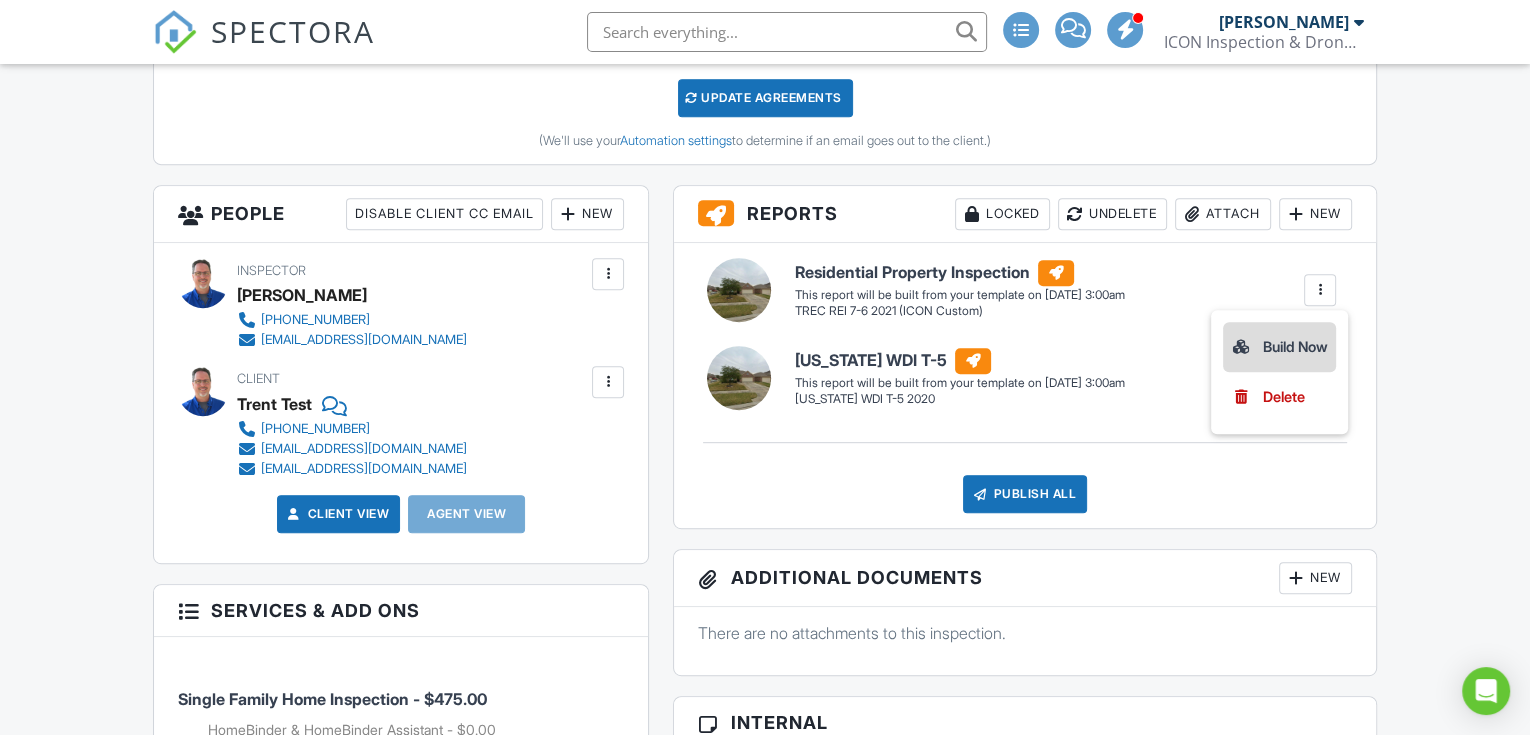 click on "Build Now" at bounding box center (1279, 347) 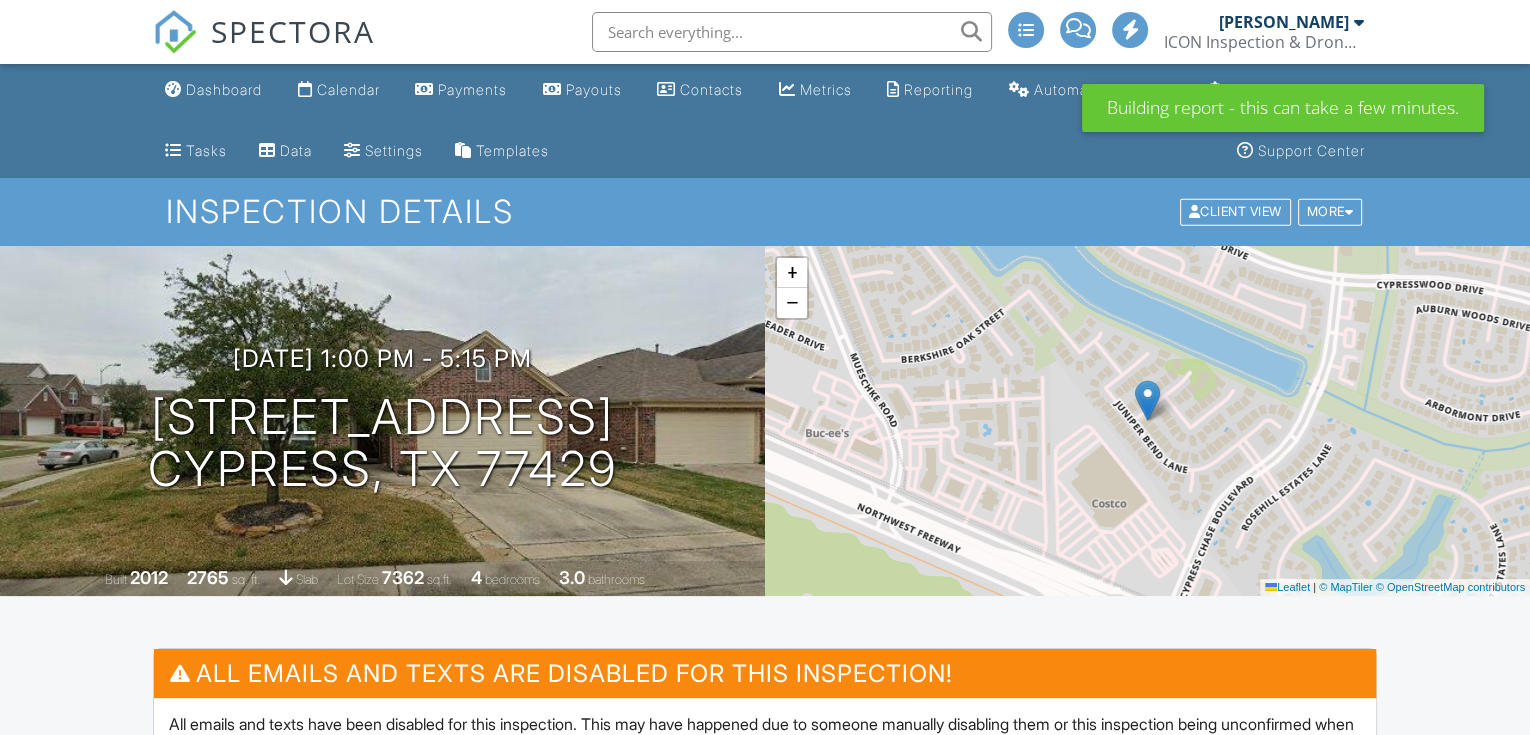 scroll, scrollTop: 592, scrollLeft: 0, axis: vertical 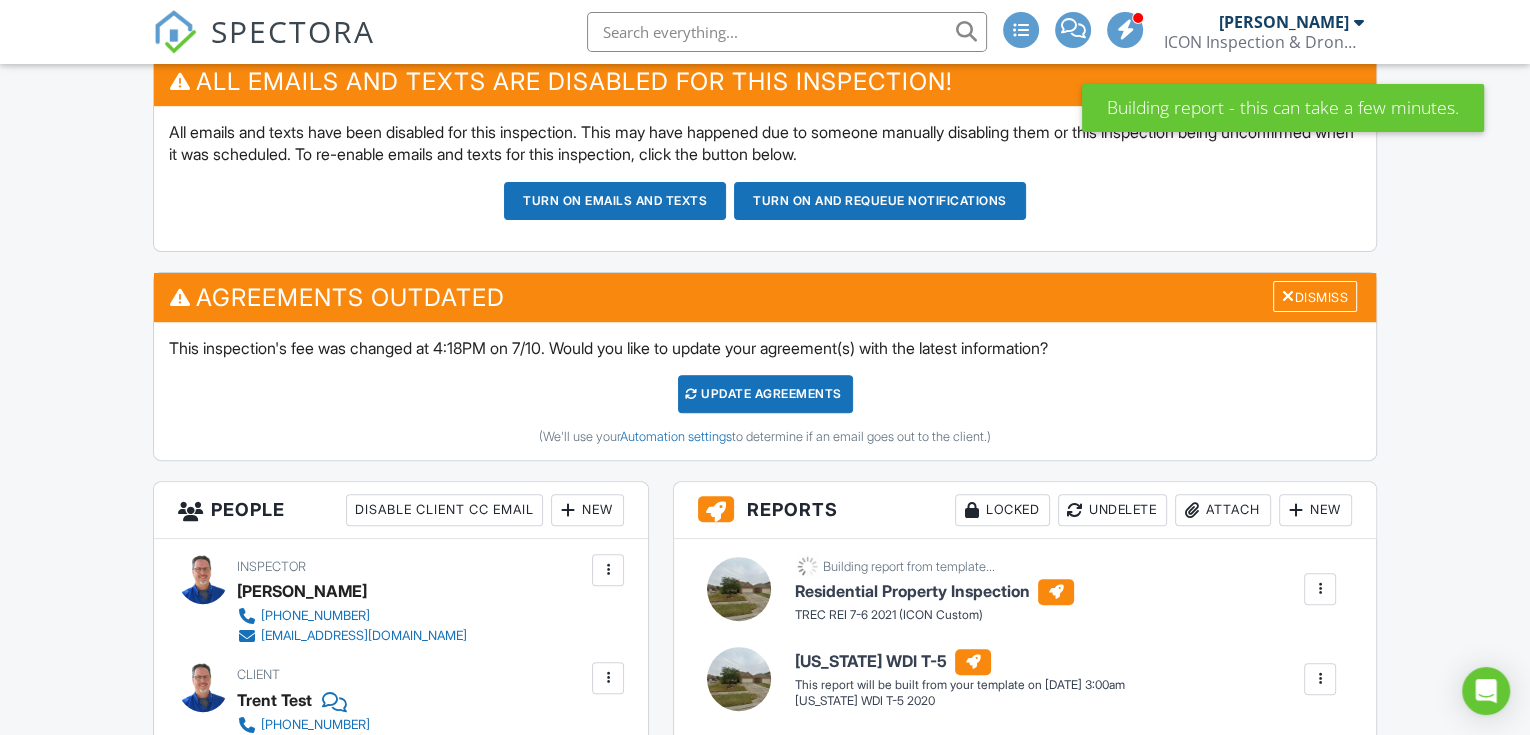 click on "Update Agreements" at bounding box center [765, 394] 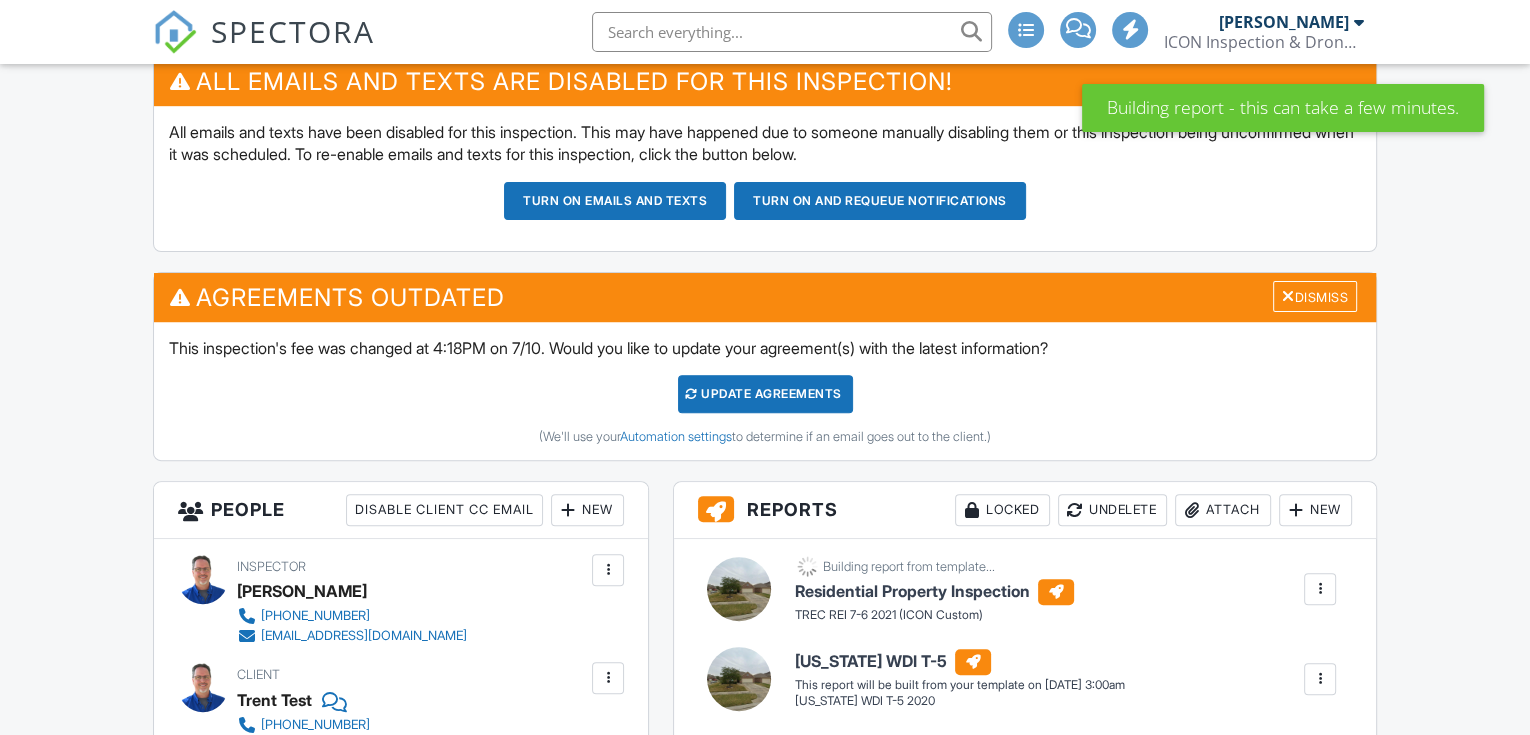 scroll, scrollTop: 592, scrollLeft: 0, axis: vertical 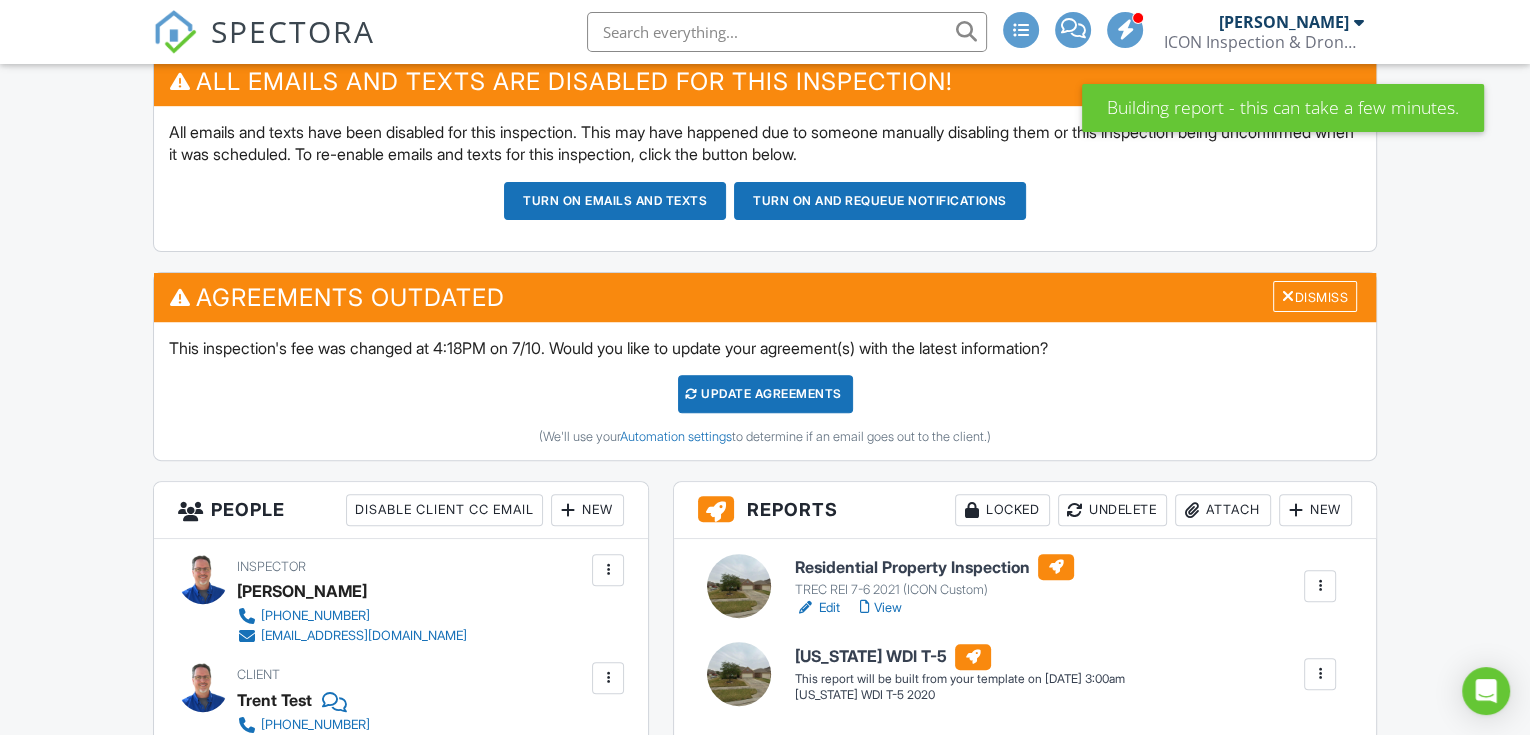 click on "View" at bounding box center (881, 608) 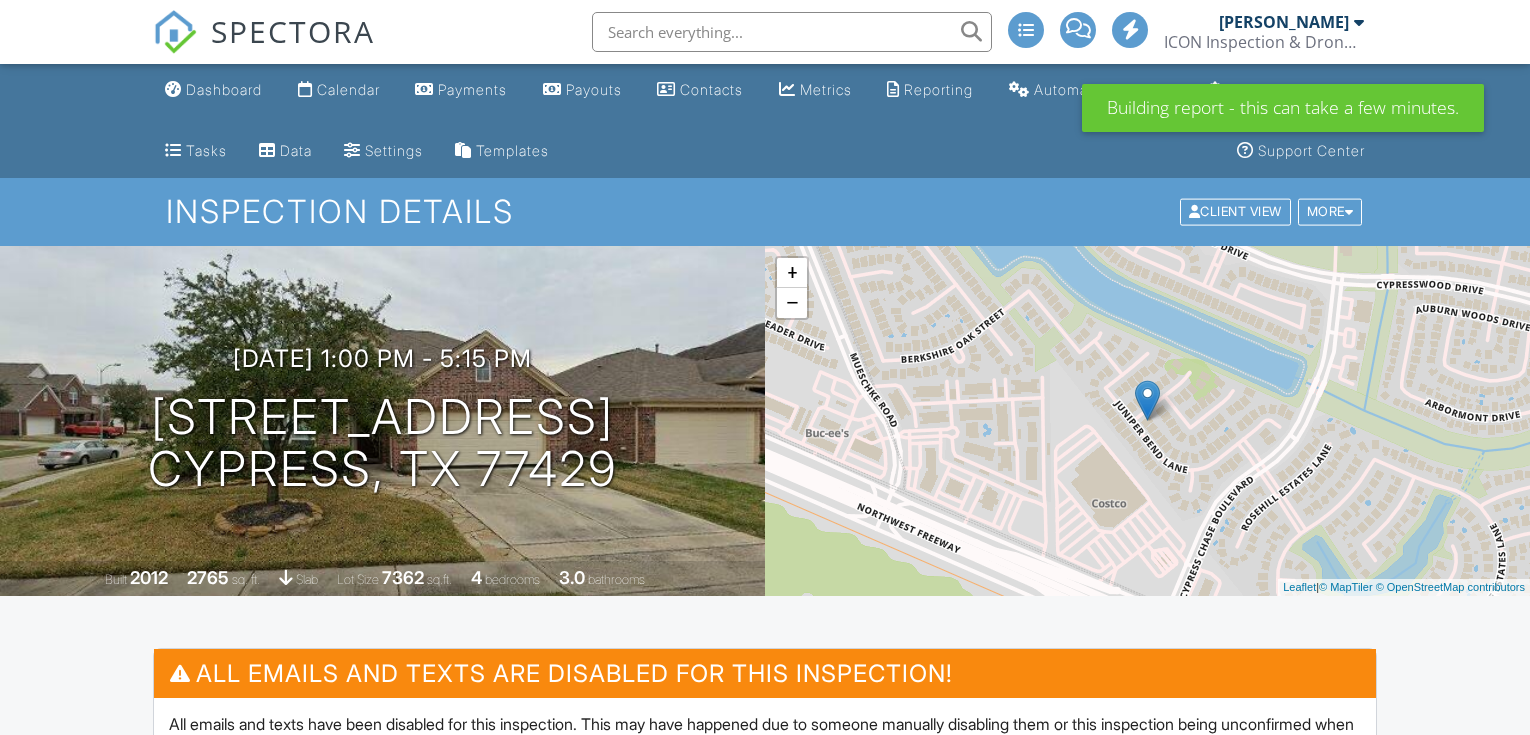scroll, scrollTop: 0, scrollLeft: 0, axis: both 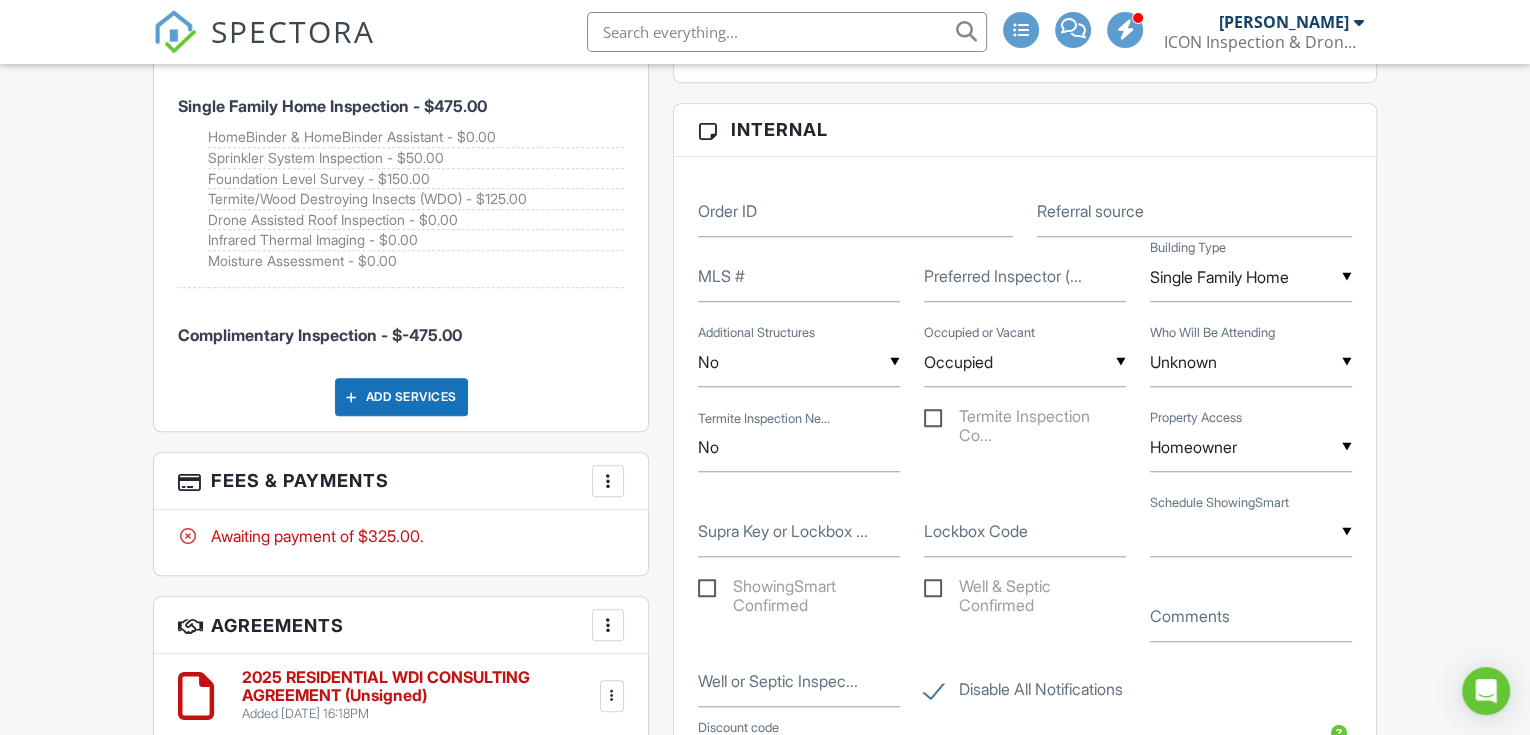 click at bounding box center (608, 481) 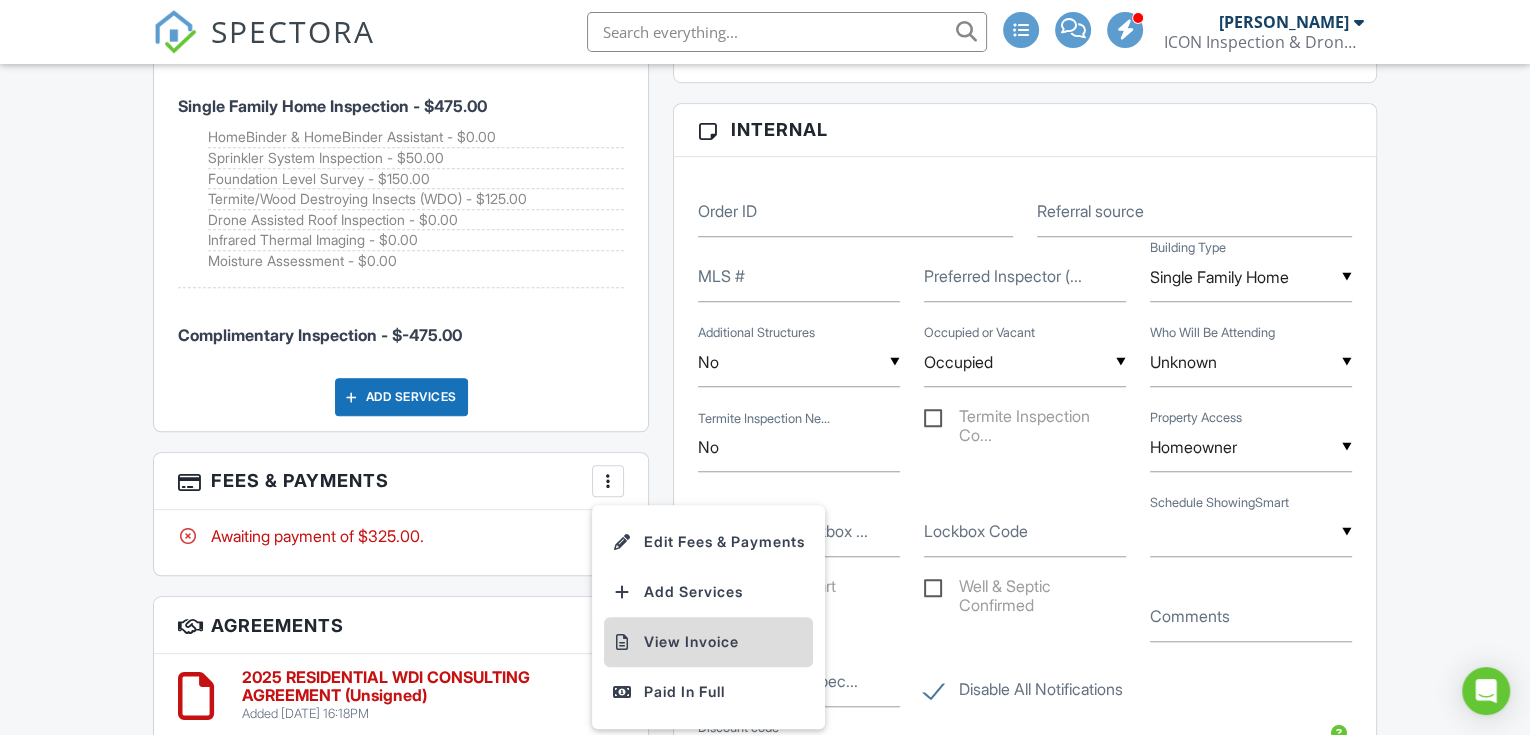 click on "View Invoice" at bounding box center [708, 642] 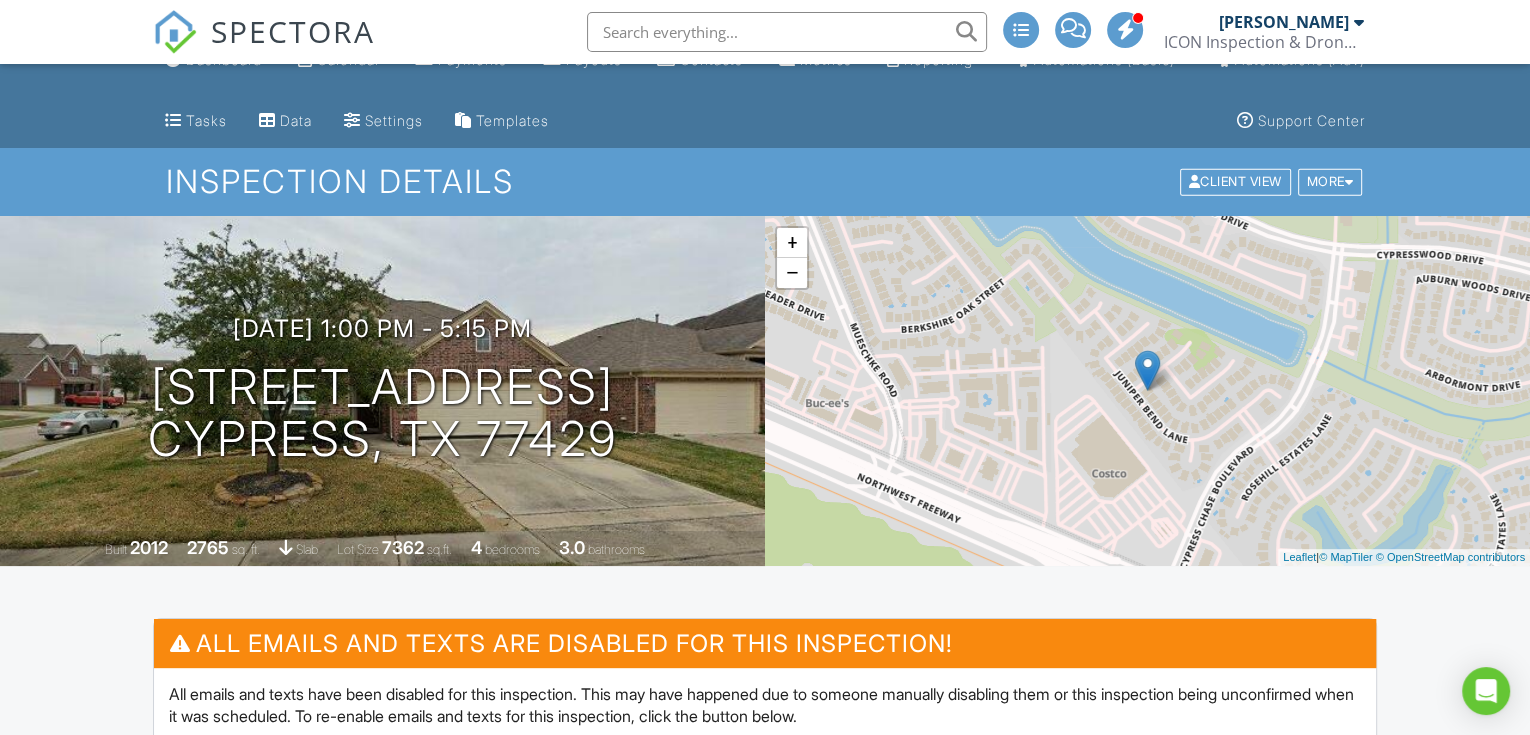 scroll, scrollTop: 0, scrollLeft: 0, axis: both 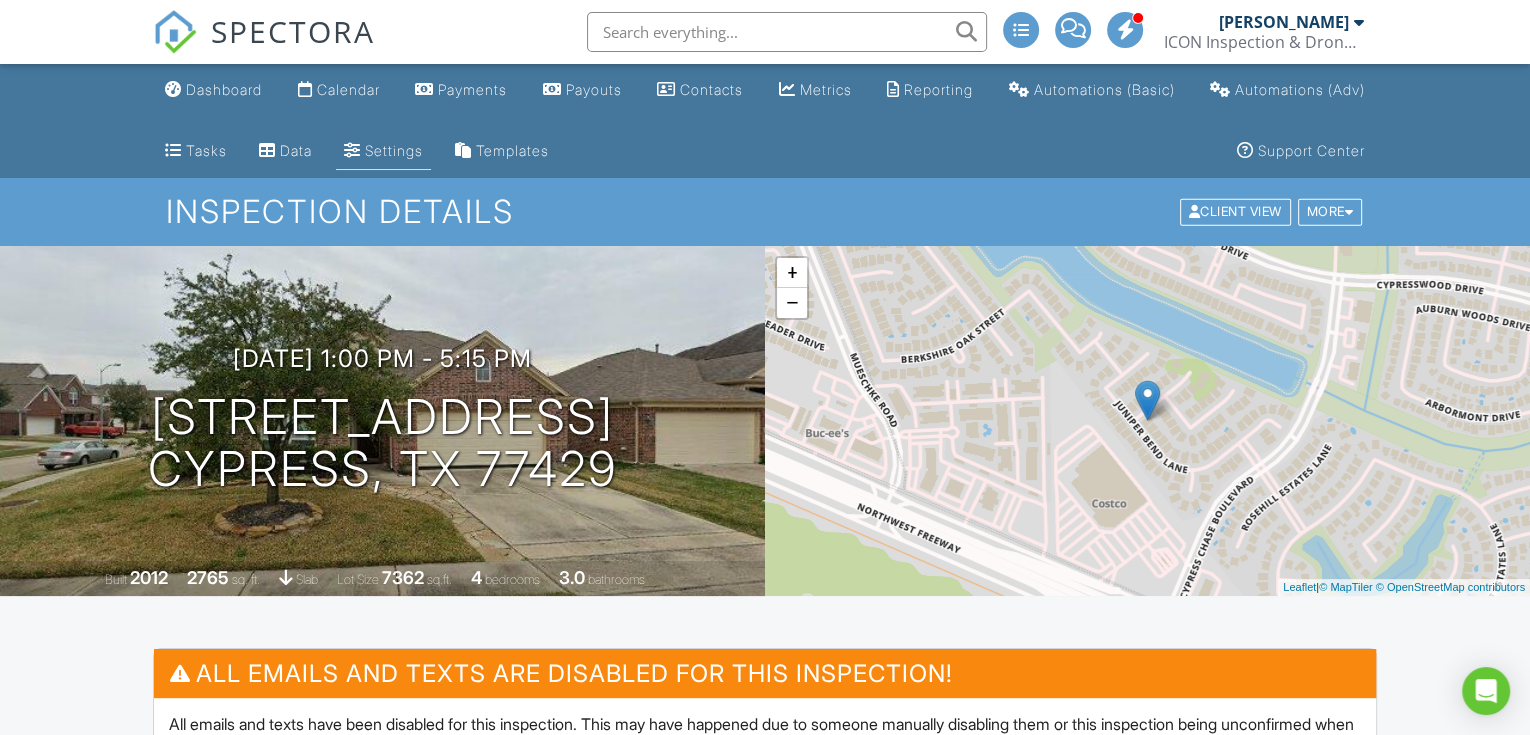 click on "Settings" at bounding box center [394, 150] 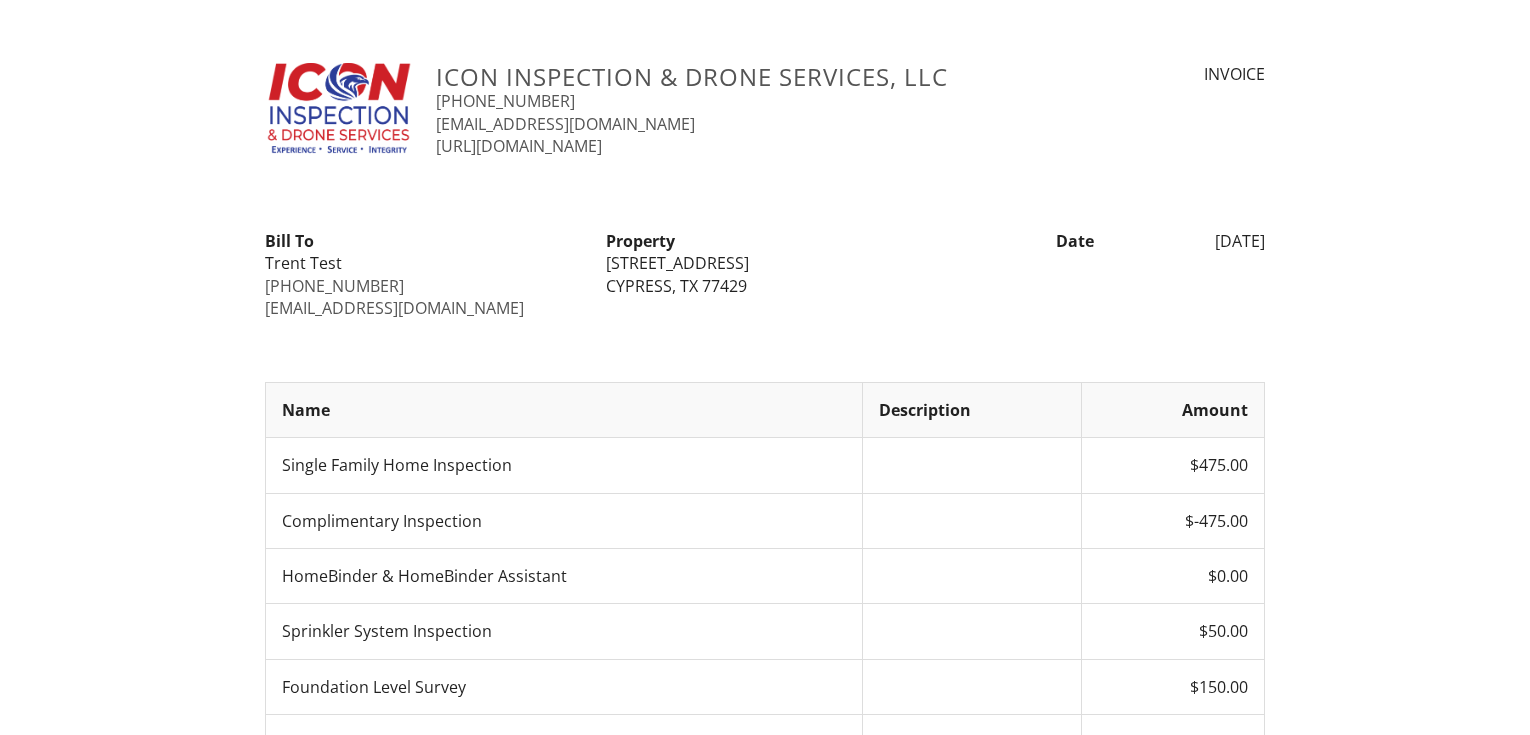 scroll, scrollTop: 0, scrollLeft: 0, axis: both 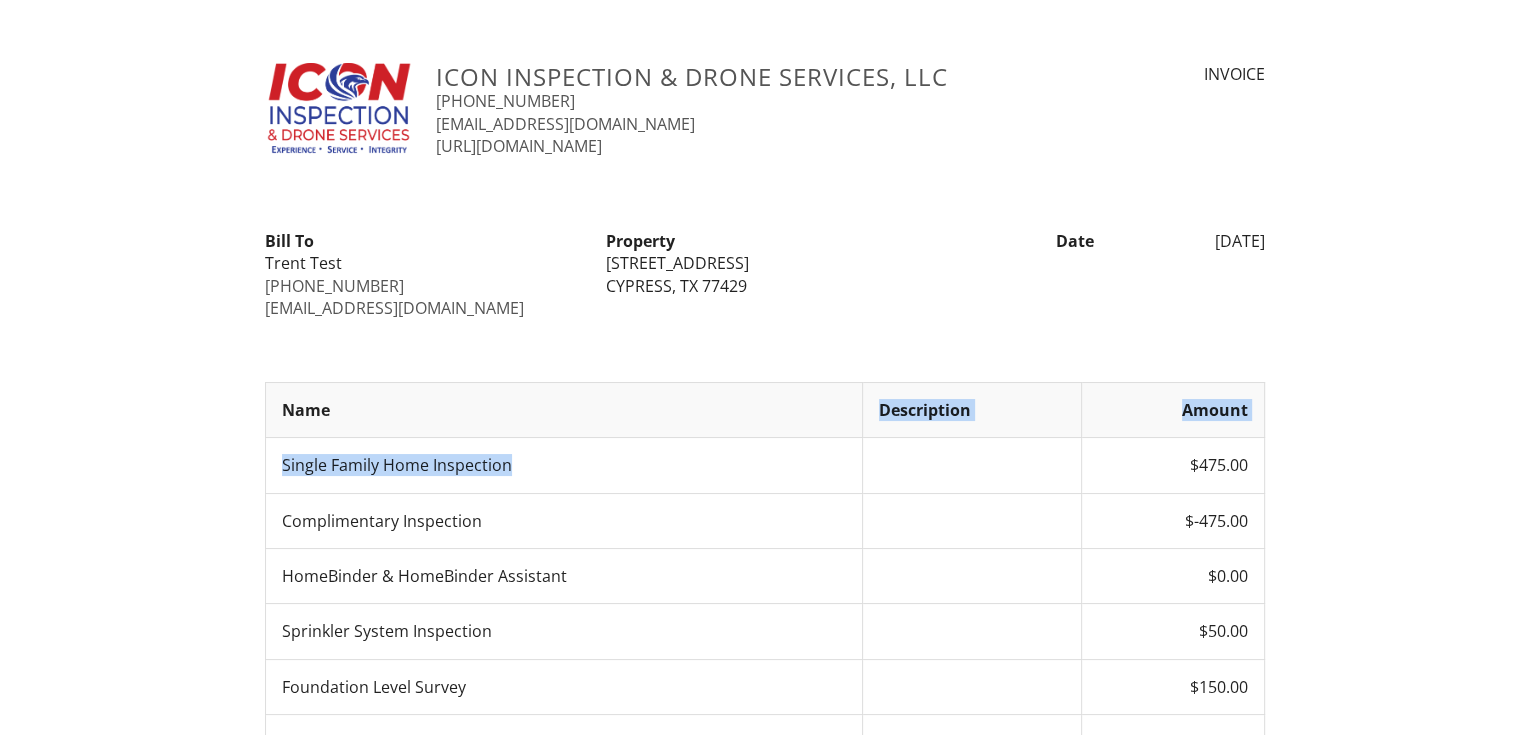 drag, startPoint x: 877, startPoint y: 408, endPoint x: 918, endPoint y: 490, distance: 91.67879 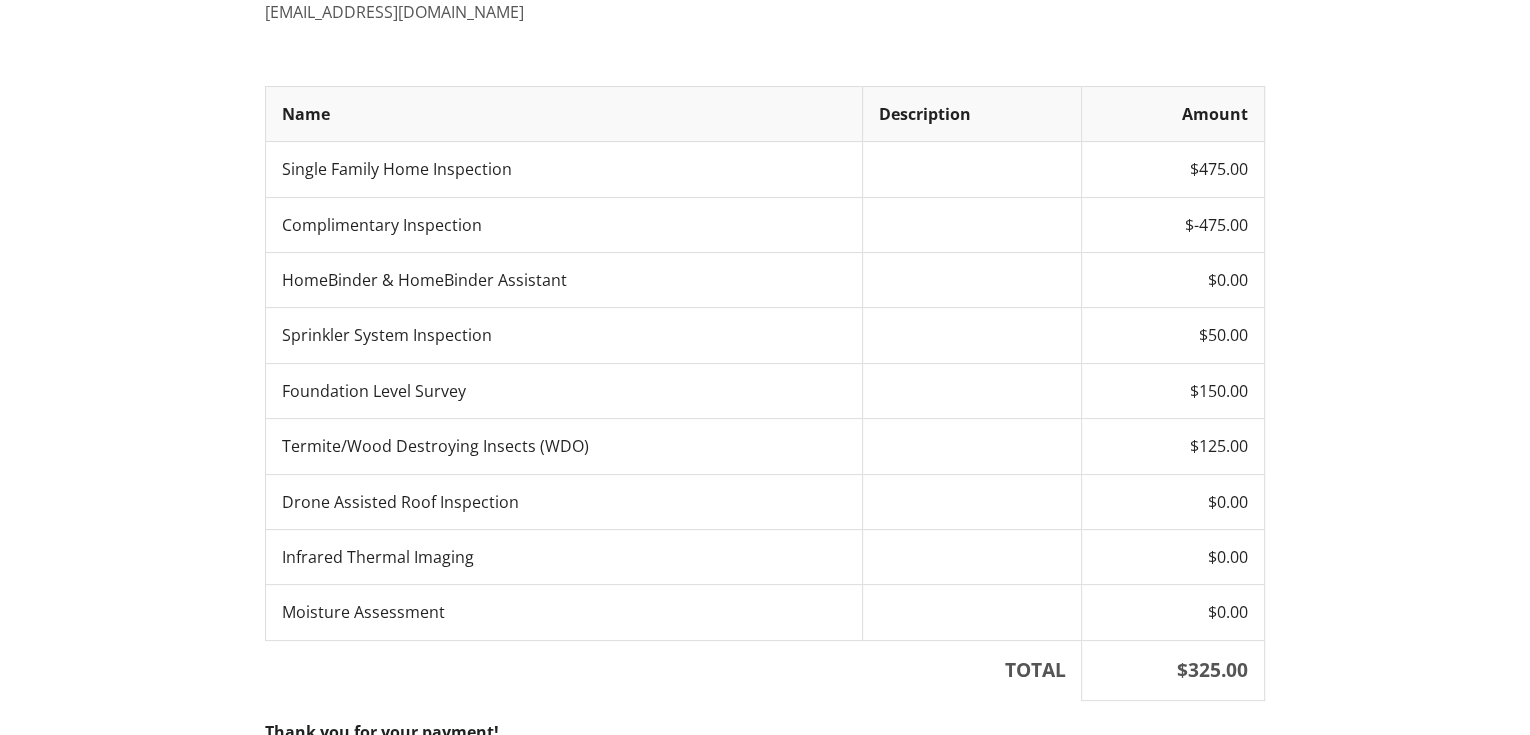 scroll, scrollTop: 0, scrollLeft: 0, axis: both 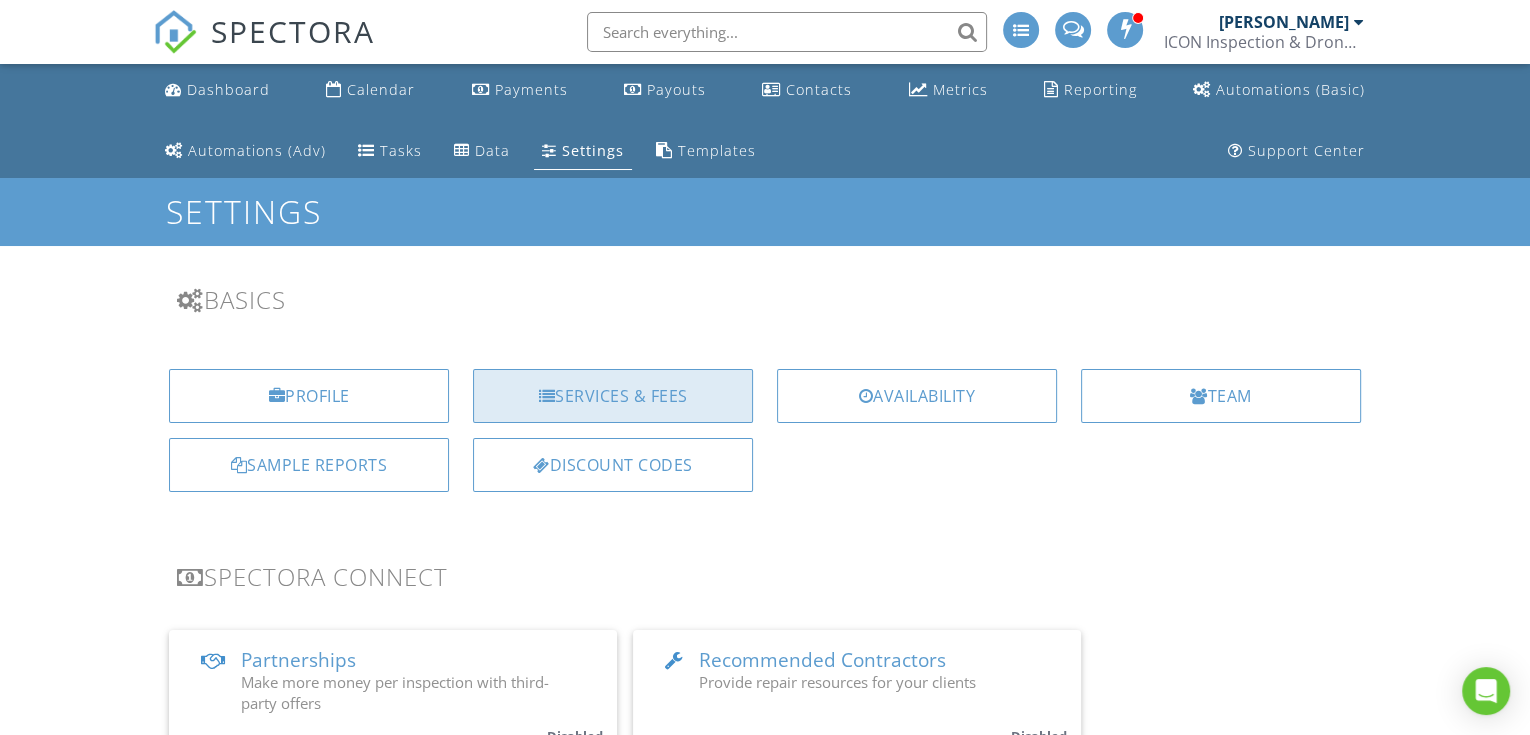click on "Services & Fees" at bounding box center [613, 396] 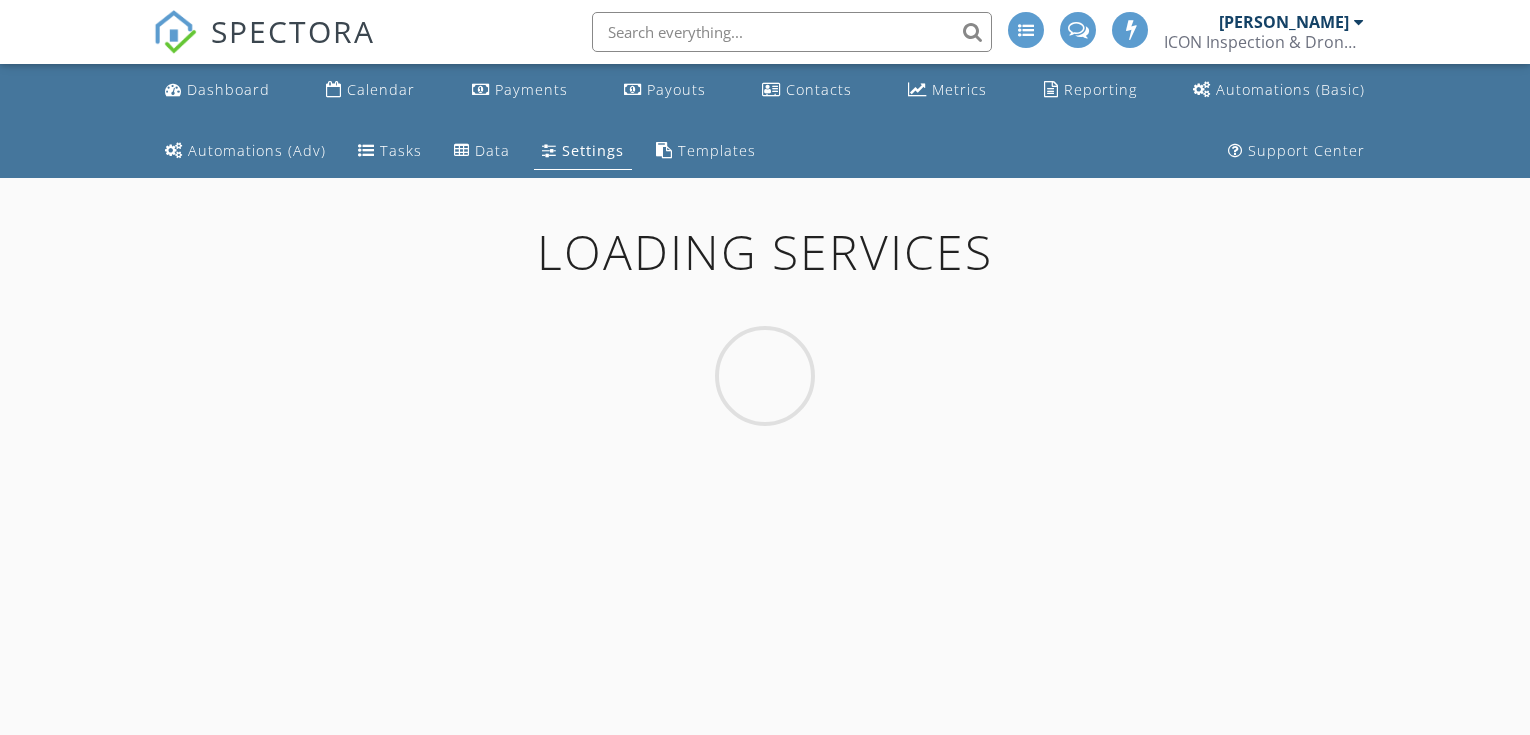 scroll, scrollTop: 0, scrollLeft: 0, axis: both 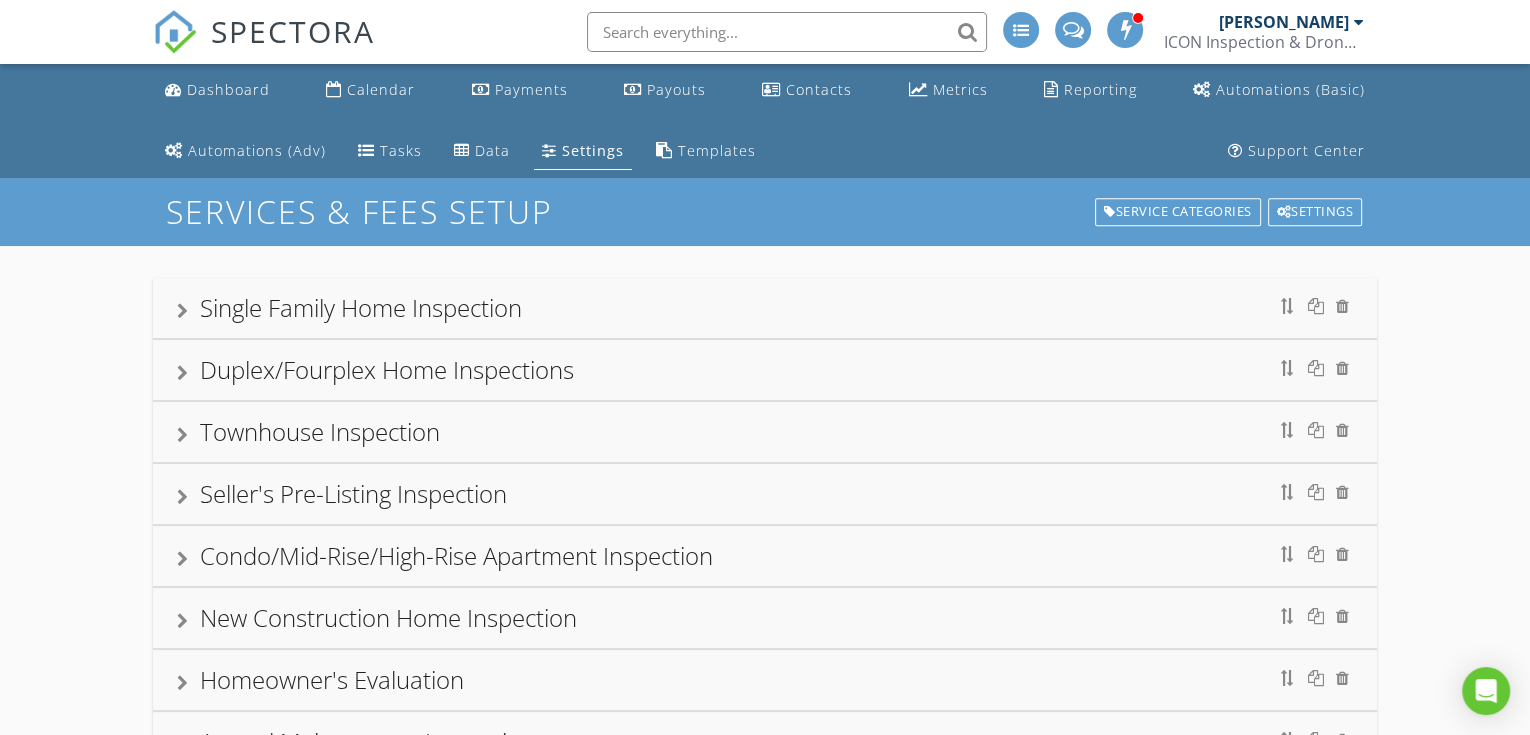 click on "Single Family Home Inspection" at bounding box center [361, 307] 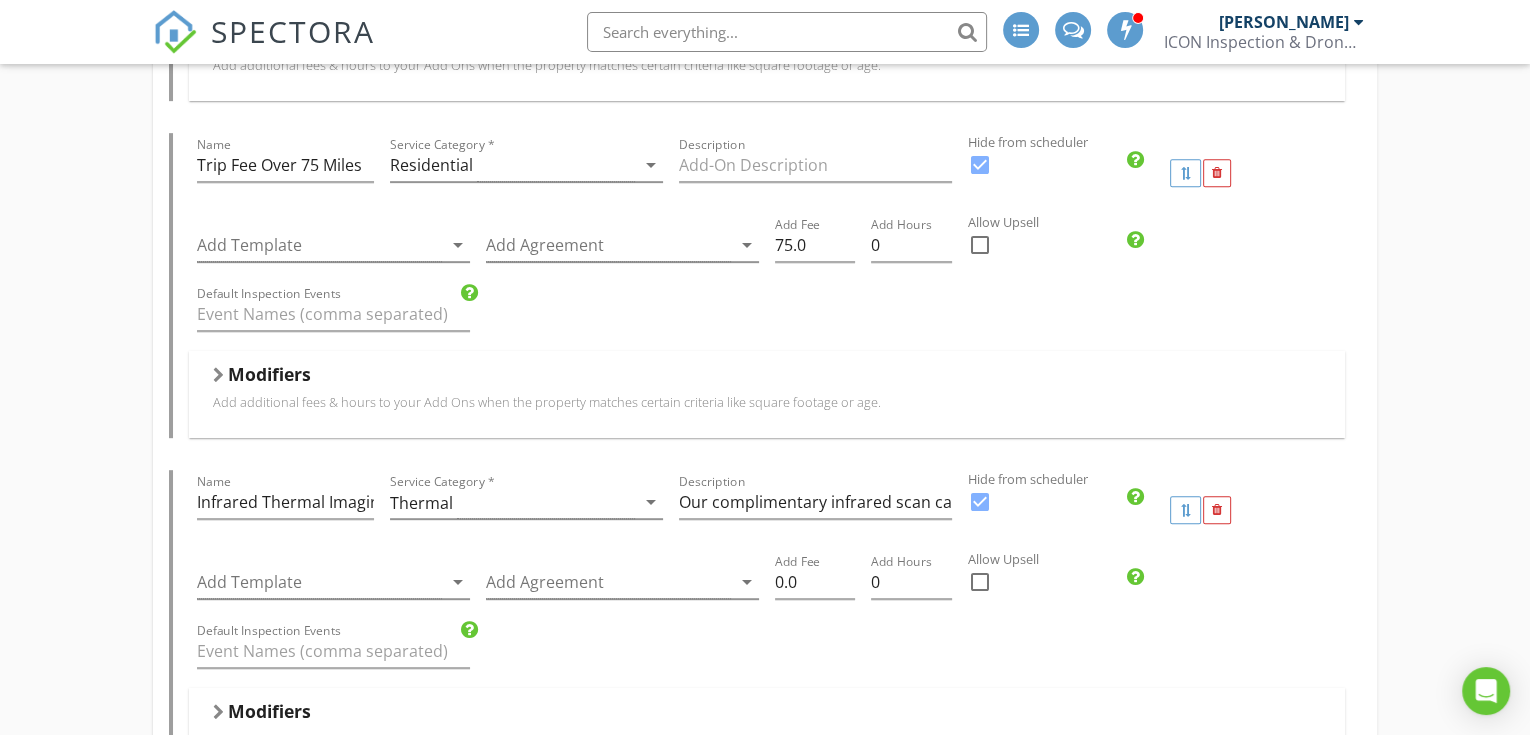 scroll, scrollTop: 8296, scrollLeft: 0, axis: vertical 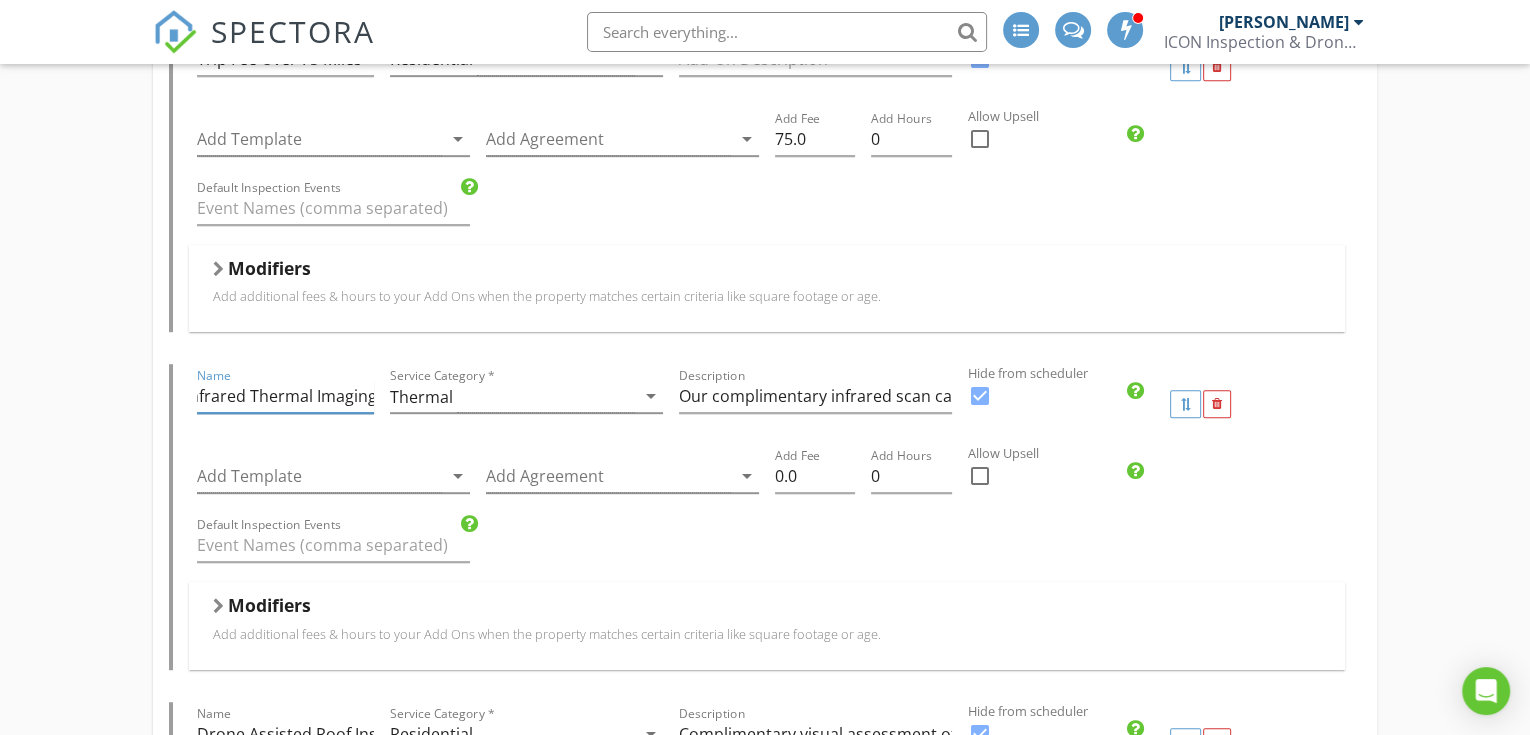 drag, startPoint x: 256, startPoint y: 404, endPoint x: 377, endPoint y: 415, distance: 121.49897 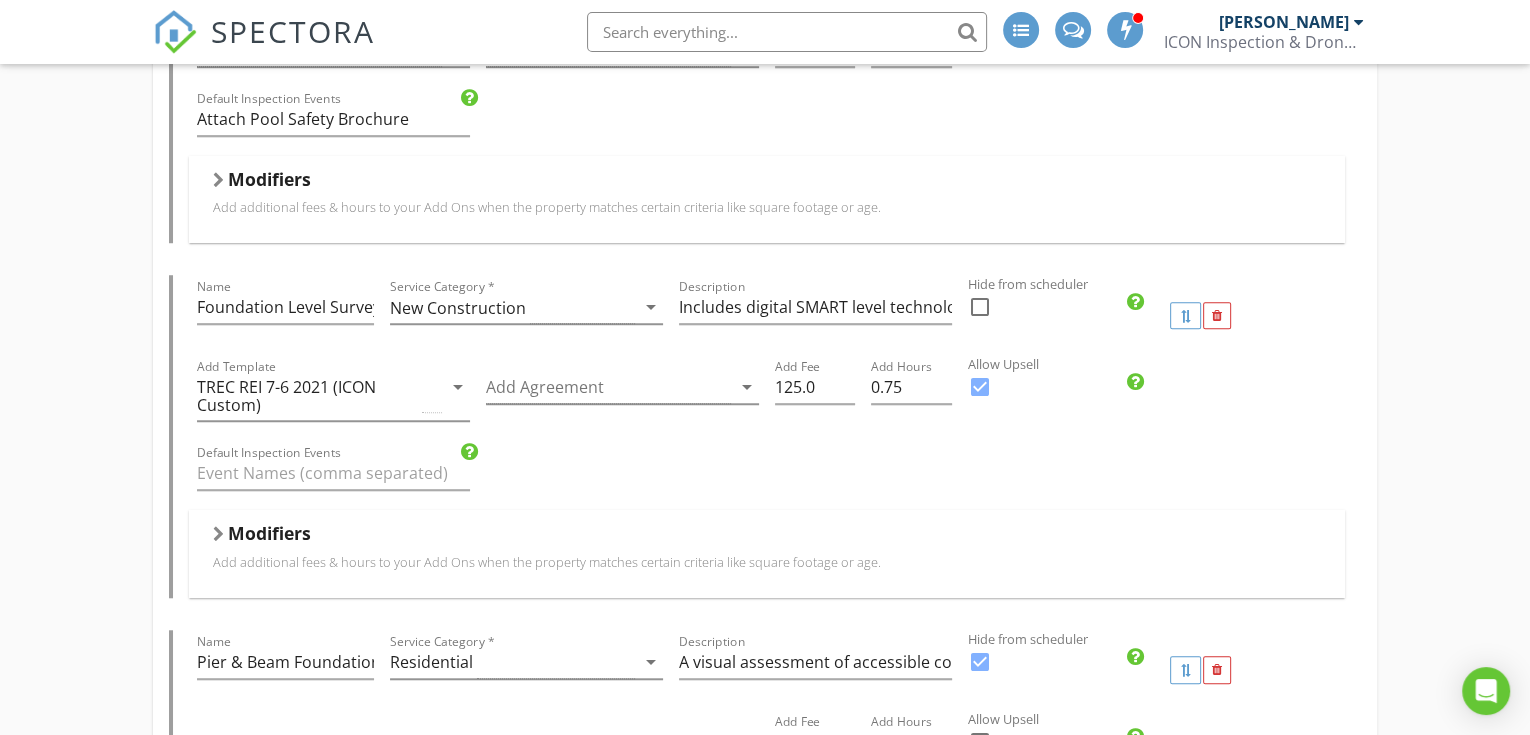 scroll, scrollTop: 0, scrollLeft: 0, axis: both 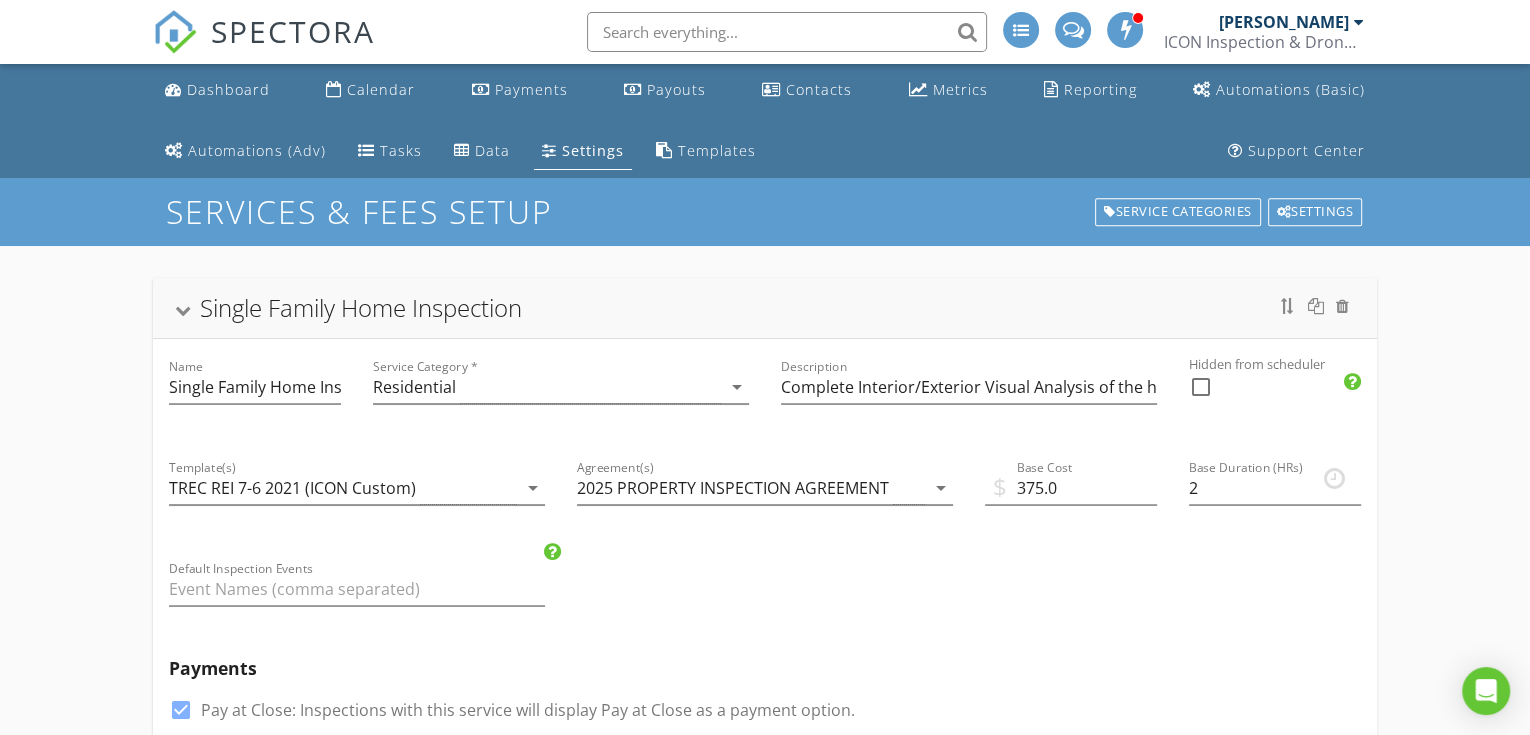 click on "Single Family Home Inspection" at bounding box center (361, 307) 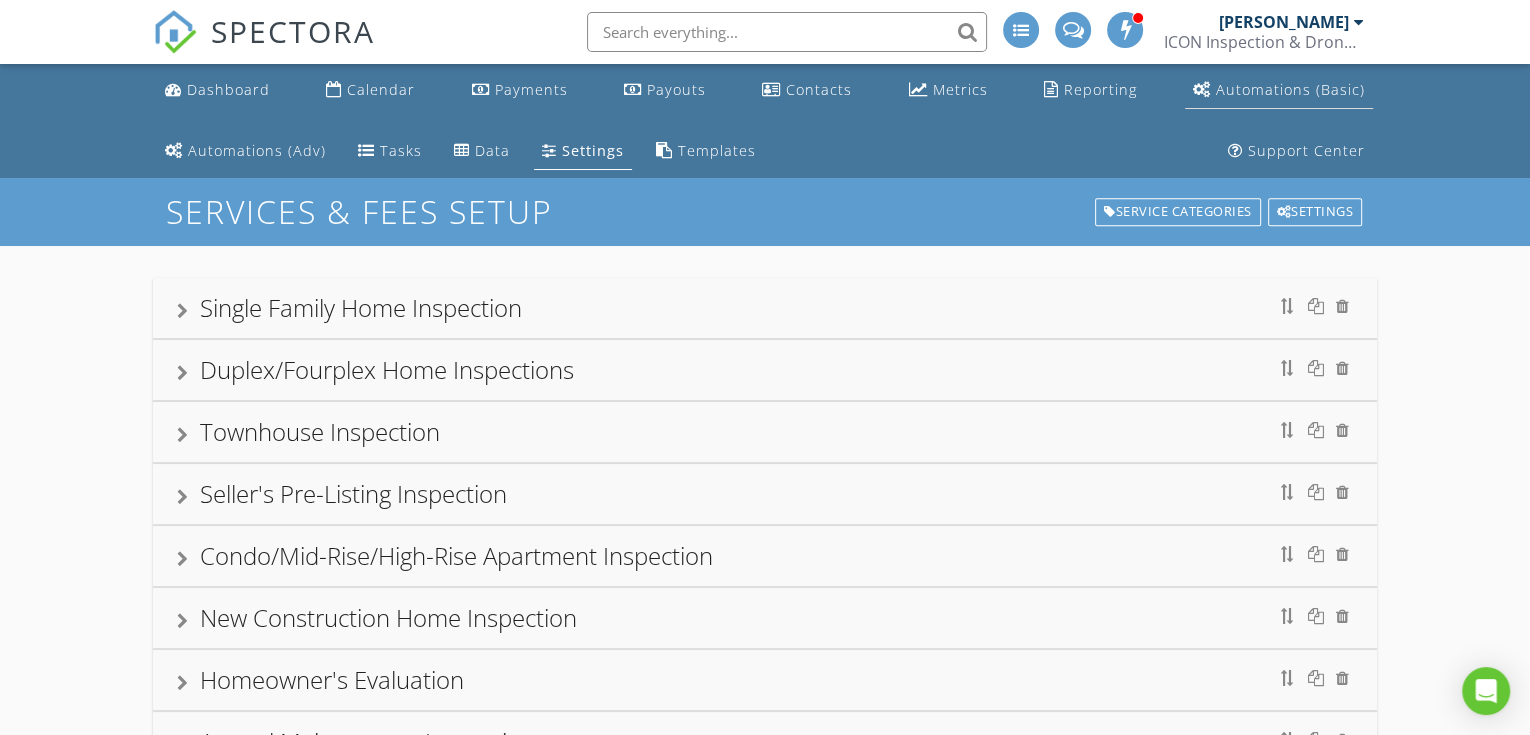 click on "Automations (Basic)" at bounding box center (1290, 89) 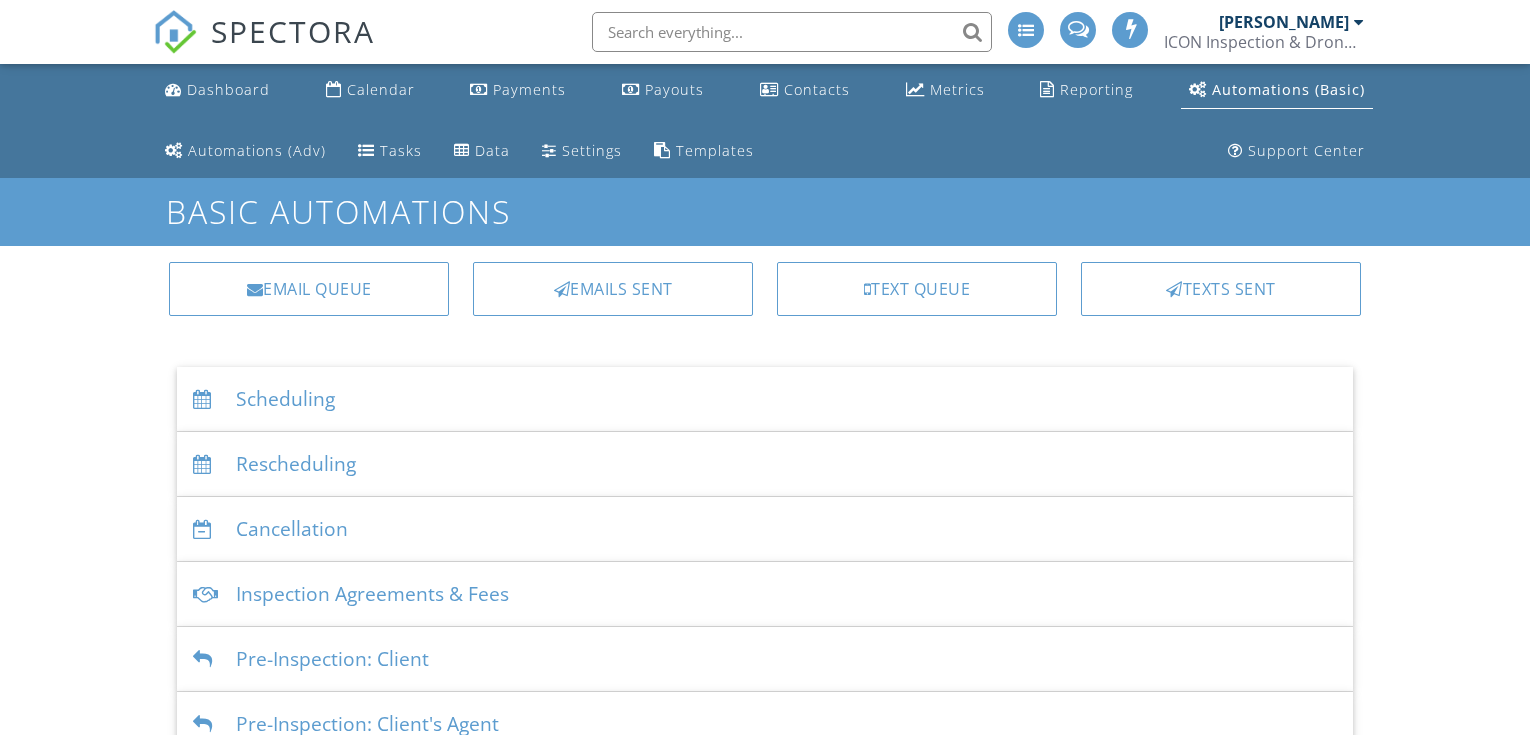 scroll, scrollTop: 0, scrollLeft: 0, axis: both 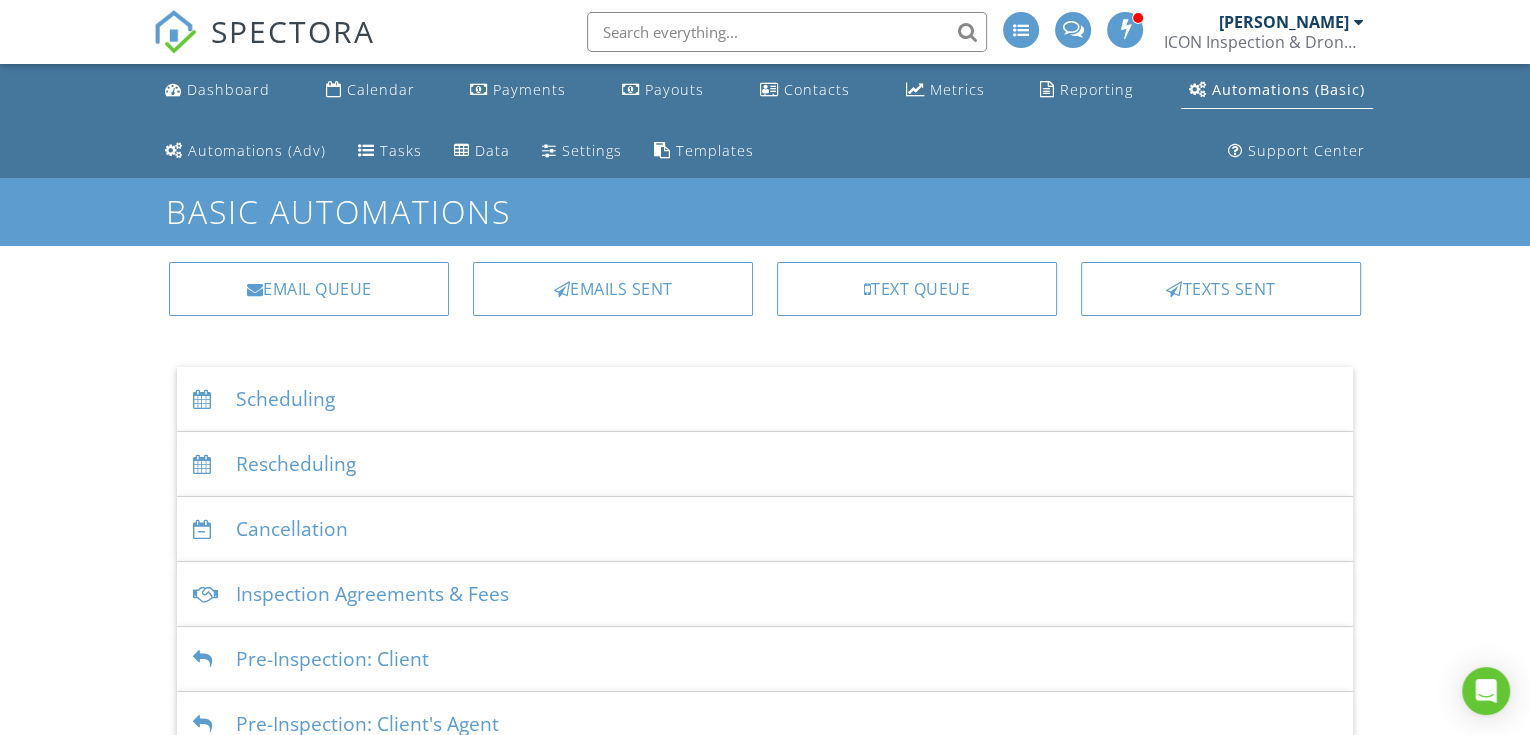click on "Scheduling" at bounding box center [765, 399] 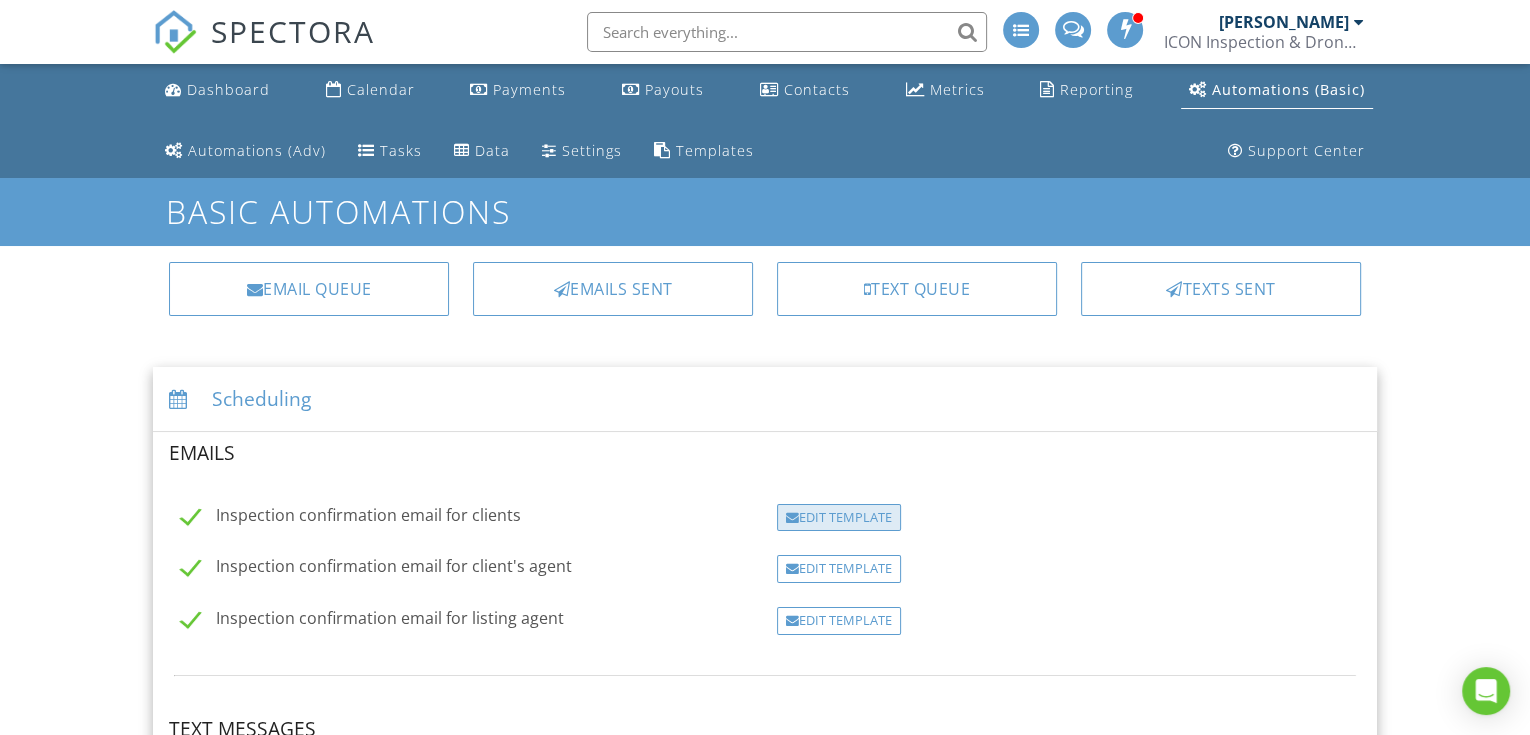 click on "Edit Template" at bounding box center (839, 518) 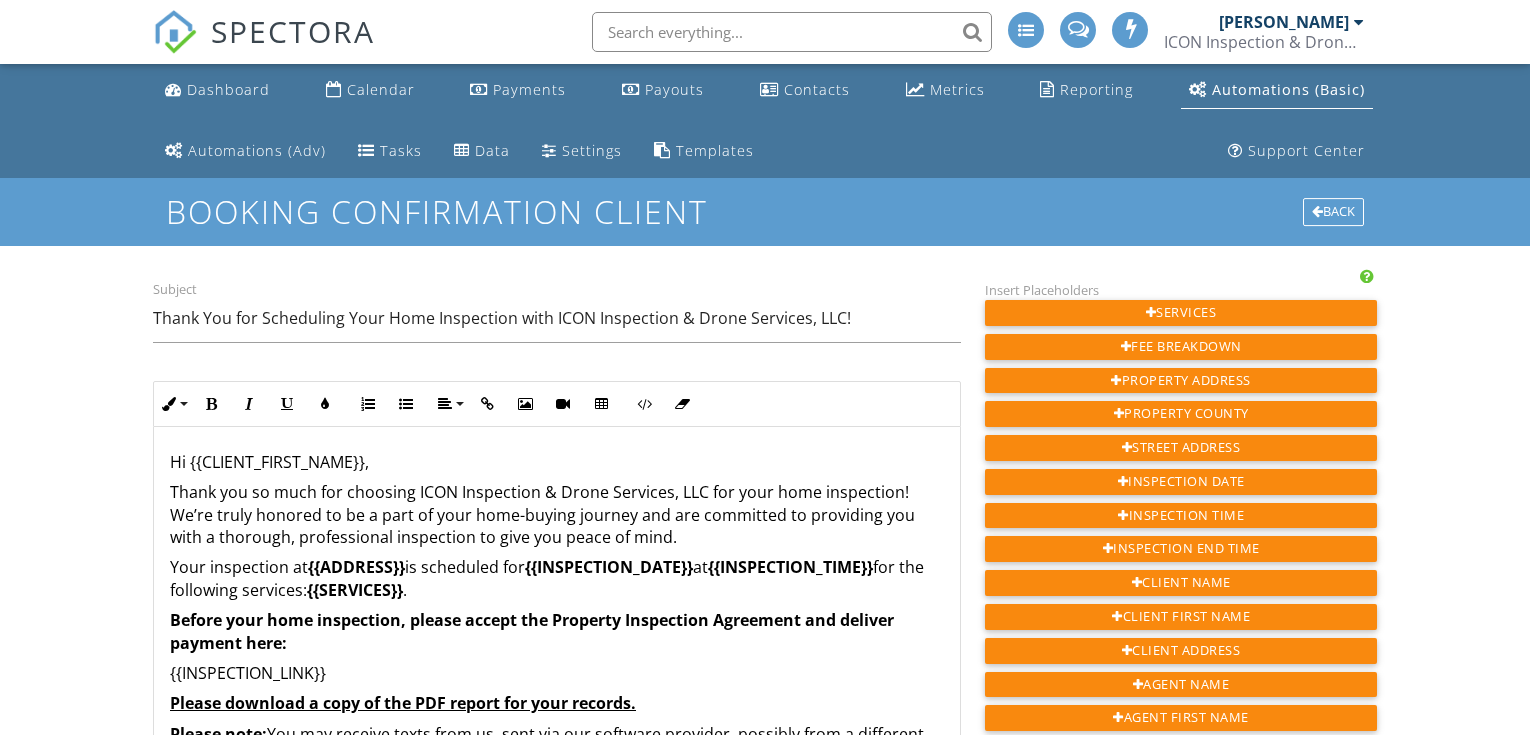 scroll, scrollTop: 0, scrollLeft: 0, axis: both 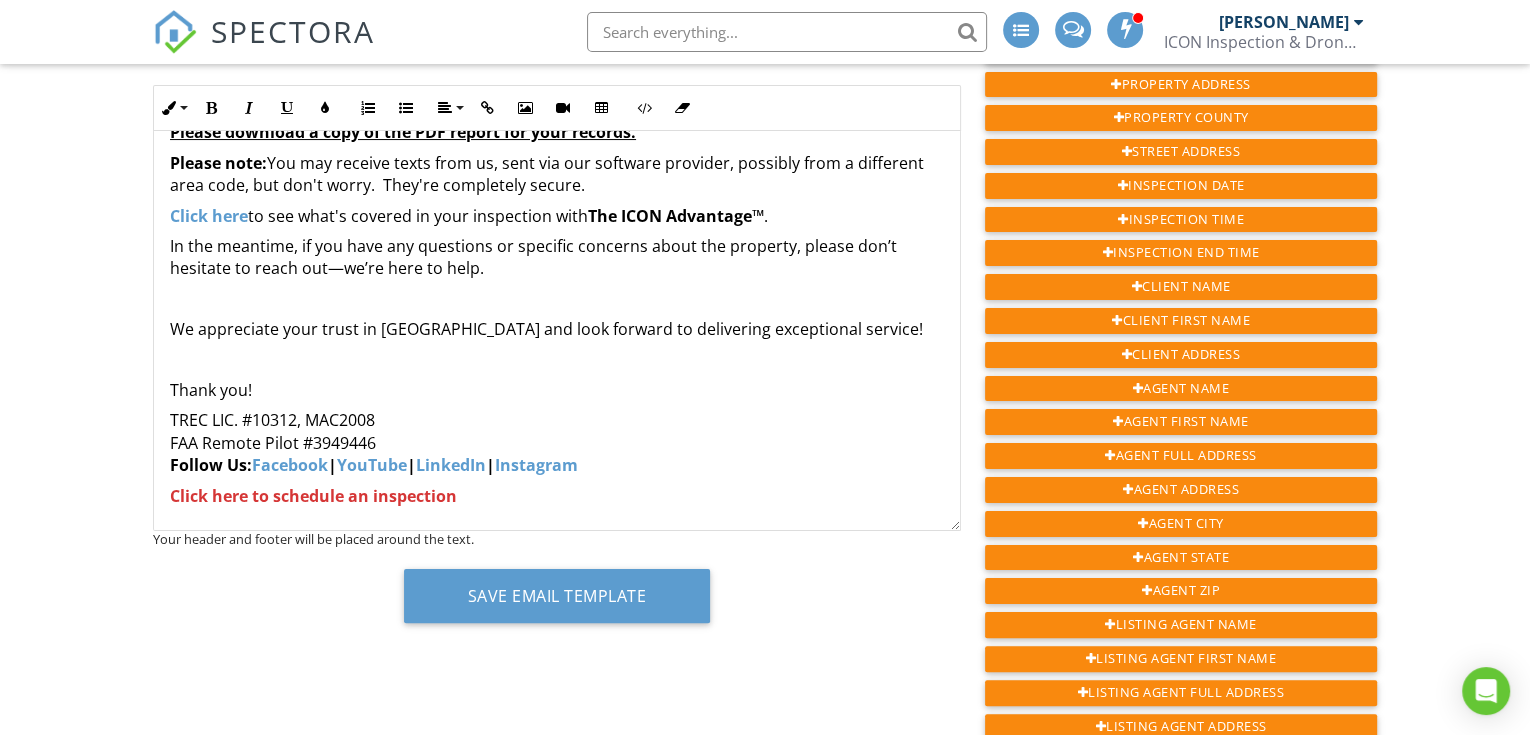 click on "TREC LIC. #10312, MAC2008 FAA Remote Pilot #3949446 Follow Us:  Facebook  |  YouTube  |  LinkedIn  |  Instagram" at bounding box center (557, 442) 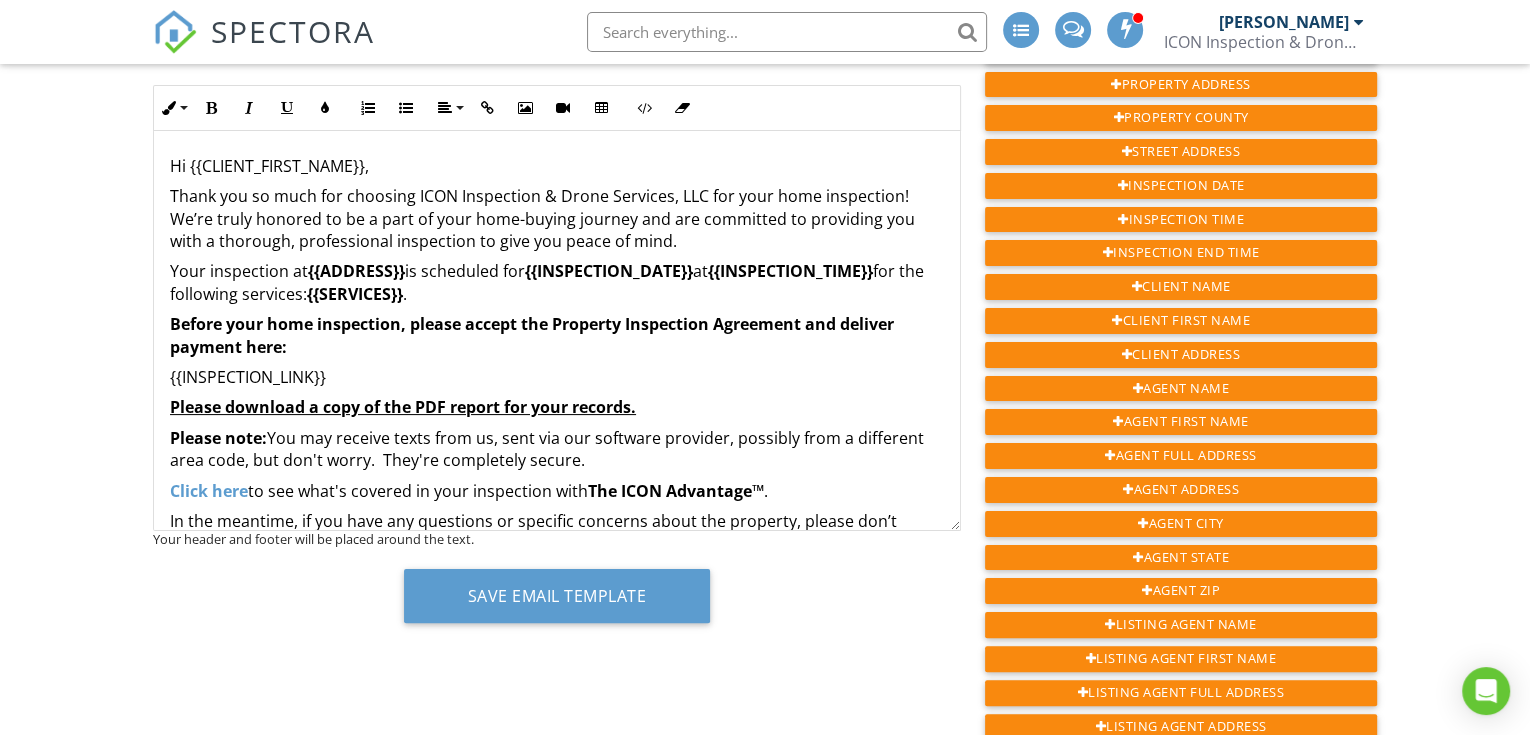 scroll, scrollTop: 0, scrollLeft: 0, axis: both 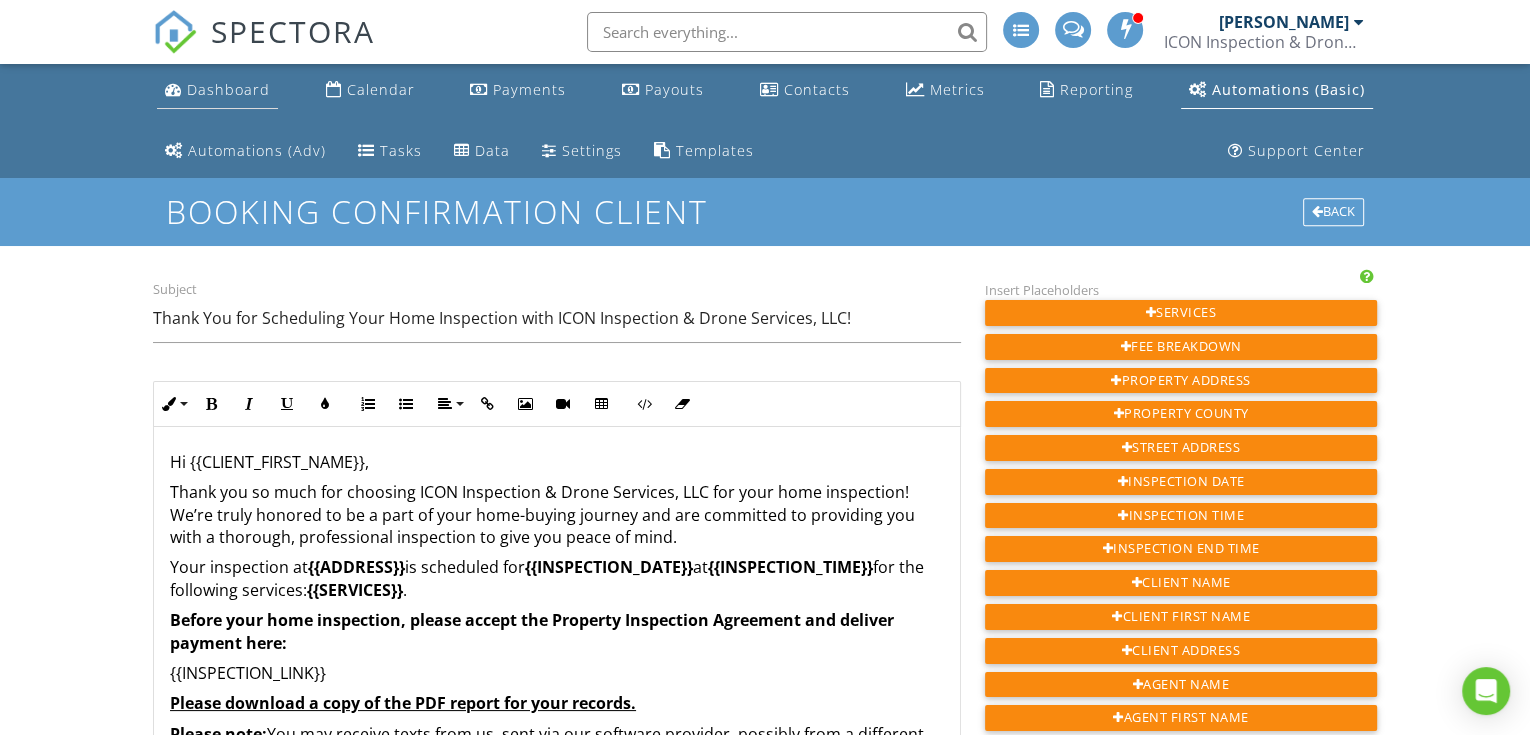 click on "Dashboard" at bounding box center (228, 89) 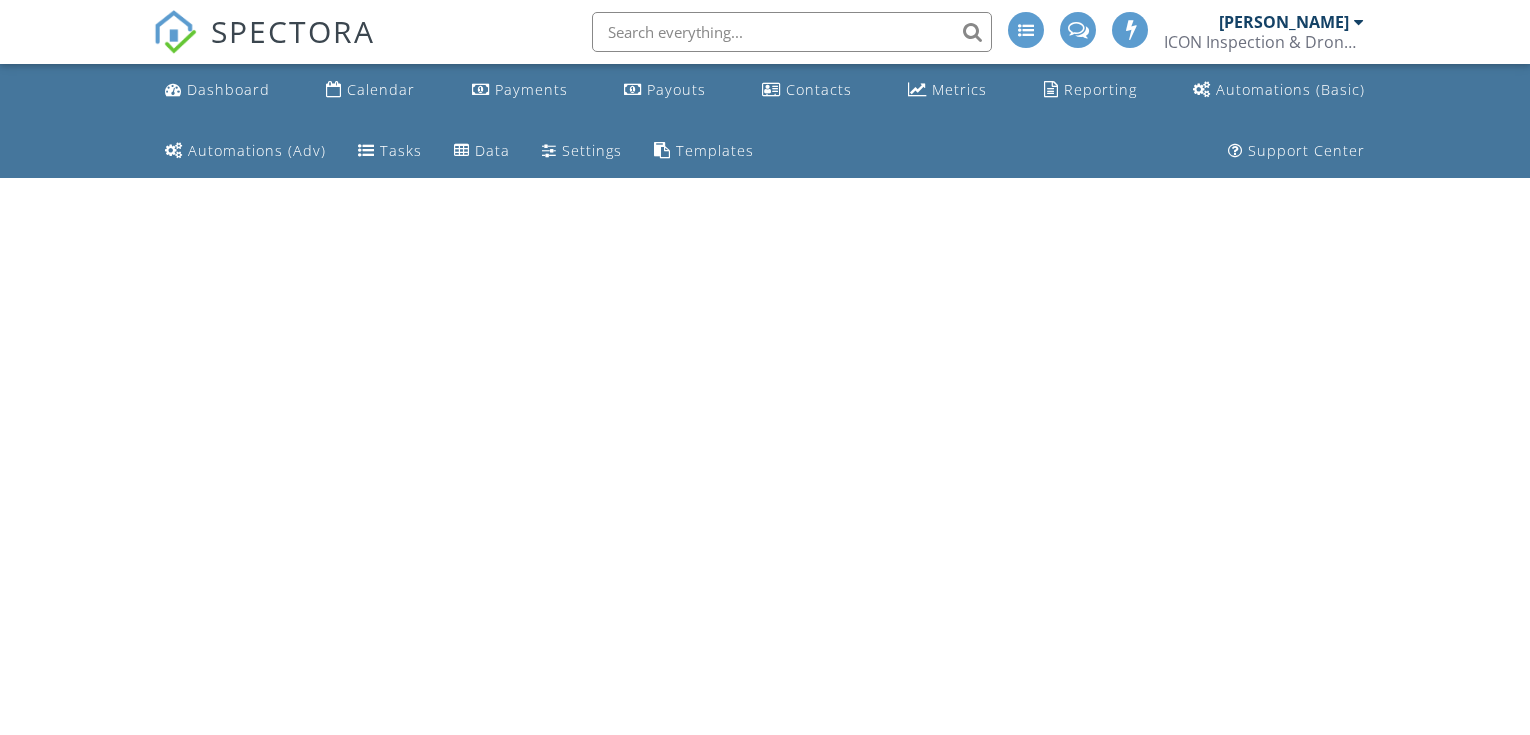 scroll, scrollTop: 0, scrollLeft: 0, axis: both 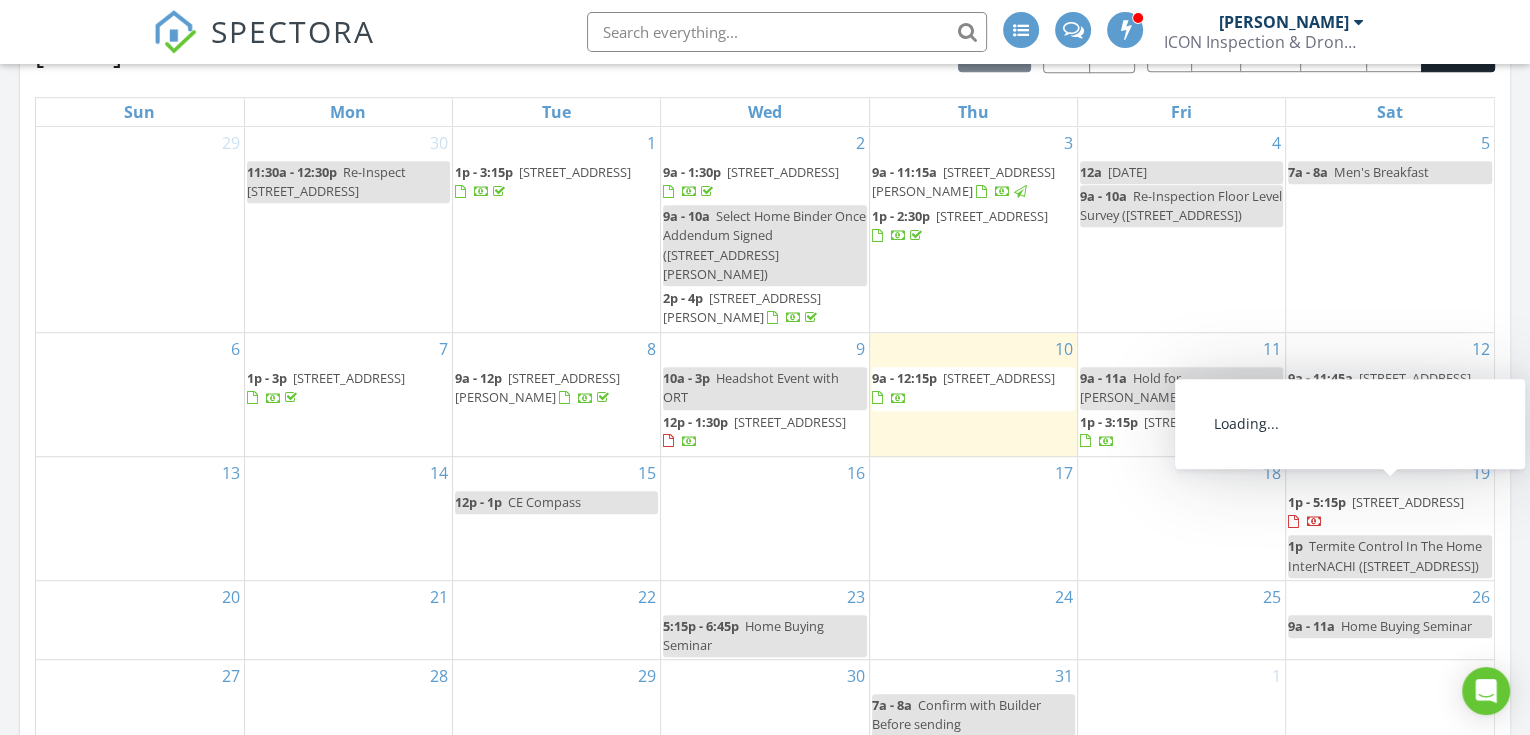 click on "14006 Juniper Bend Ln, CYPRESS 77429" at bounding box center [1408, 502] 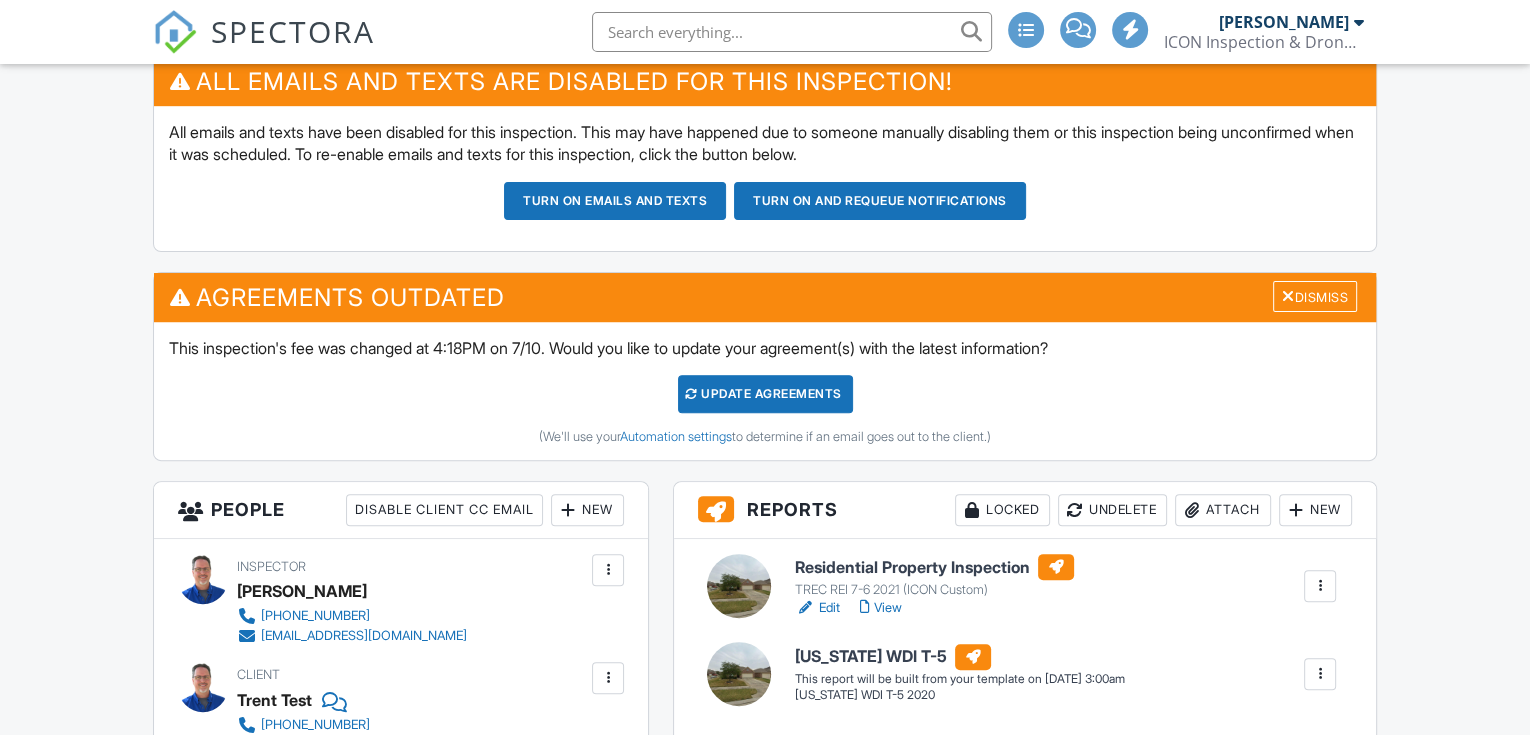scroll, scrollTop: 1777, scrollLeft: 0, axis: vertical 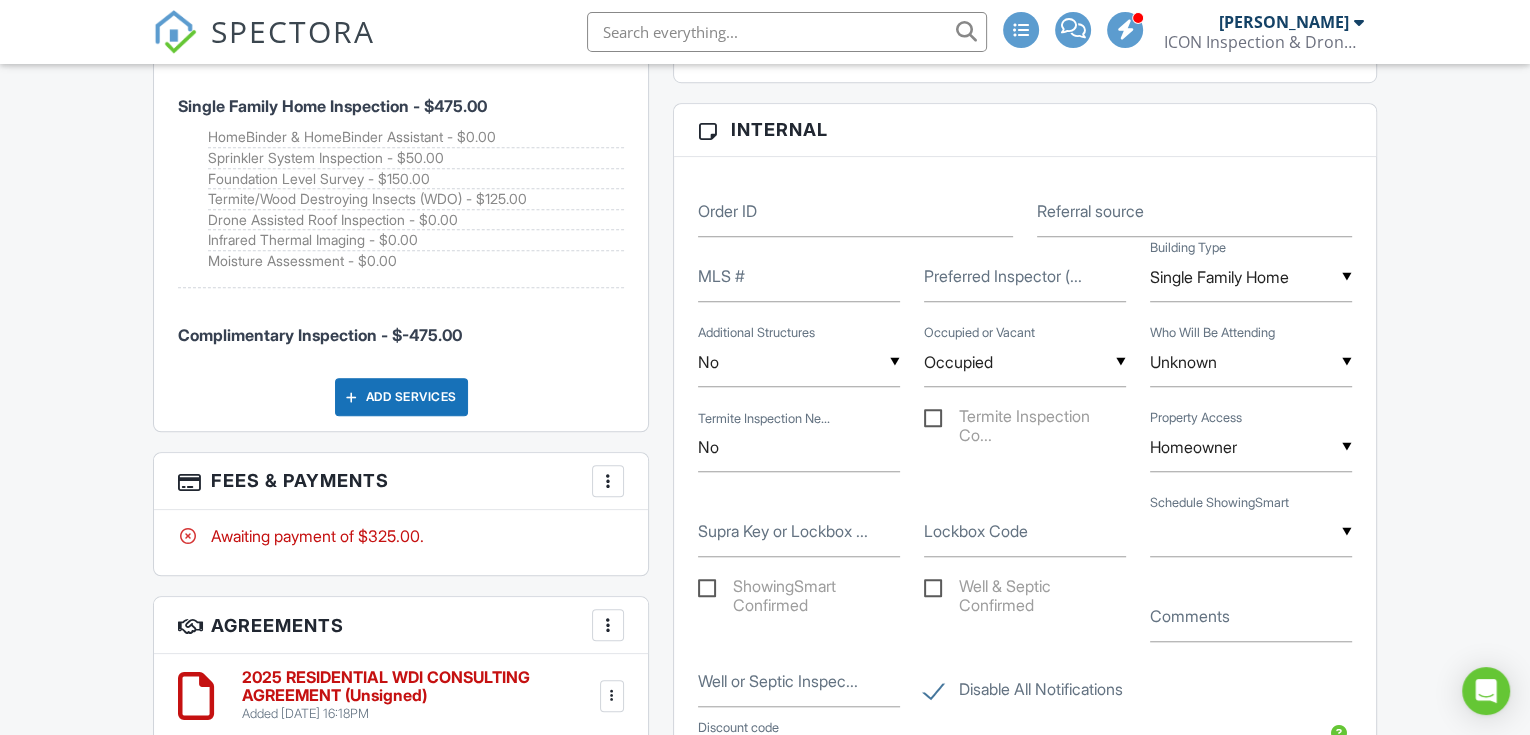 click at bounding box center [608, 481] 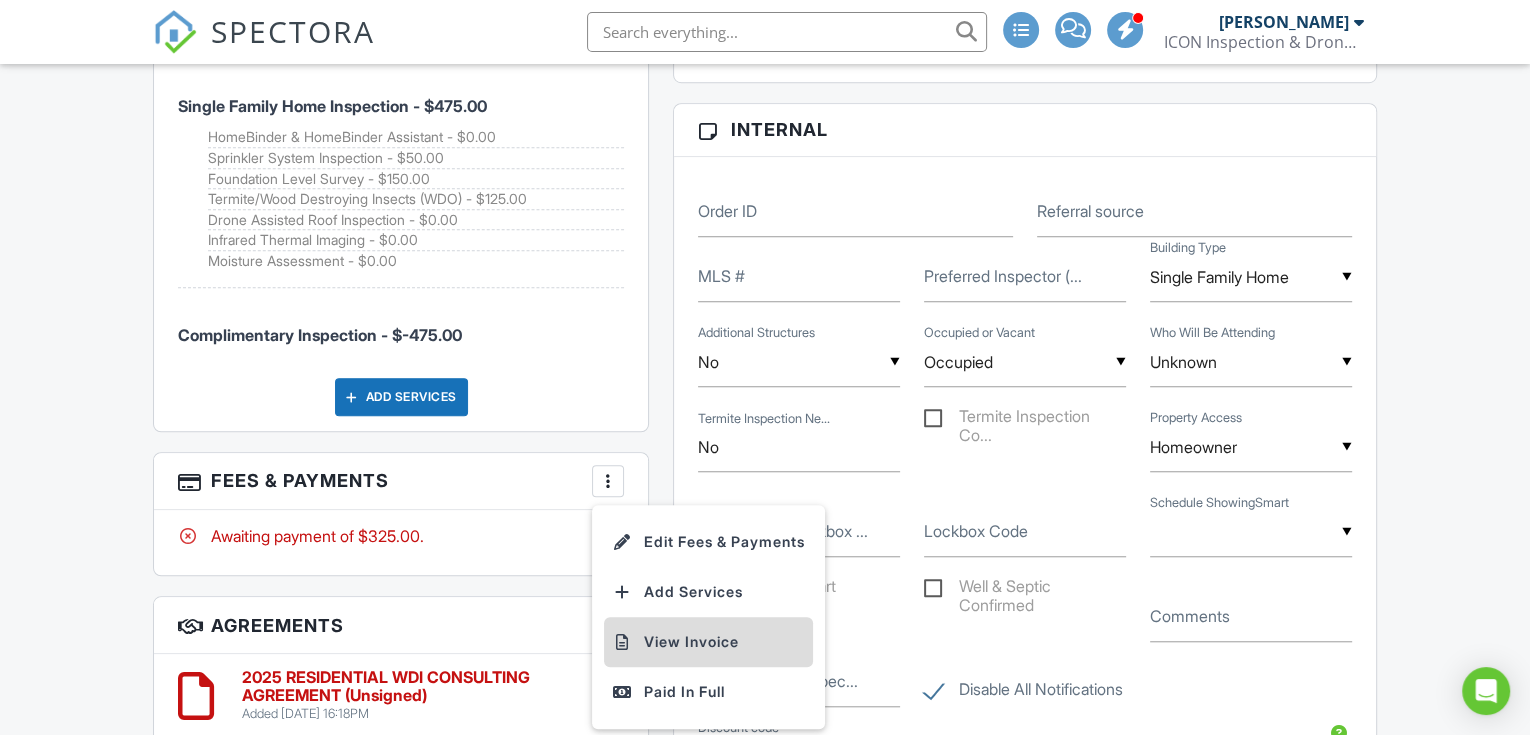 click on "View Invoice" at bounding box center [708, 642] 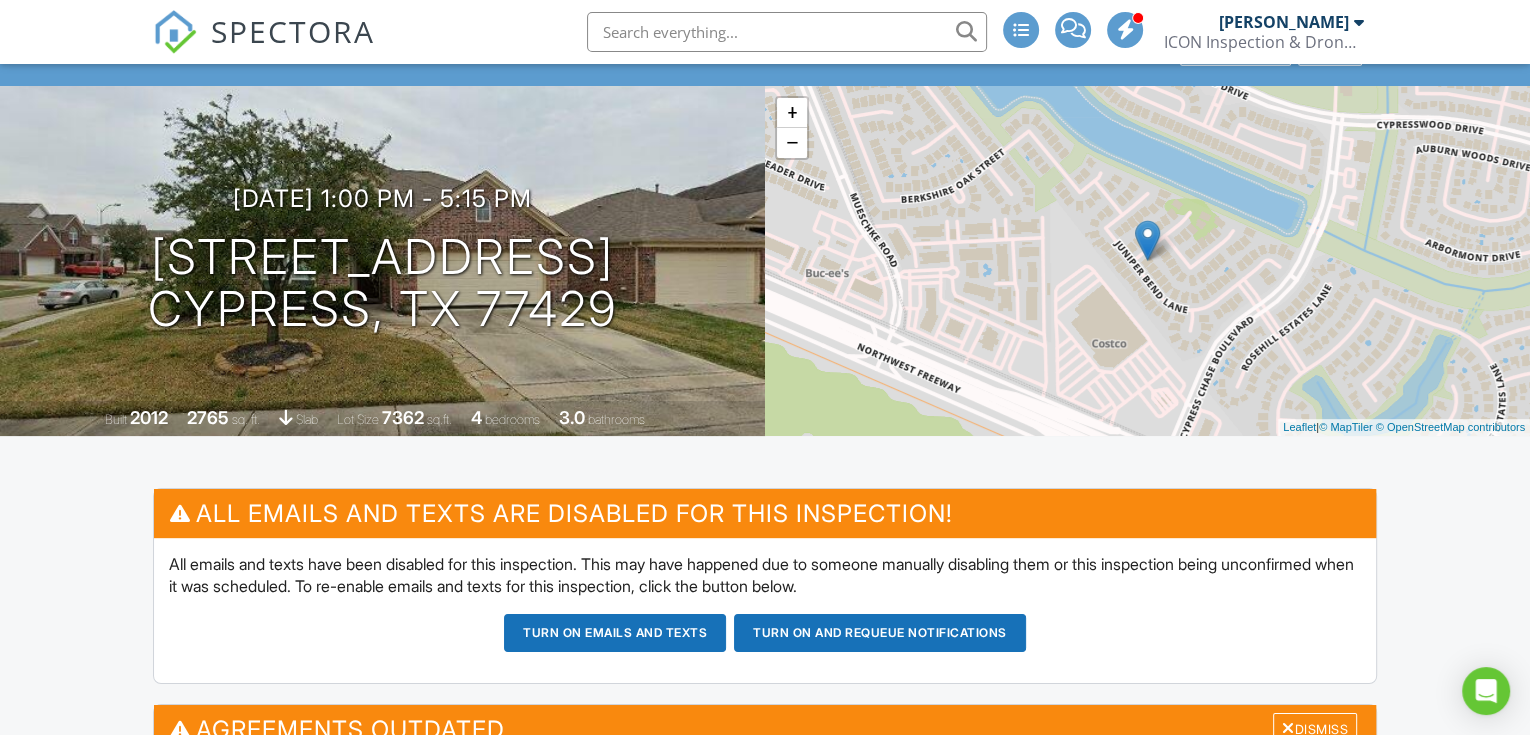 scroll, scrollTop: 0, scrollLeft: 0, axis: both 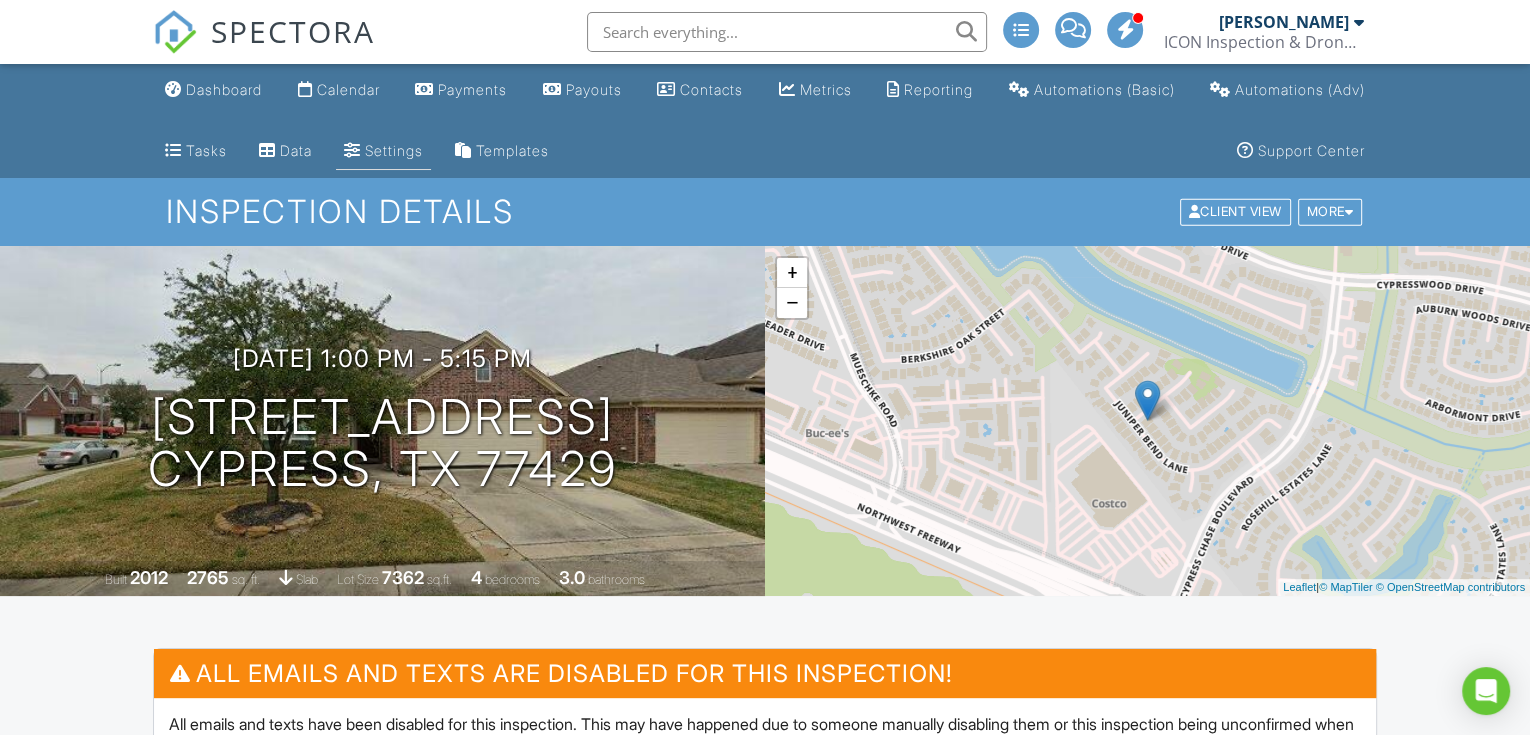 click on "Settings" at bounding box center [383, 151] 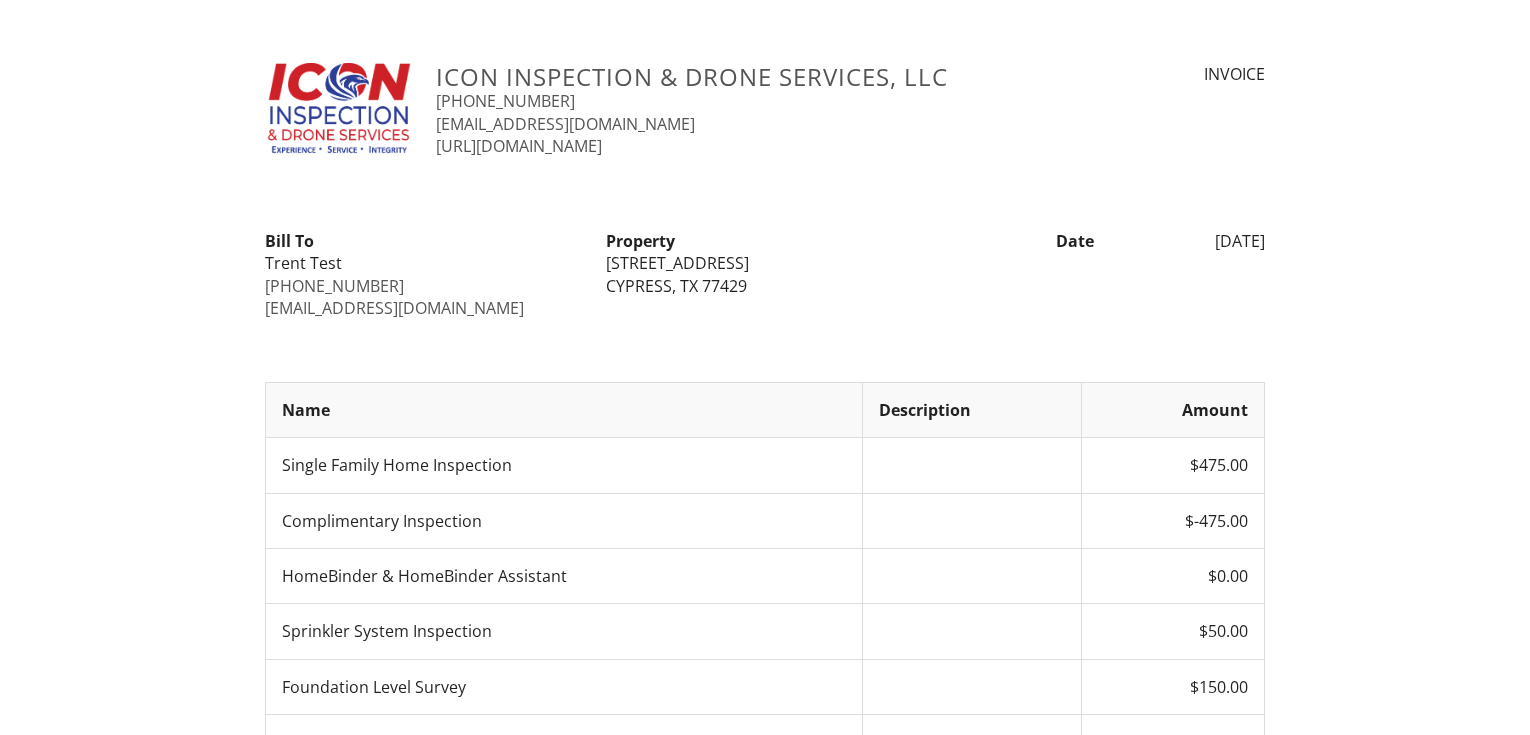 scroll, scrollTop: 0, scrollLeft: 0, axis: both 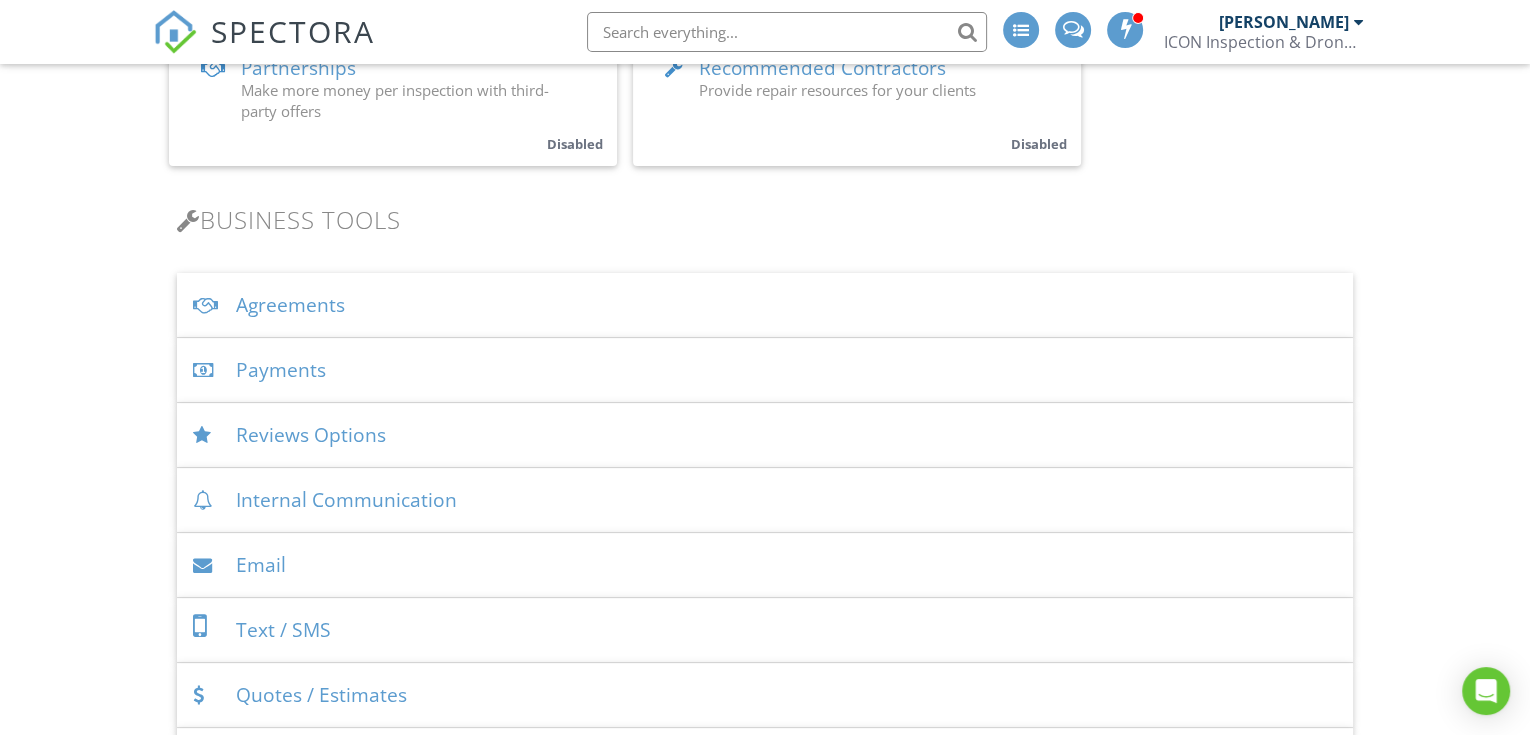 click on "Payments" at bounding box center [765, 370] 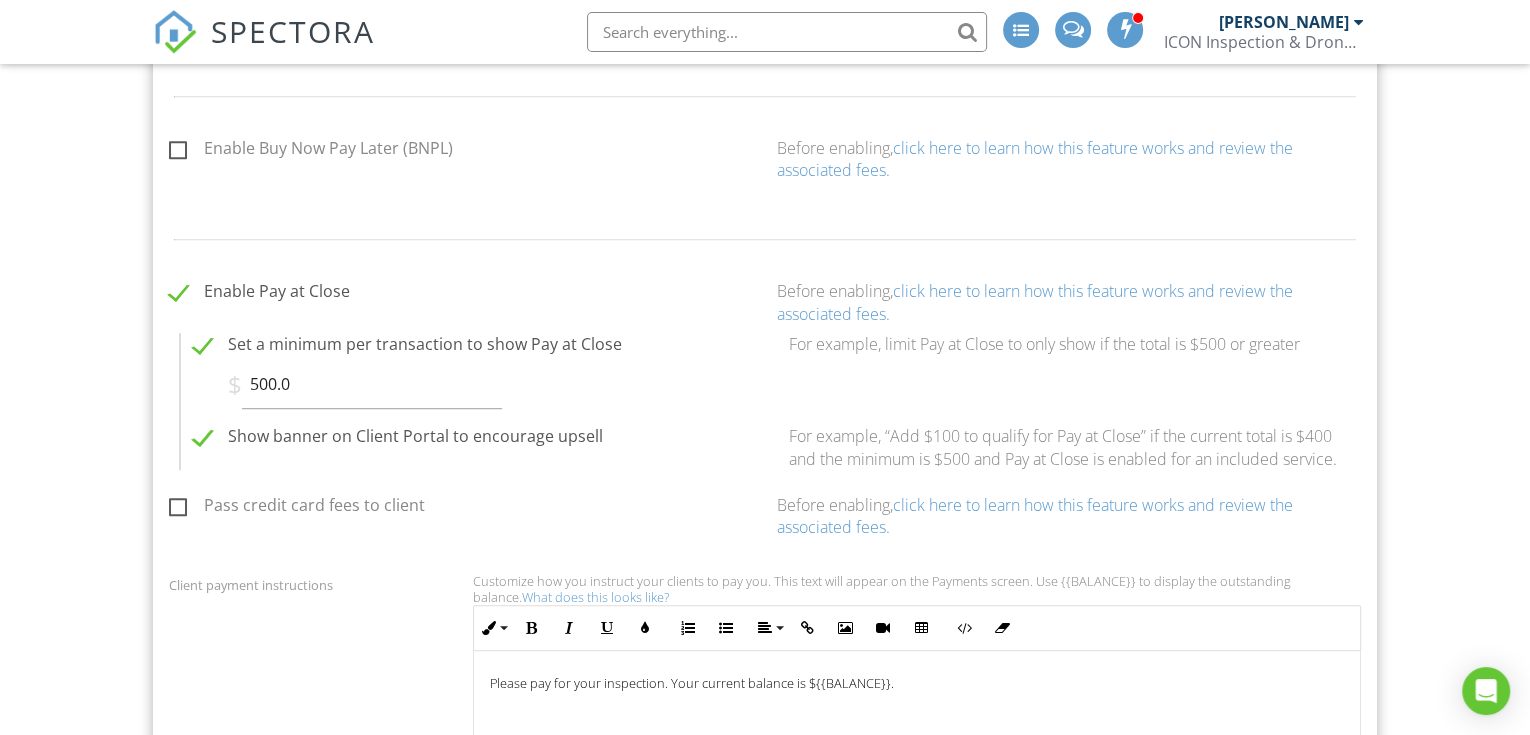 scroll, scrollTop: 0, scrollLeft: 0, axis: both 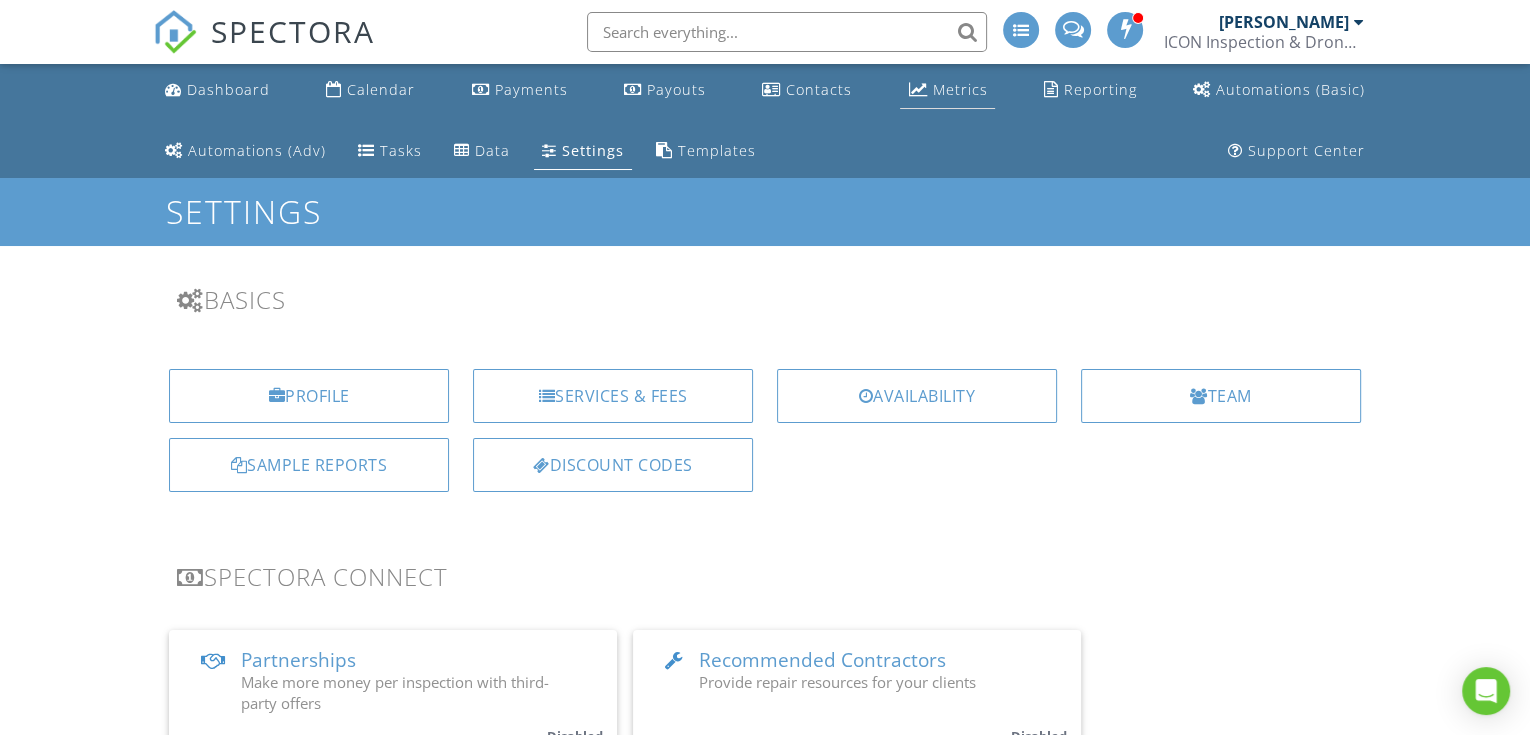 click on "Metrics" at bounding box center (959, 89) 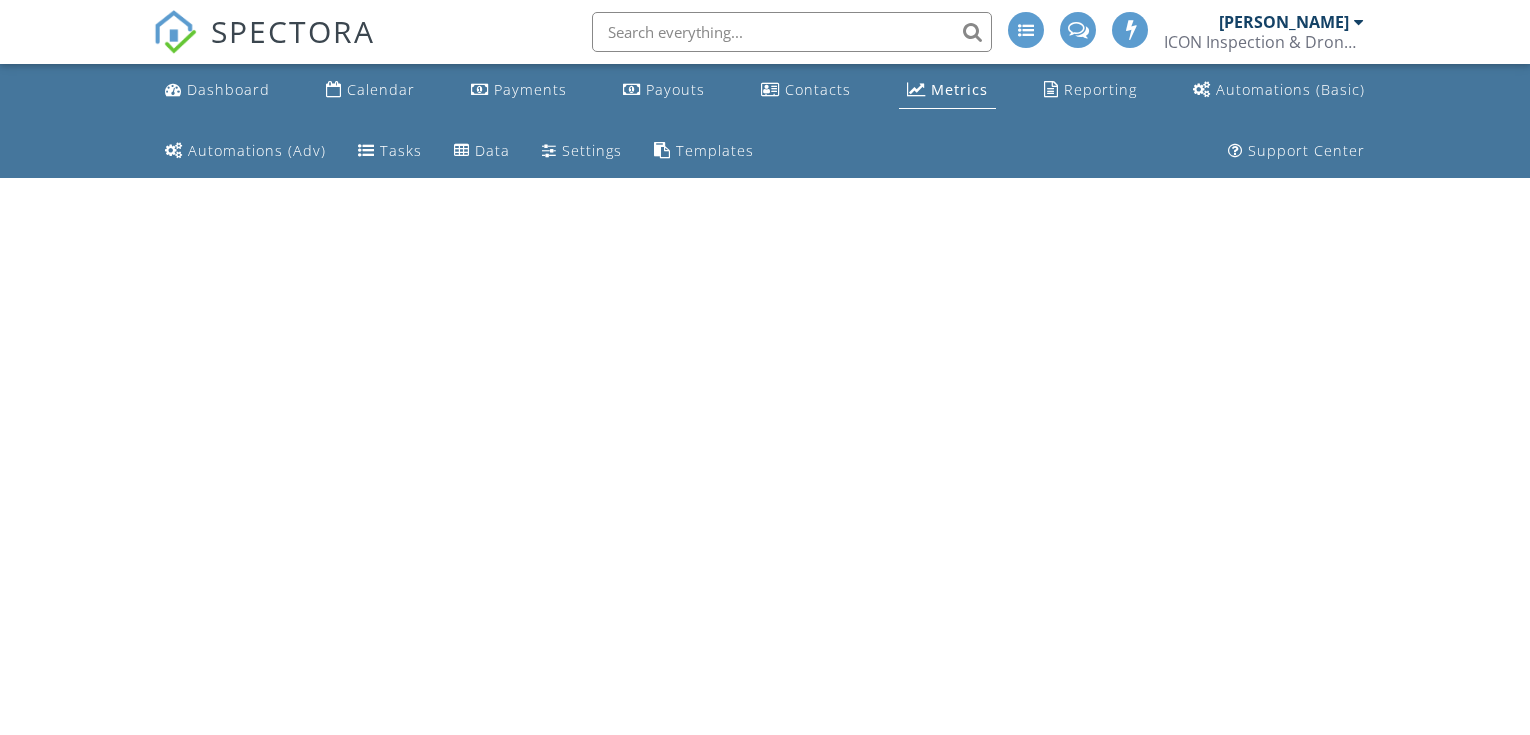 scroll, scrollTop: 0, scrollLeft: 0, axis: both 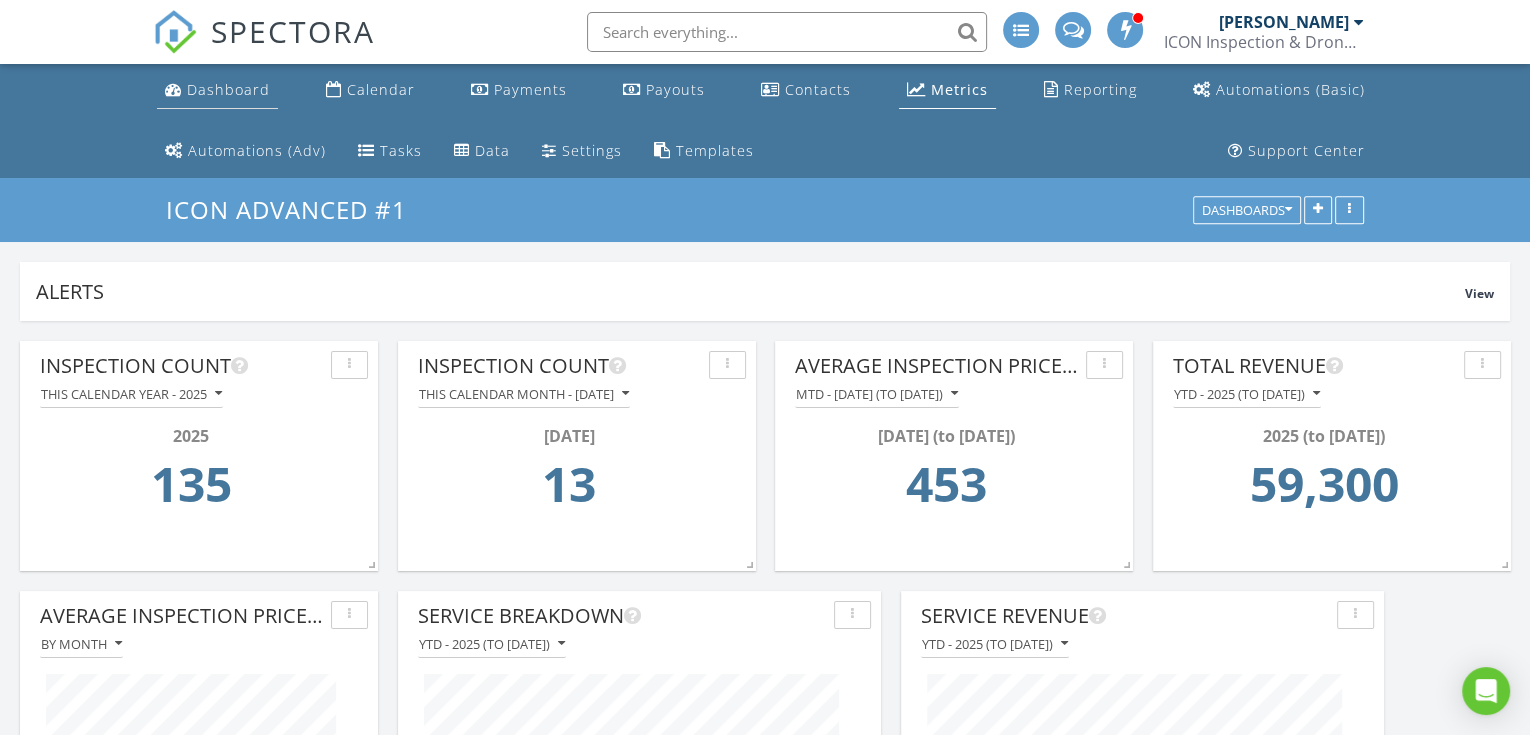 click on "Dashboard" at bounding box center (228, 89) 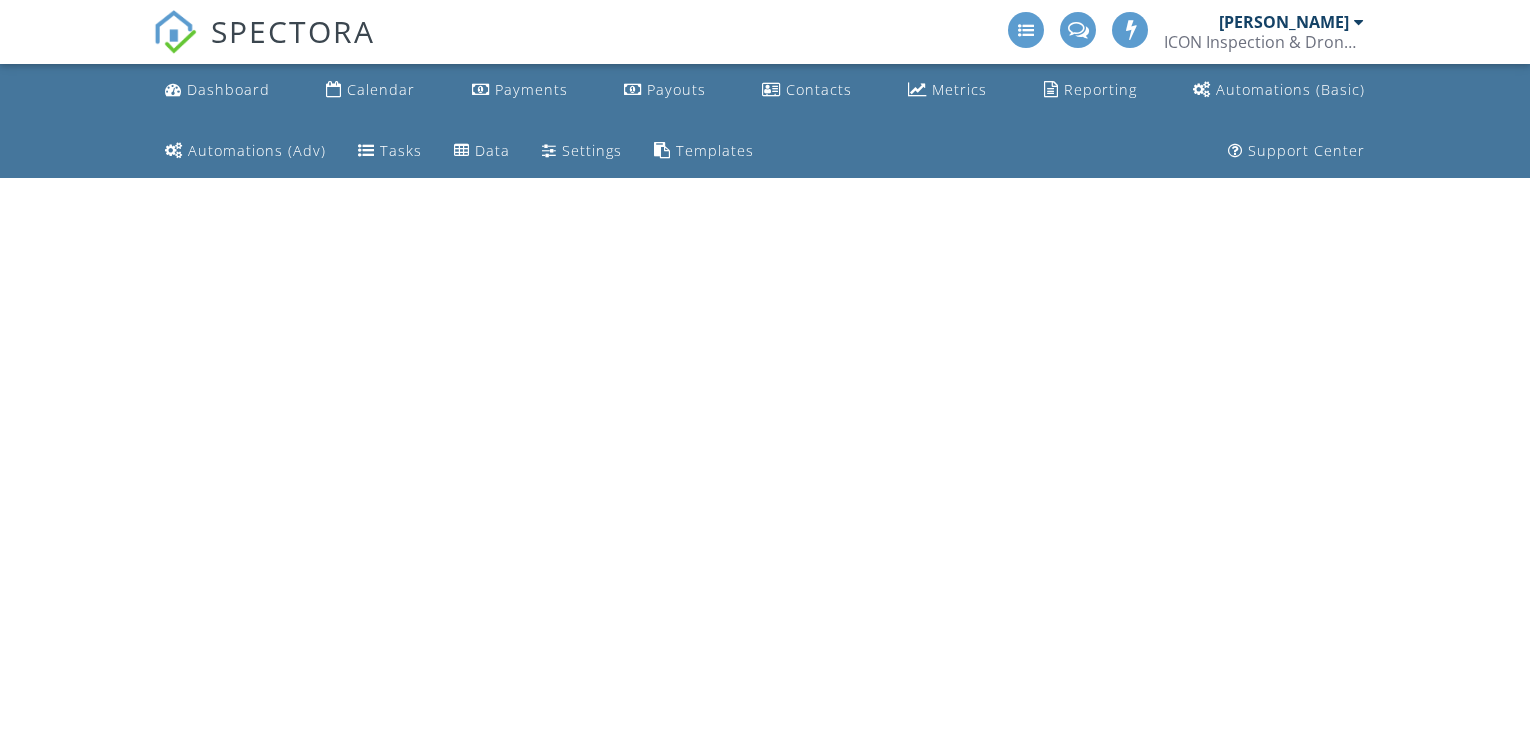 scroll, scrollTop: 0, scrollLeft: 0, axis: both 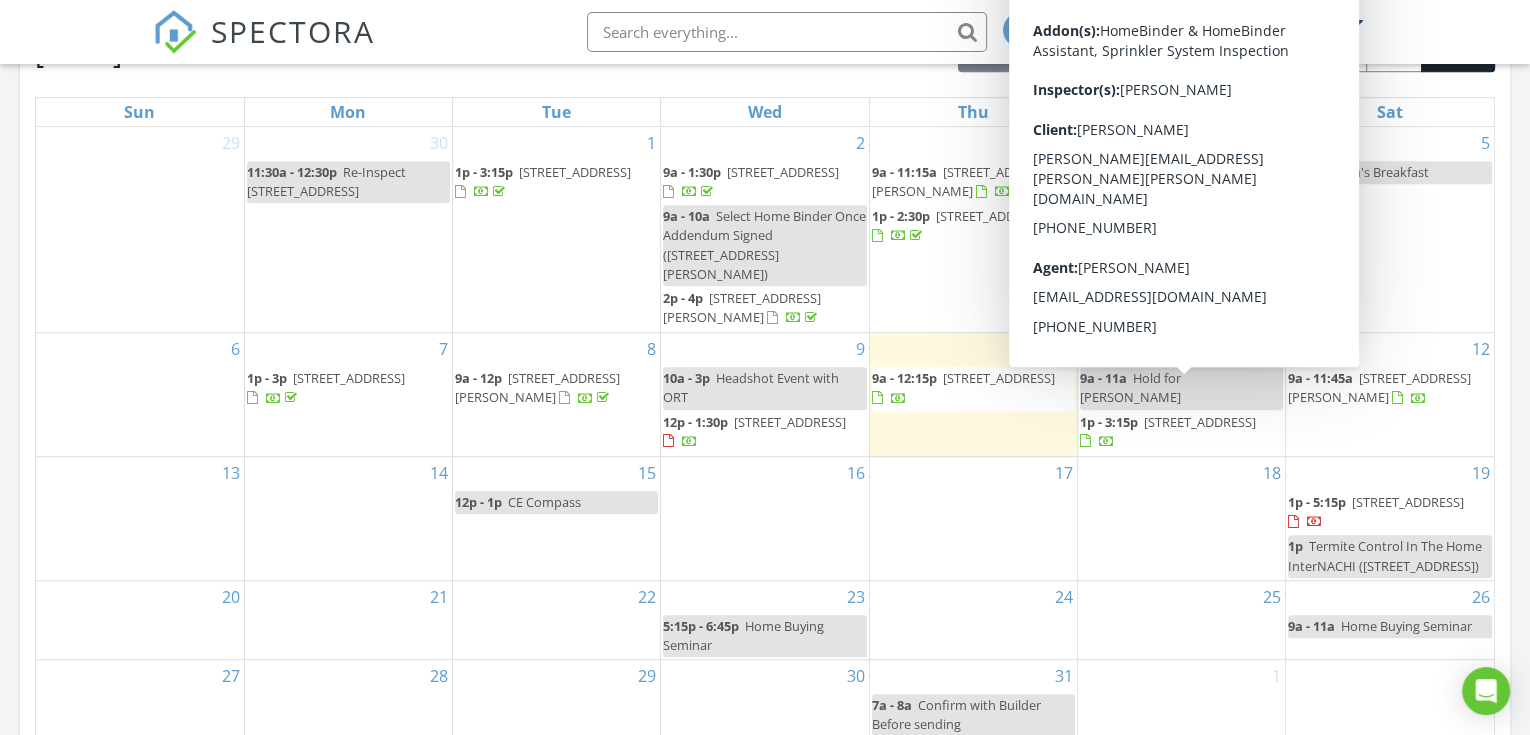 click on "[STREET_ADDRESS]" at bounding box center [1200, 422] 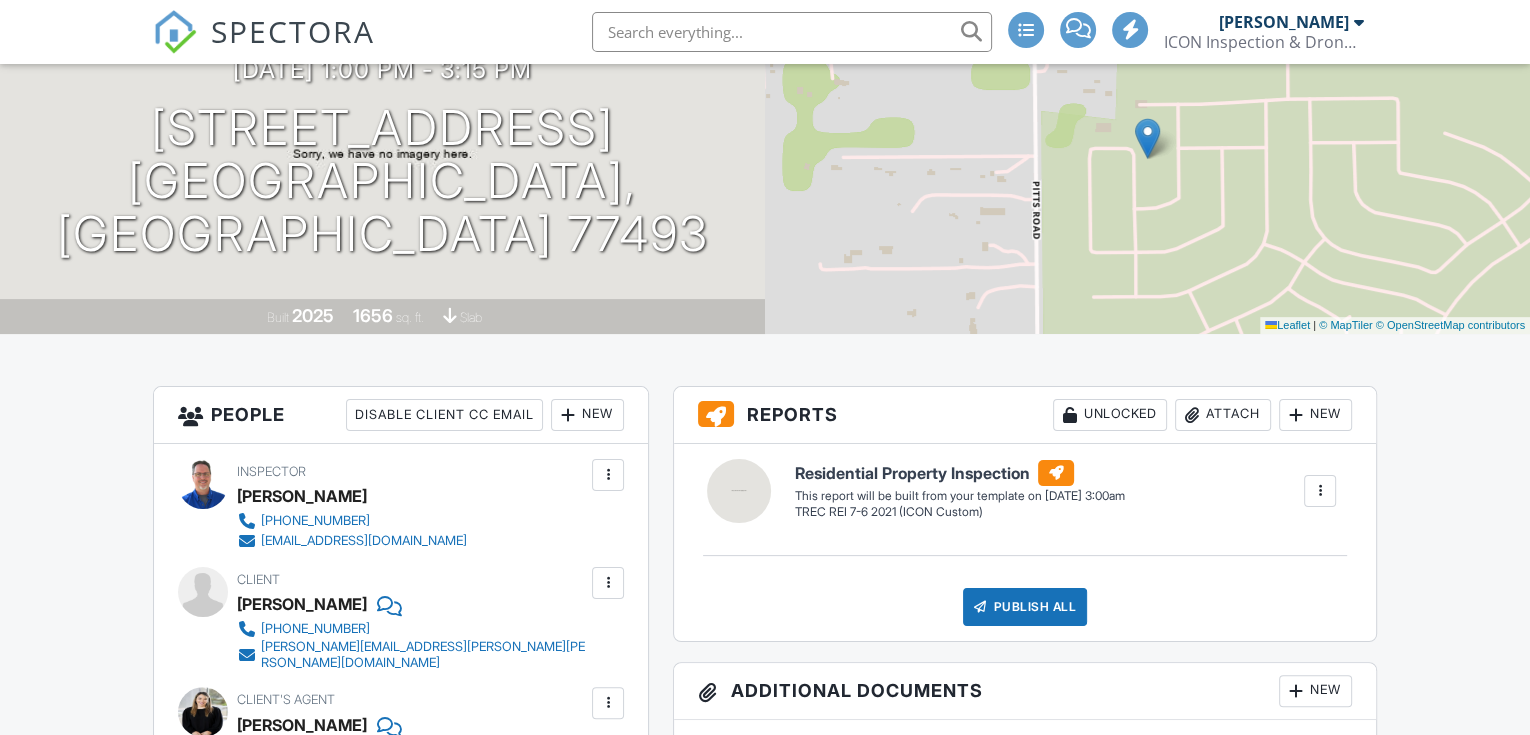 scroll, scrollTop: 592, scrollLeft: 0, axis: vertical 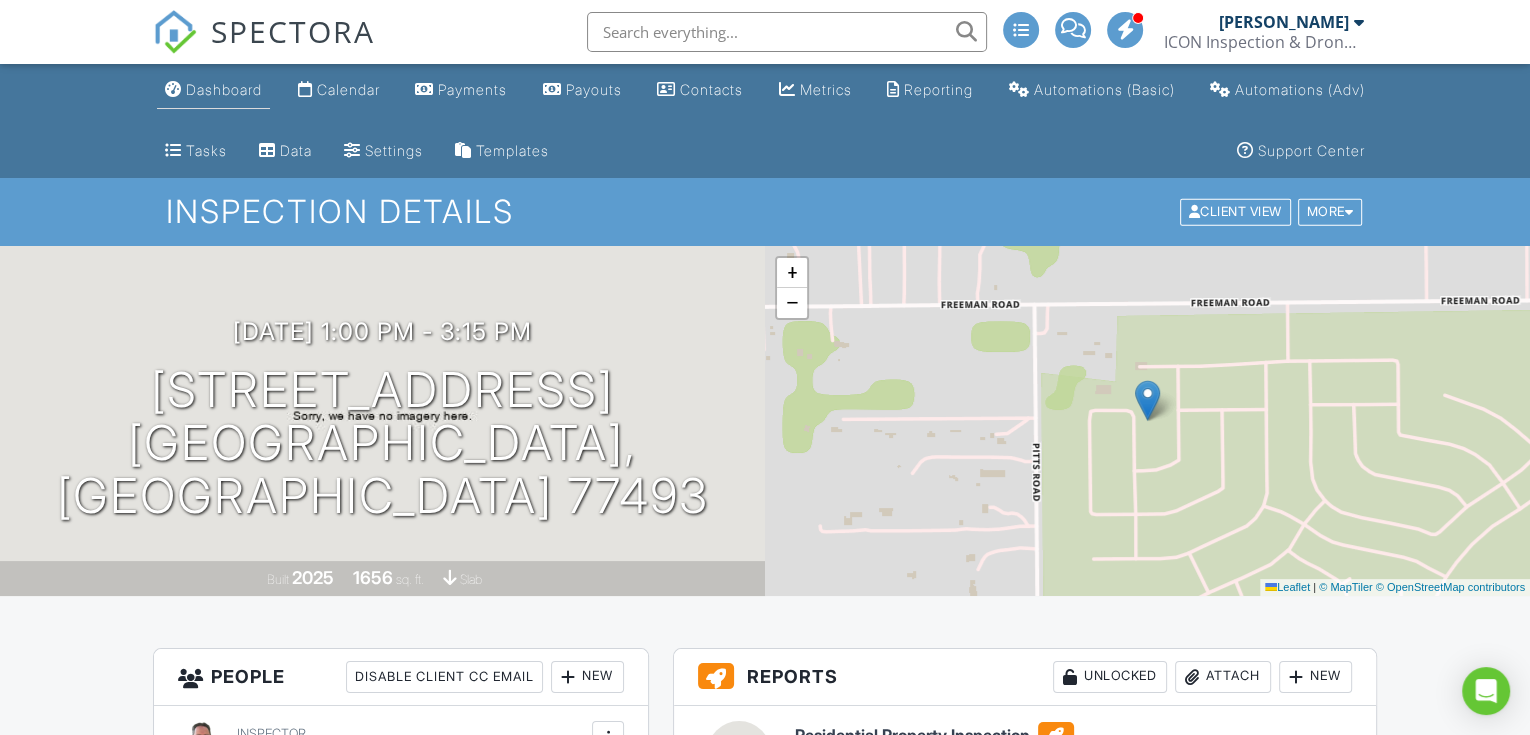 click on "Dashboard" at bounding box center [224, 89] 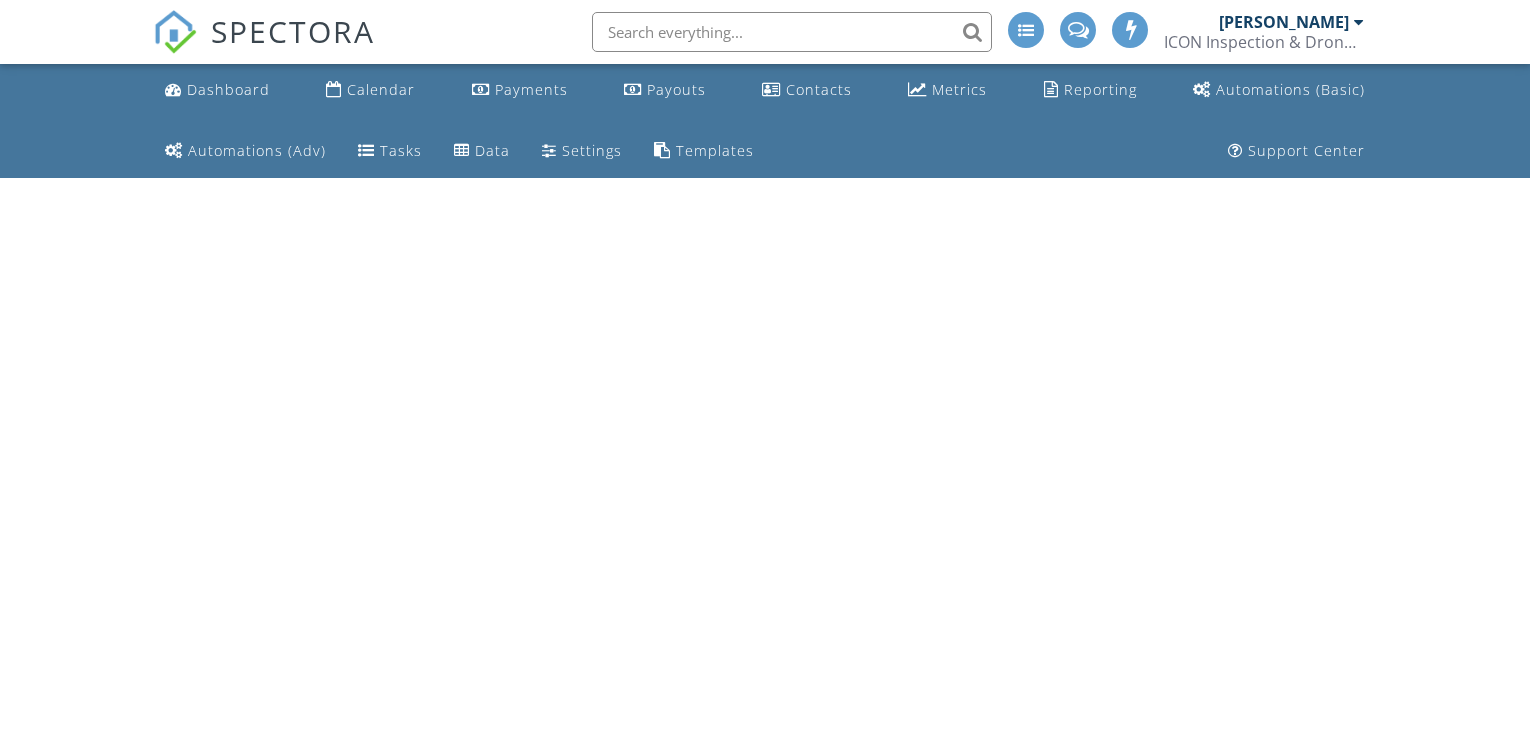 scroll, scrollTop: 0, scrollLeft: 0, axis: both 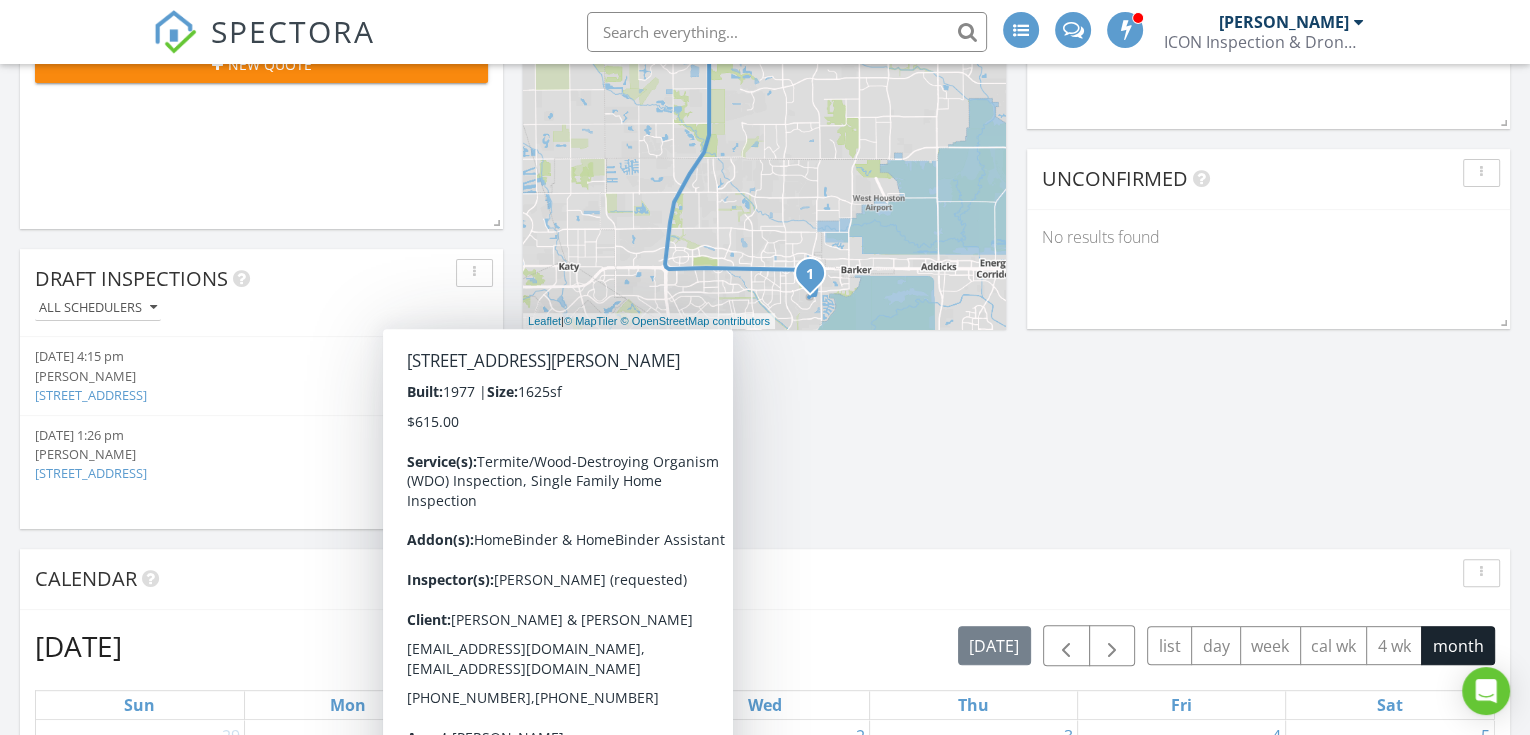 click on "15315 Stoneridge Park Ln, CYPRESS, TX" at bounding box center (91, 473) 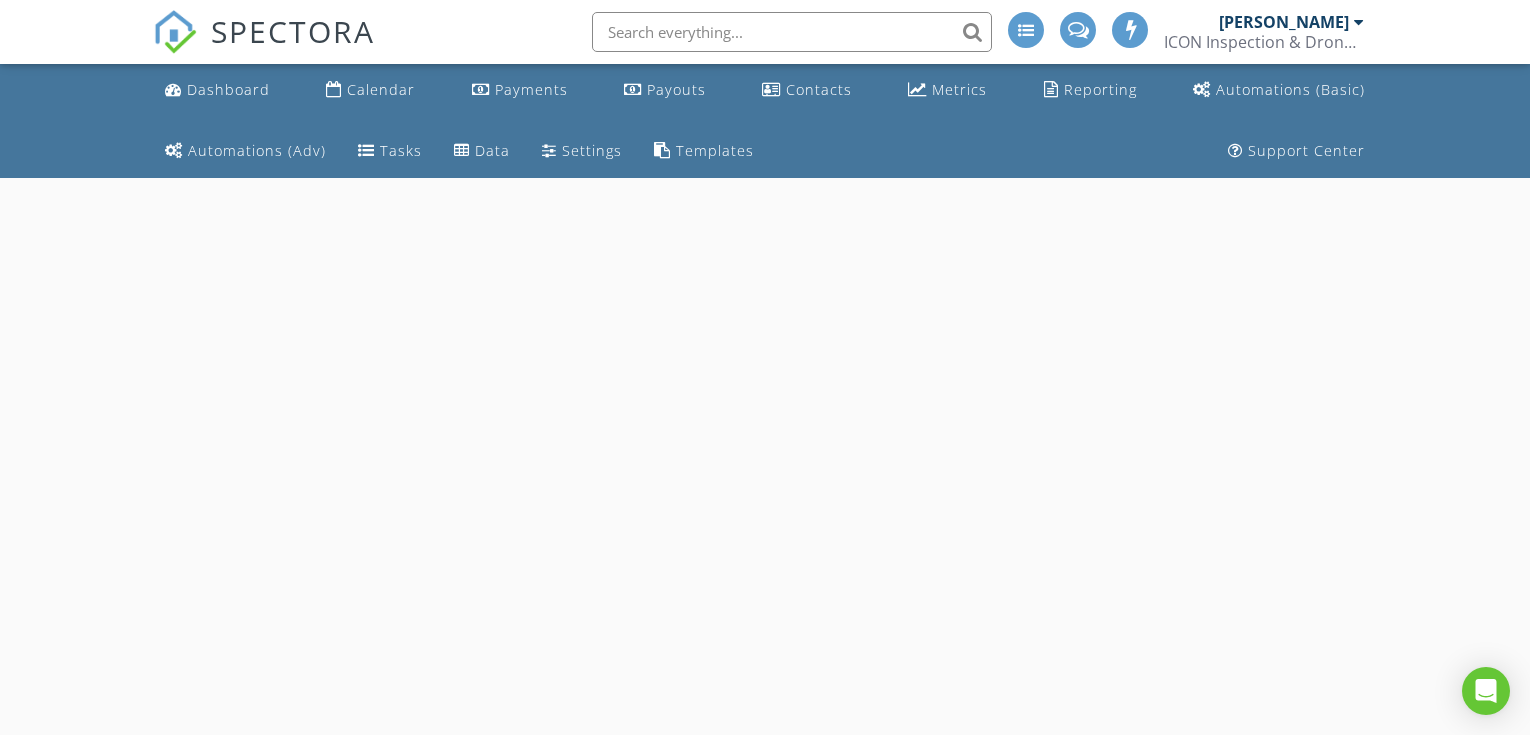 scroll, scrollTop: 0, scrollLeft: 0, axis: both 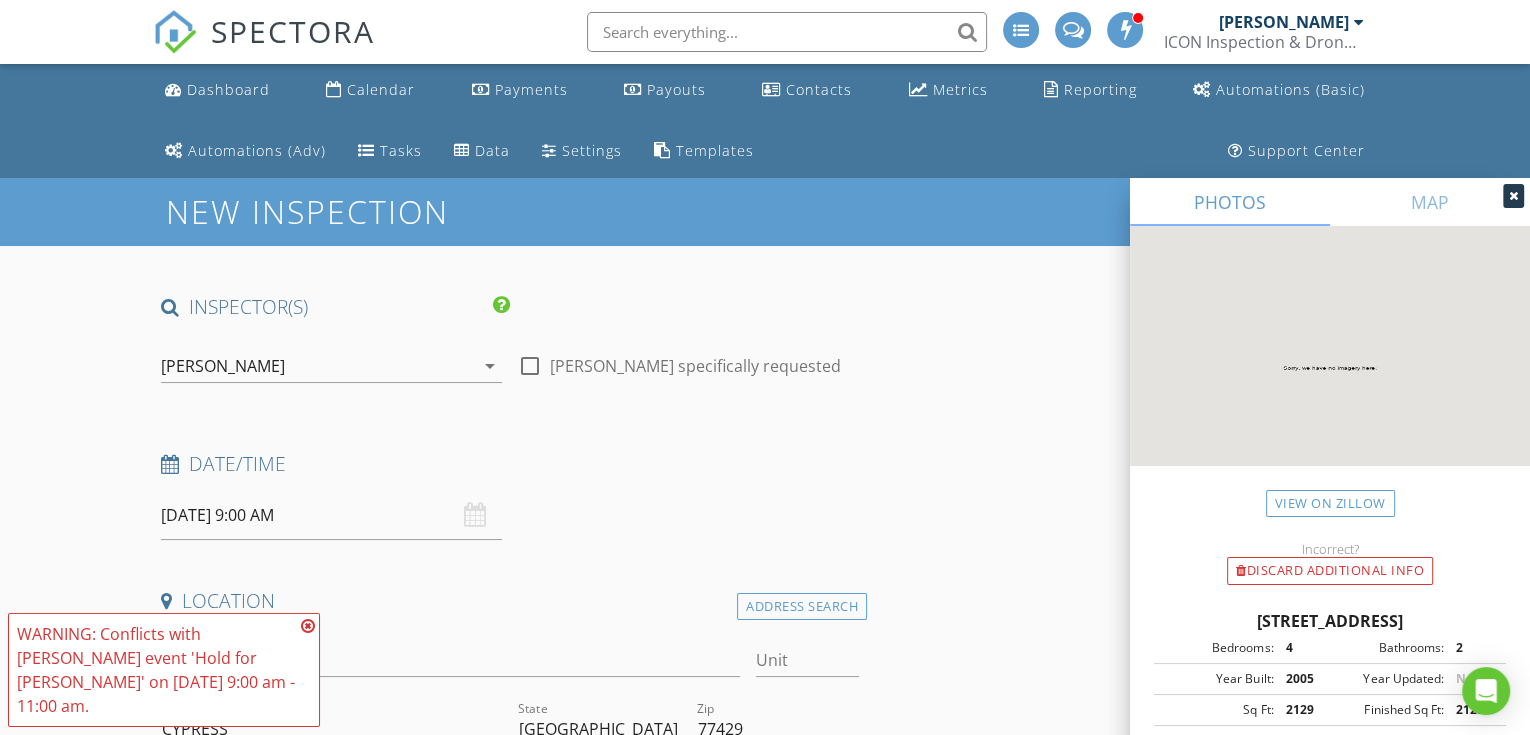 click at bounding box center (308, 626) 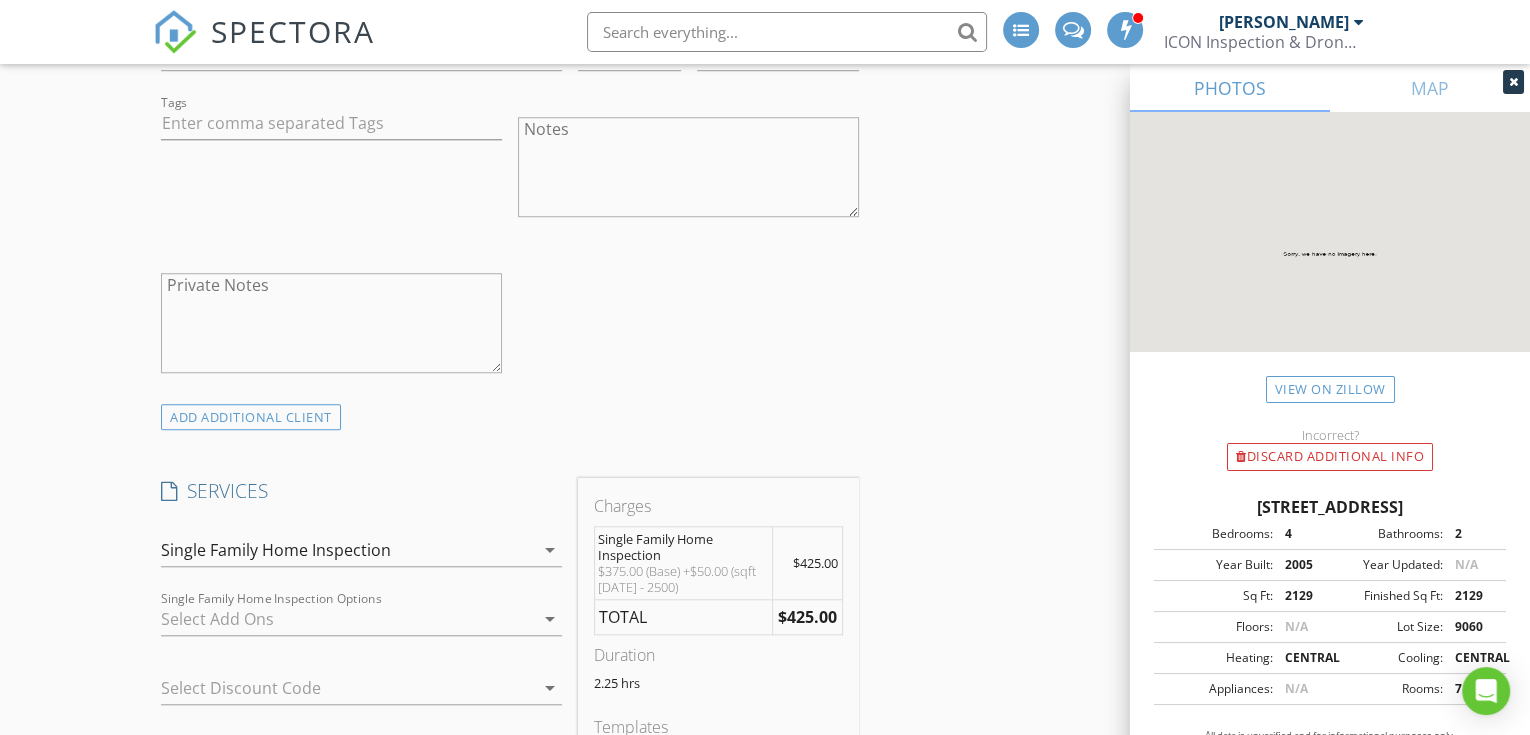 scroll, scrollTop: 1777, scrollLeft: 0, axis: vertical 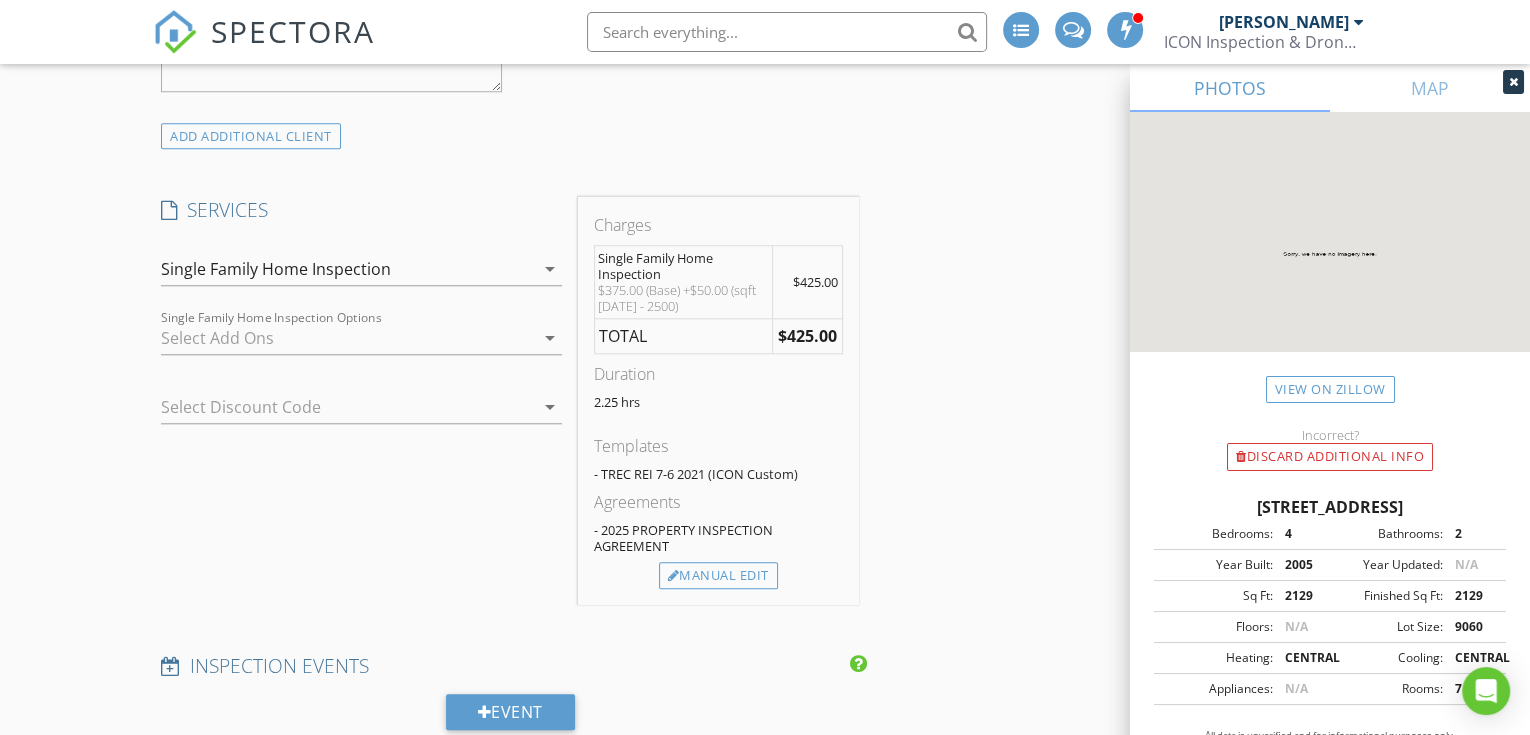 click at bounding box center [347, 338] 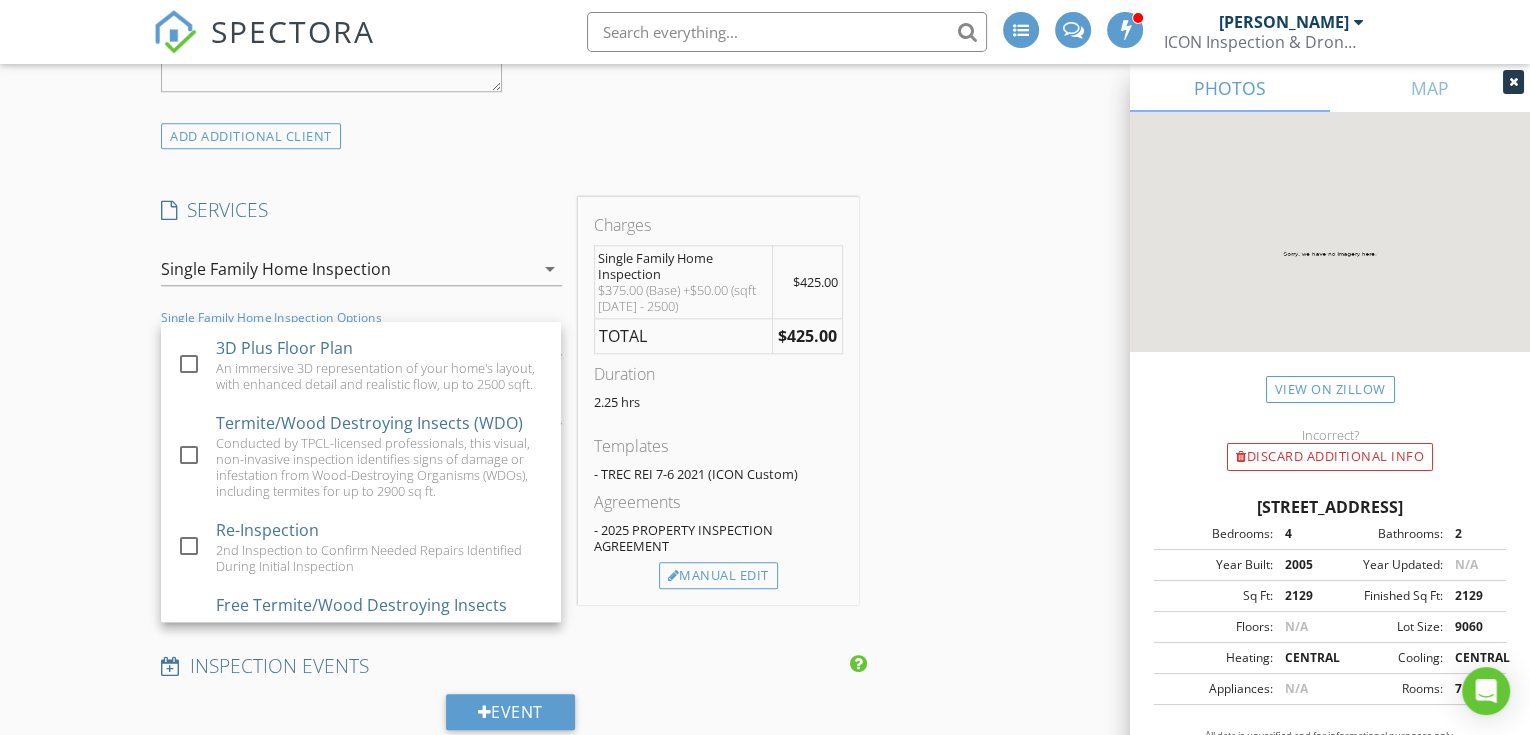 scroll, scrollTop: 1185, scrollLeft: 0, axis: vertical 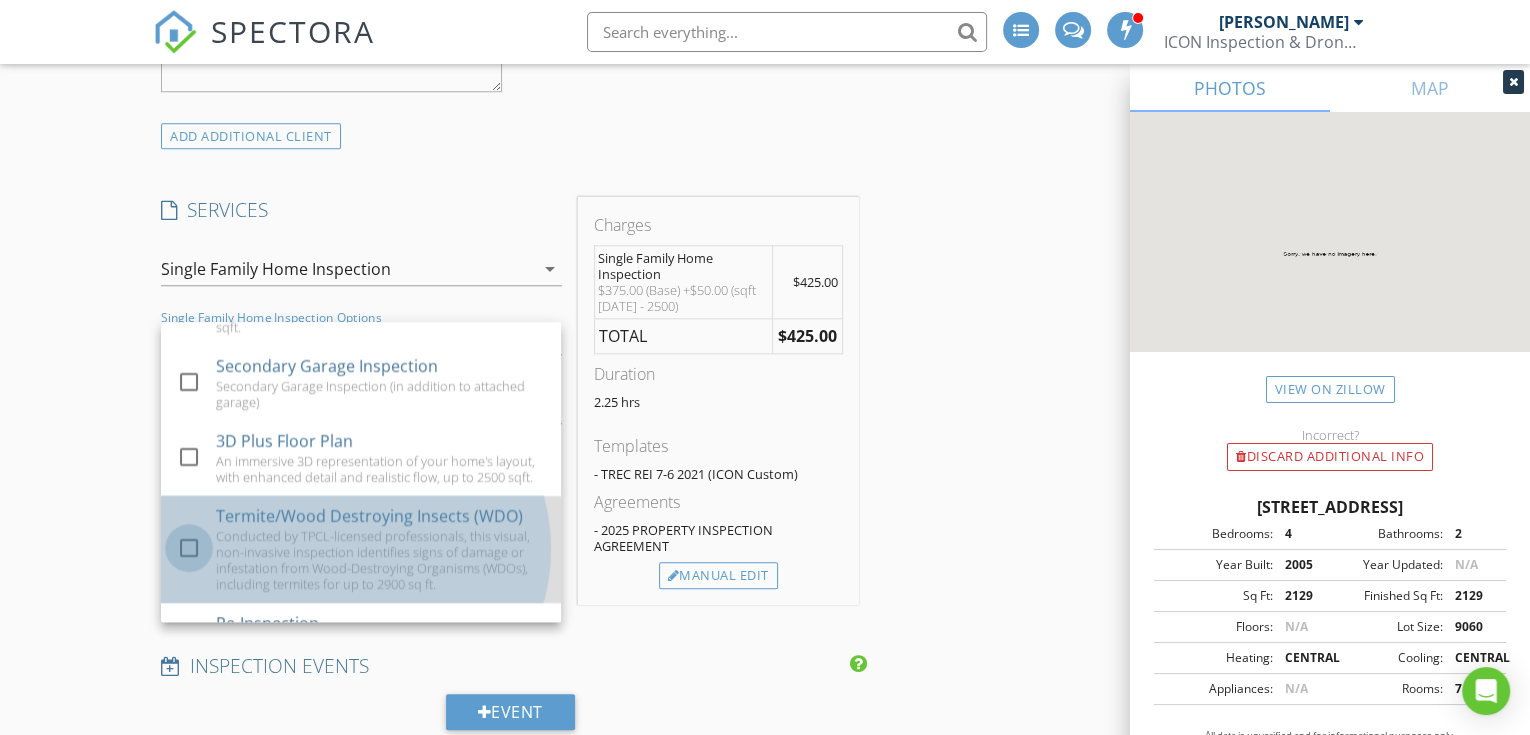 click at bounding box center (189, 548) 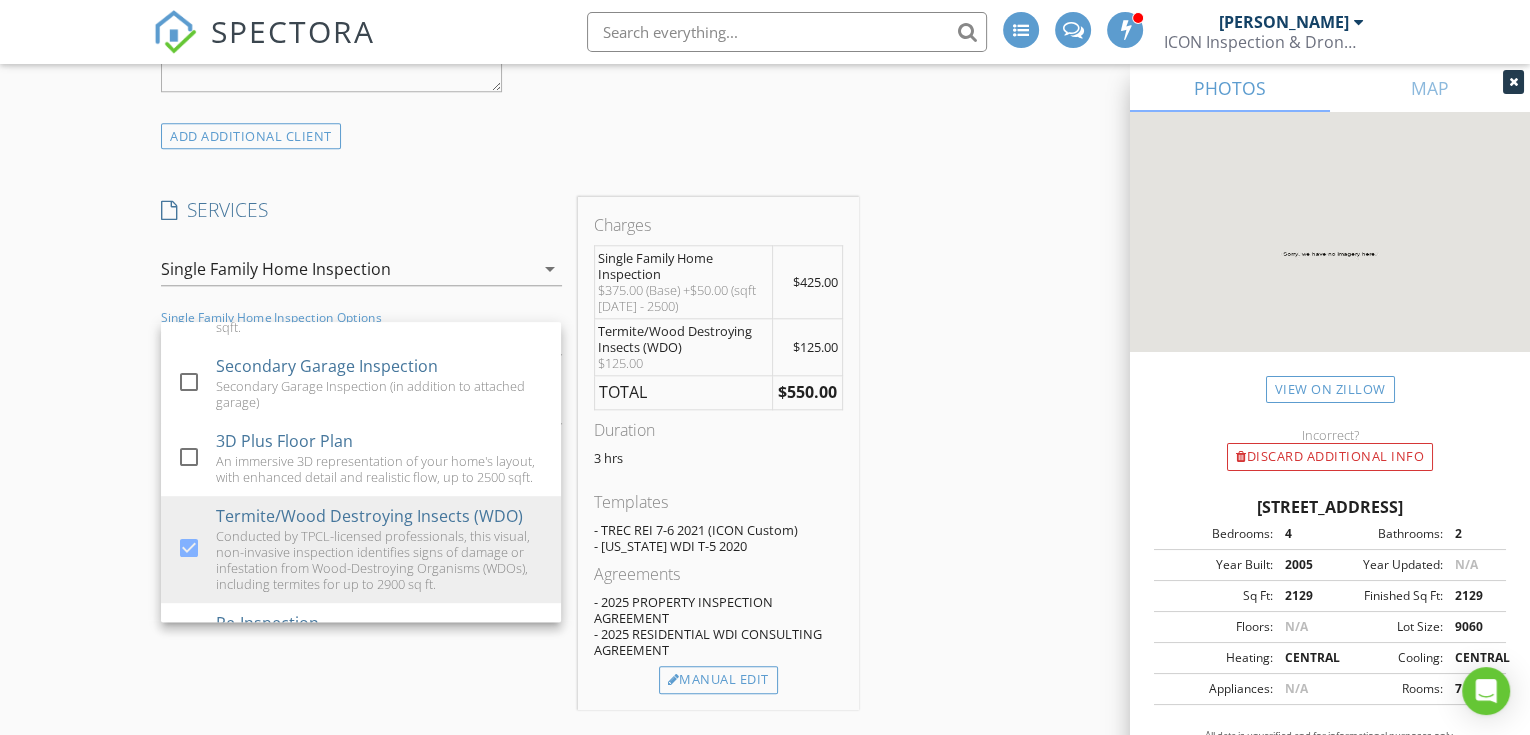 click on "New Inspection
INSPECTOR(S)
check_box   Trent Barnes   PRIMARY   Trent Barnes arrow_drop_down   check_box_outline_blank Trent Barnes specifically requested
Date/Time
07/11/2025 9:00 AM
Location
Address Search       Address 15315 Stoneridge Park Ln   Unit   City CYPRESS   State TX   Zip 77429   County     Square Feet 2129   Year Built 2005   Foundation Slab arrow_drop_down     Trent Barnes     8.5 miles     (18 minutes)
client
check_box Enable Client CC email for this inspection   Client Search     check_box_outline_blank Client is a Company/Organization     First Name   Last Name   Email   CC Email   Phone   Address   City   State   Zip     Tags         Notes   Private Notes
ADD ADDITIONAL client
SERVICES
check_box    Single Family Home Inspection" at bounding box center [765, 1180] 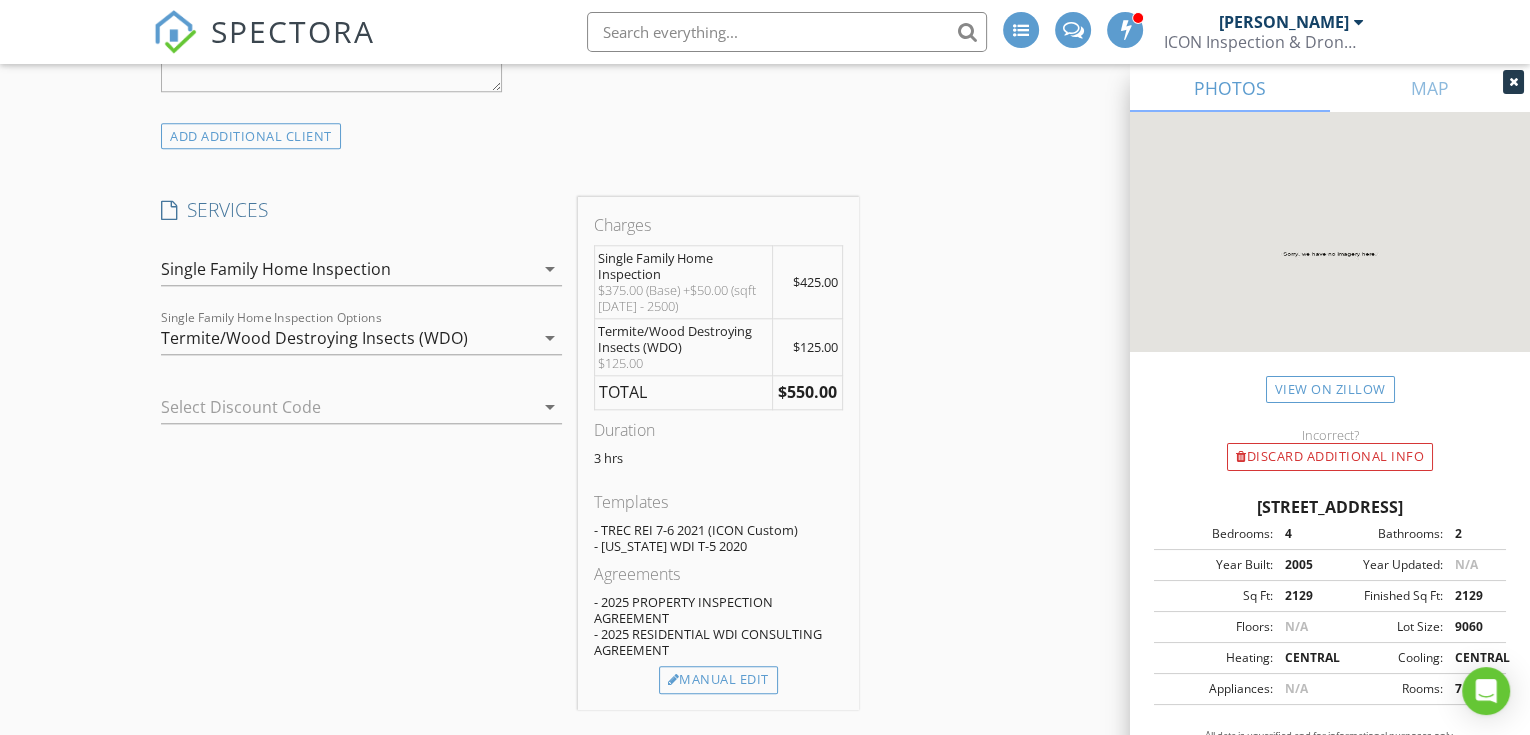 click on "Termite/Wood Destroying Insects (WDO)" at bounding box center [347, 338] 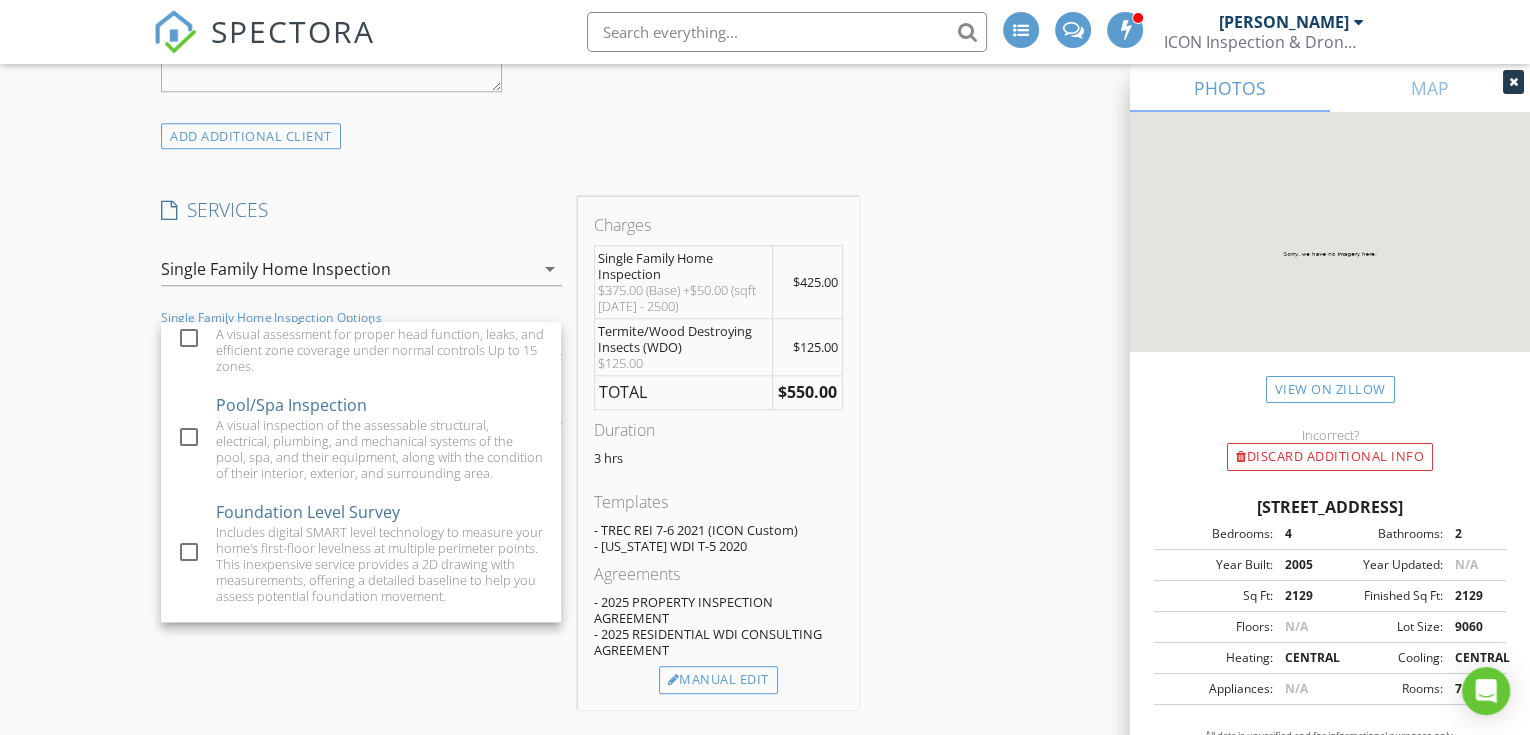scroll, scrollTop: 0, scrollLeft: 0, axis: both 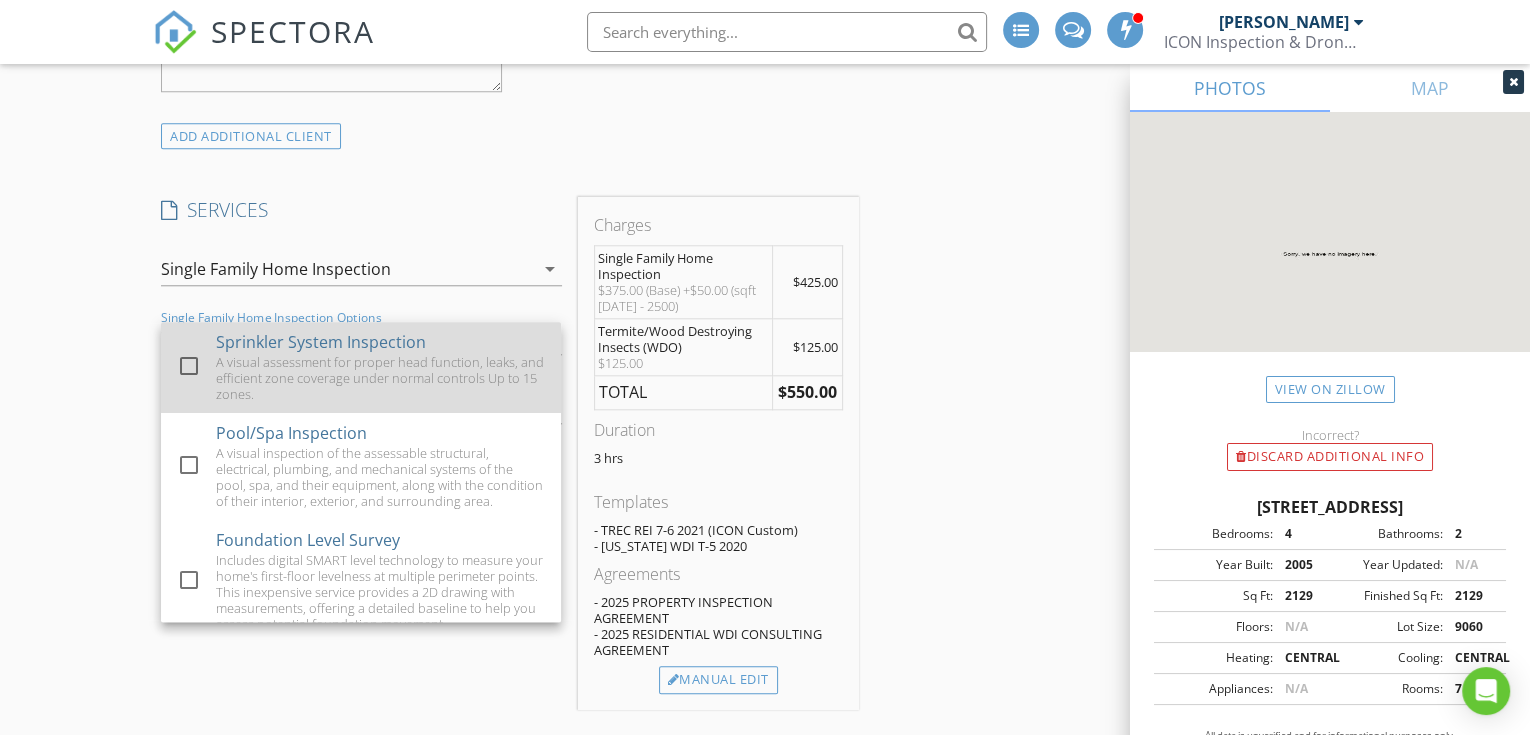 click at bounding box center [189, 366] 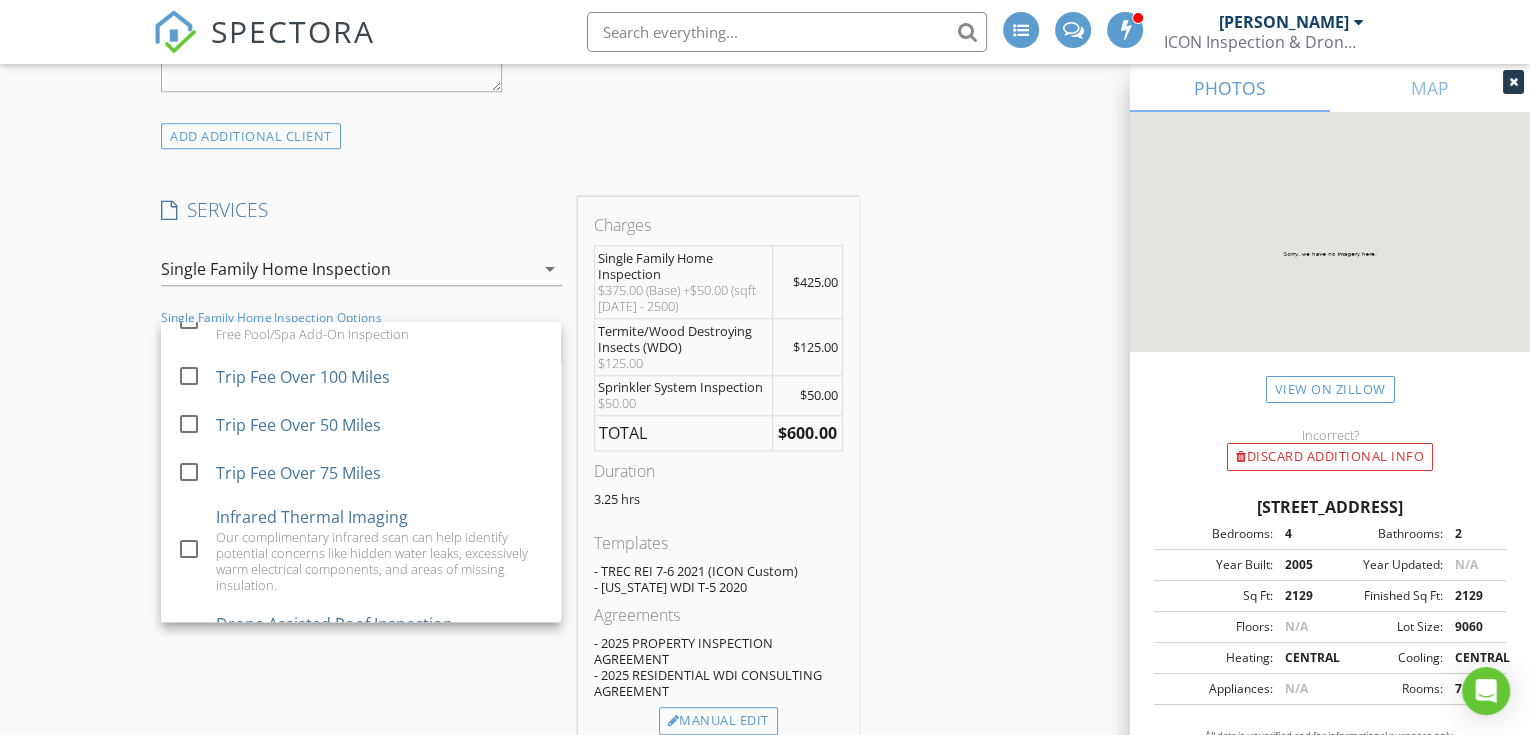 scroll, scrollTop: 1640, scrollLeft: 0, axis: vertical 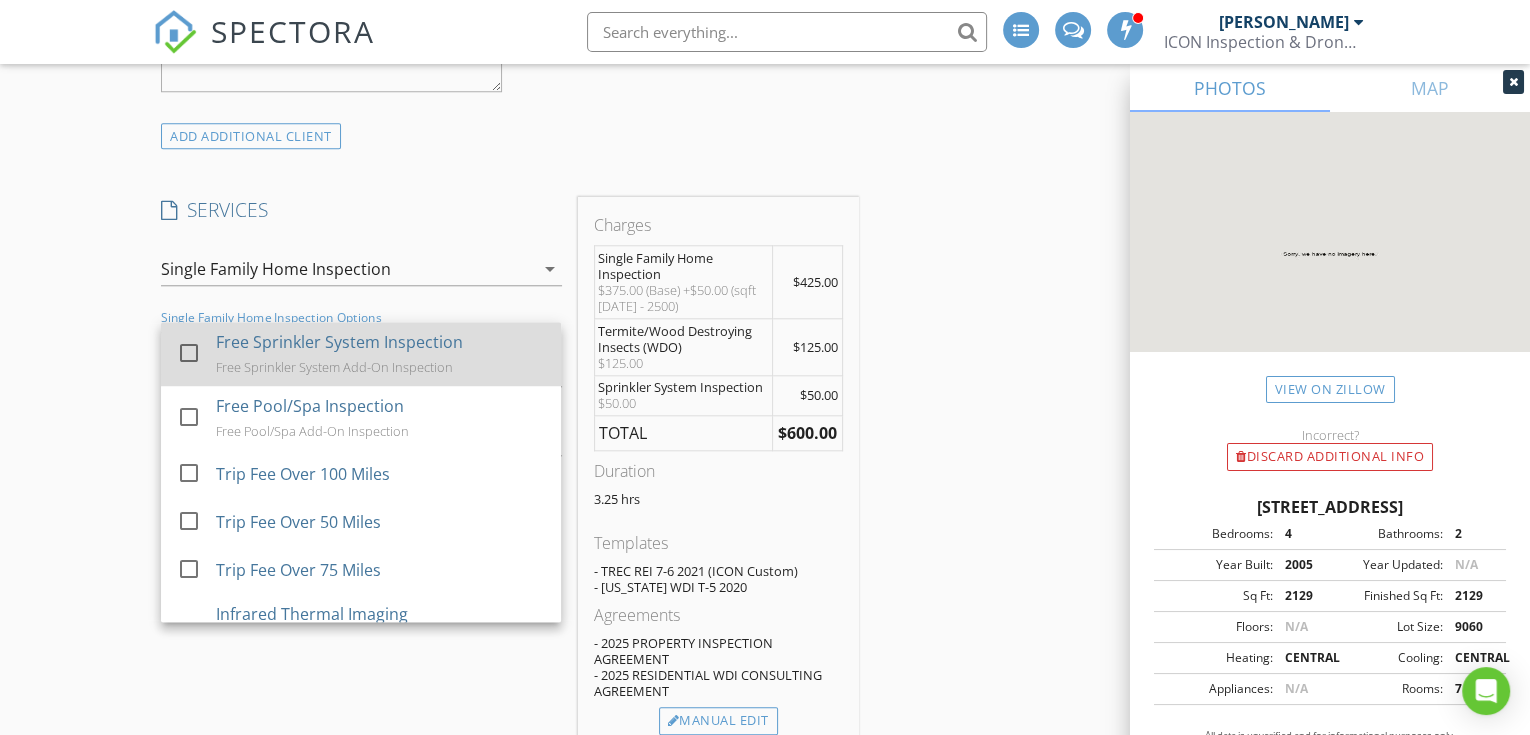 click on "Free Sprinkler System Add-On Inspection" at bounding box center (334, 367) 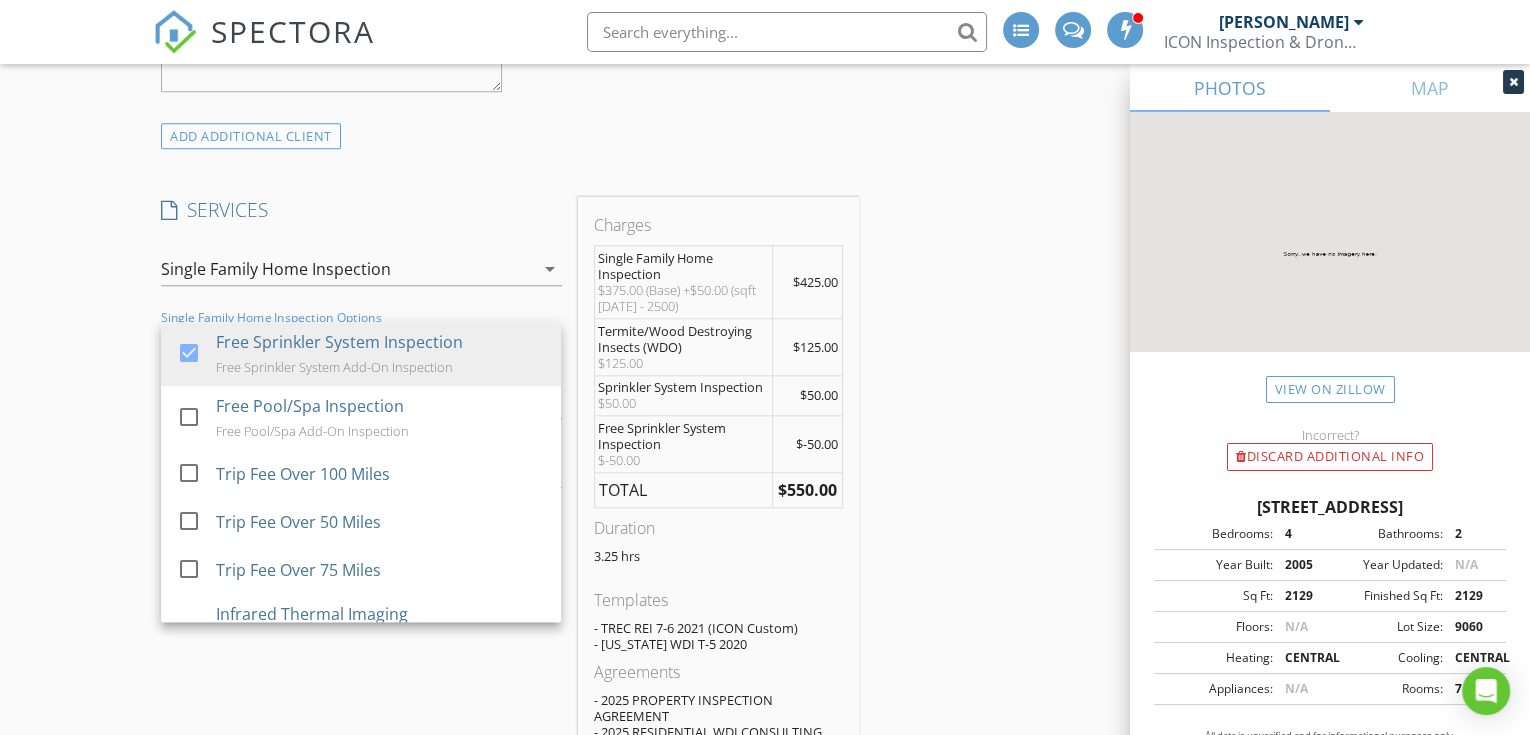 click on "New Inspection
INSPECTOR(S)
check_box   Trent Barnes   PRIMARY   Trent Barnes arrow_drop_down   check_box_outline_blank Trent Barnes specifically requested
Date/Time
07/11/2025 9:00 AM
Location
Address Search       Address 15315 Stoneridge Park Ln   Unit   City CYPRESS   State TX   Zip 77429   County     Square Feet 2129   Year Built 2005   Foundation Slab arrow_drop_down     Trent Barnes     8.5 miles     (18 minutes)
client
check_box Enable Client CC email for this inspection   Client Search     check_box_outline_blank Client is a Company/Organization     First Name   Last Name   Email   CC Email   Phone   Address   City   State   Zip     Tags         Notes   Private Notes
ADD ADDITIONAL client
SERVICES
check_box    Single Family Home Inspection" at bounding box center (765, 1229) 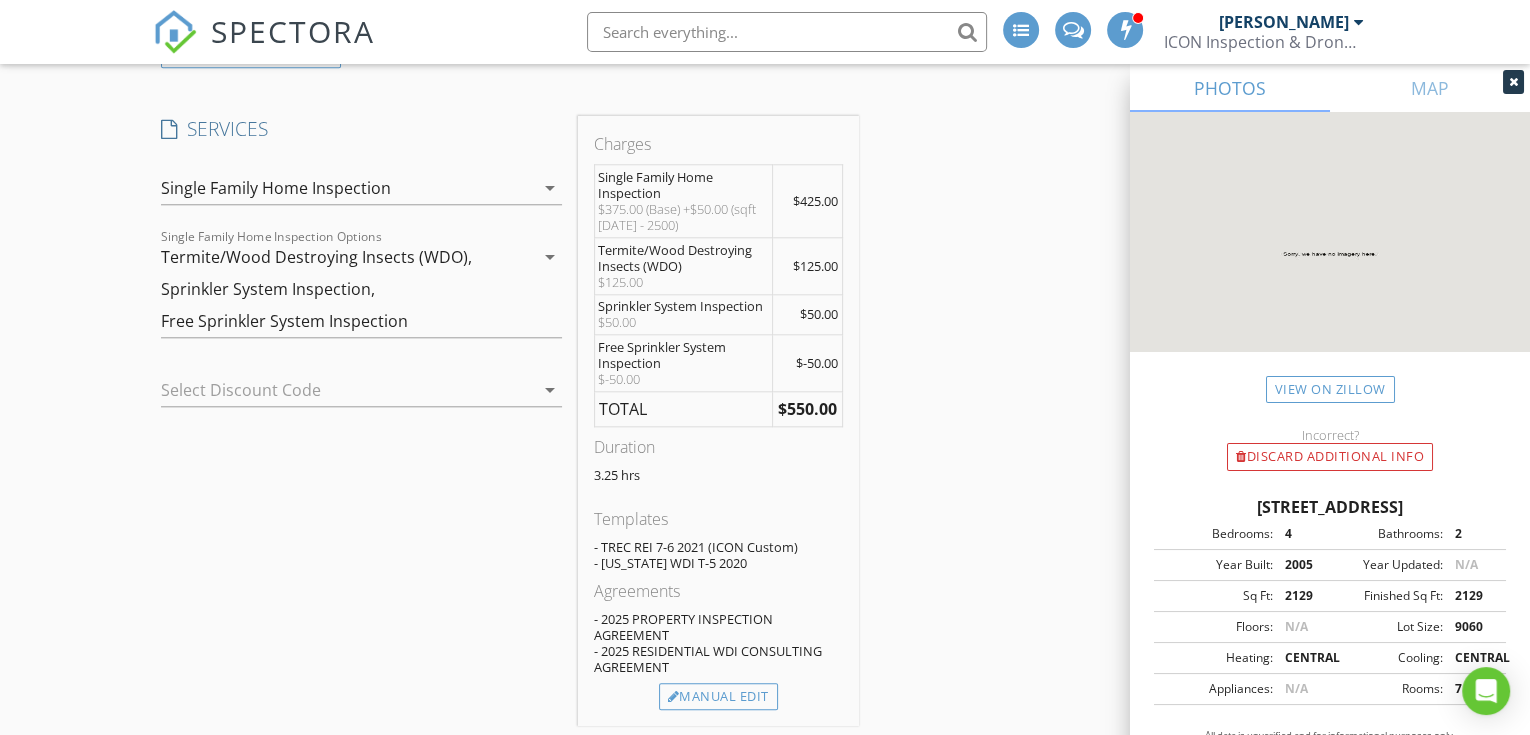 scroll, scrollTop: 1777, scrollLeft: 0, axis: vertical 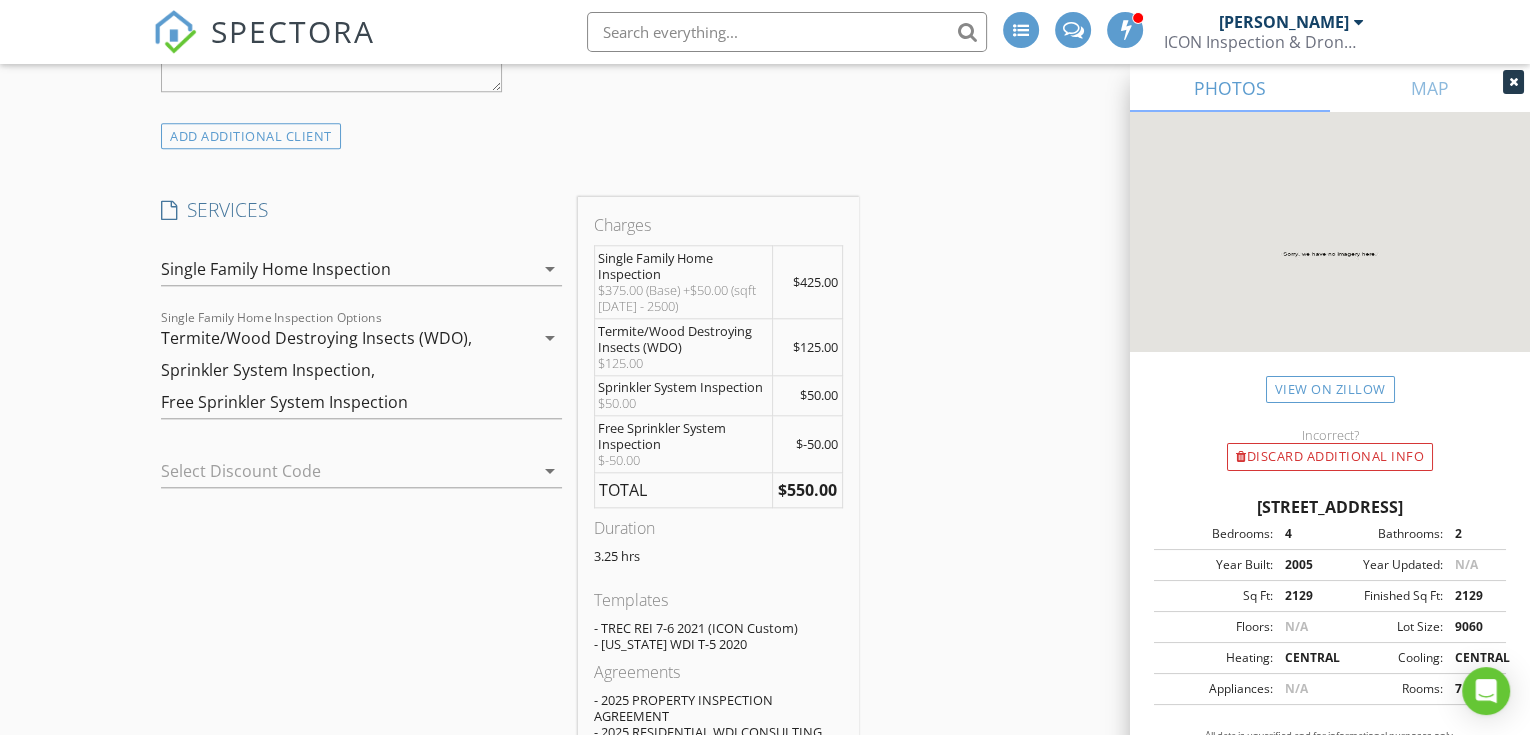 click on "Termite/Wood Destroying Insects (WDO),  Sprinkler System Inspection,  Free Sprinkler System Inspection" at bounding box center [347, 370] 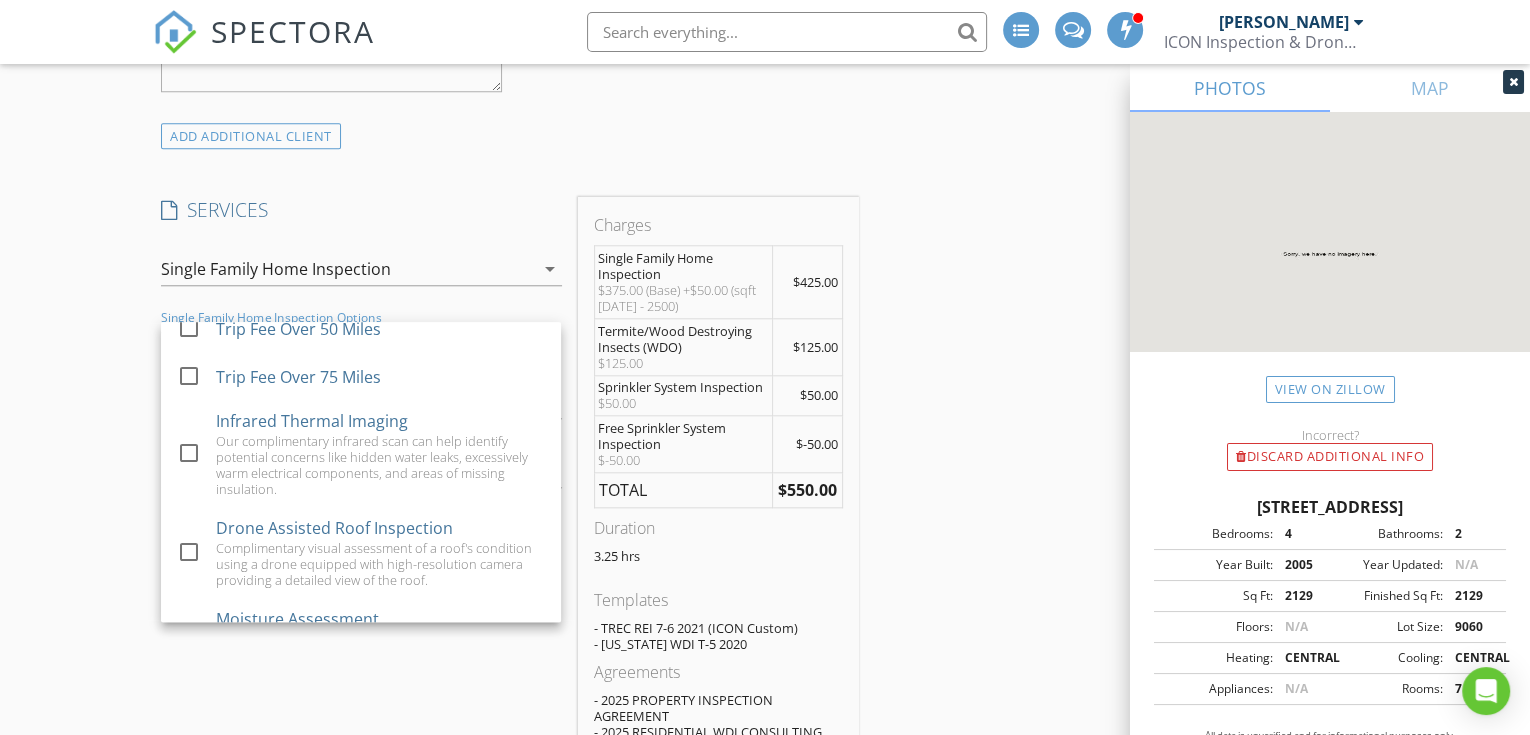 scroll, scrollTop: 1936, scrollLeft: 0, axis: vertical 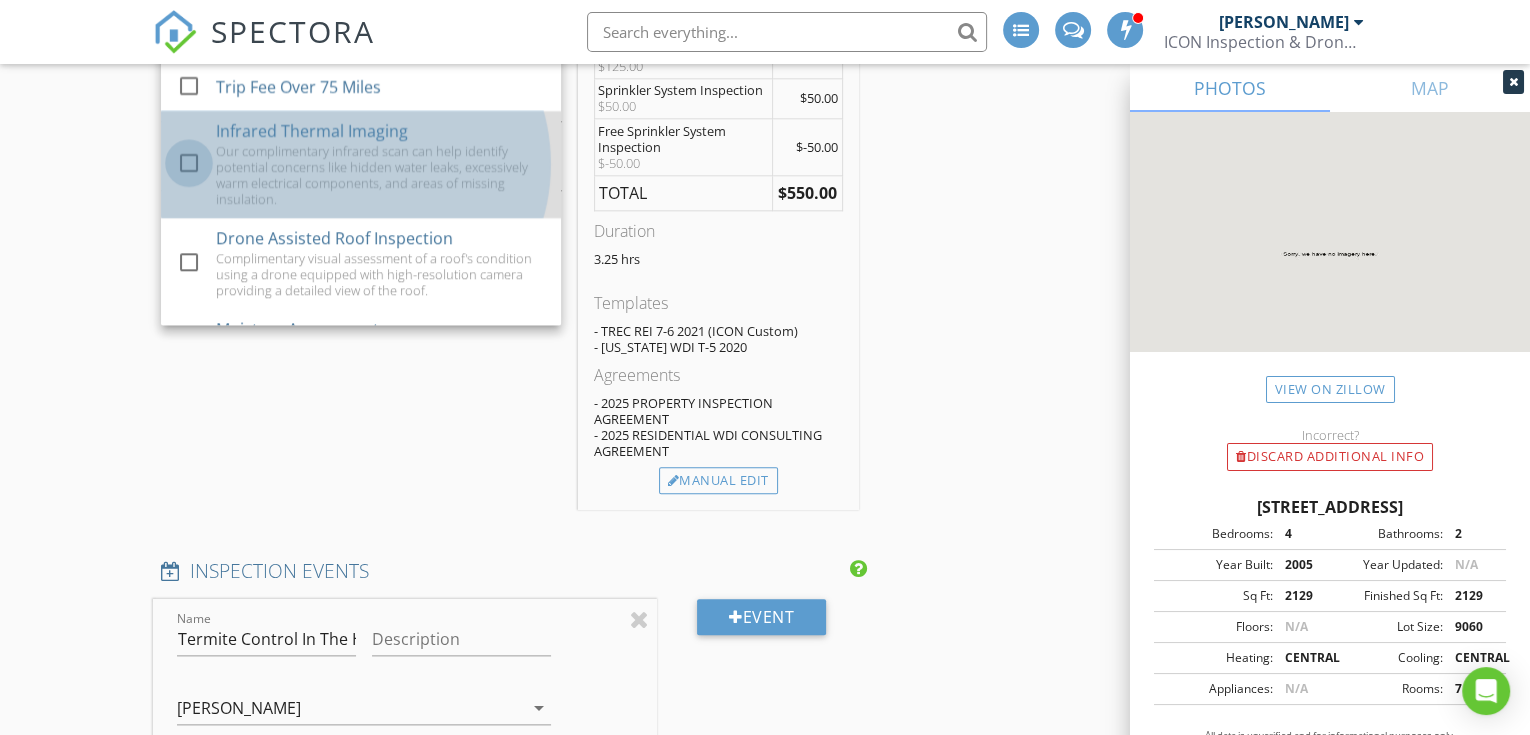 click at bounding box center [189, 163] 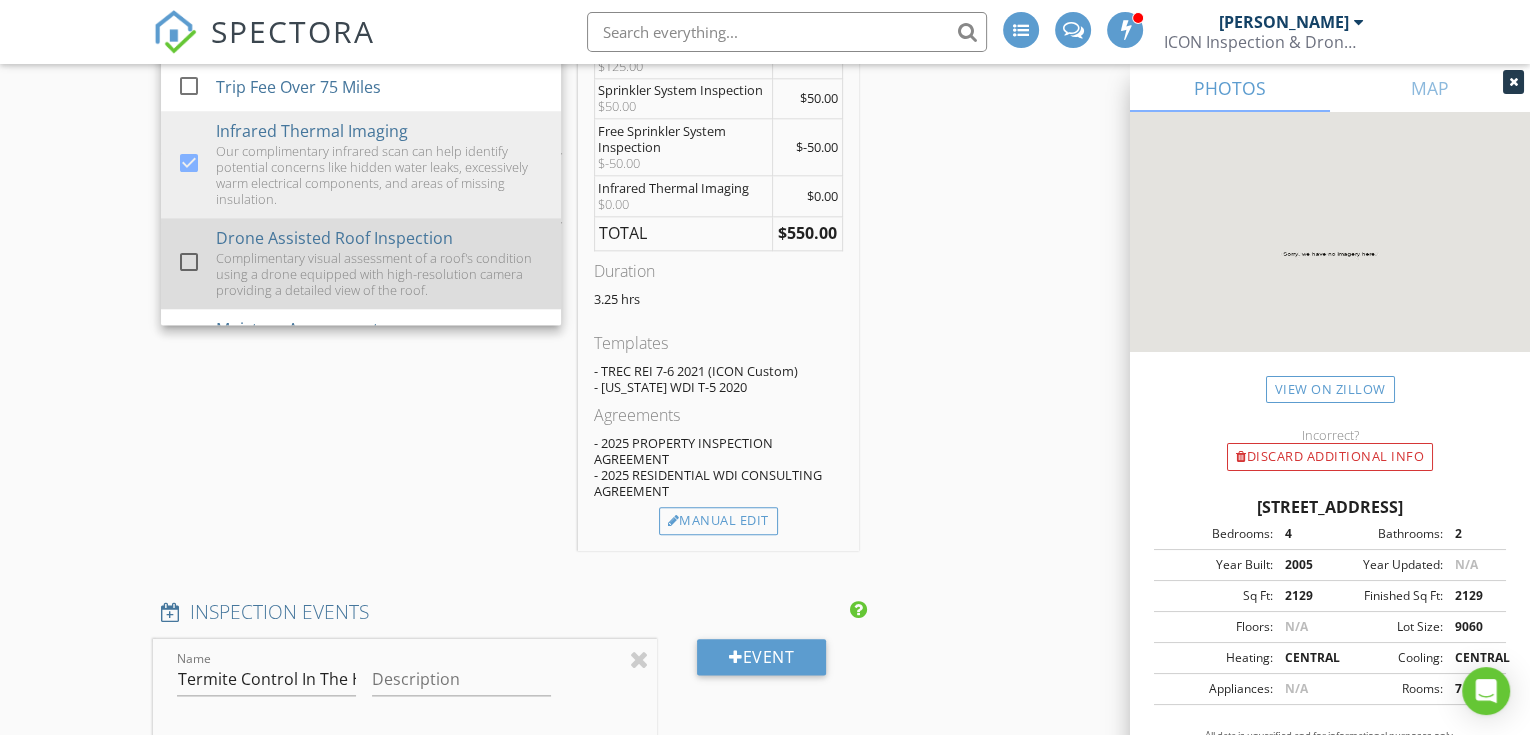 click at bounding box center [189, 262] 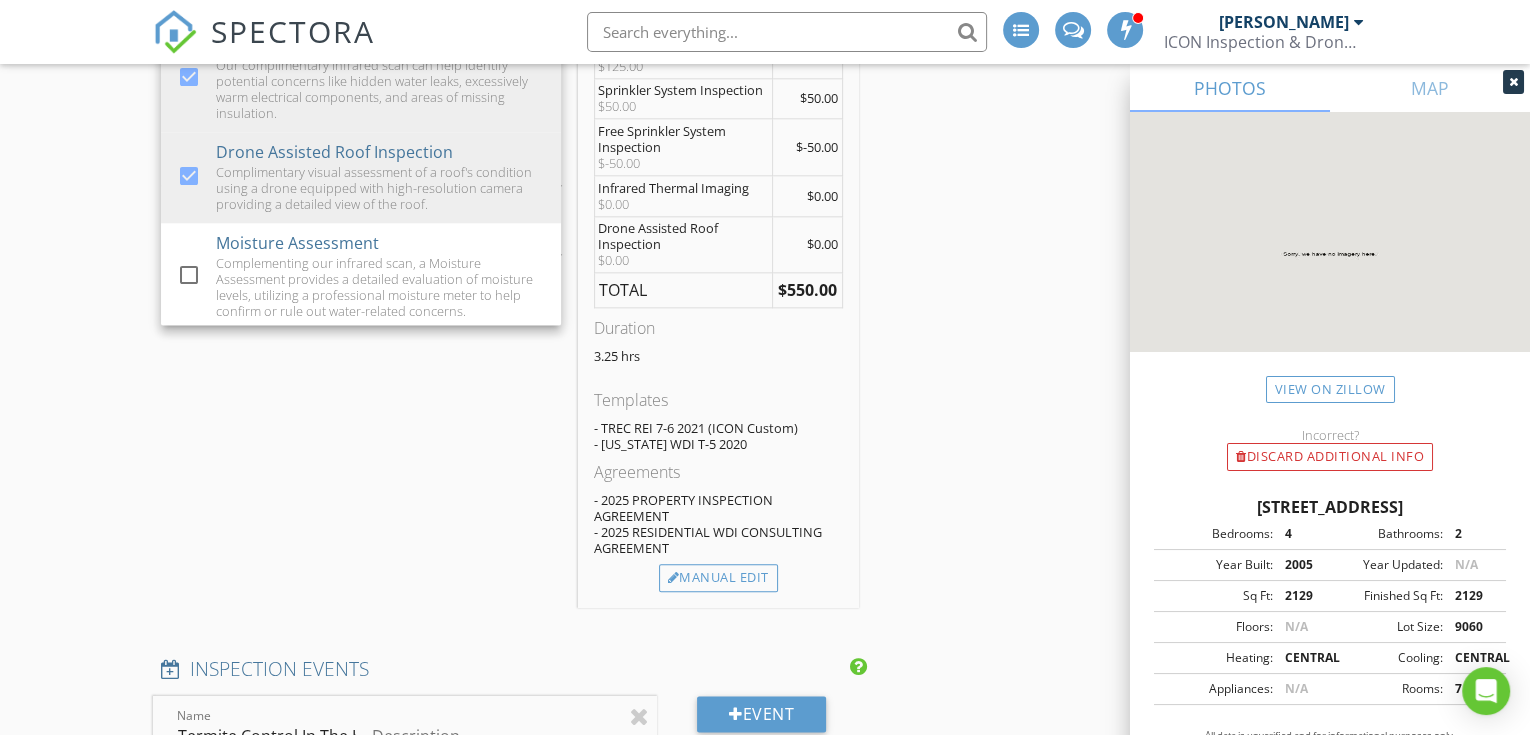 scroll, scrollTop: 1914, scrollLeft: 0, axis: vertical 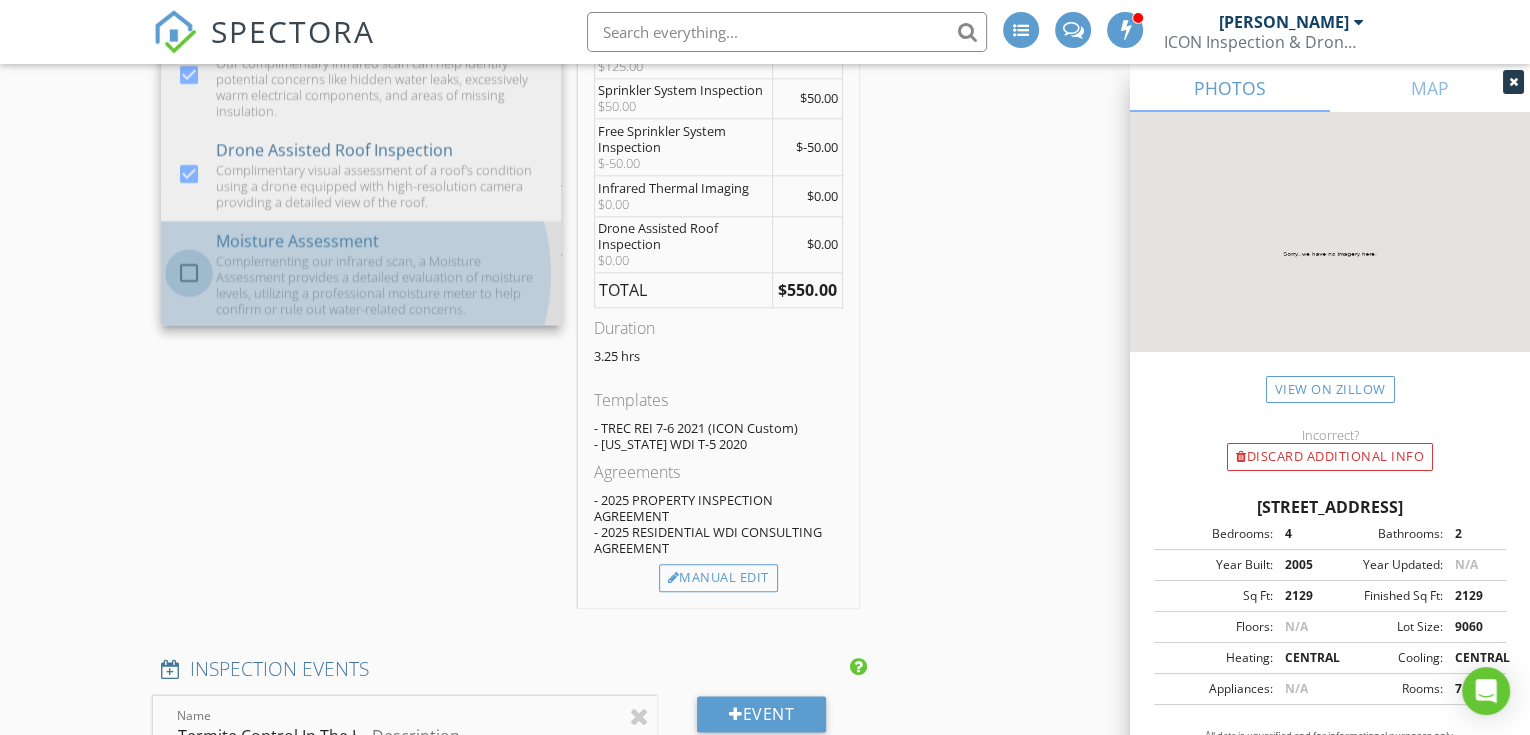 click at bounding box center [189, 273] 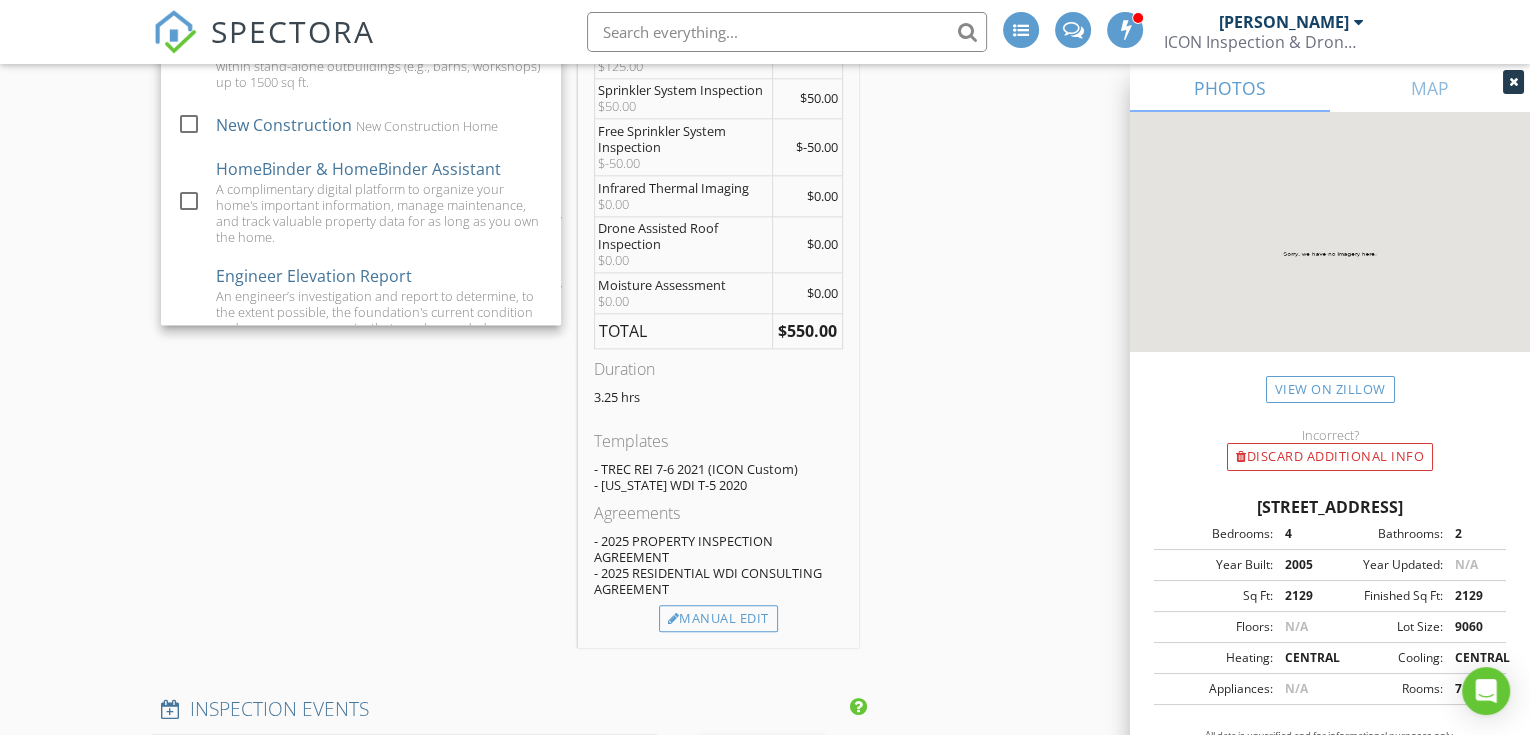 scroll, scrollTop: 545, scrollLeft: 0, axis: vertical 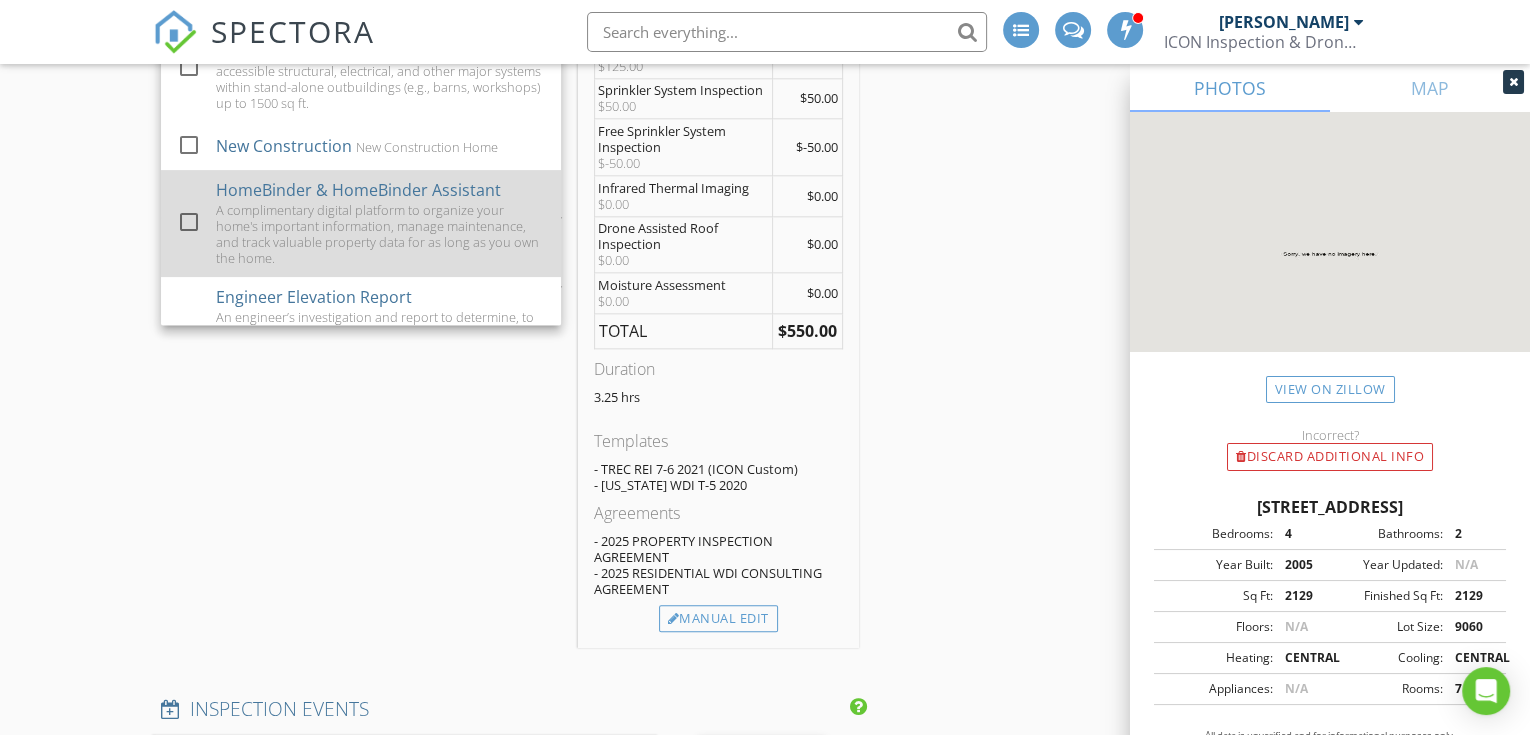 click at bounding box center (189, 222) 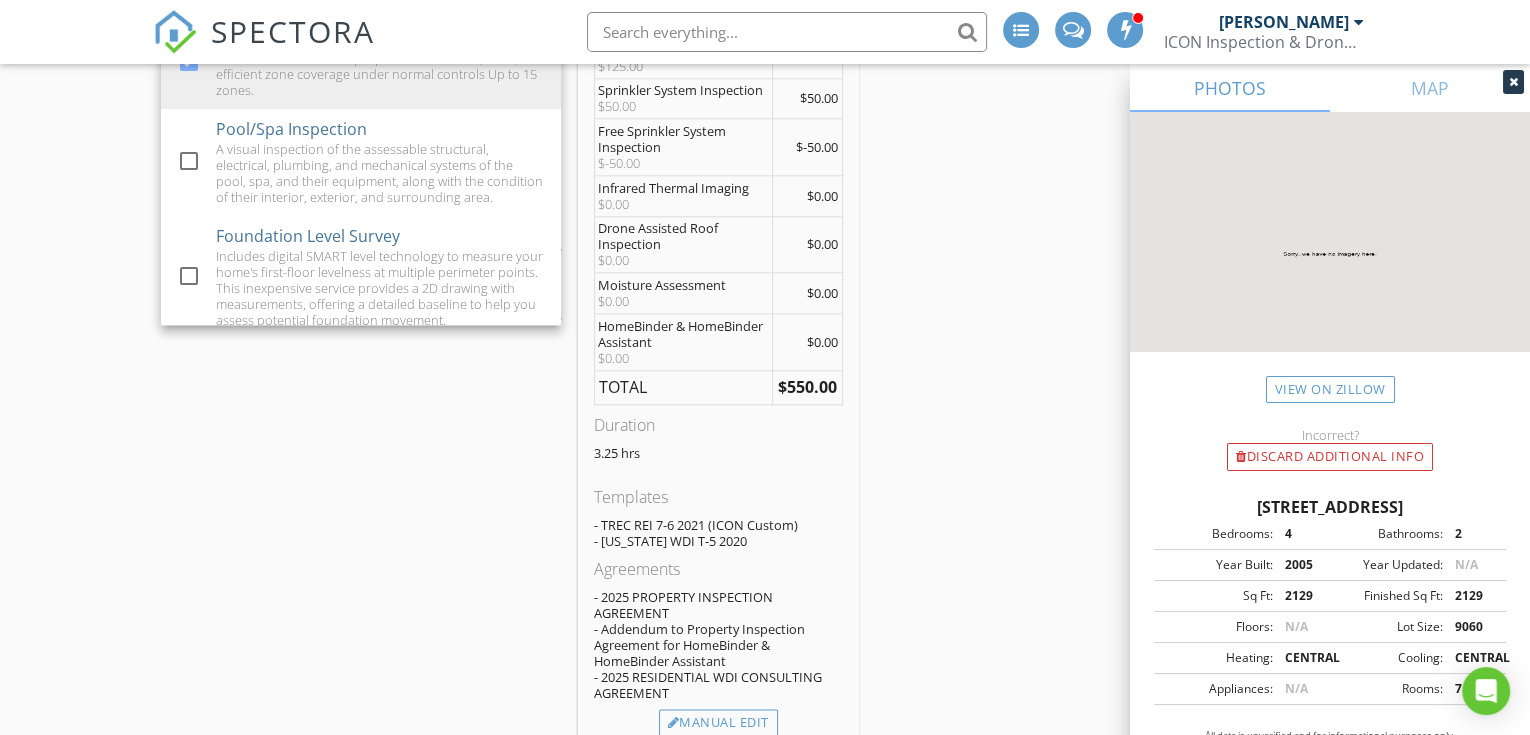 scroll, scrollTop: 0, scrollLeft: 0, axis: both 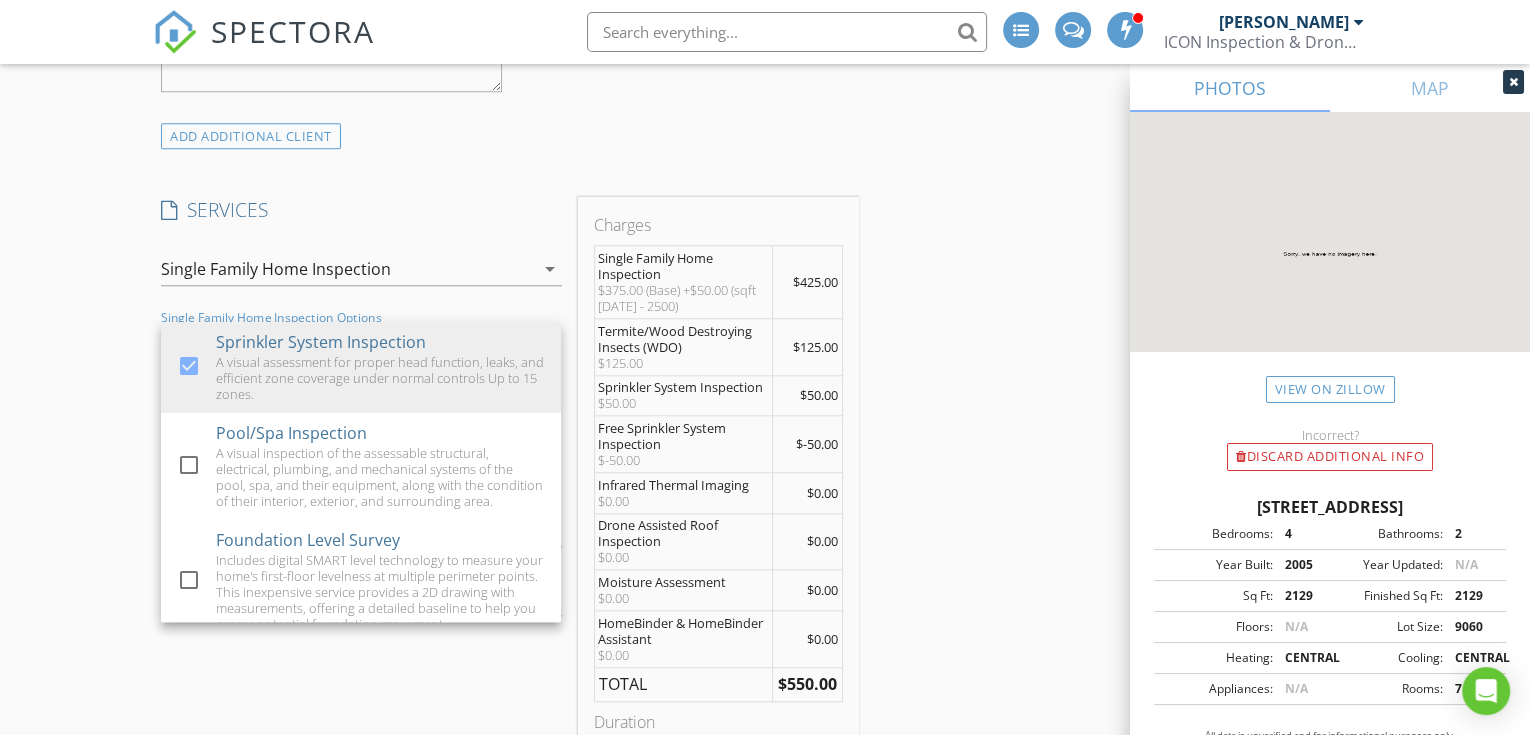 click on "New Inspection
INSPECTOR(S)
check_box   Trent Barnes   PRIMARY   Trent Barnes arrow_drop_down   check_box_outline_blank Trent Barnes specifically requested
Date/Time
07/11/2025 9:00 AM
Location
Address Search       Address 15315 Stoneridge Park Ln   Unit   City CYPRESS   State TX   Zip 77429   County     Square Feet 2129   Year Built 2005   Foundation Slab arrow_drop_down     Trent Barnes     8.5 miles     (18 minutes)
client
check_box Enable Client CC email for this inspection   Client Search     check_box_outline_blank Client is a Company/Organization     First Name   Last Name   Email   CC Email   Phone   Address   City   State   Zip     Tags         Notes   Private Notes
ADD ADDITIONAL client
SERVICES
check_box    Single Family Home Inspection" at bounding box center [765, 1468] 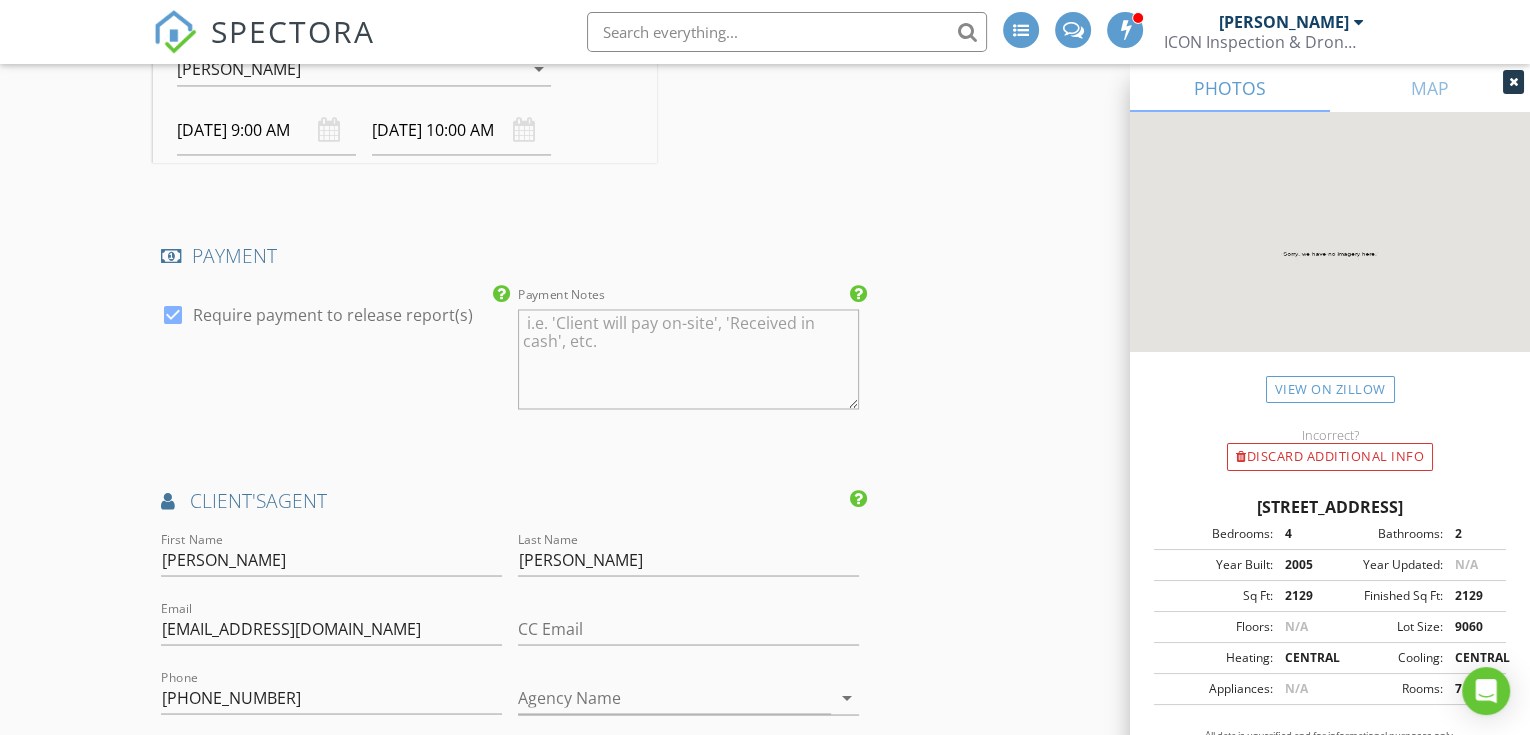scroll, scrollTop: 3259, scrollLeft: 0, axis: vertical 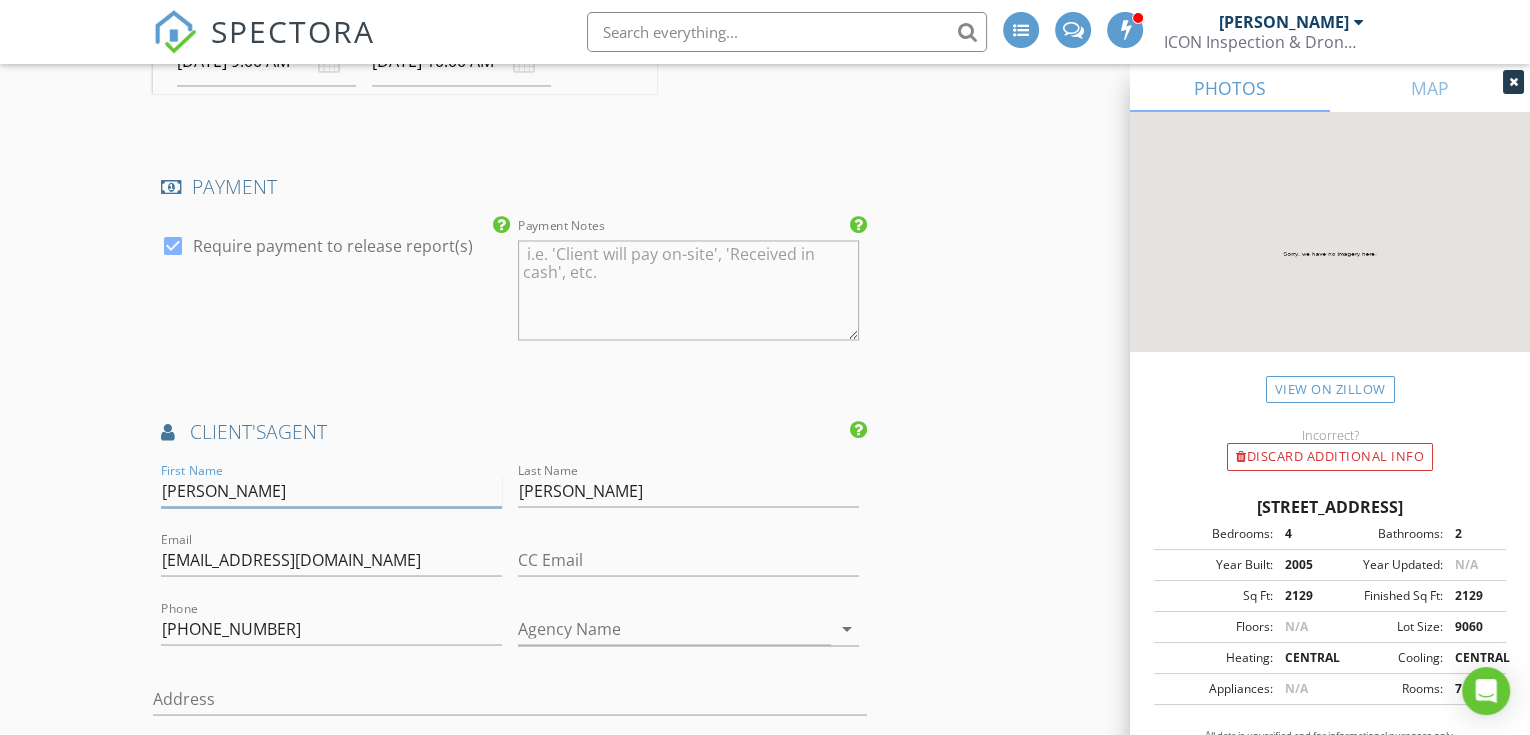 drag, startPoint x: 234, startPoint y: 490, endPoint x: 81, endPoint y: 503, distance: 153.5513 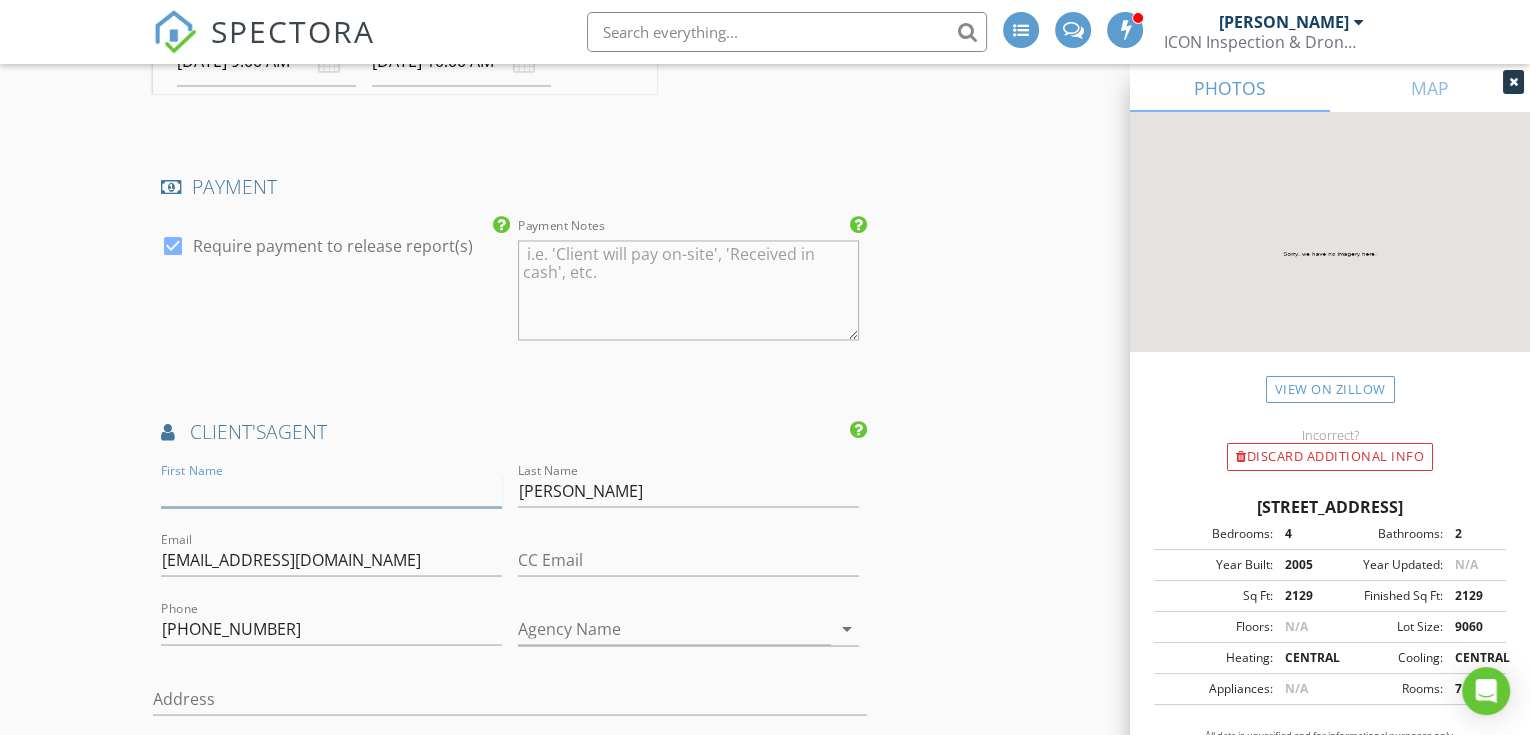 type 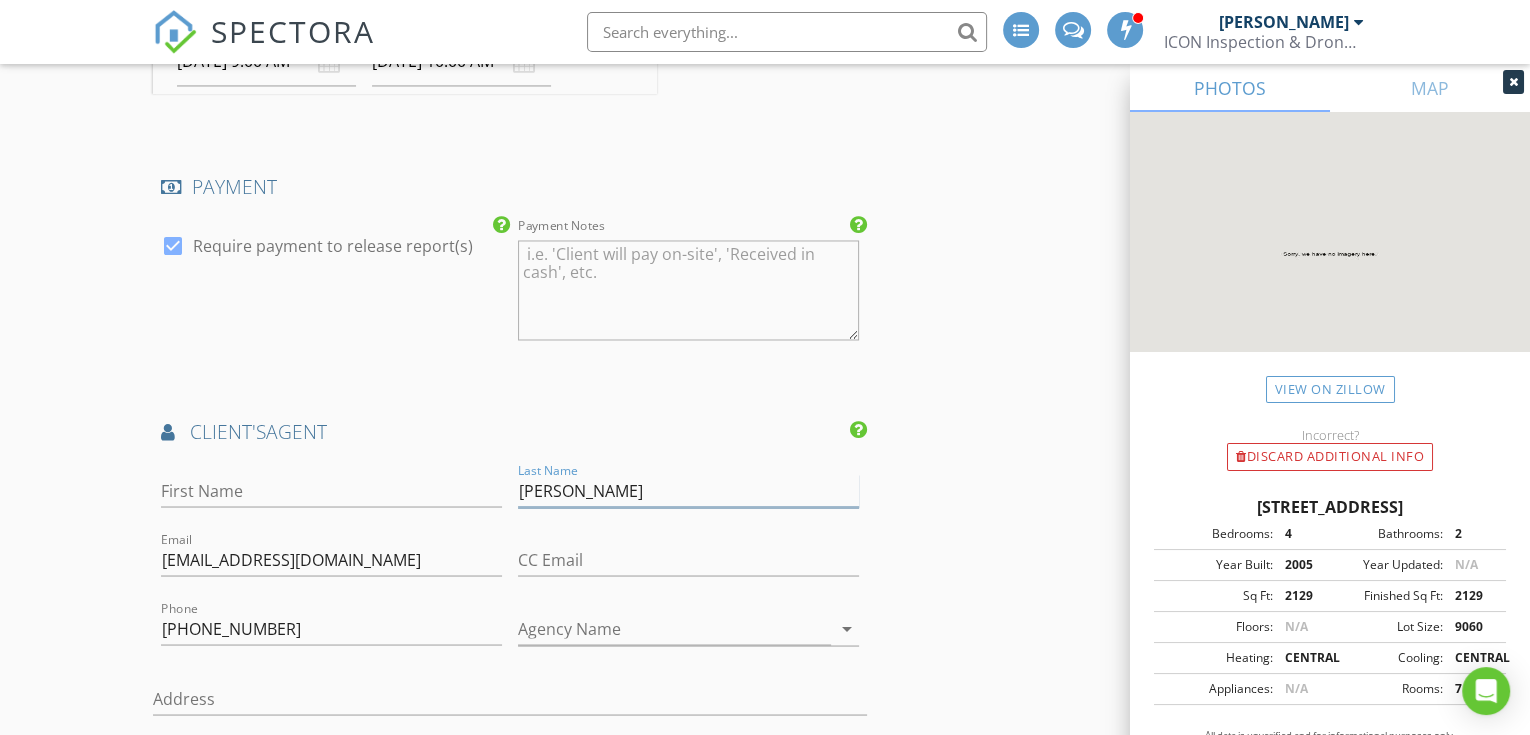 drag, startPoint x: 595, startPoint y: 471, endPoint x: 495, endPoint y: 490, distance: 101.788994 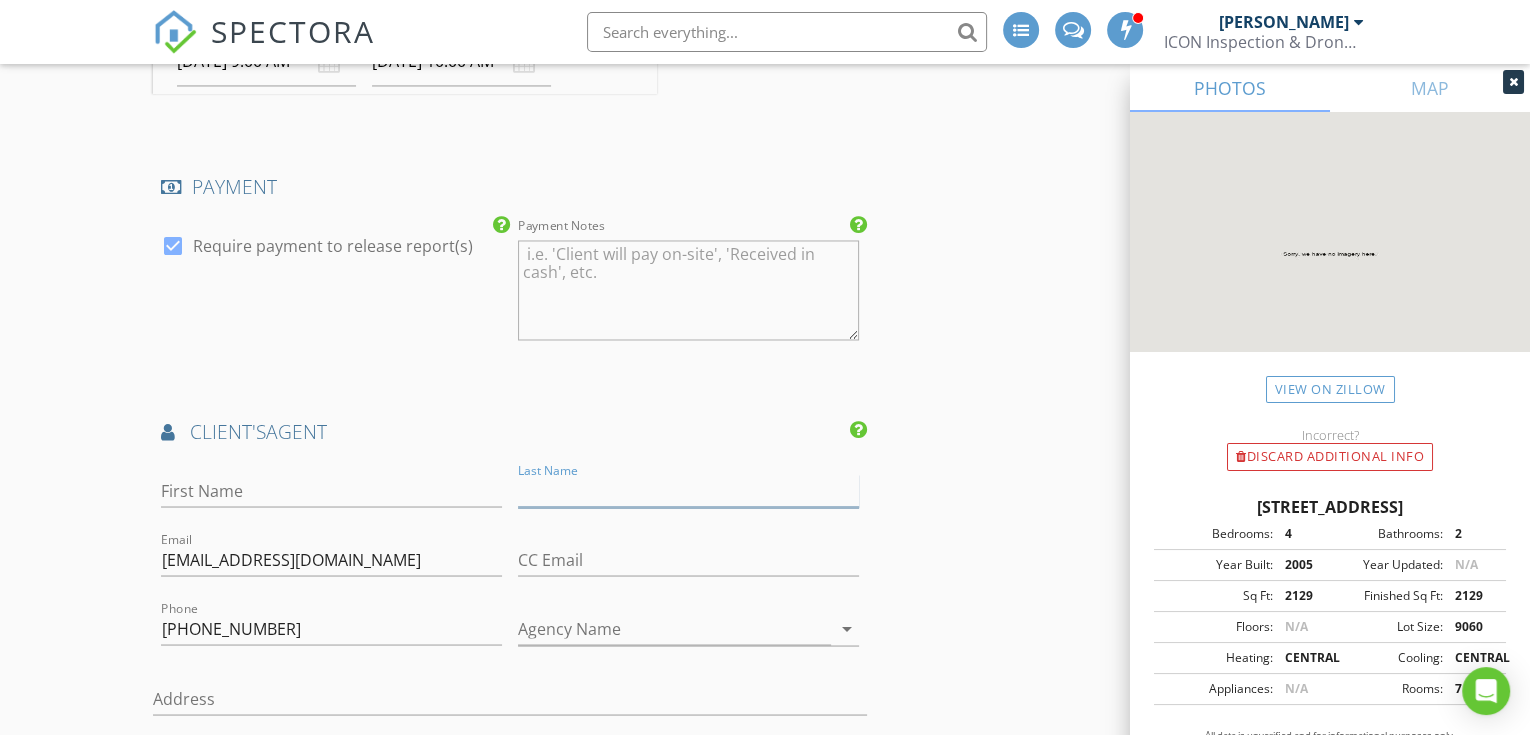 type 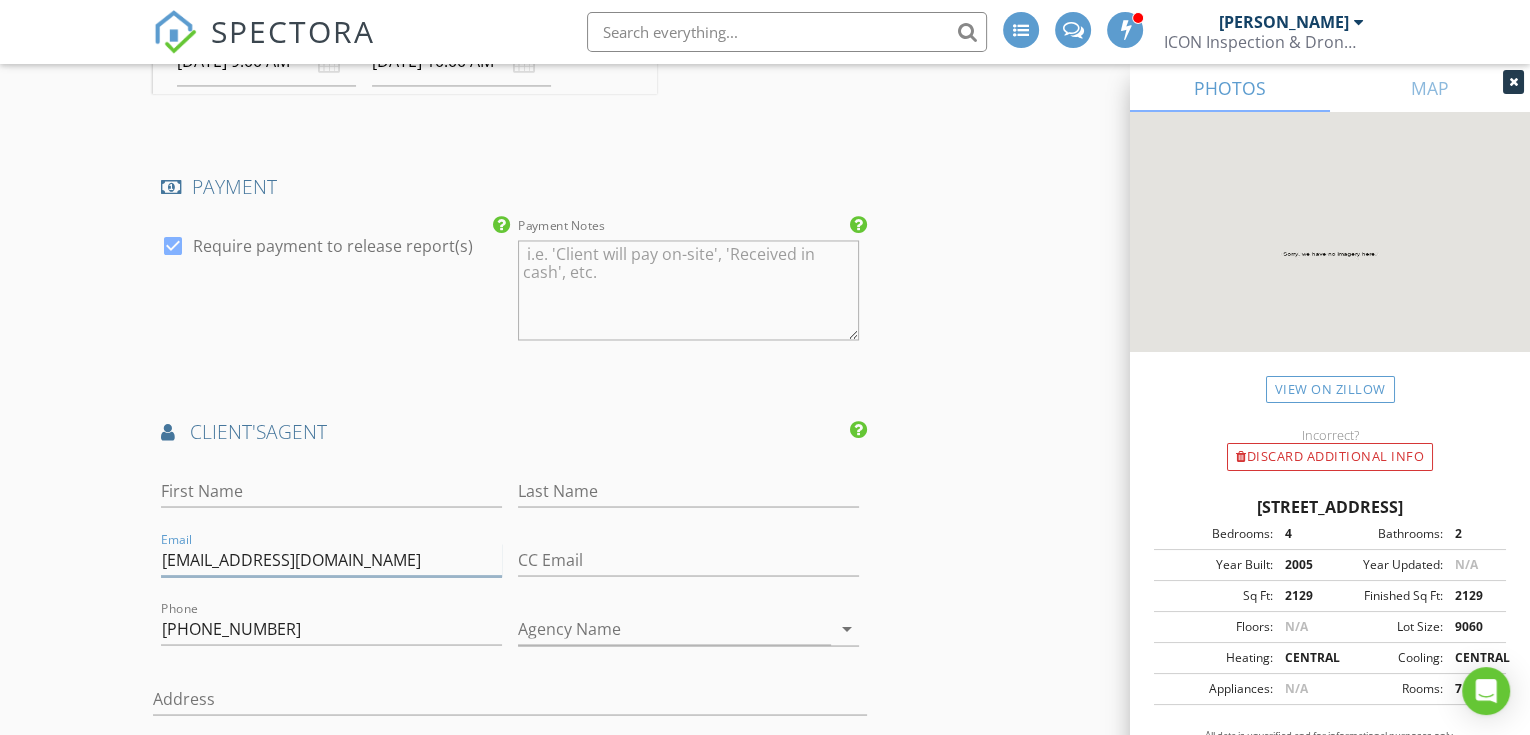 drag, startPoint x: 471, startPoint y: 551, endPoint x: 162, endPoint y: 578, distance: 310.17737 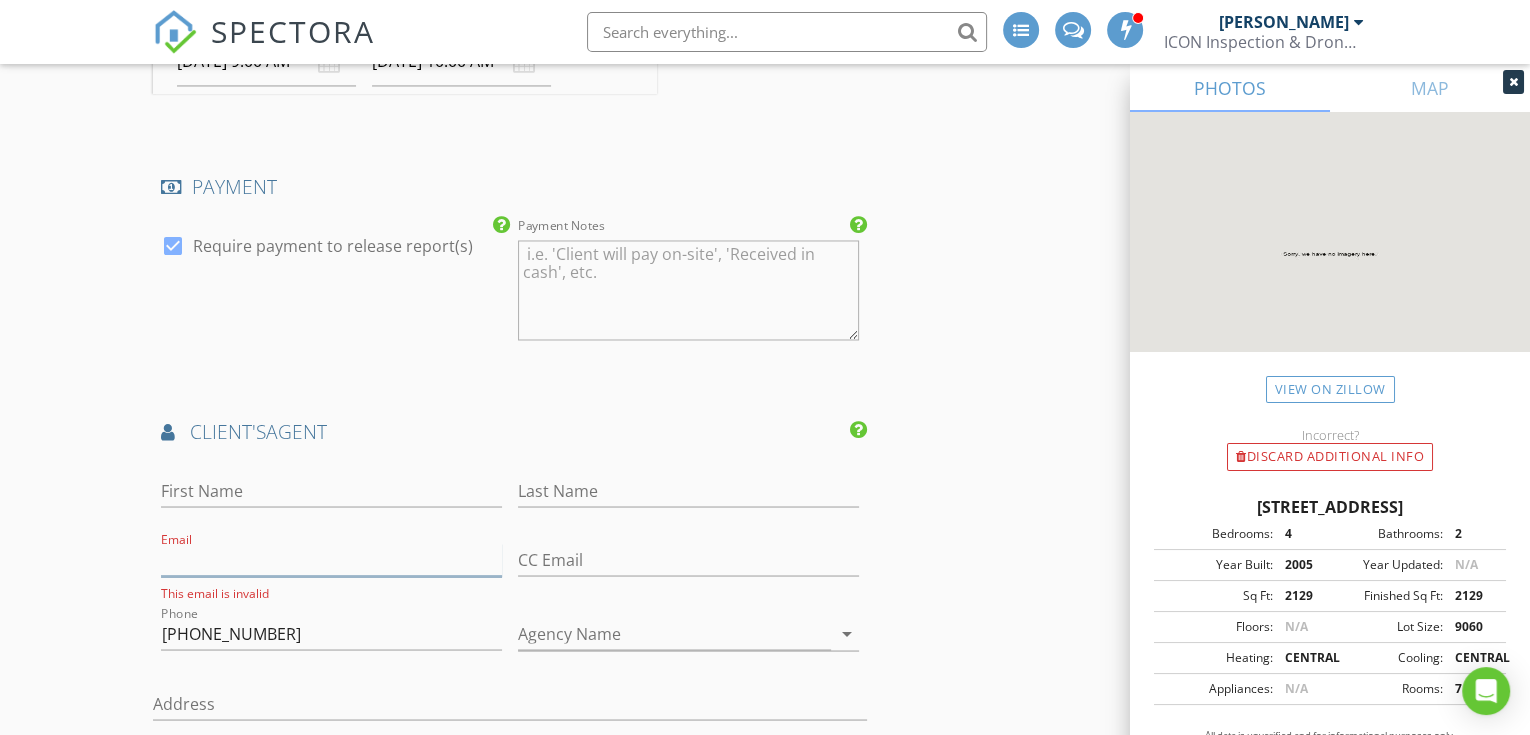type 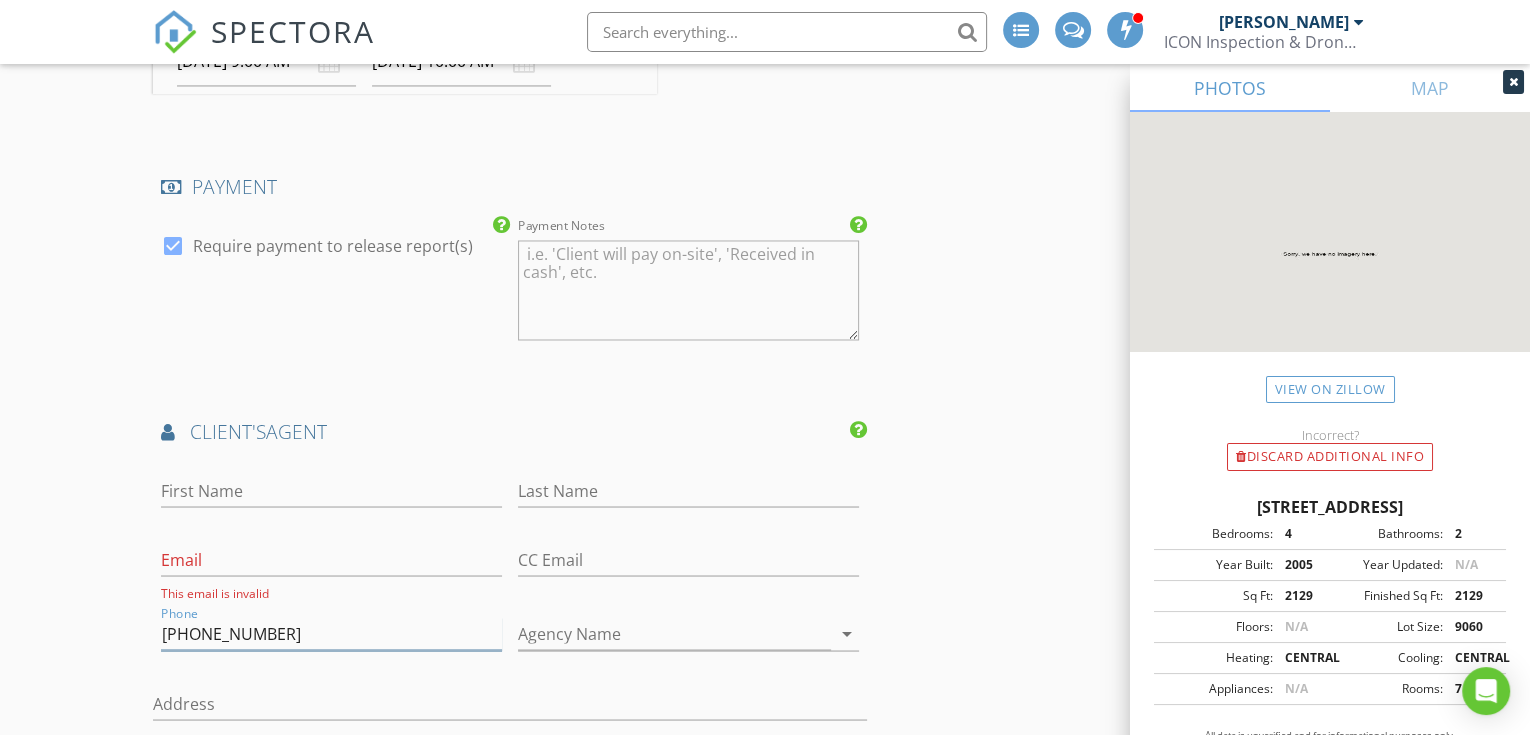 drag, startPoint x: 268, startPoint y: 623, endPoint x: 131, endPoint y: 639, distance: 137.93114 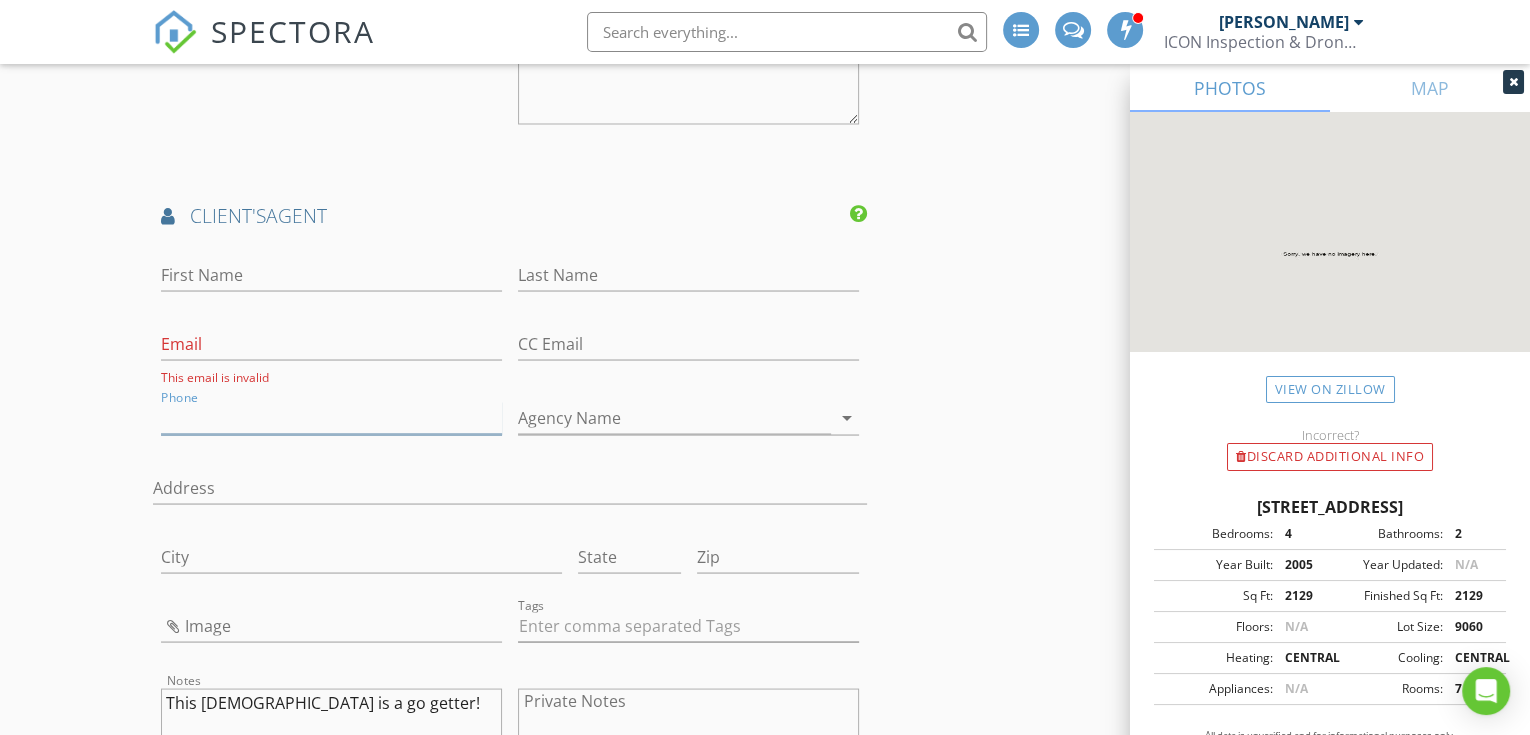 scroll, scrollTop: 3555, scrollLeft: 0, axis: vertical 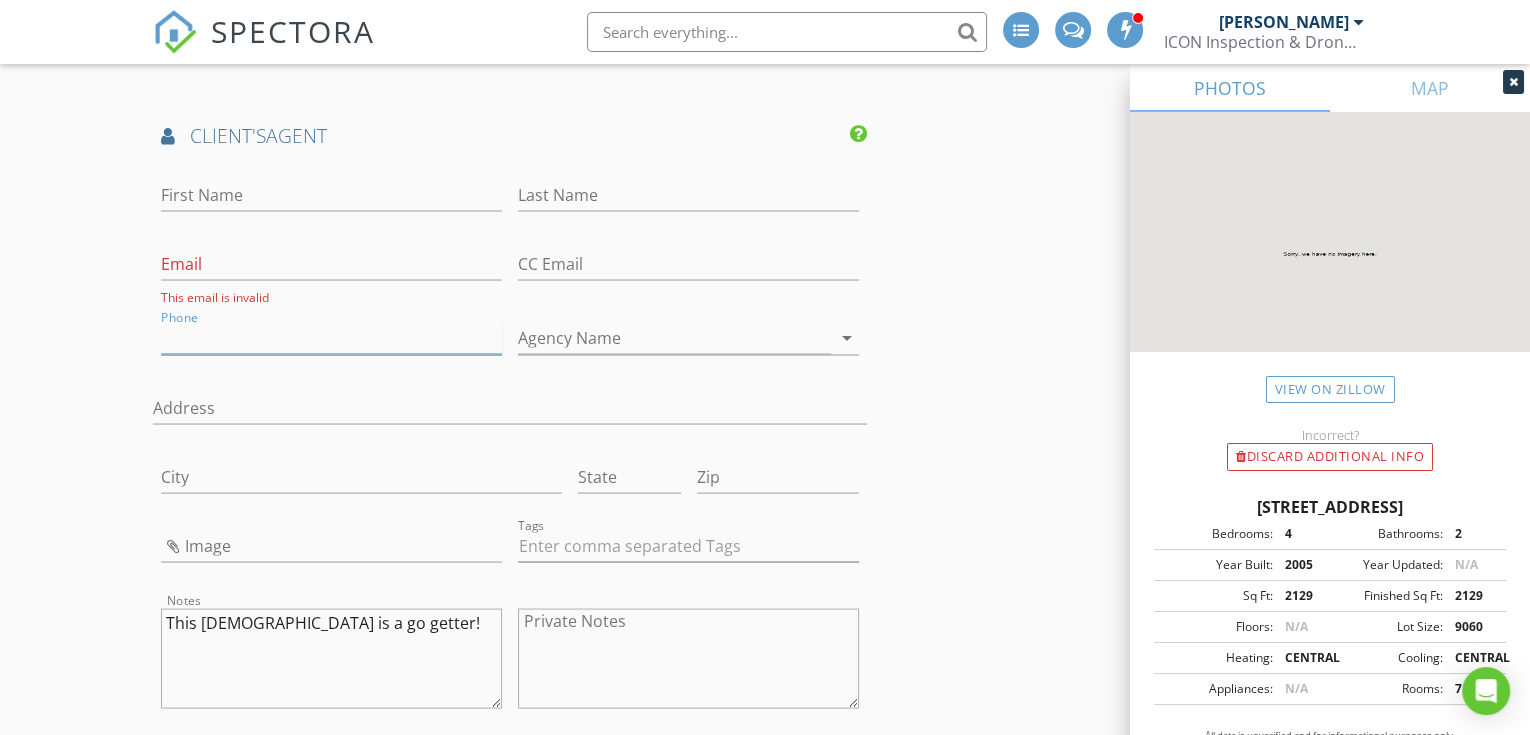 type 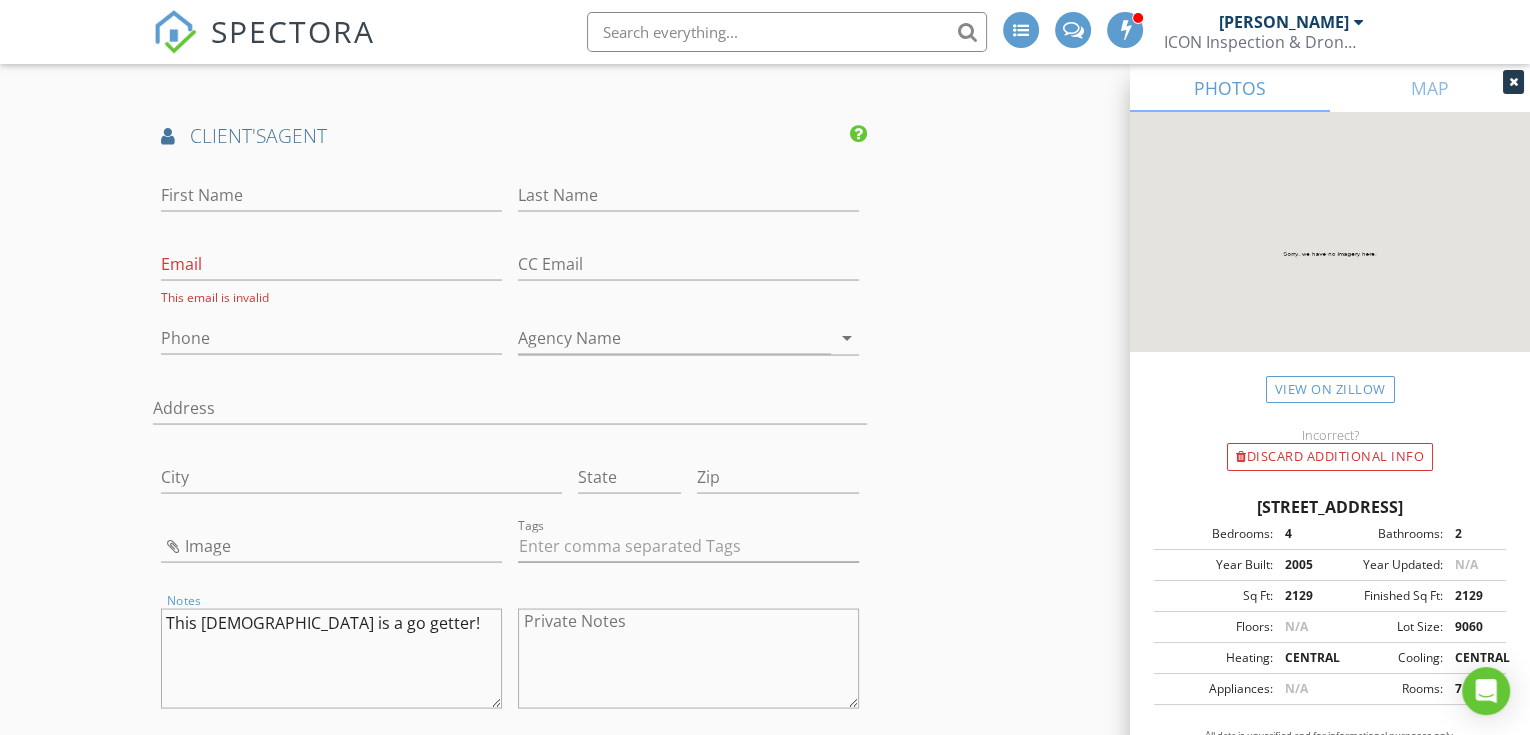 drag, startPoint x: 363, startPoint y: 626, endPoint x: 76, endPoint y: 624, distance: 287.00696 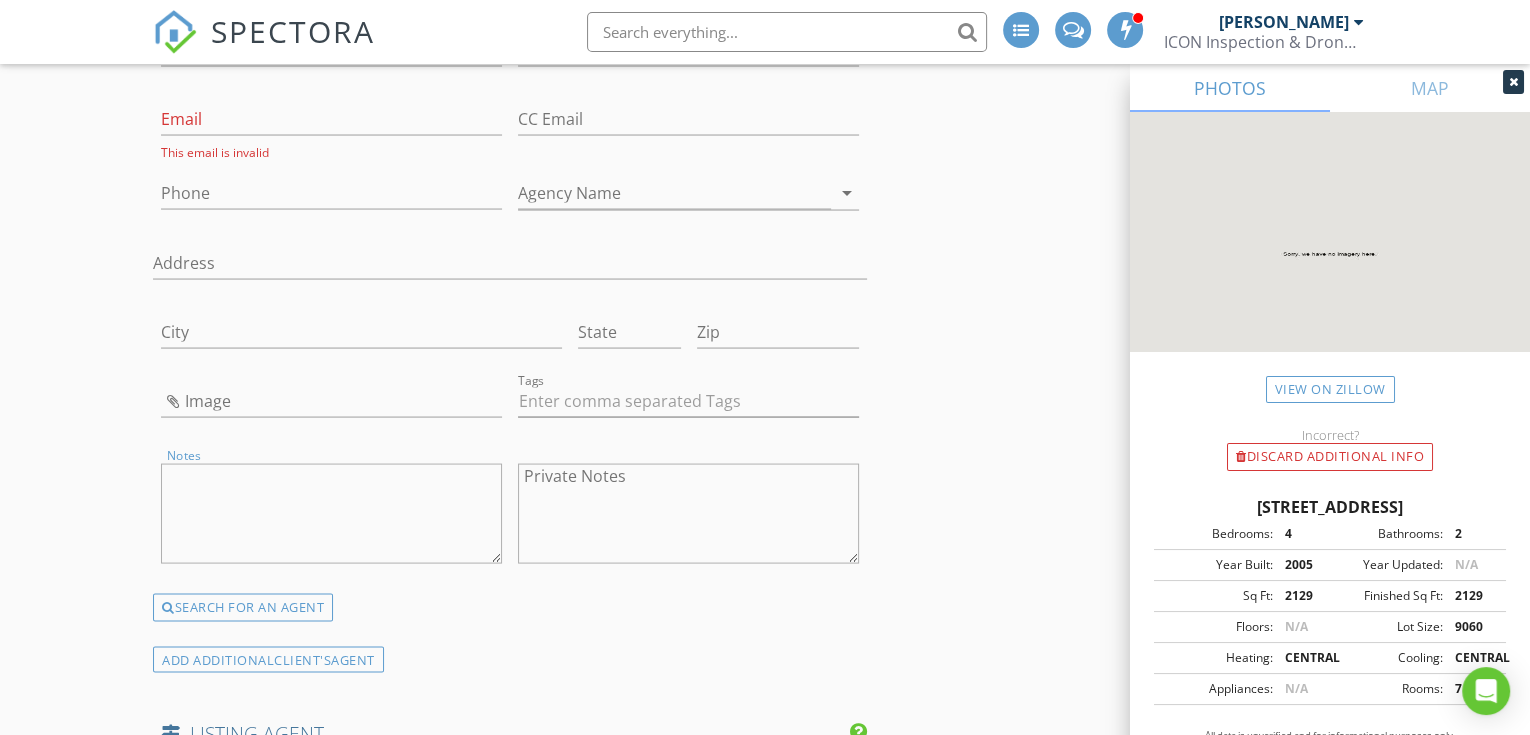 scroll, scrollTop: 3851, scrollLeft: 0, axis: vertical 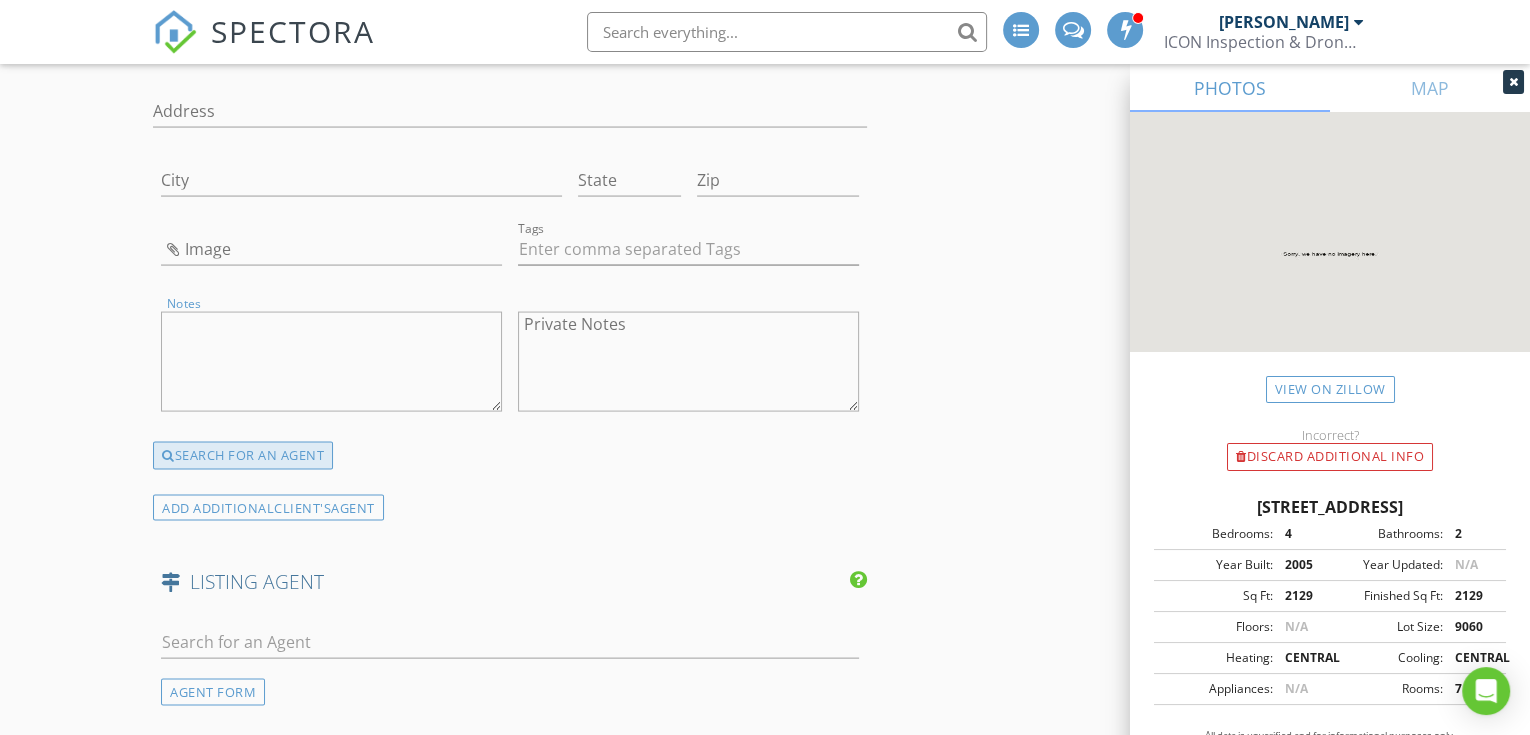 type 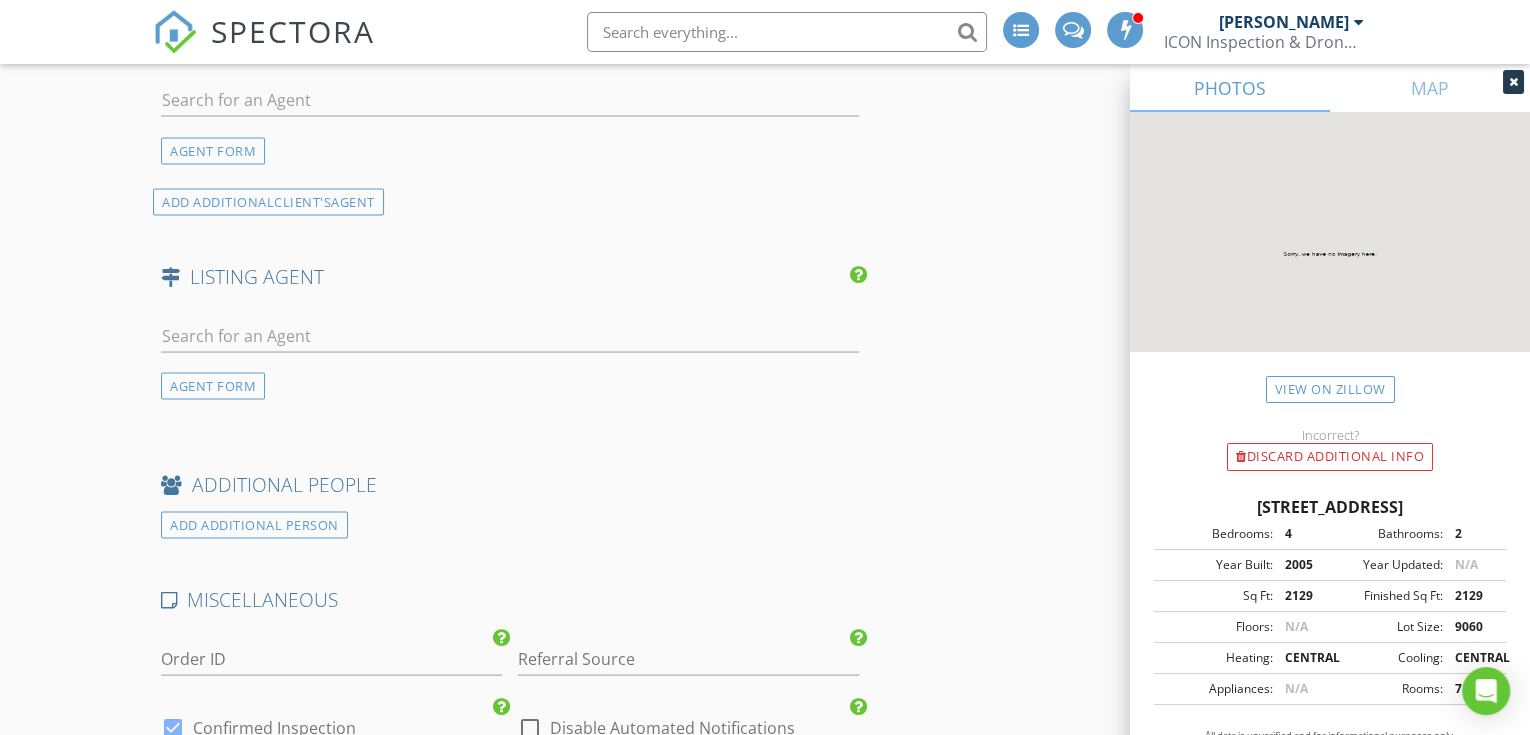 scroll, scrollTop: 3354, scrollLeft: 0, axis: vertical 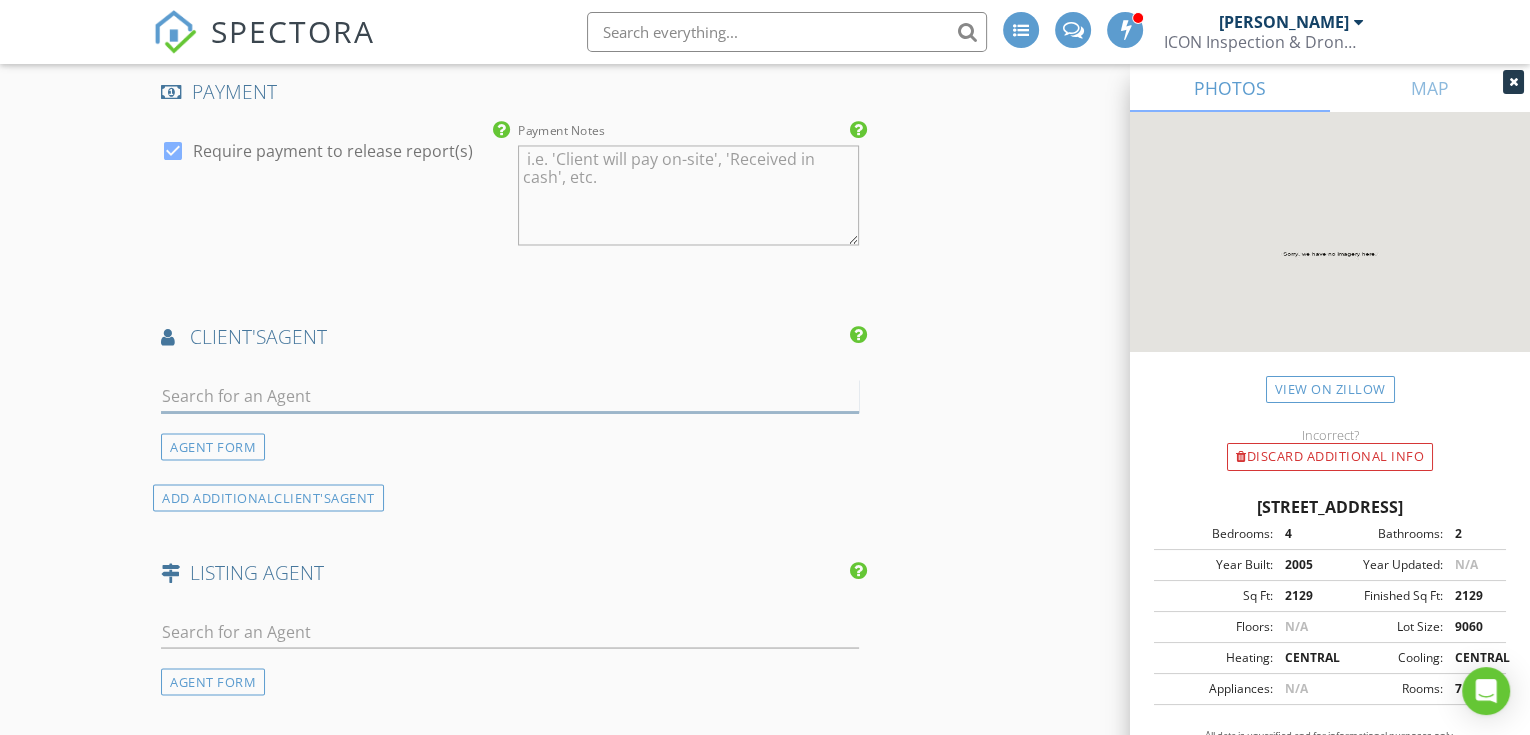 click at bounding box center [510, 395] 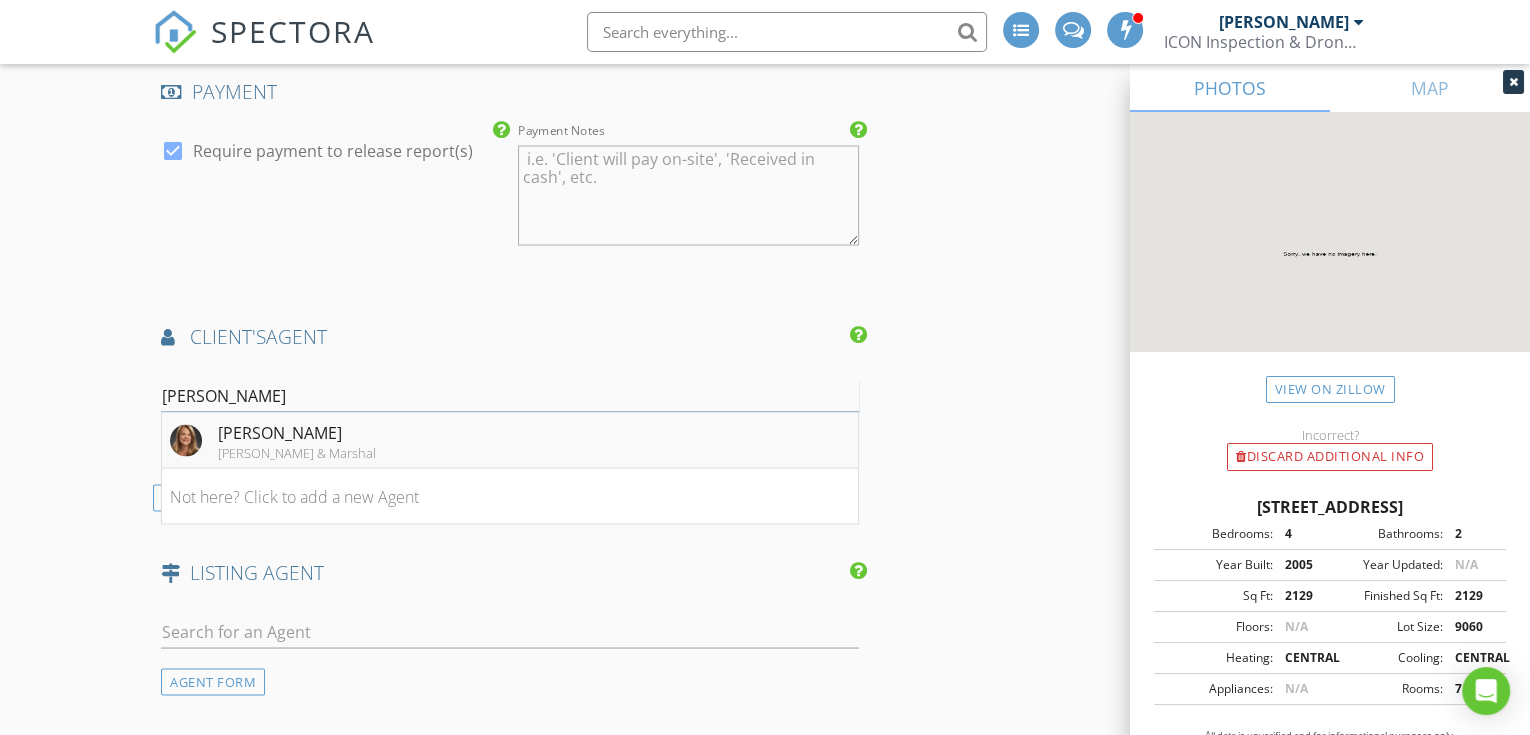 type on "christy" 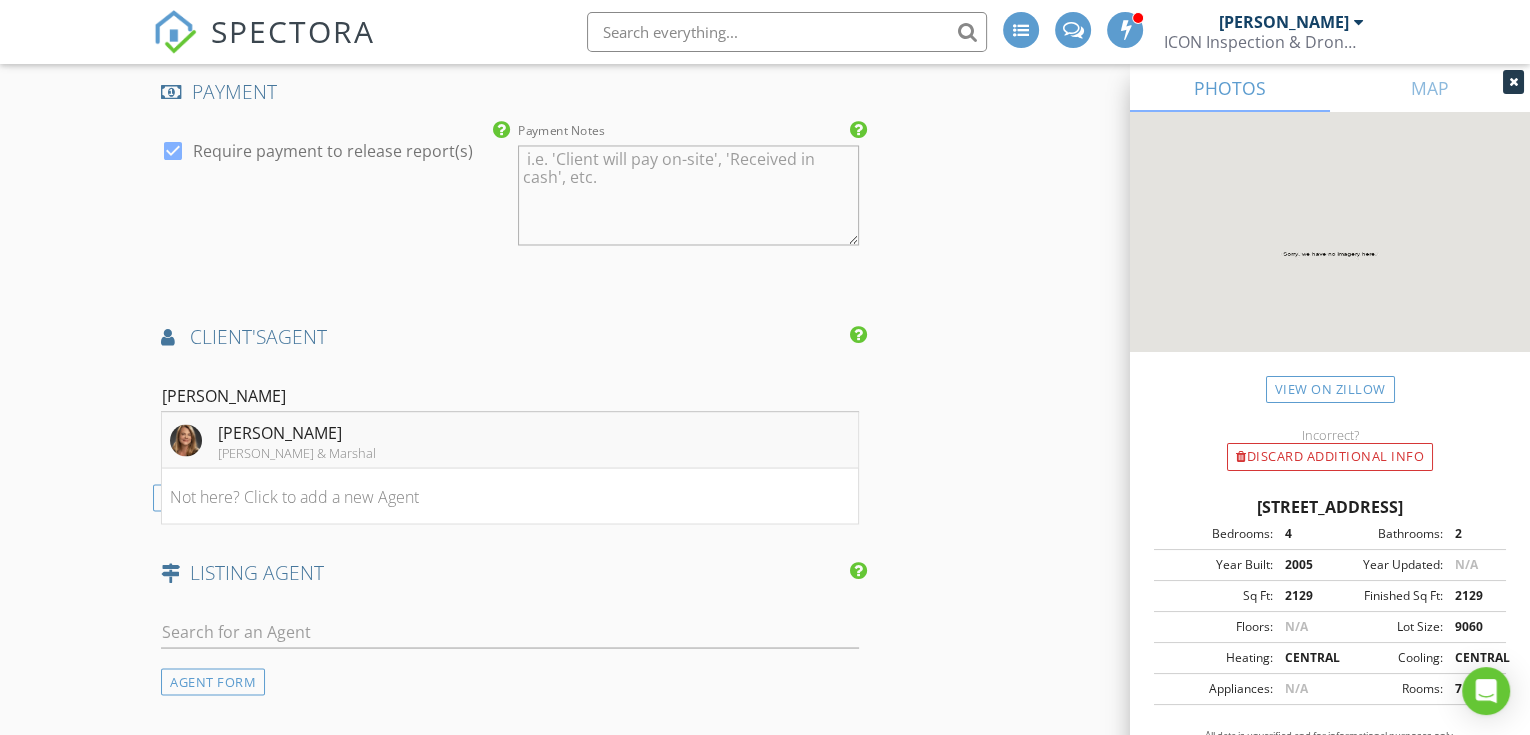 click on "Christy Isaac" at bounding box center [297, 432] 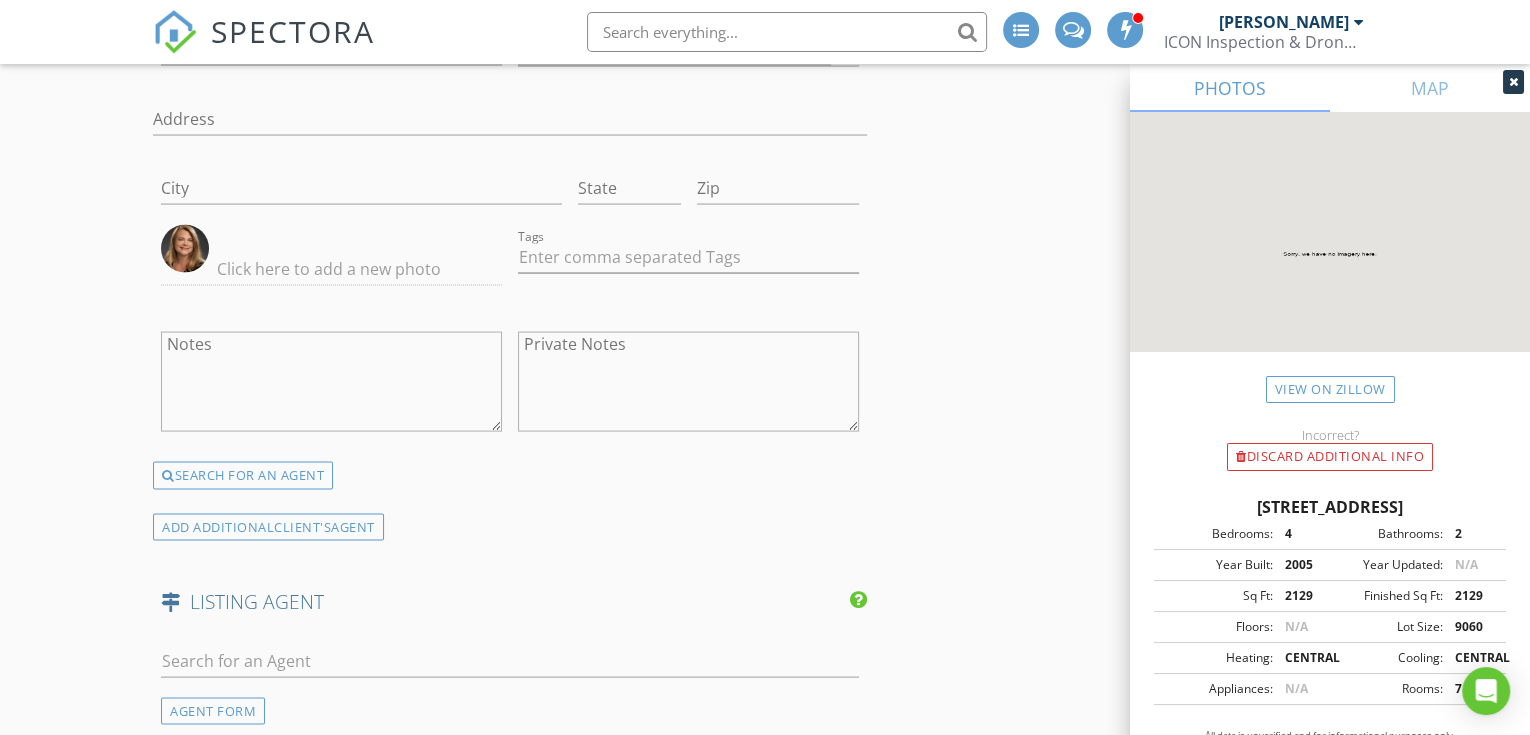 scroll, scrollTop: 3946, scrollLeft: 0, axis: vertical 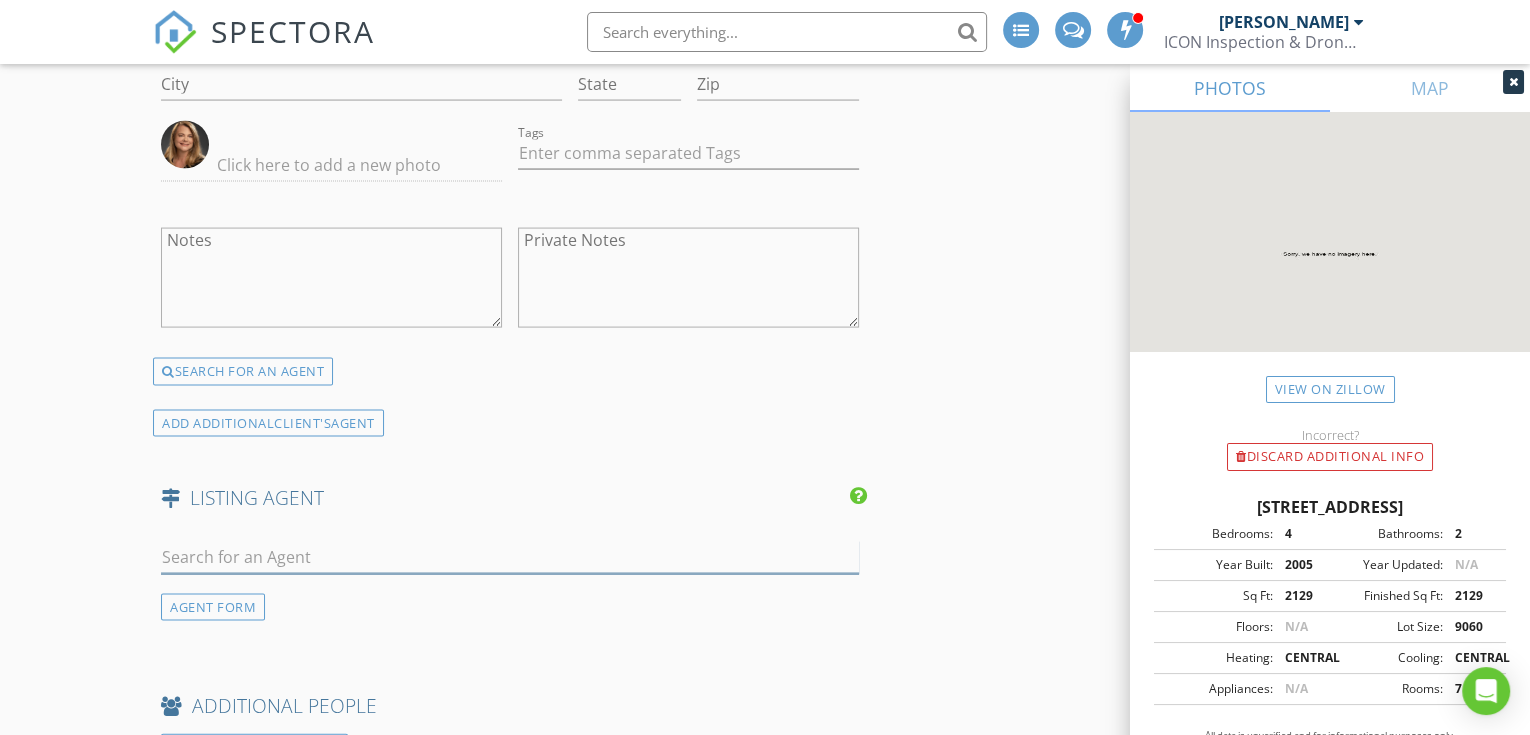 click at bounding box center [510, 557] 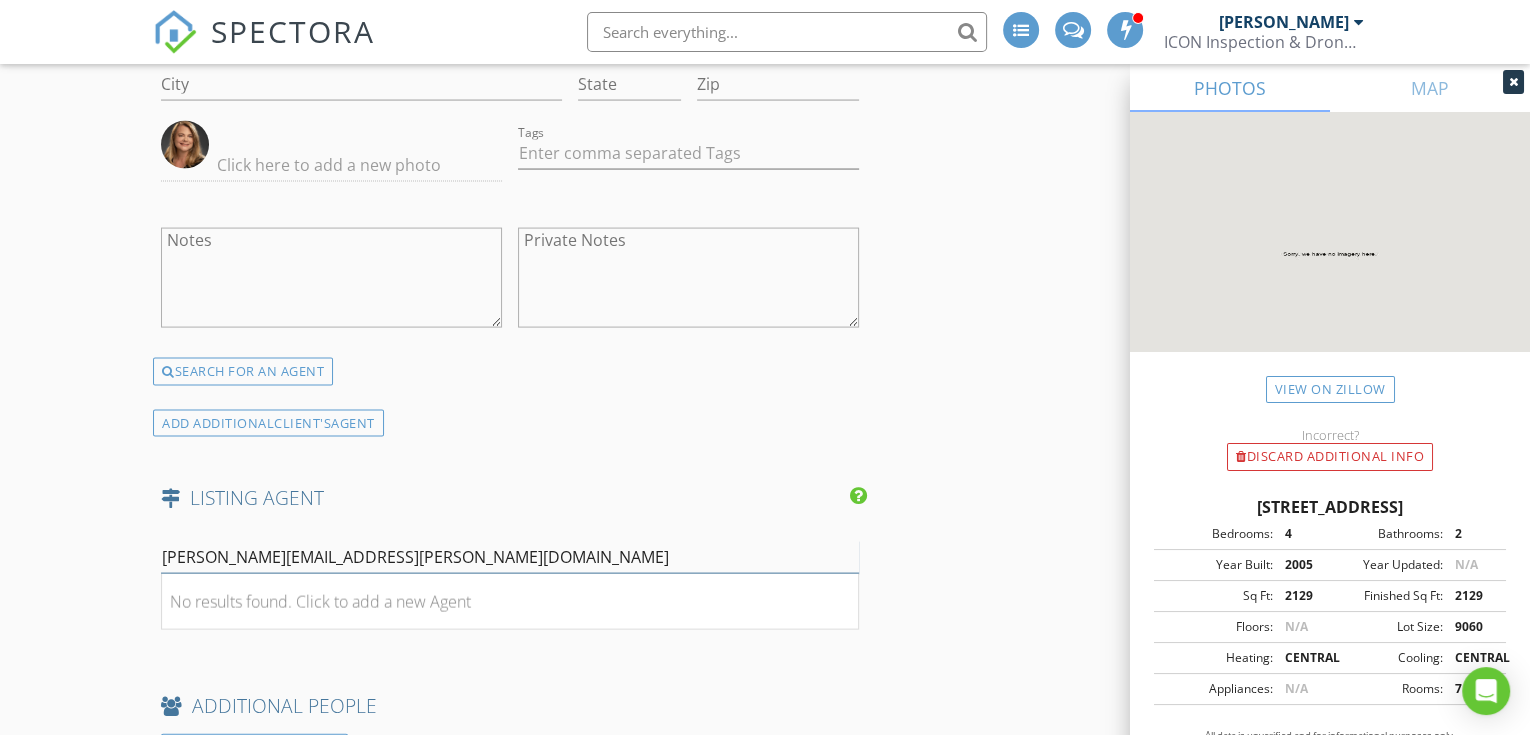 drag, startPoint x: 383, startPoint y: 549, endPoint x: 132, endPoint y: 546, distance: 251.01793 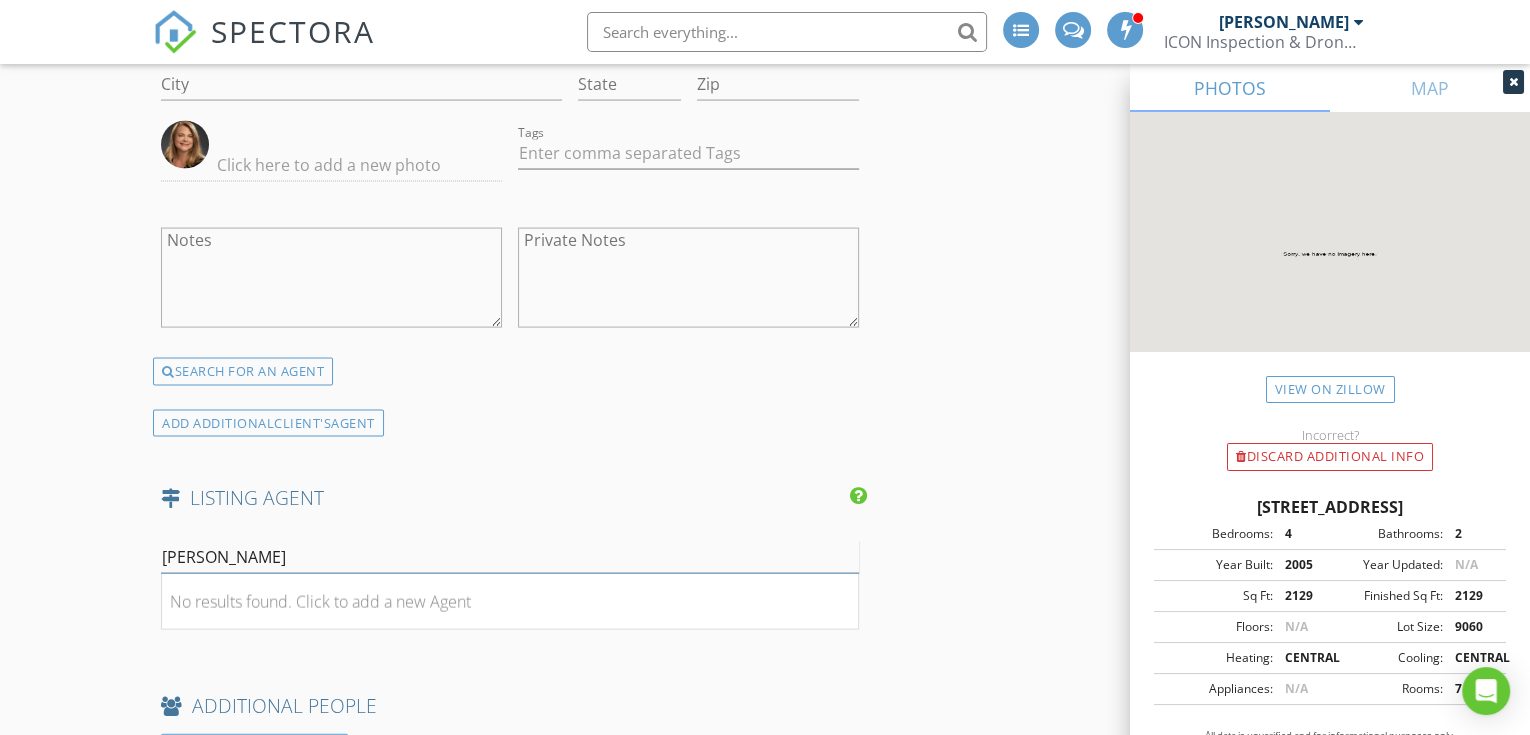type on "michelle eads" 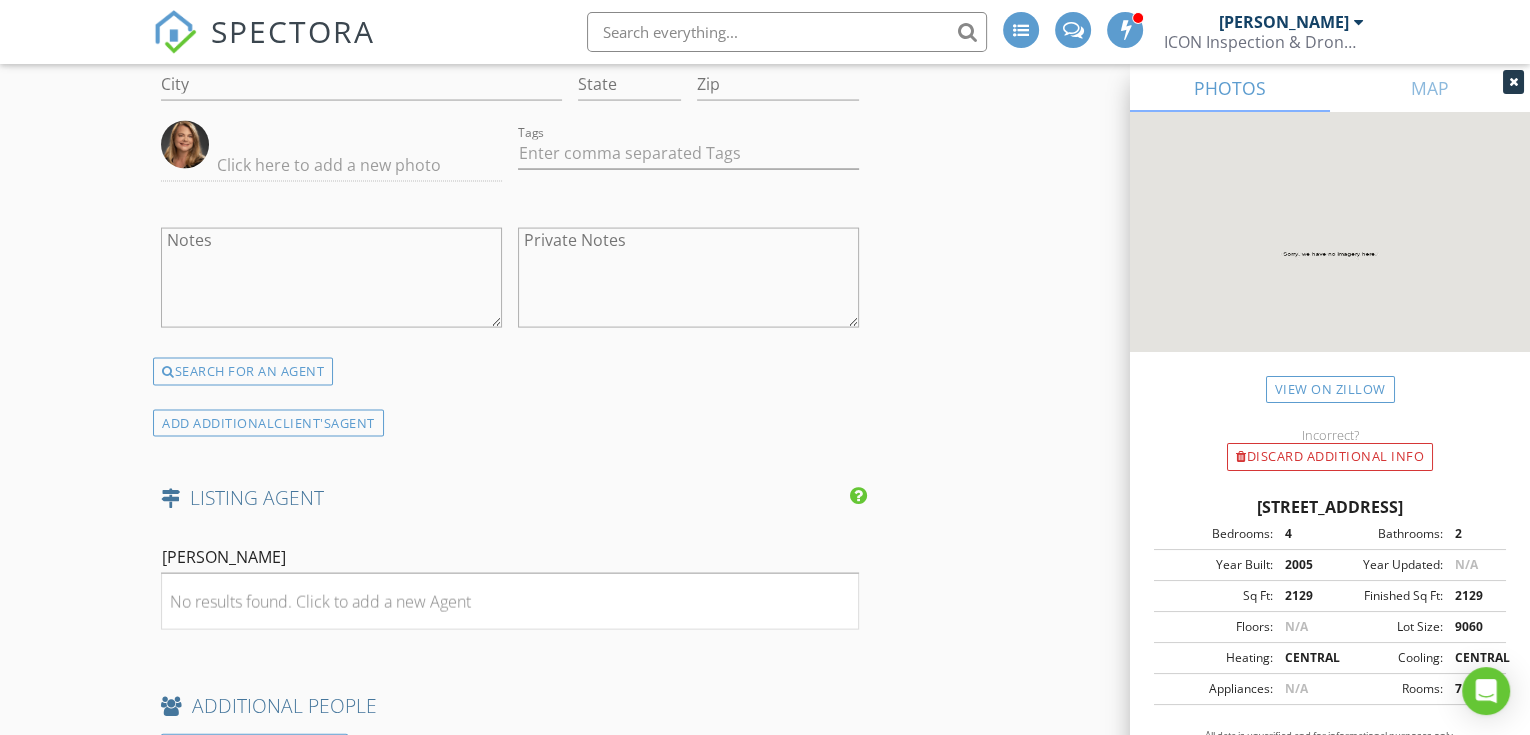 click on "New Inspection
INSPECTOR(S)
check_box   Trent Barnes   PRIMARY   Trent Barnes arrow_drop_down   check_box_outline_blank Trent Barnes specifically requested
Date/Time
07/11/2025 9:00 AM
Location
Address Search       Address 15315 Stoneridge Park Ln   Unit   City CYPRESS   State TX   Zip 77429   County     Square Feet 2129   Year Built 2005   Foundation Slab arrow_drop_down     Trent Barnes     8.5 miles     (18 minutes)
client
check_box Enable Client CC email for this inspection   Client Search     check_box_outline_blank Client is a Company/Organization     First Name   Last Name   Email   CC Email   Phone   Address   City   State   Zip     Tags         Notes   Private Notes
ADD ADDITIONAL client
SERVICES
check_box    Single Family Home Inspection" at bounding box center (765, -693) 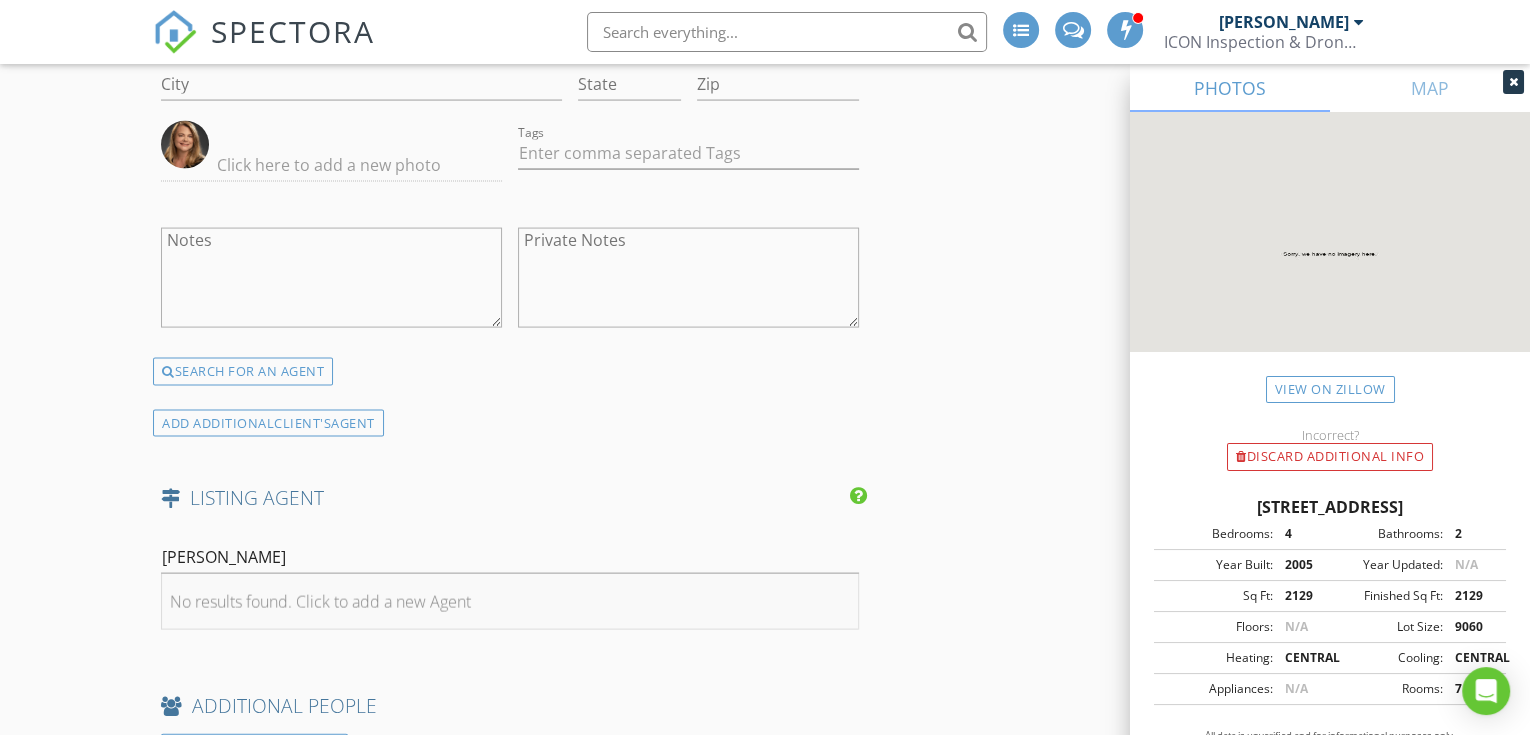 click on "No results found. Click to add a new Agent" at bounding box center [320, 602] 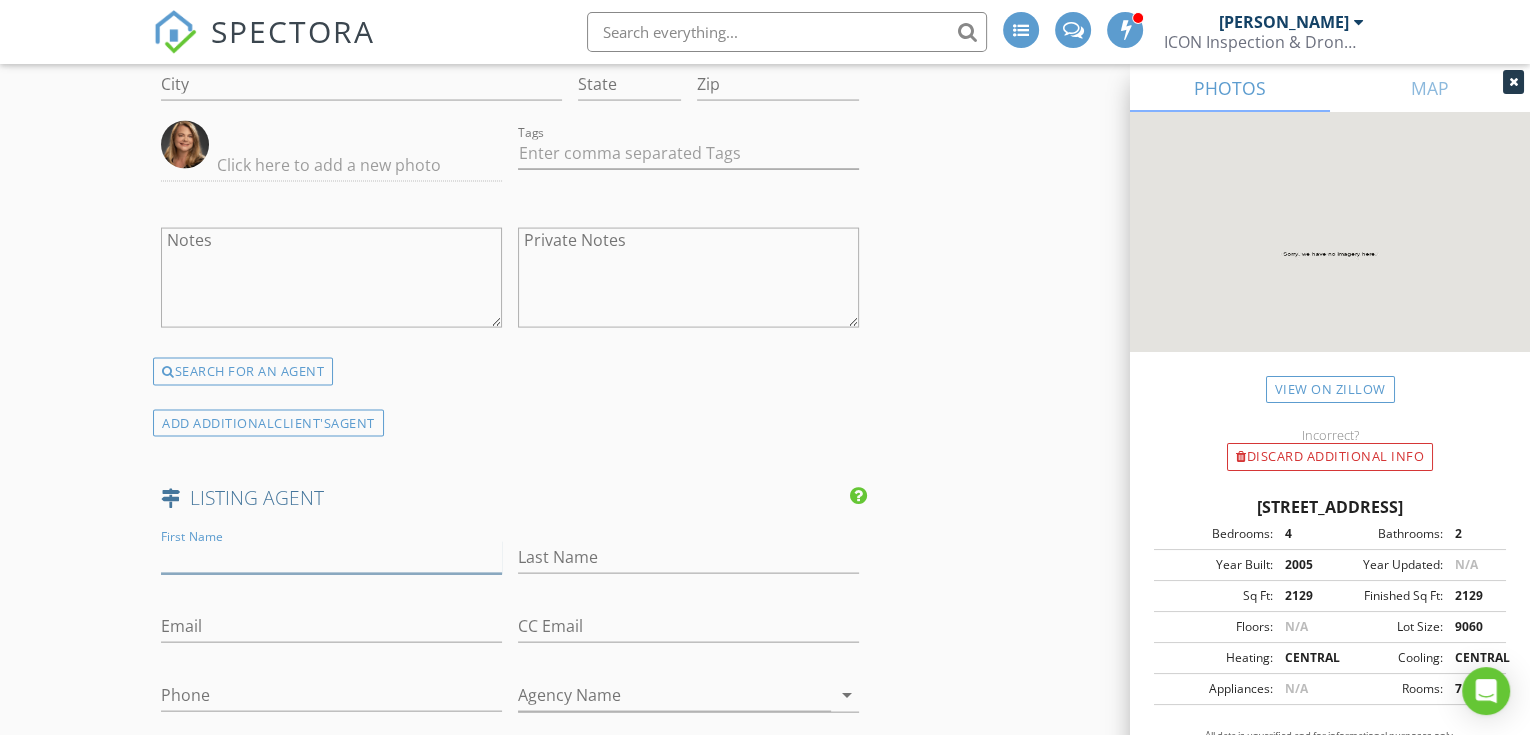 click on "First Name" at bounding box center [331, 557] 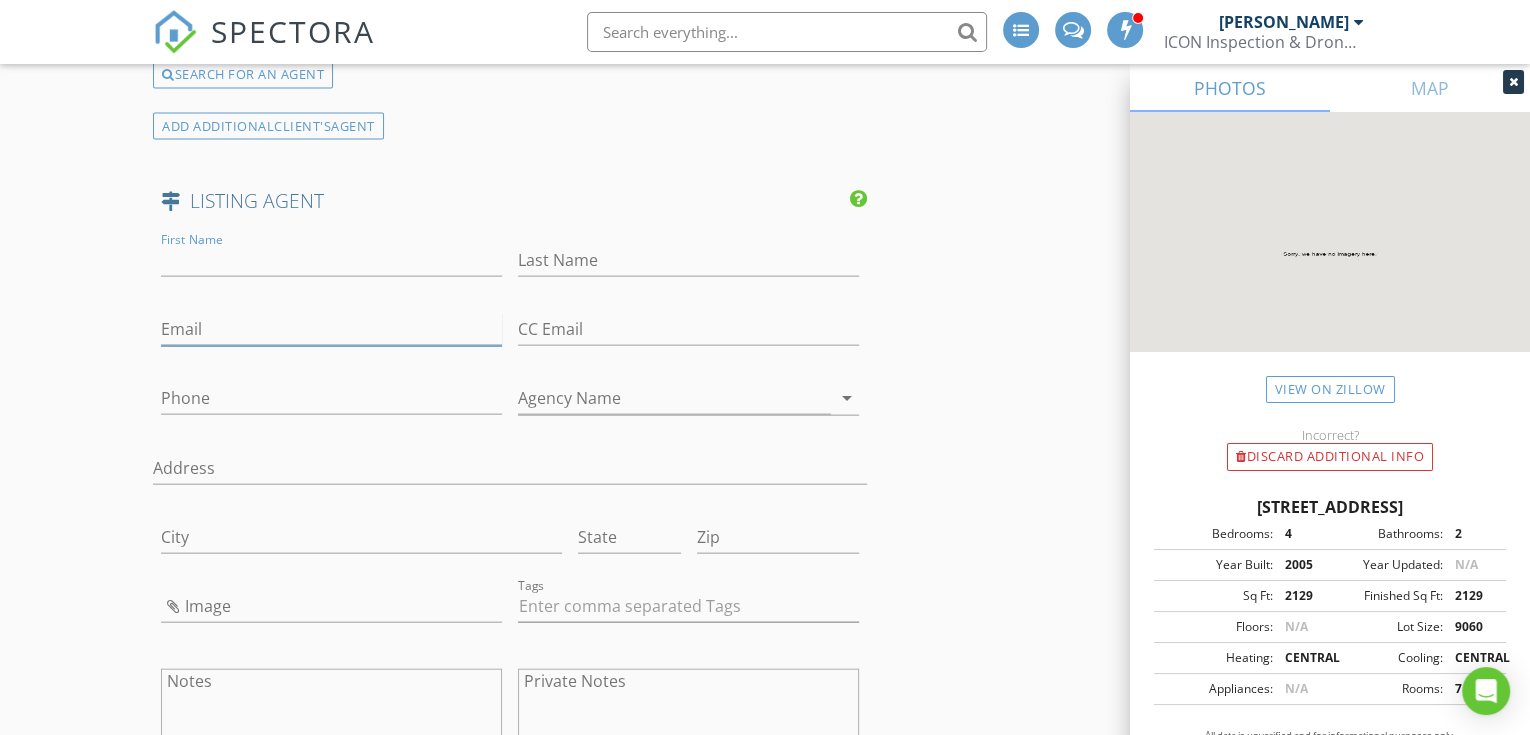 click on "Email" at bounding box center (331, 329) 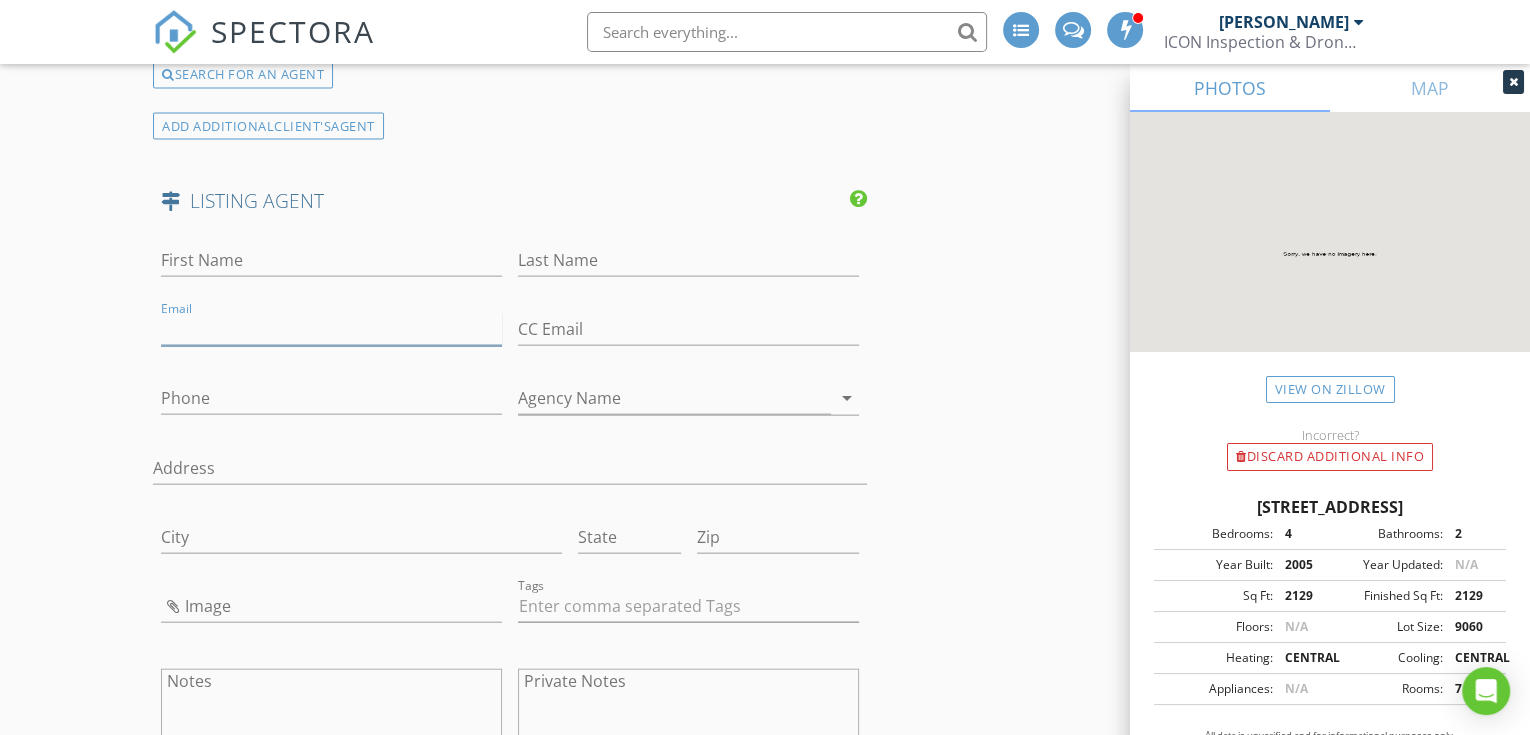 paste on "michelle.eads@redfin.com" 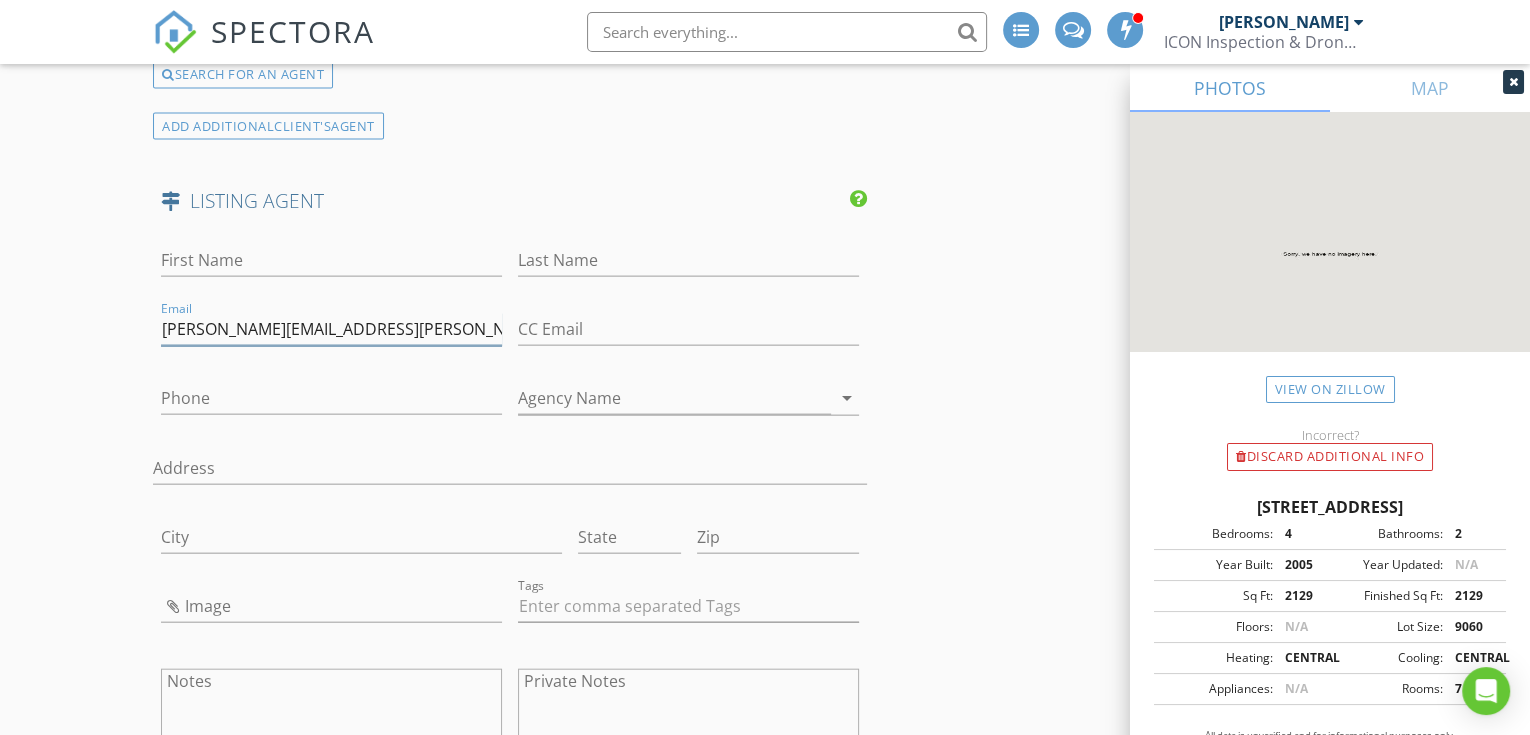 type on "michelle.eads@redfin.com" 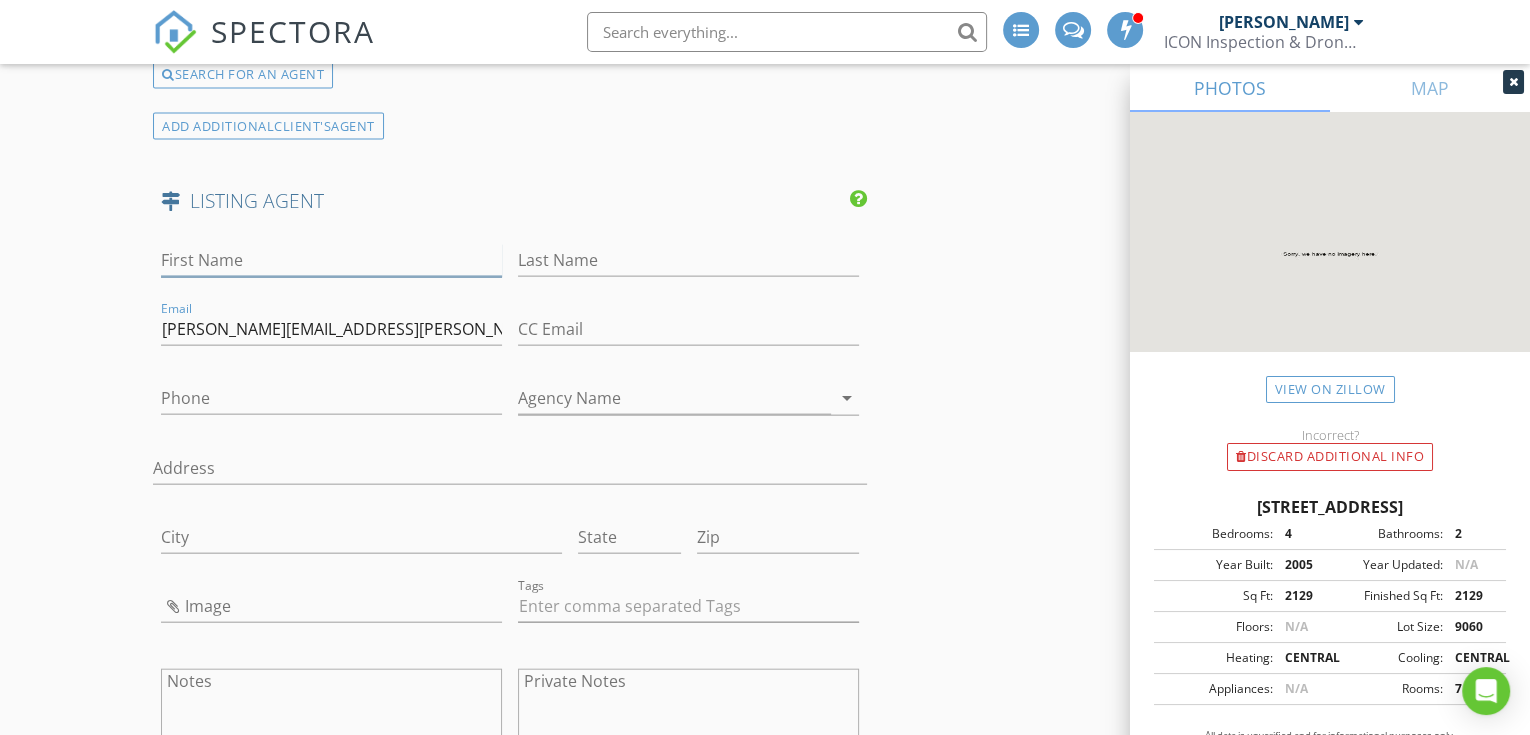 click on "First Name" at bounding box center (331, 260) 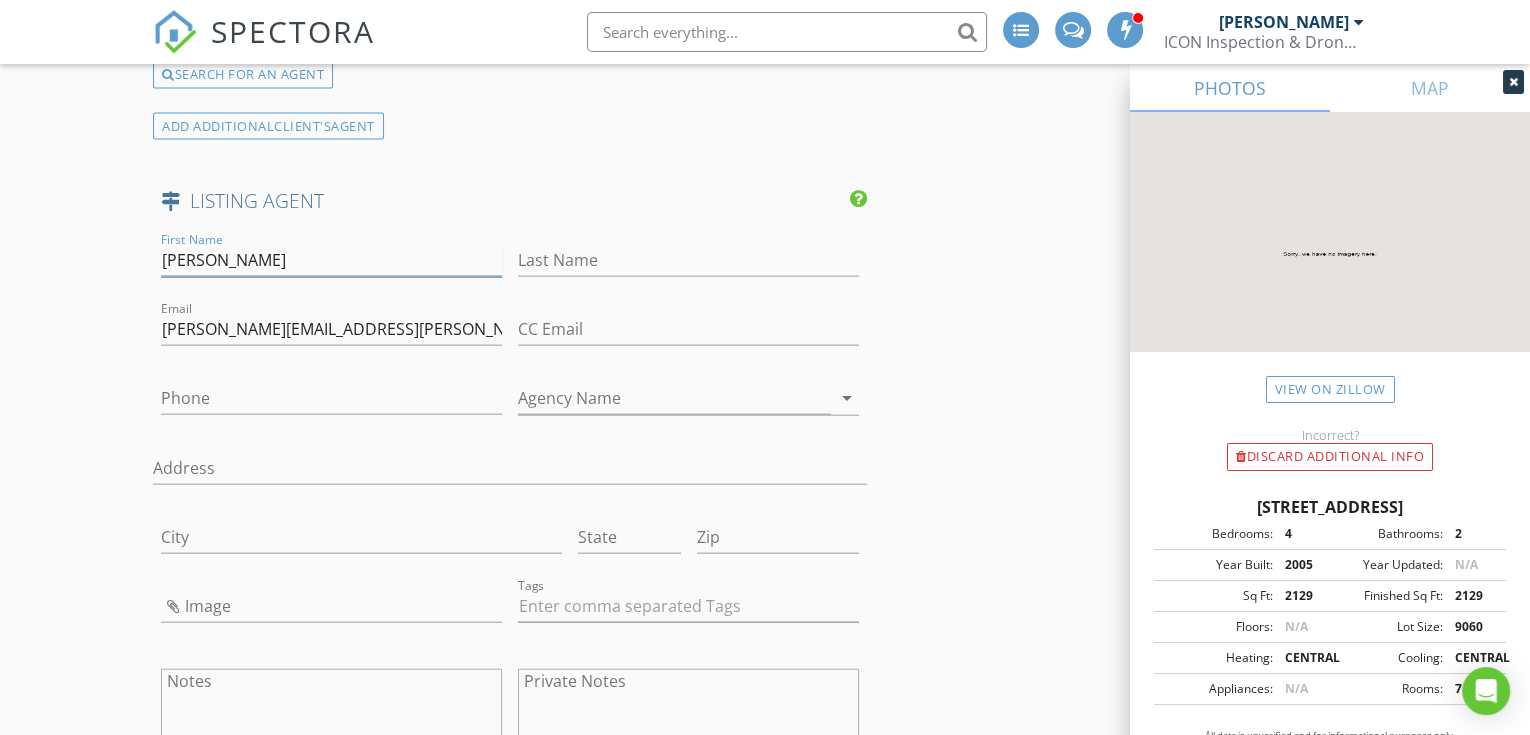 type on "Michelle" 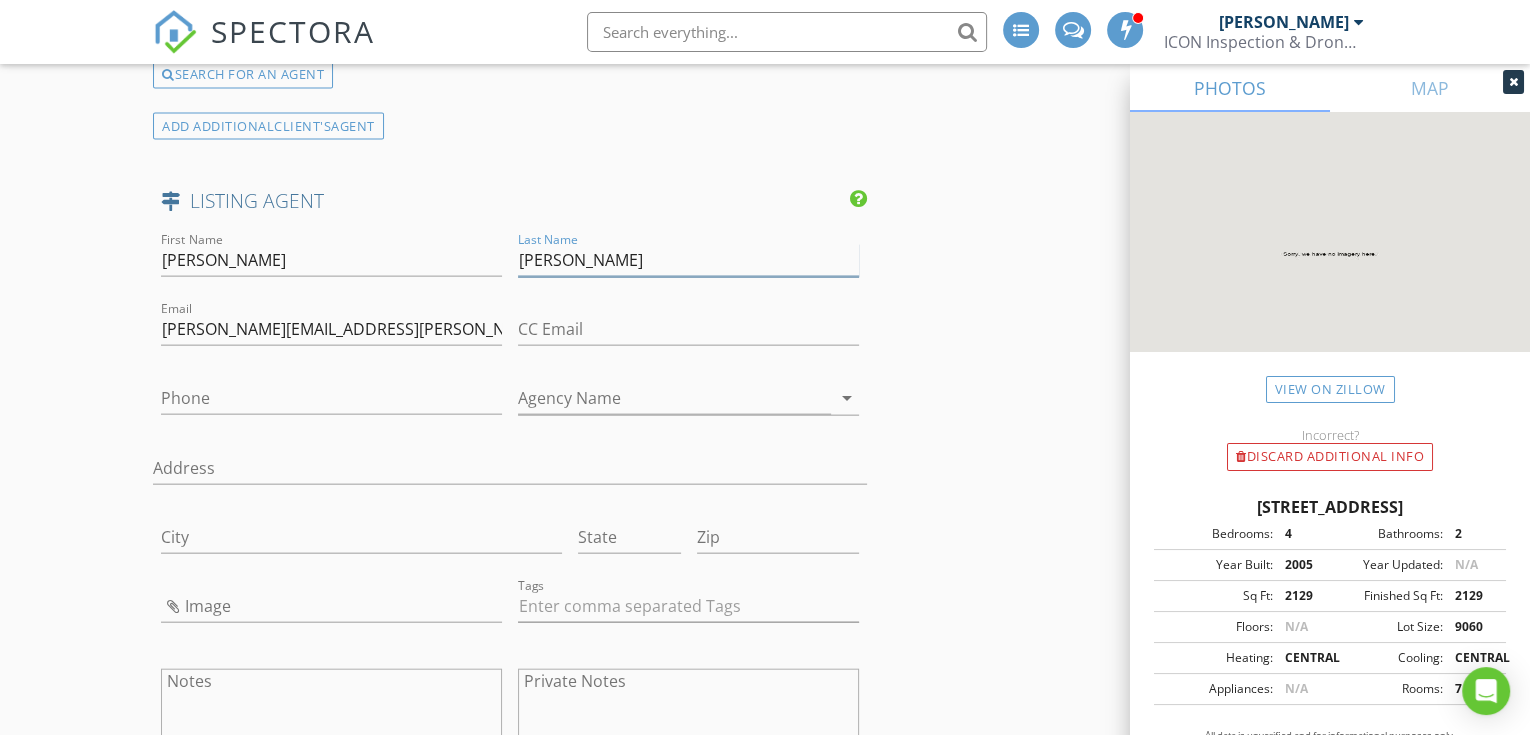 type on "Eads" 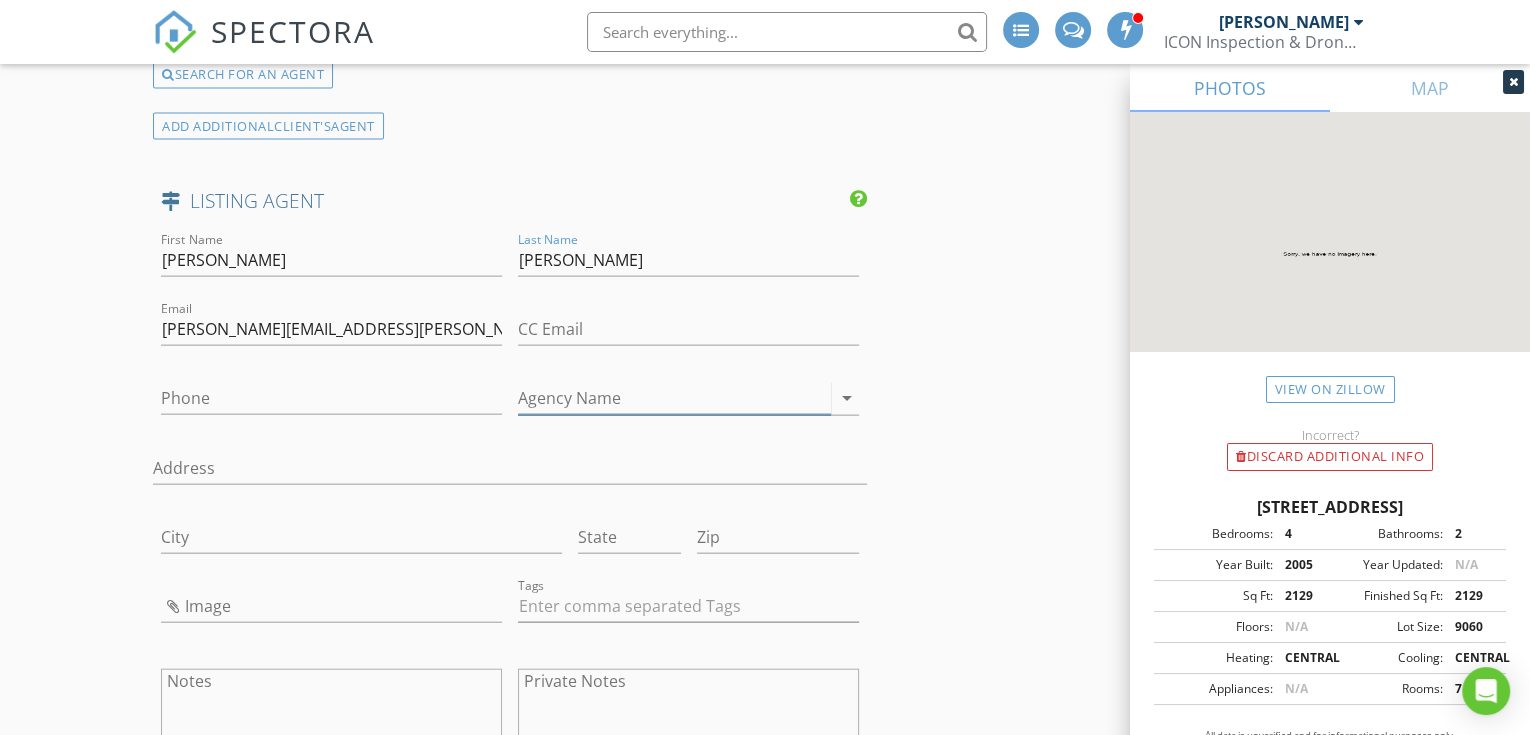 click on "Agency Name" at bounding box center [674, 398] 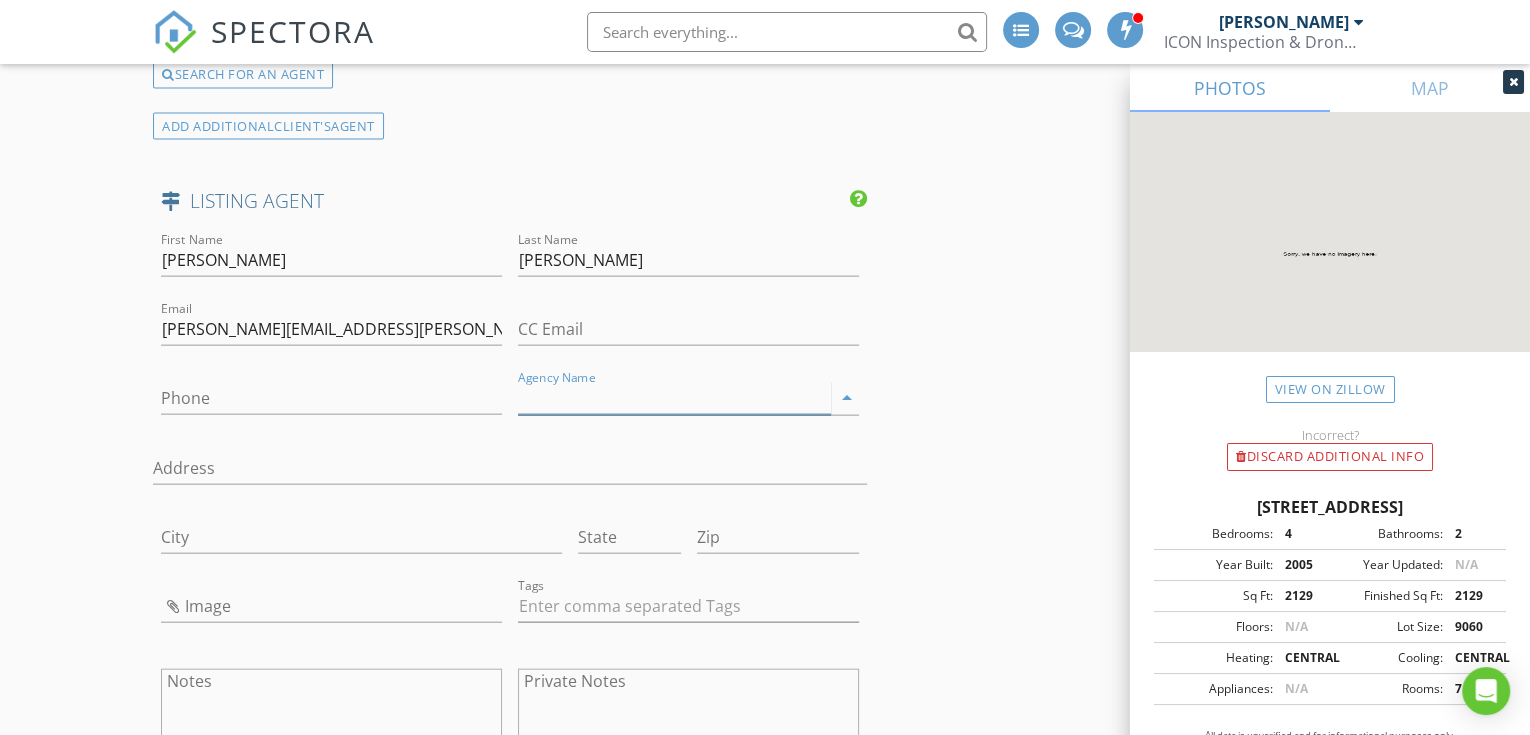 paste on "Redfin Corporation" 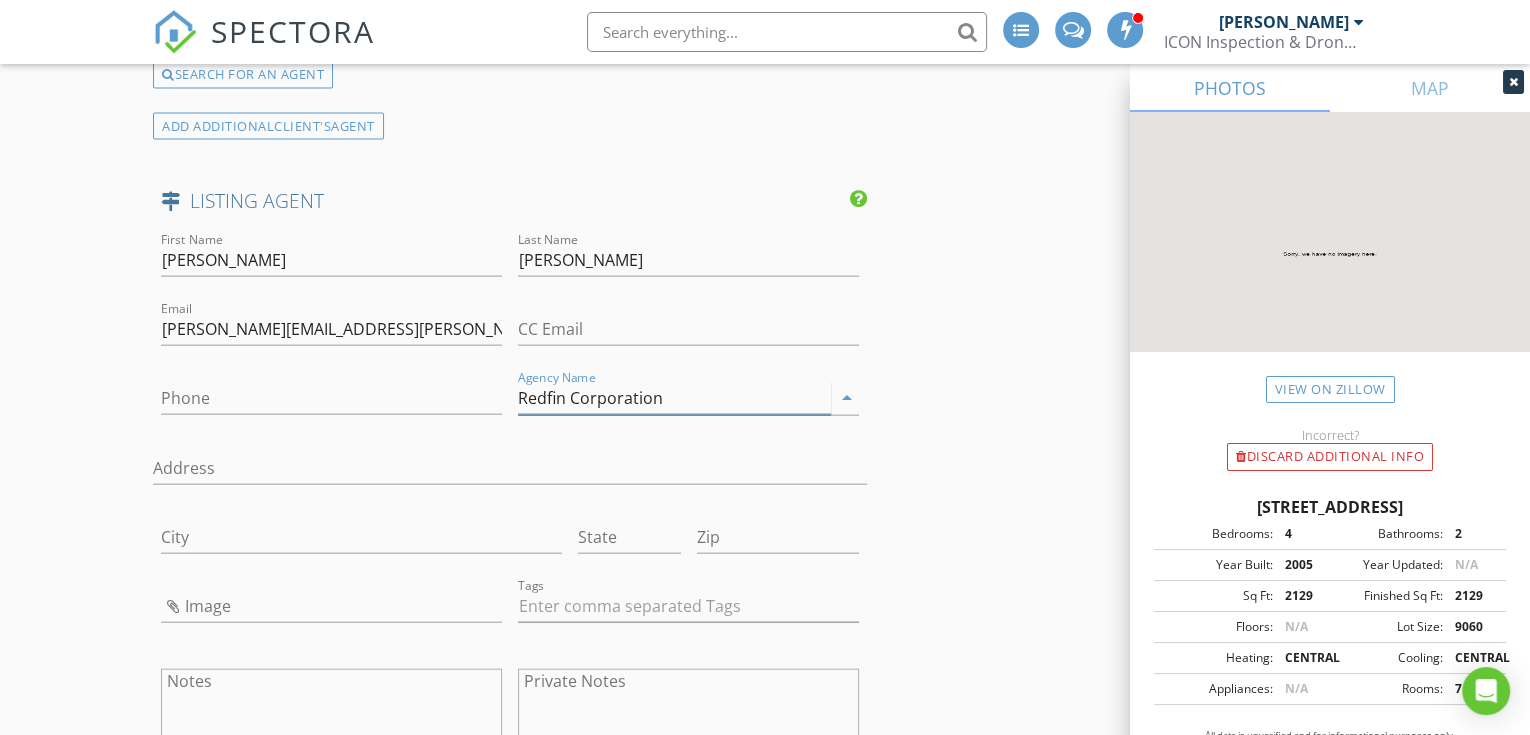 type on "Redfin Corporation" 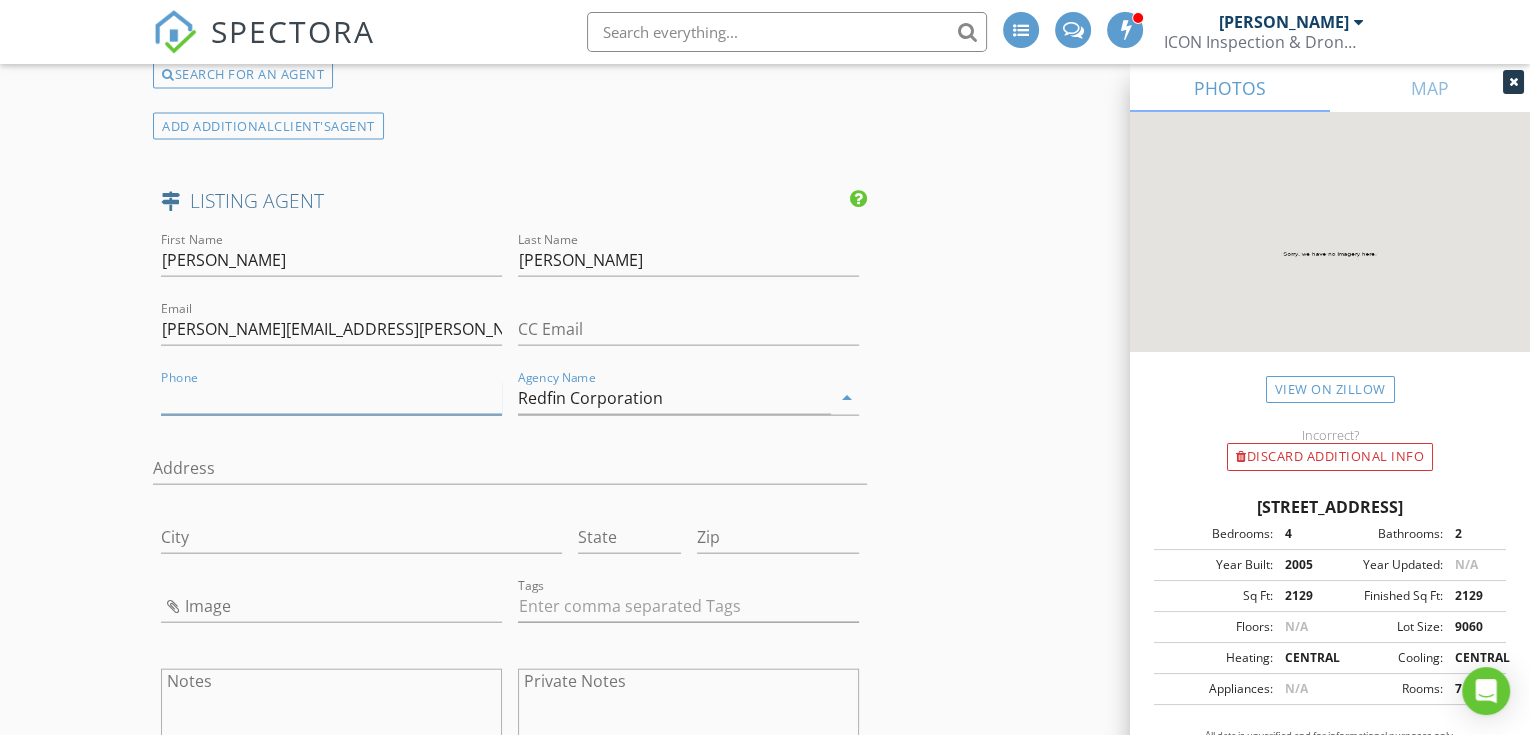 click on "Phone" at bounding box center (331, 398) 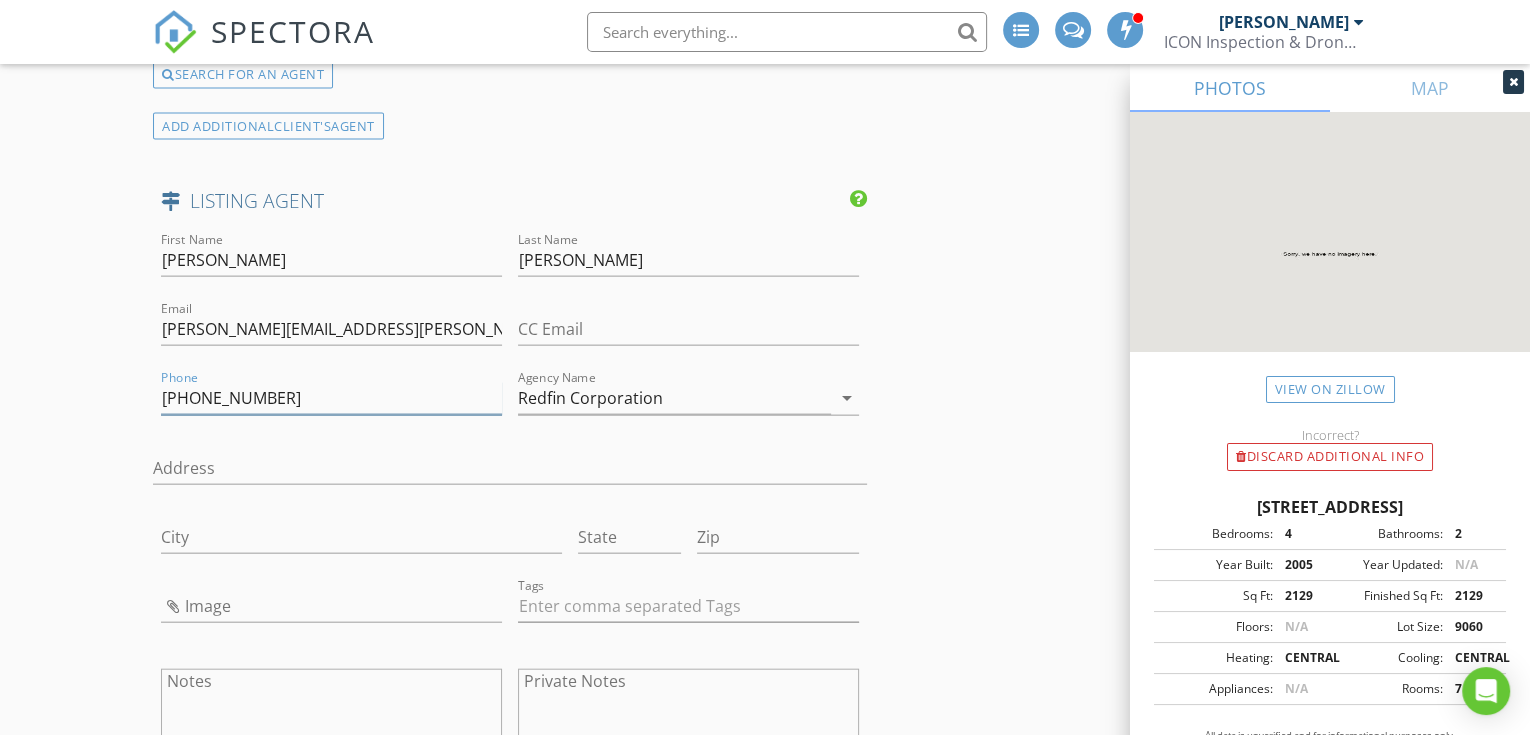 scroll, scrollTop: 4539, scrollLeft: 0, axis: vertical 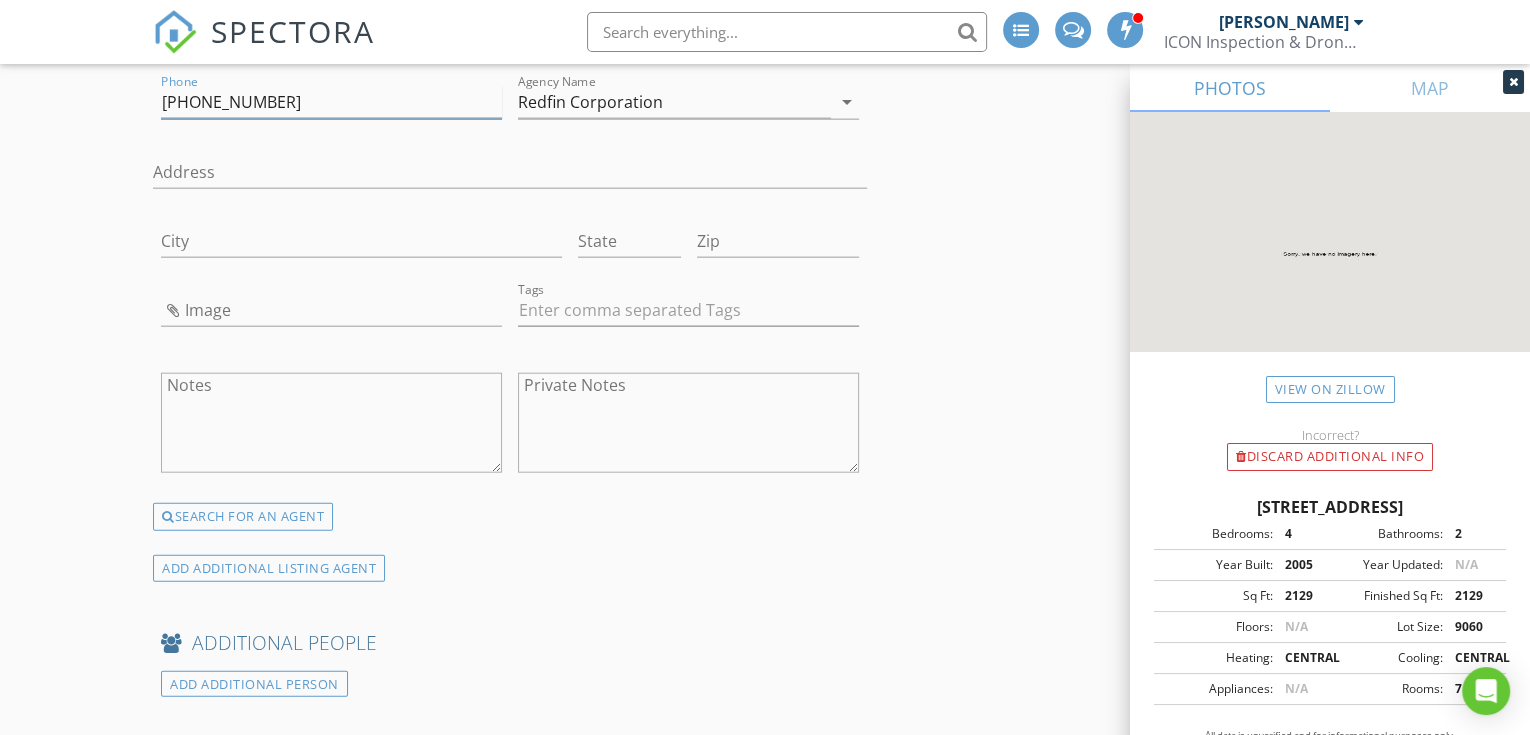 type on "832-312-8485" 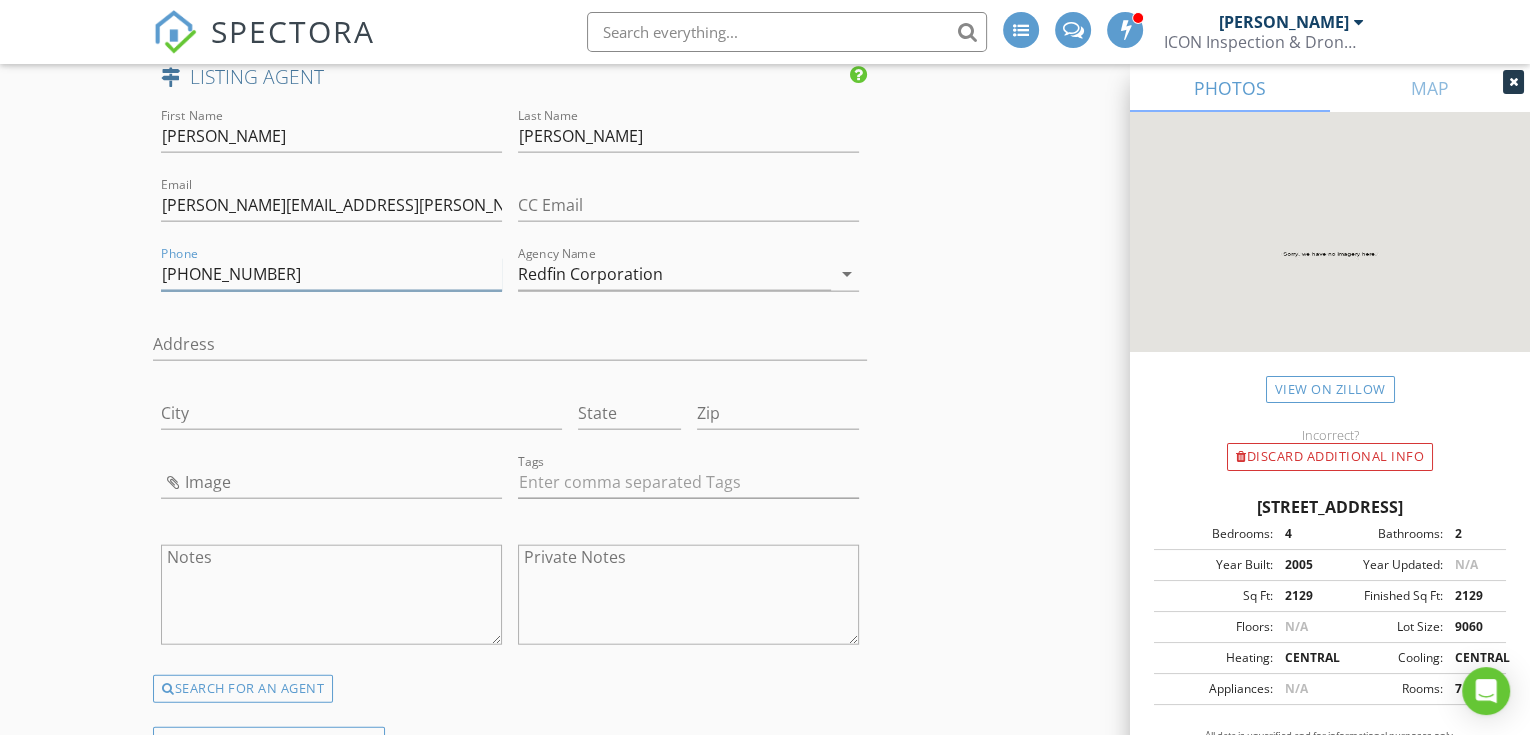 scroll, scrollTop: 4243, scrollLeft: 0, axis: vertical 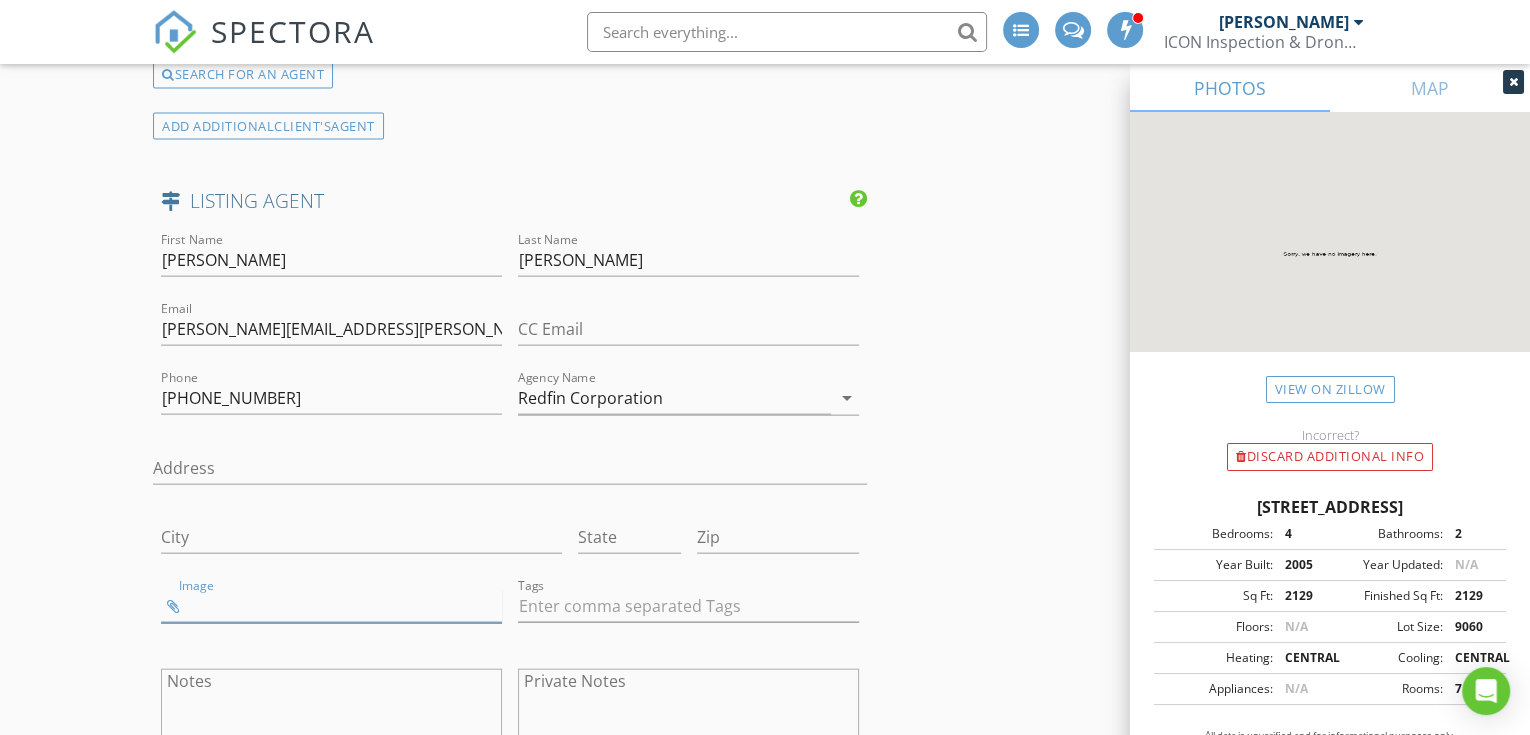 click at bounding box center [331, 606] 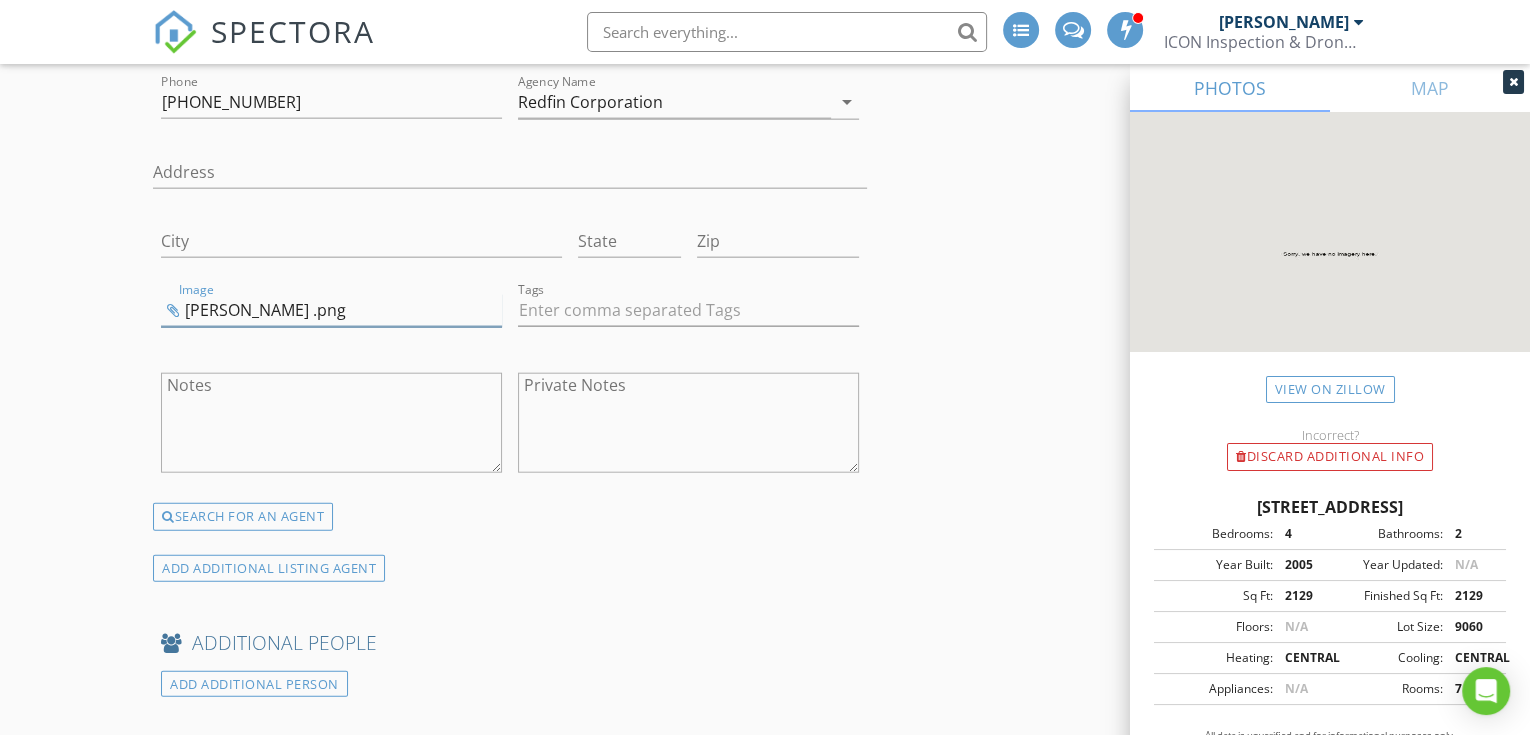 scroll, scrollTop: 4835, scrollLeft: 0, axis: vertical 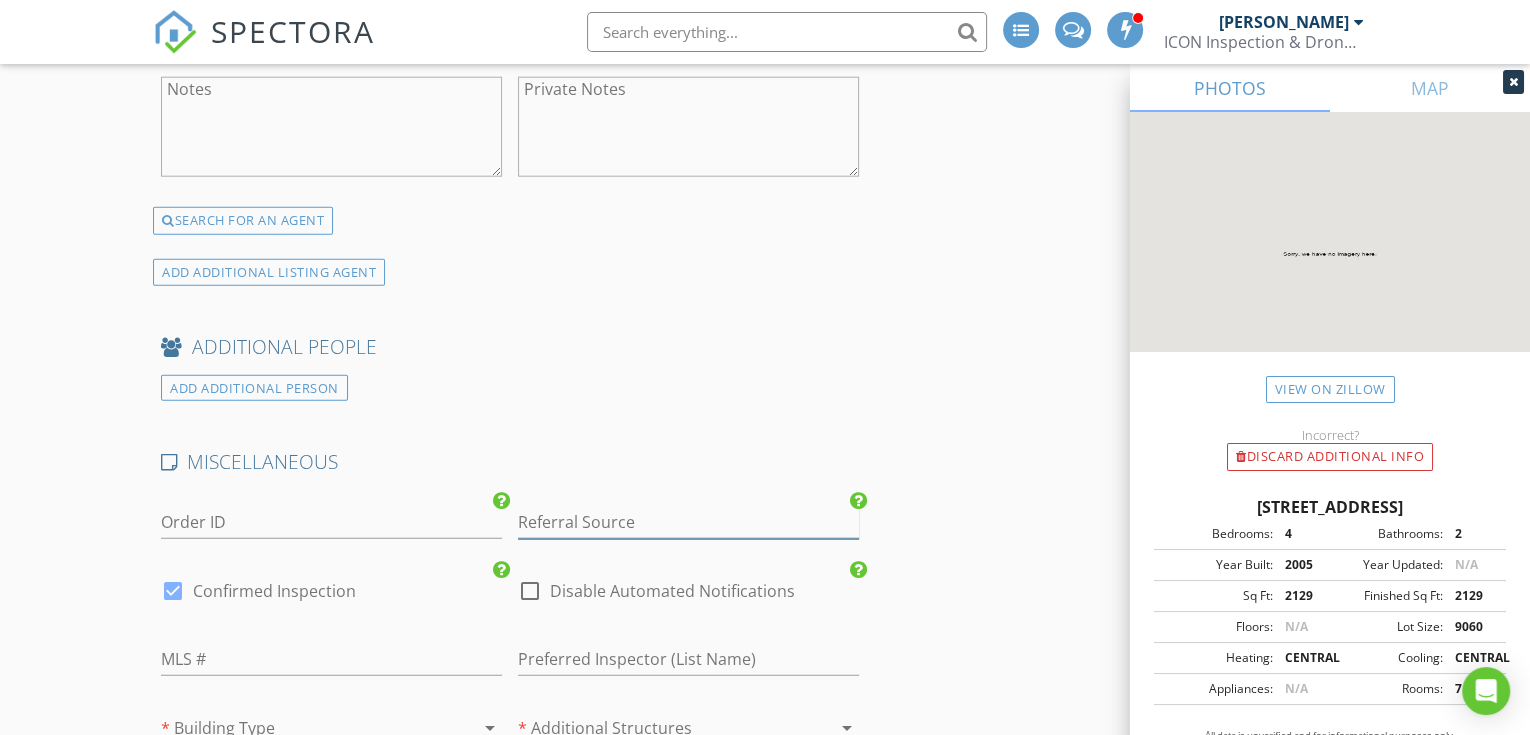 click at bounding box center [688, 522] 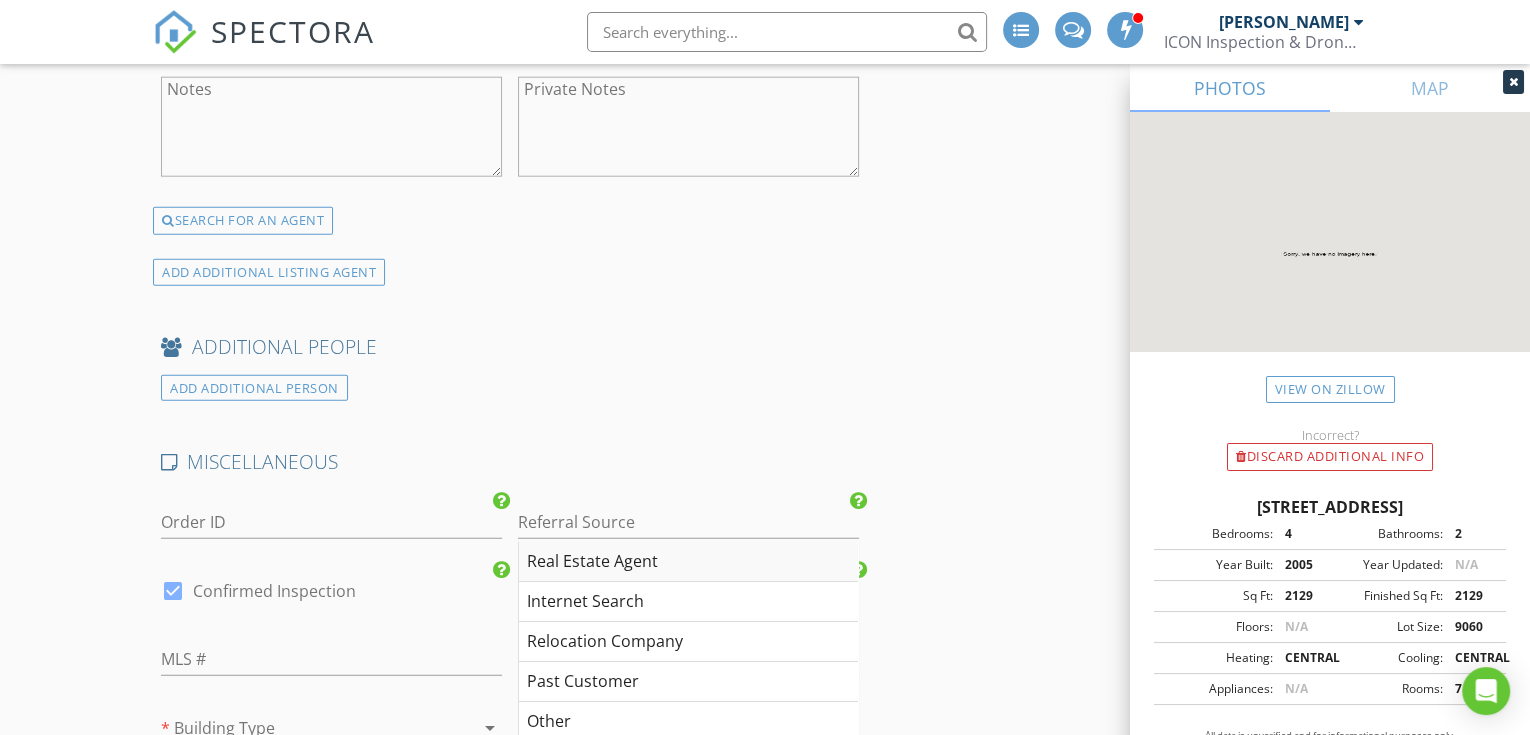 click on "Real Estate Agent" at bounding box center [688, 562] 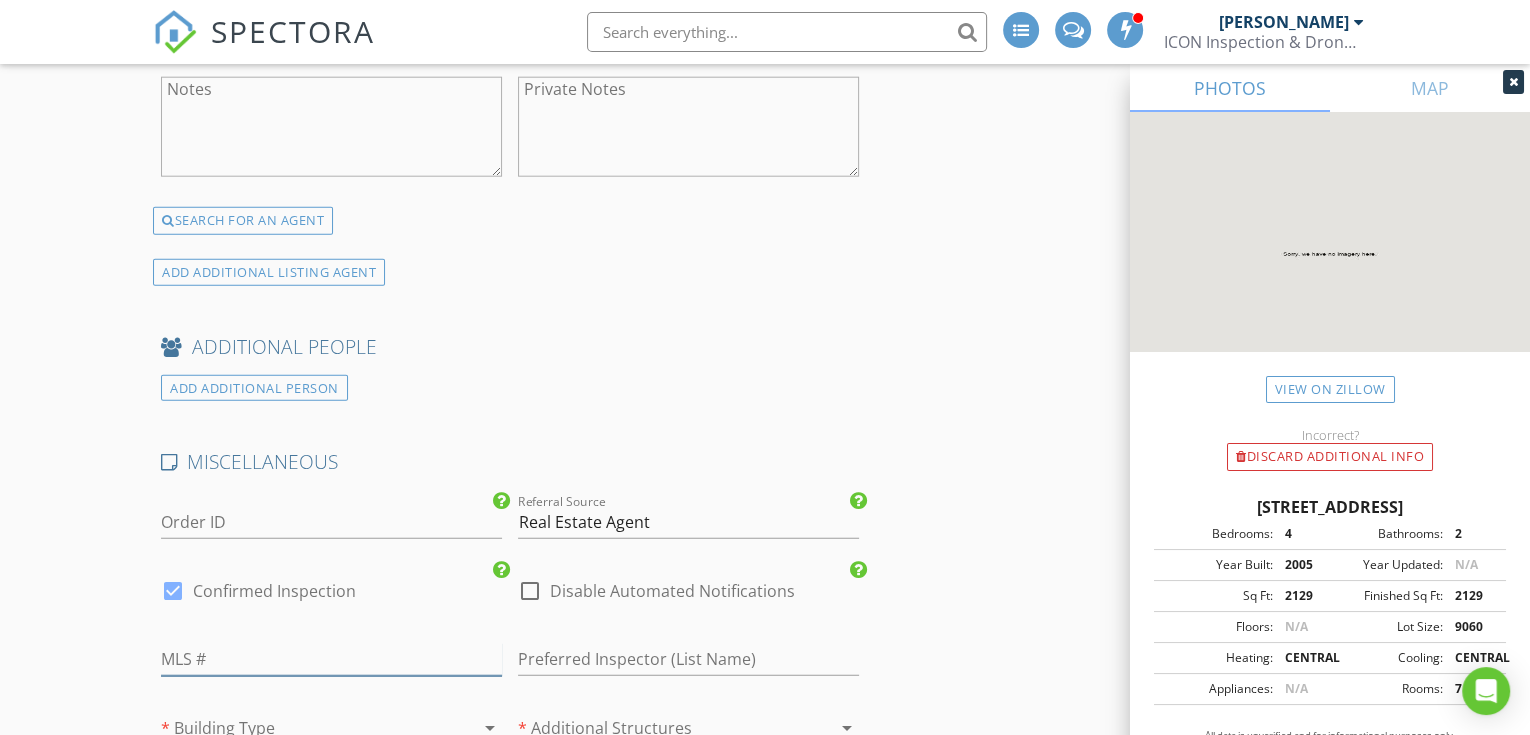 click at bounding box center (331, 659) 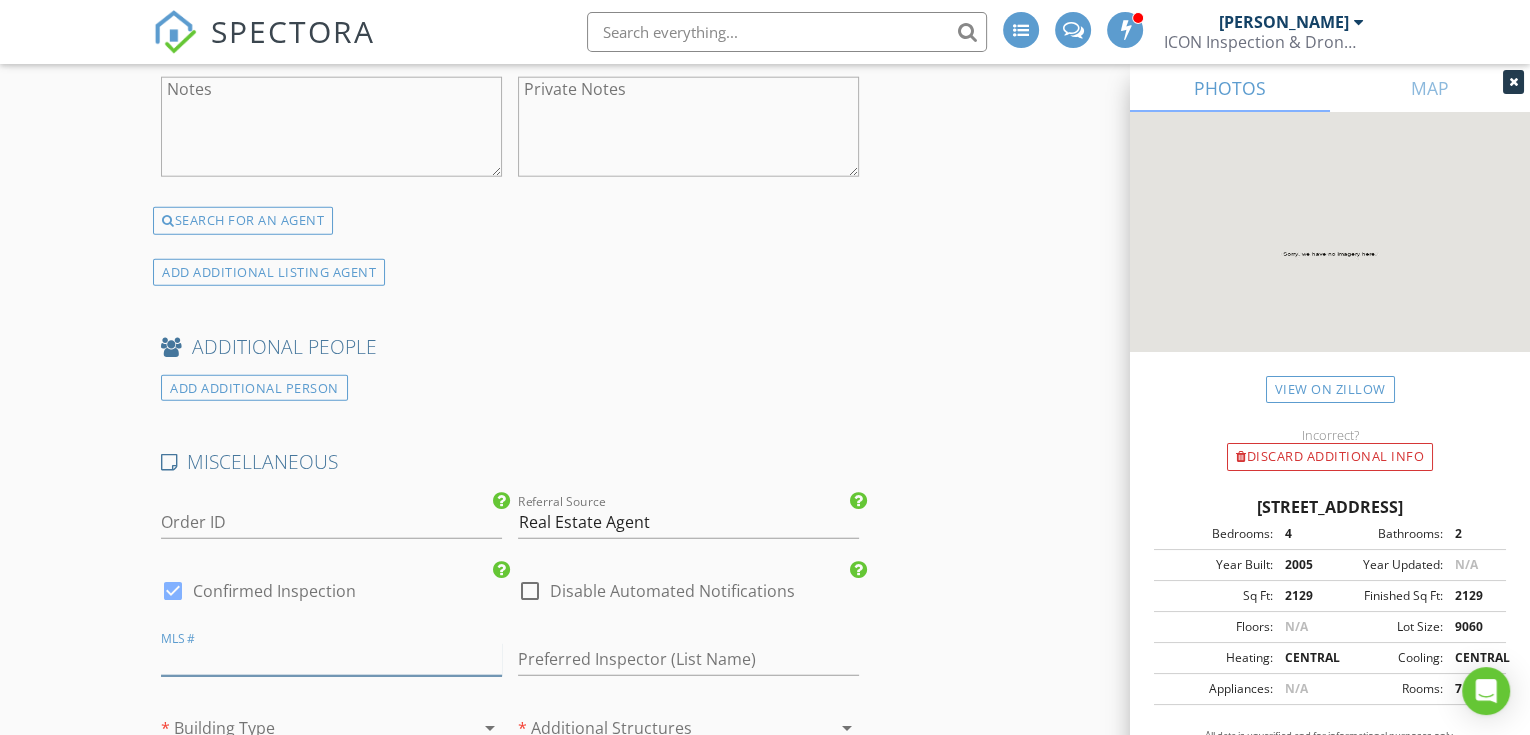 paste on "57796577" 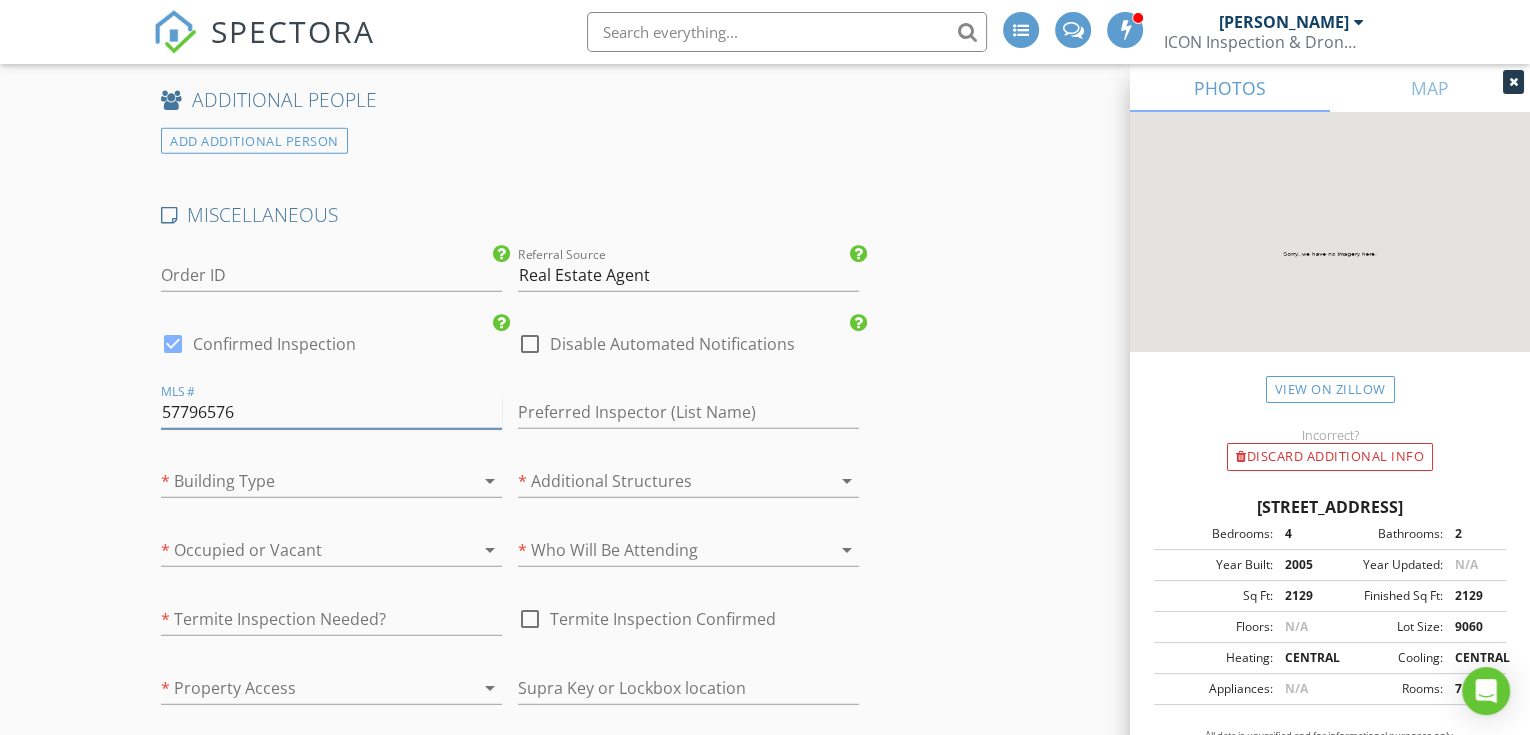 scroll, scrollTop: 5132, scrollLeft: 0, axis: vertical 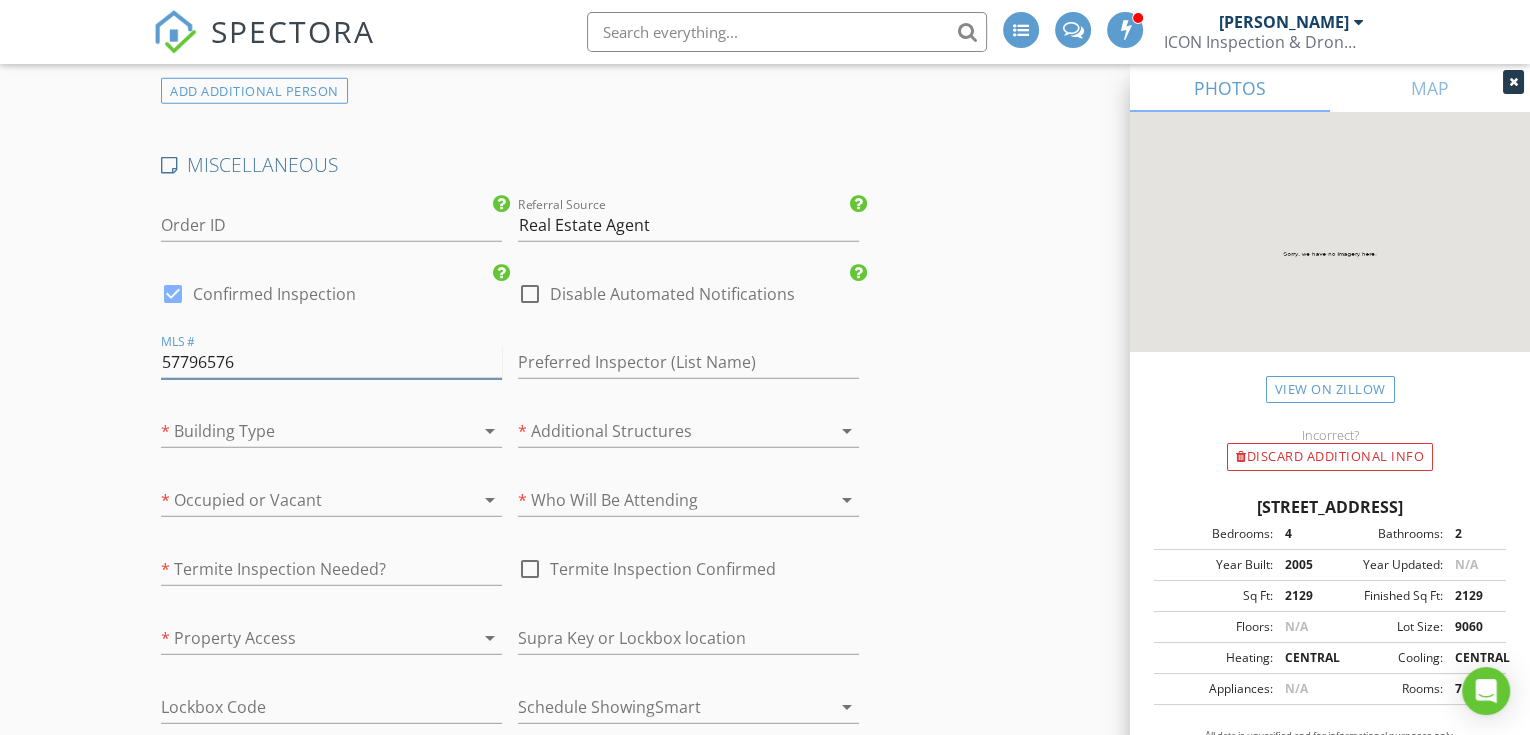 type on "57796576" 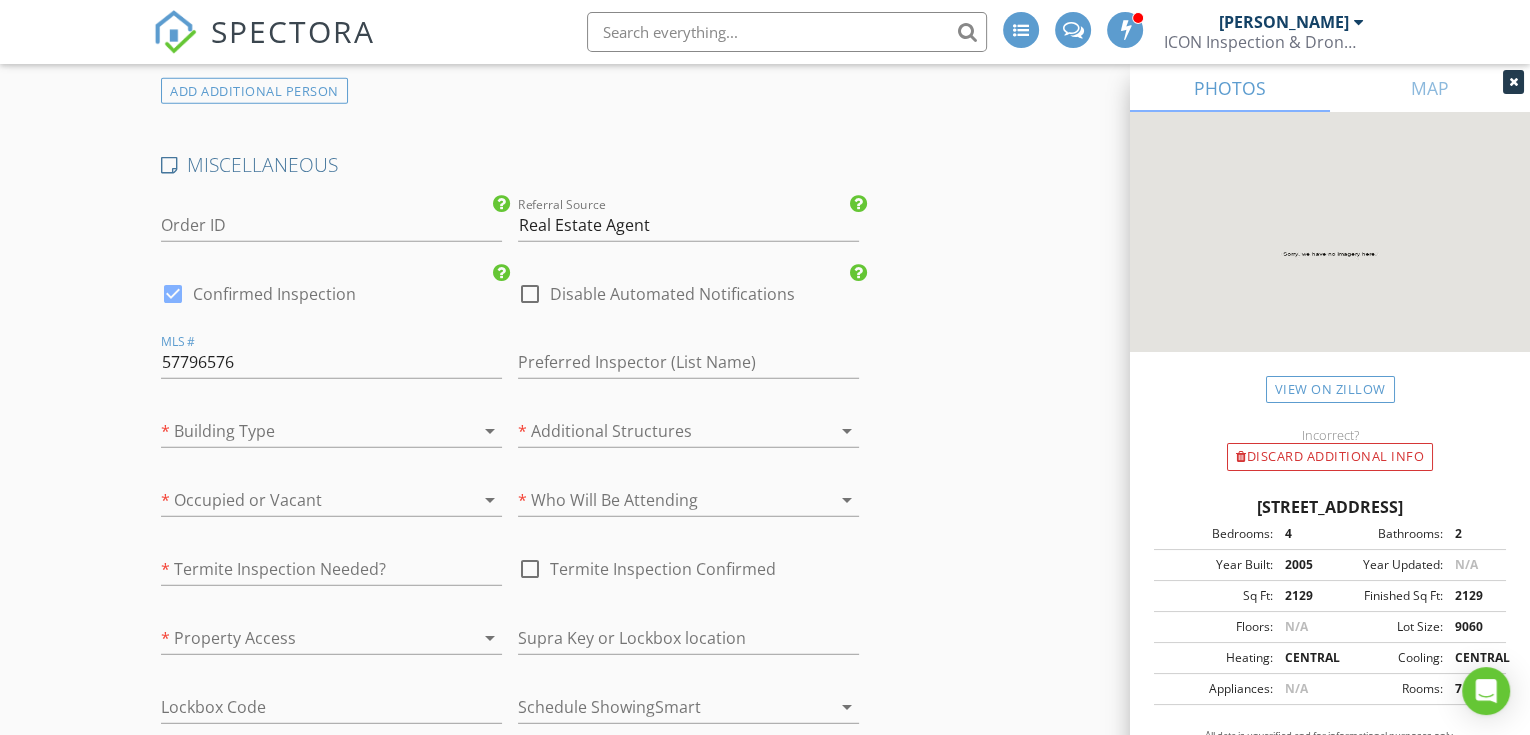 click at bounding box center [303, 431] 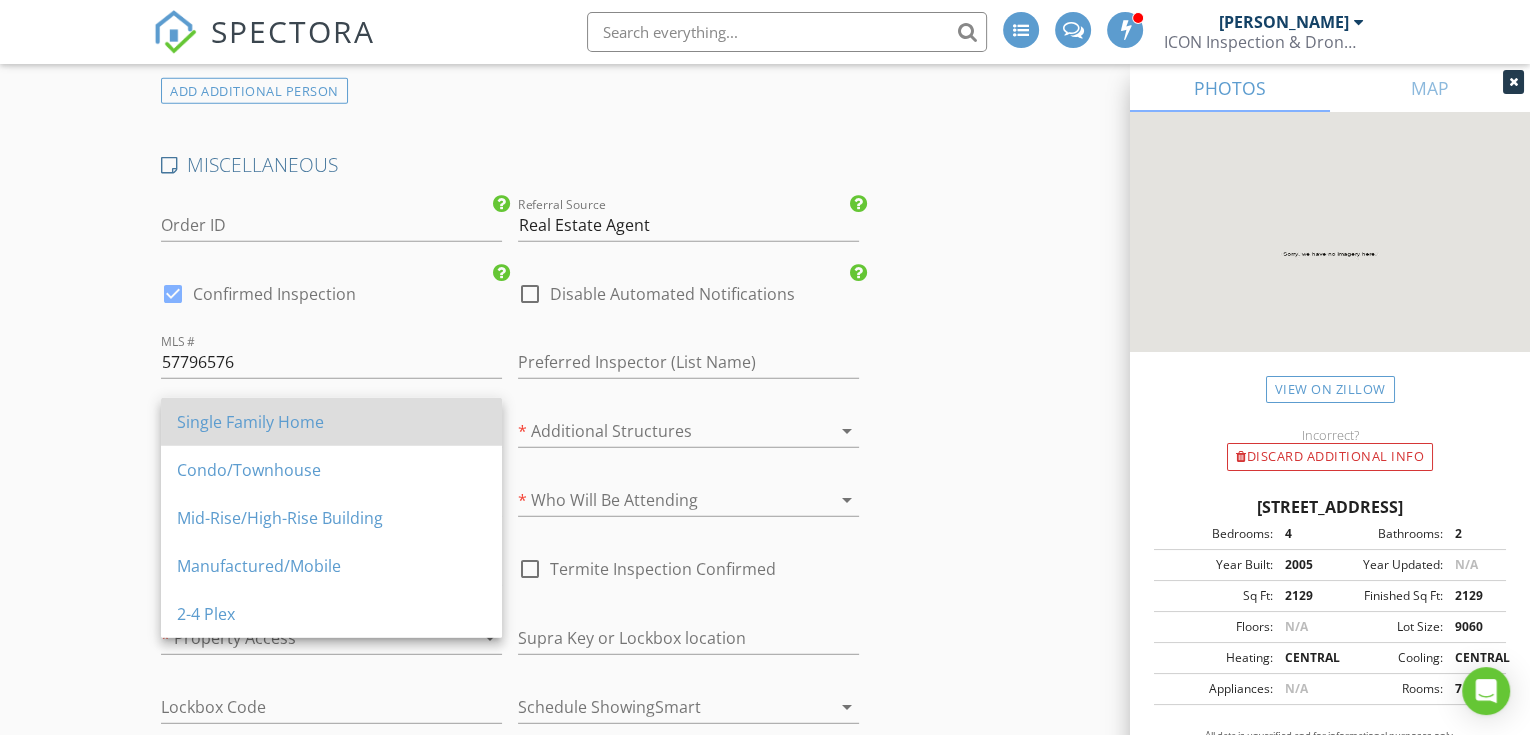 click on "Single Family Home" at bounding box center (331, 422) 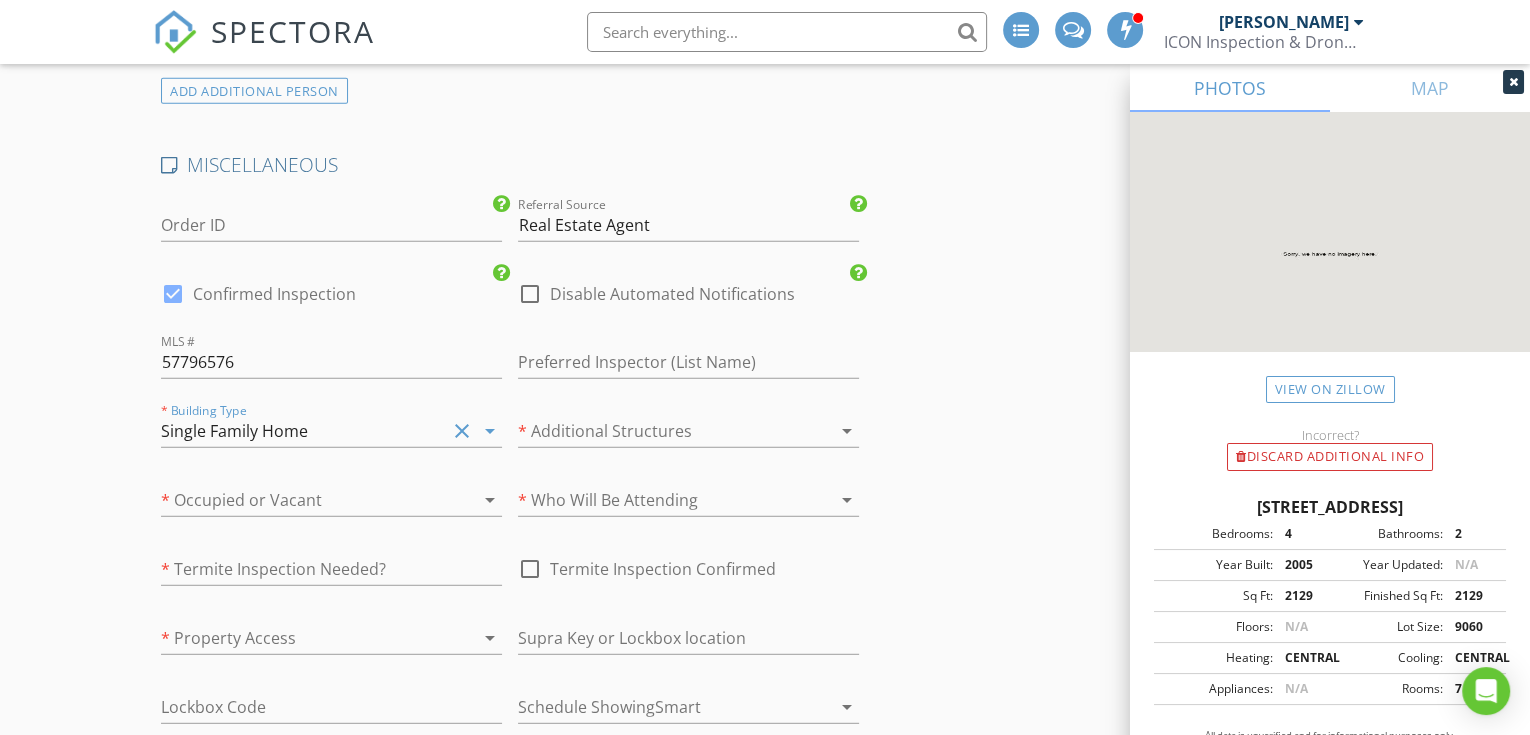click at bounding box center (303, 500) 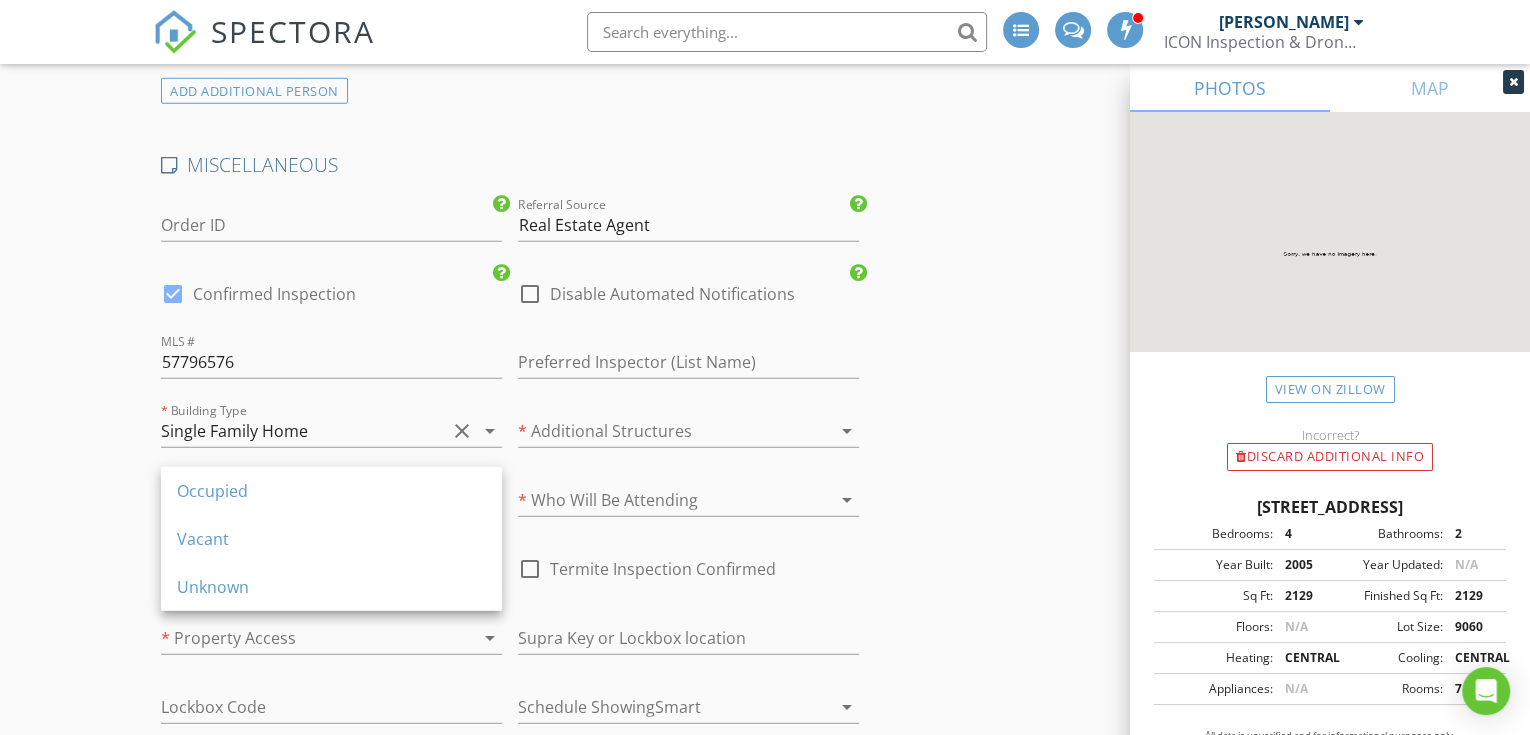 click on "Occupied" at bounding box center [331, 491] 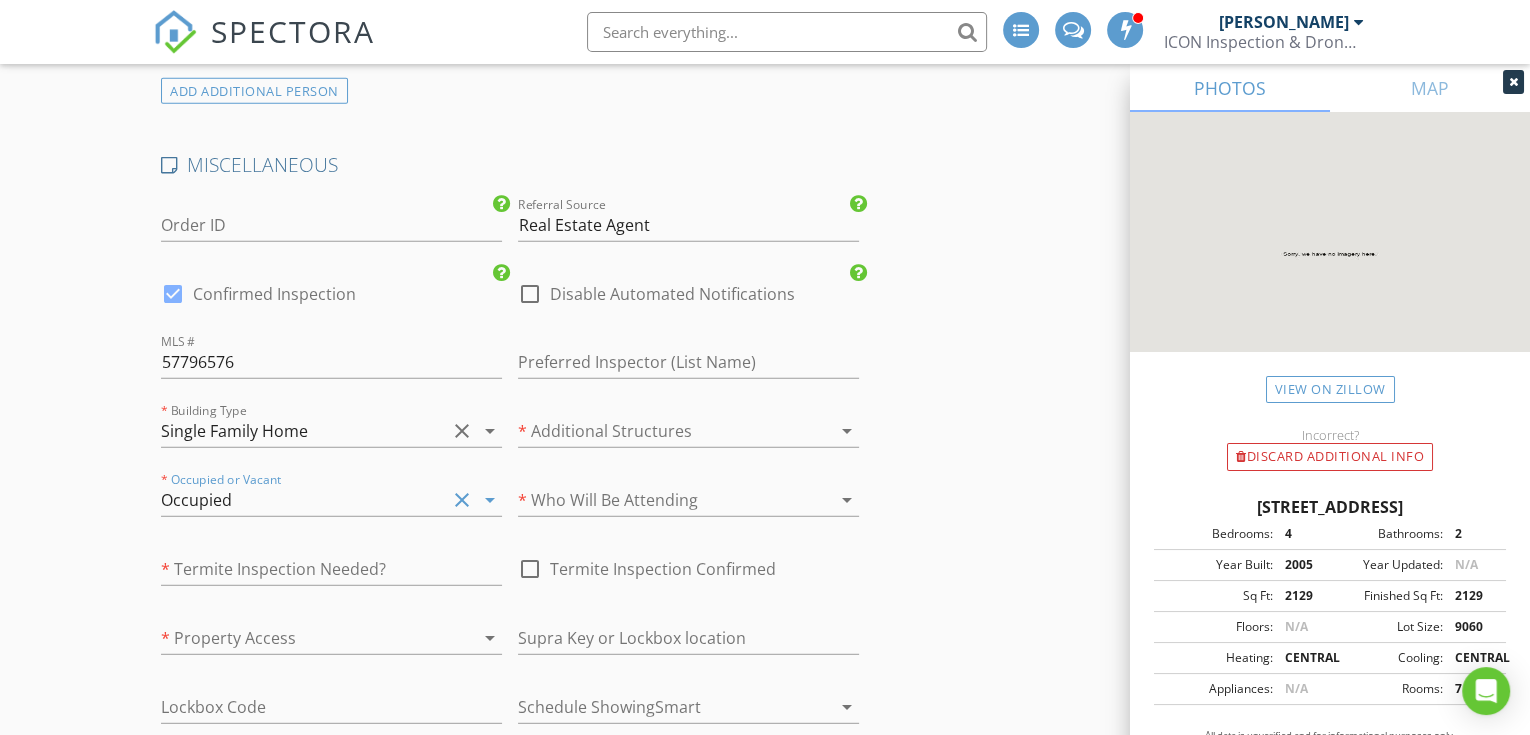 click on "Occupied" at bounding box center (303, 500) 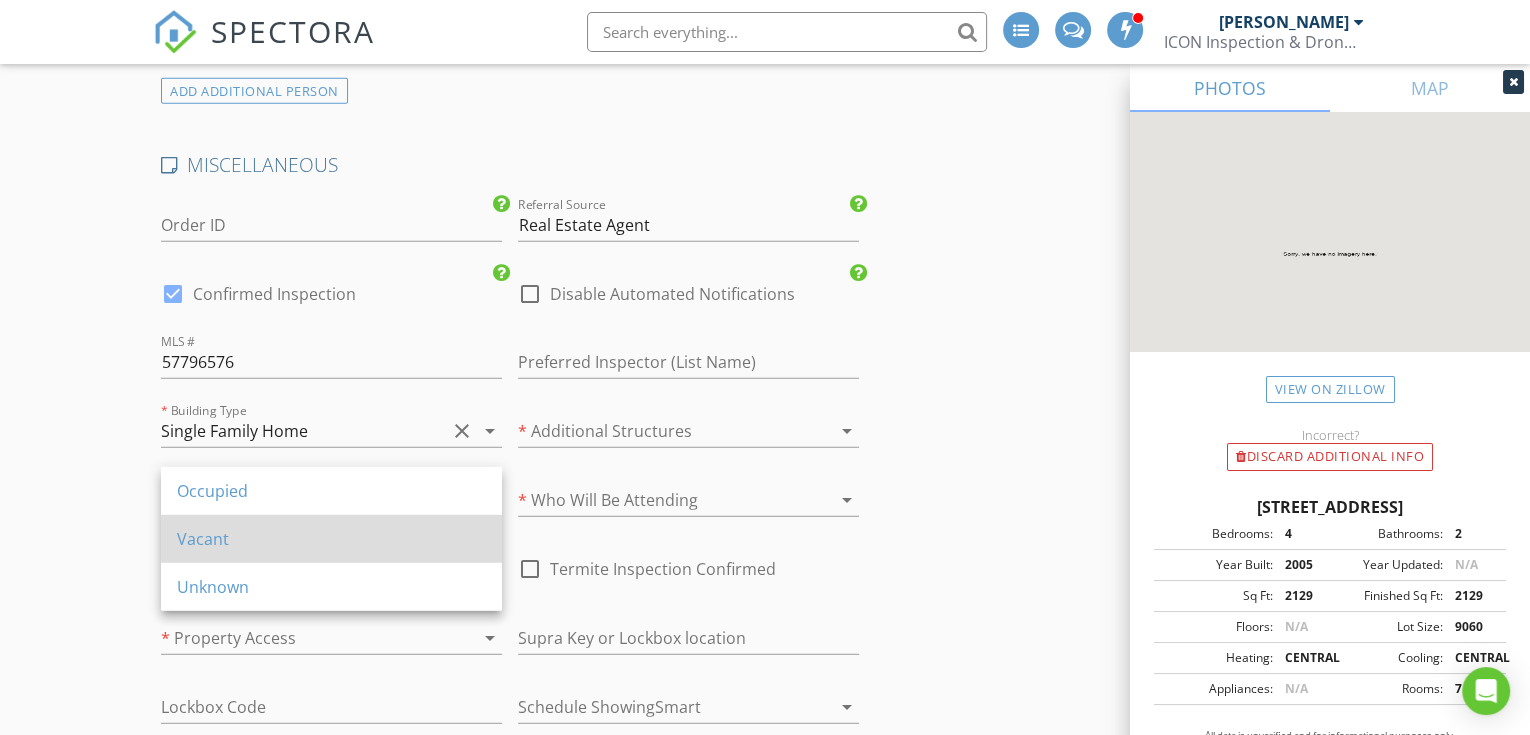 click on "Vacant" at bounding box center (331, 539) 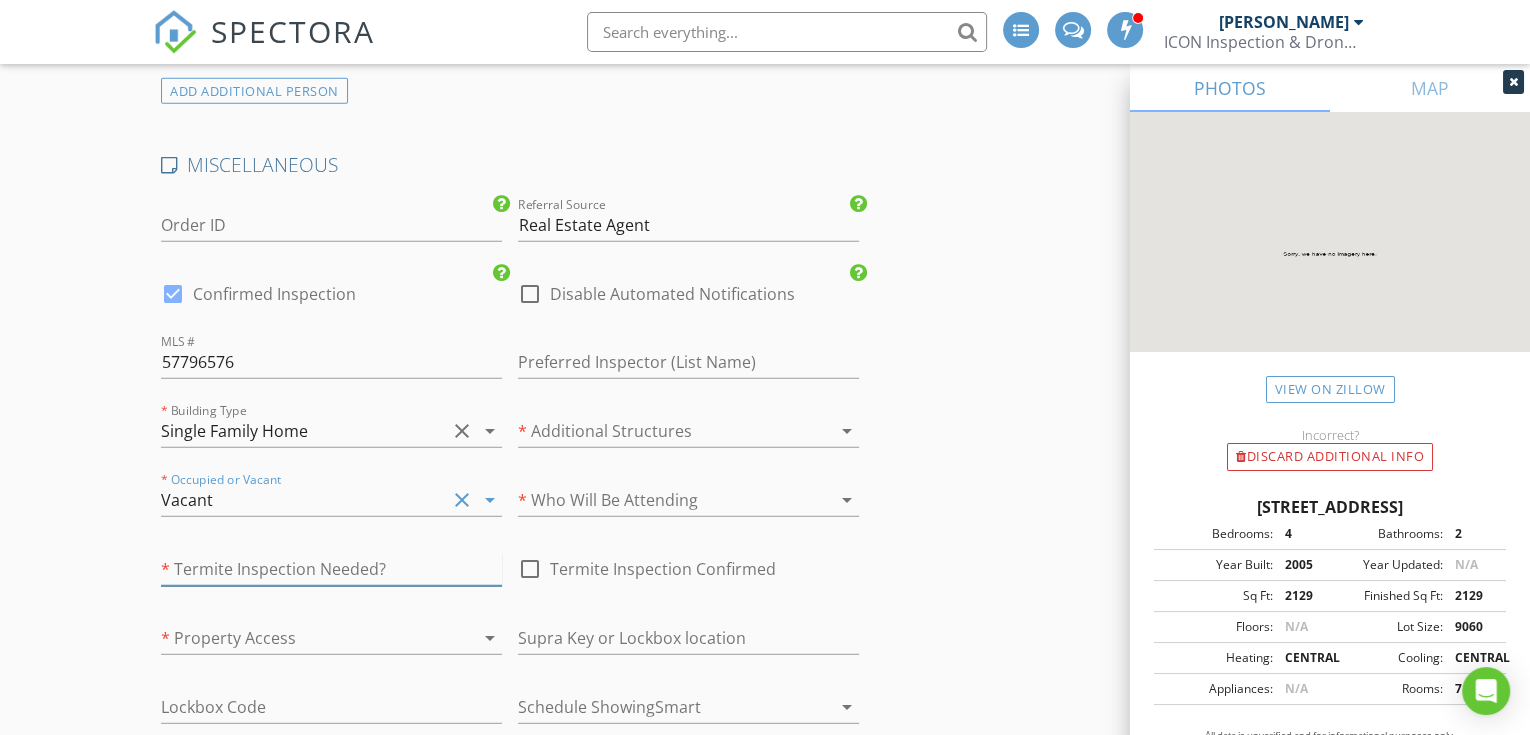 click at bounding box center (331, 569) 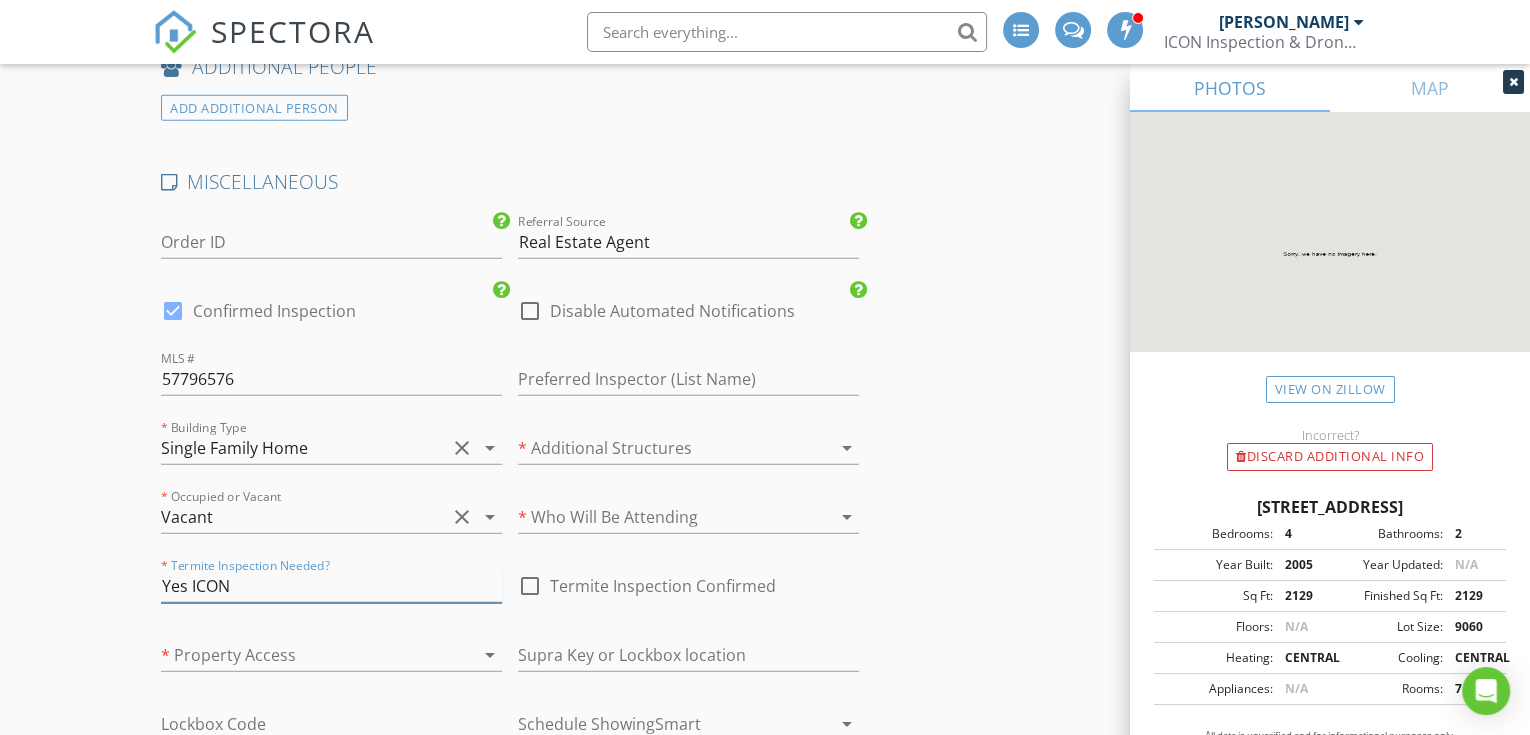 scroll, scrollTop: 5132, scrollLeft: 0, axis: vertical 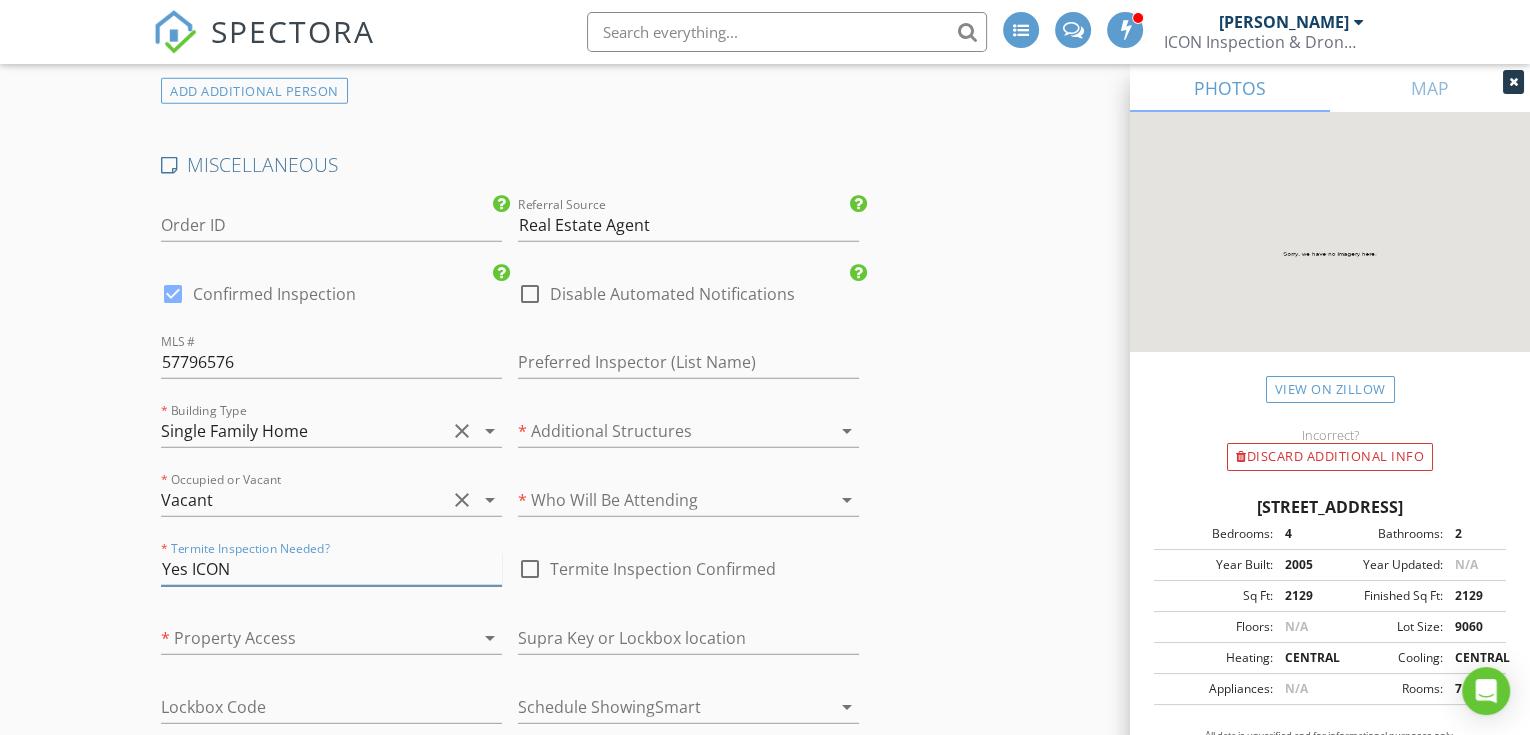 type on "Yes ICON" 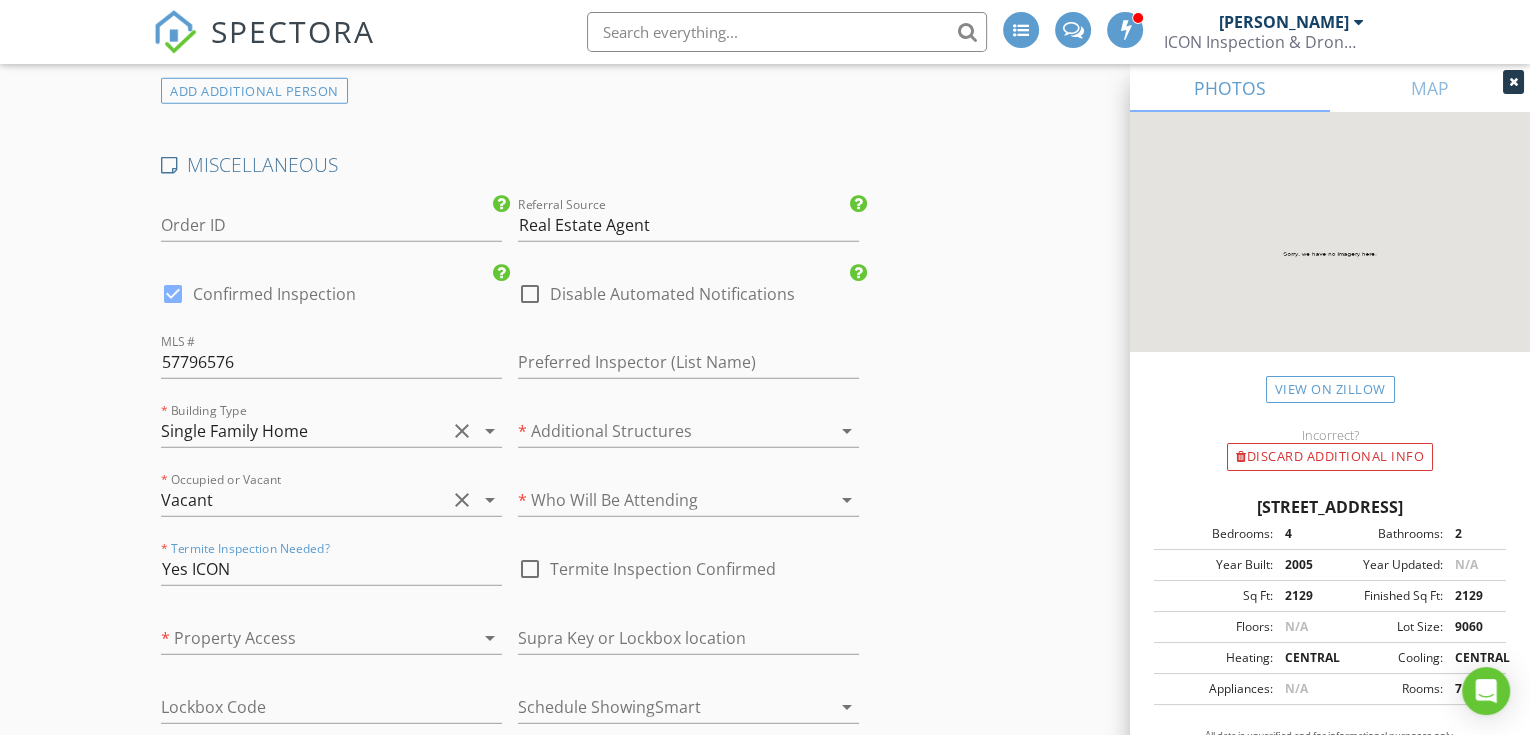 click at bounding box center (303, 638) 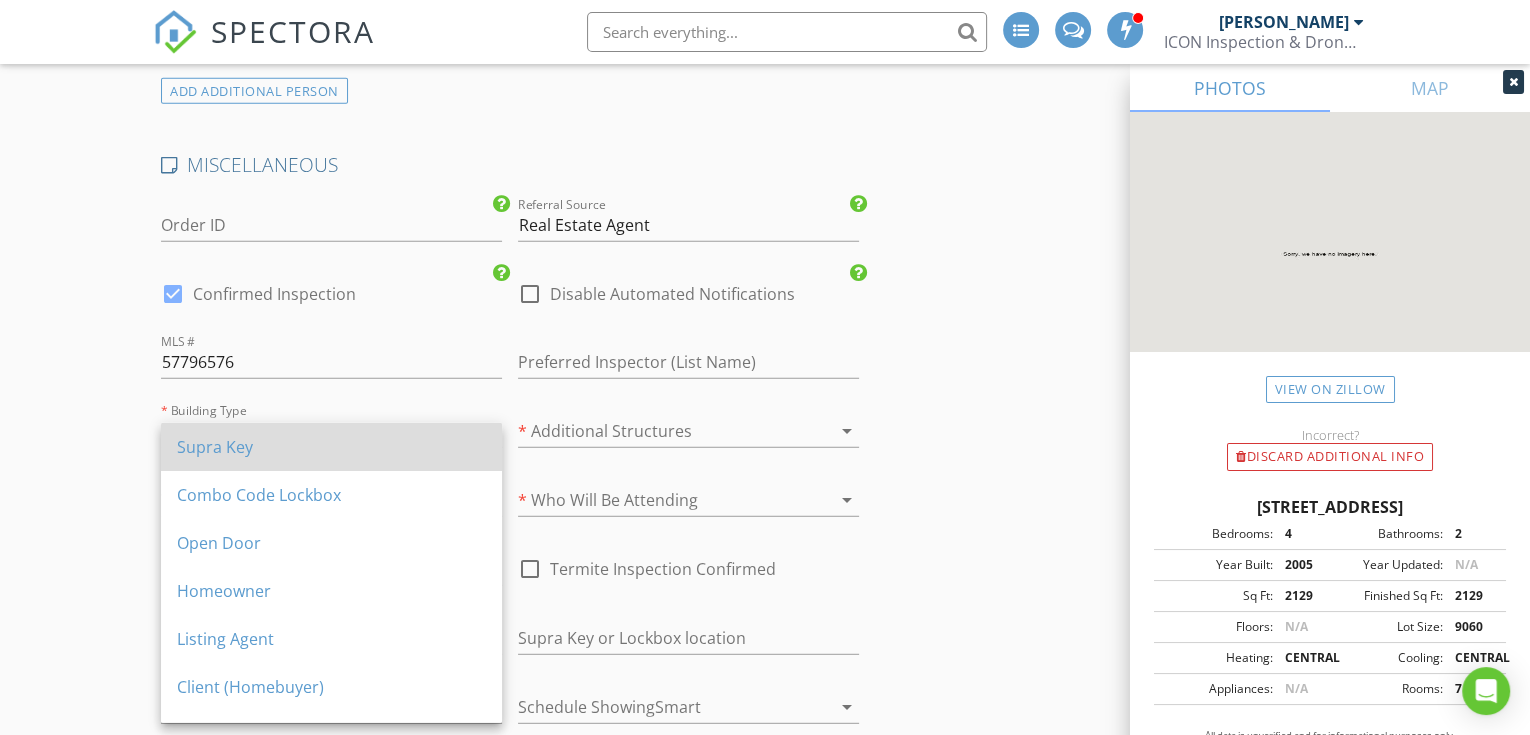 click on "Supra Key" at bounding box center (331, 447) 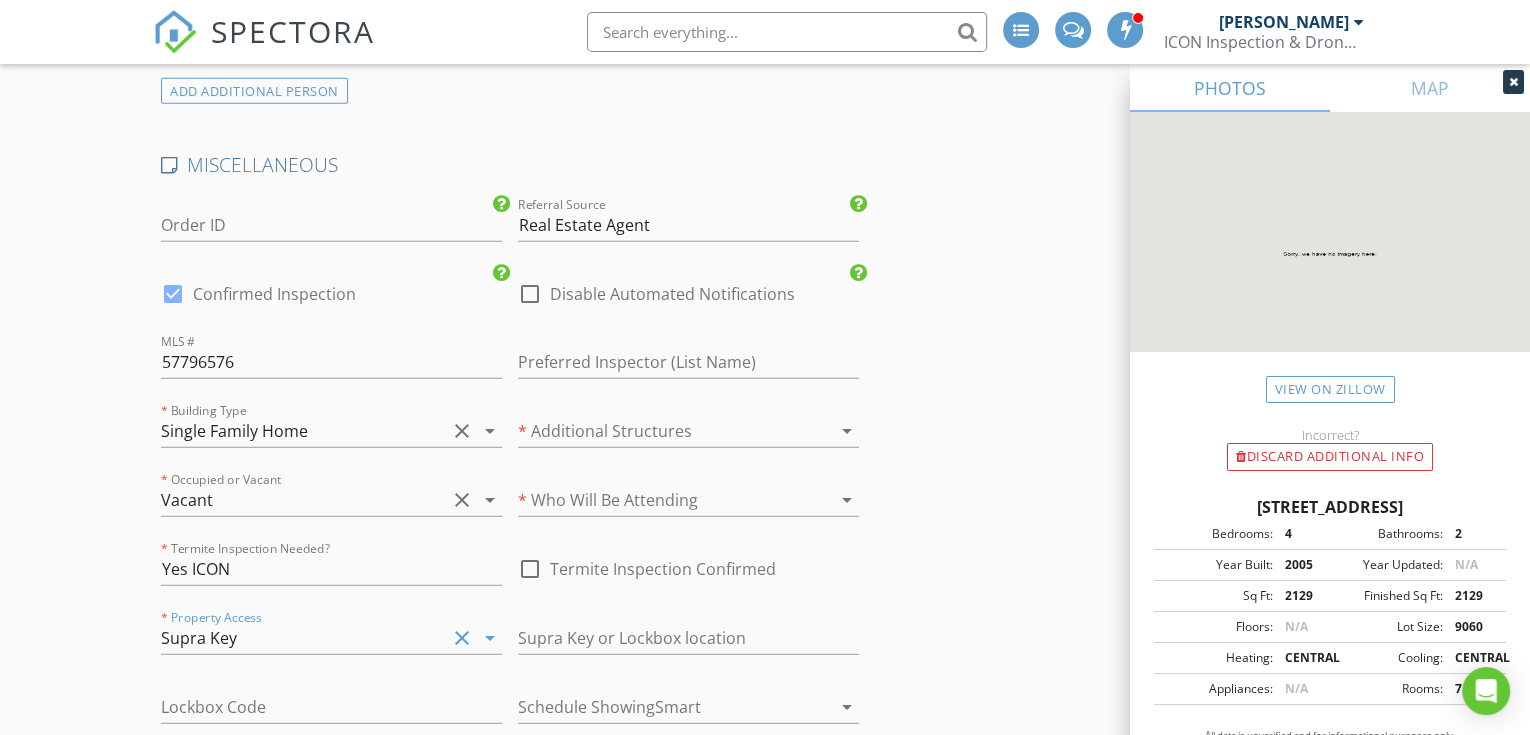 click at bounding box center [660, 500] 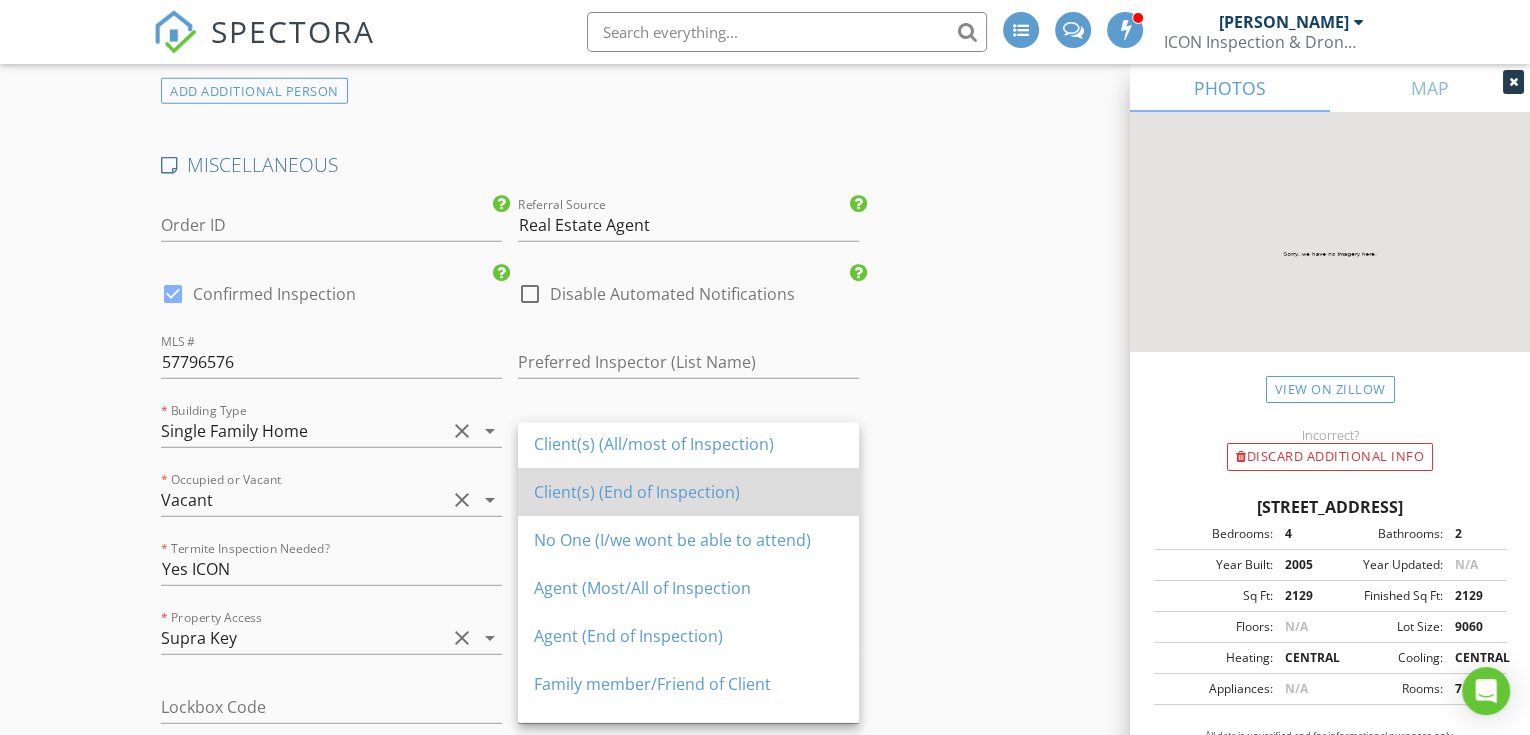 scroll, scrollTop: 0, scrollLeft: 0, axis: both 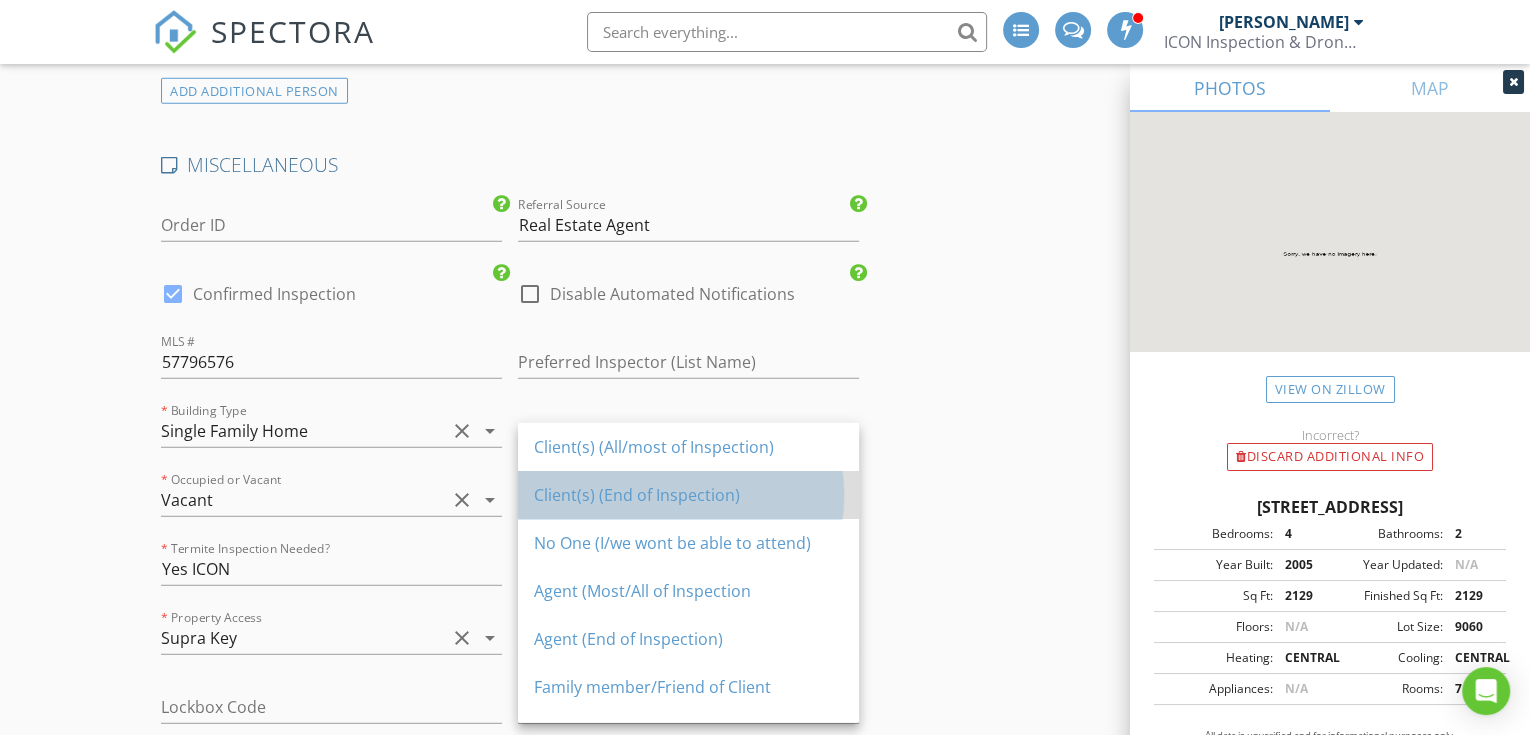 click on "Client(s) (End of Inspection)" at bounding box center [688, 495] 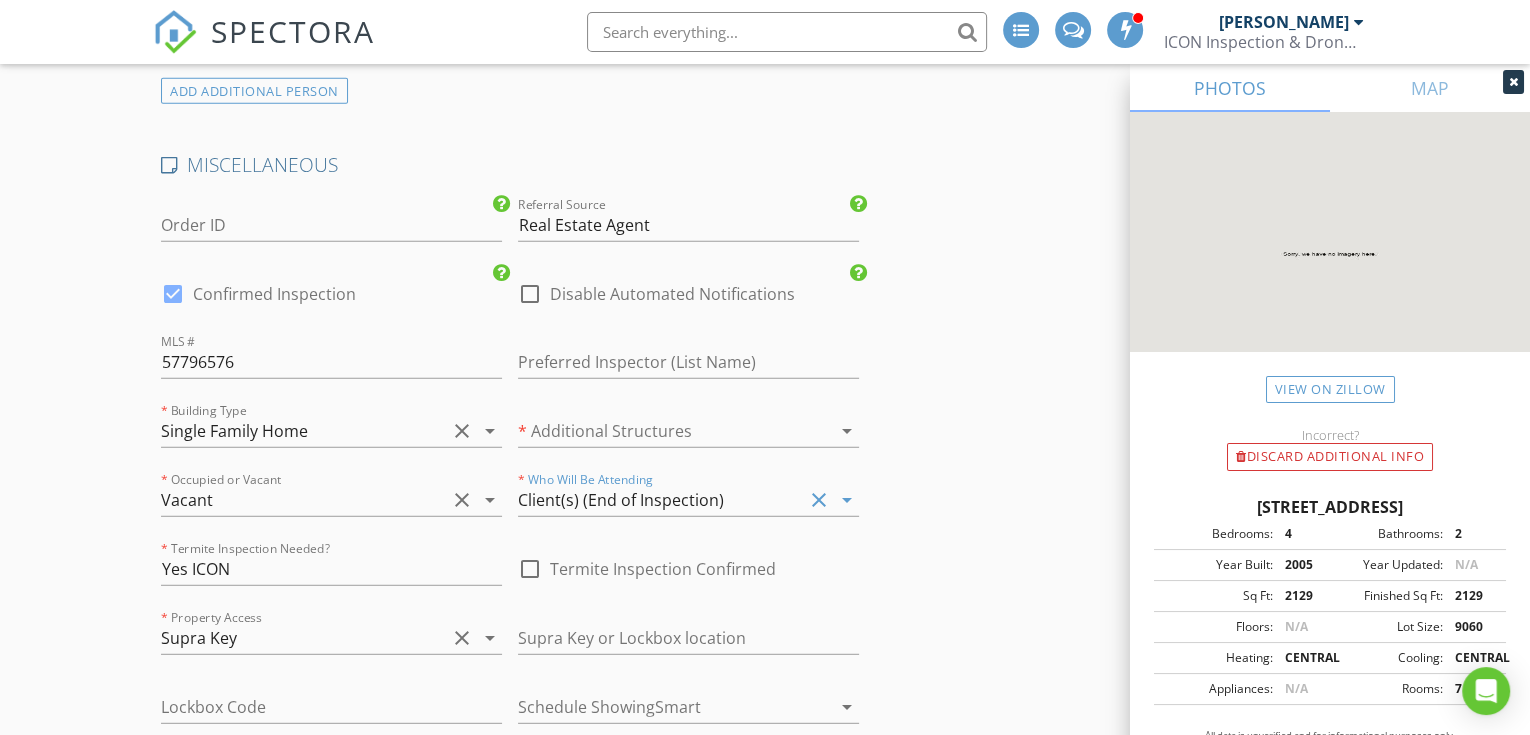 click at bounding box center (530, 569) 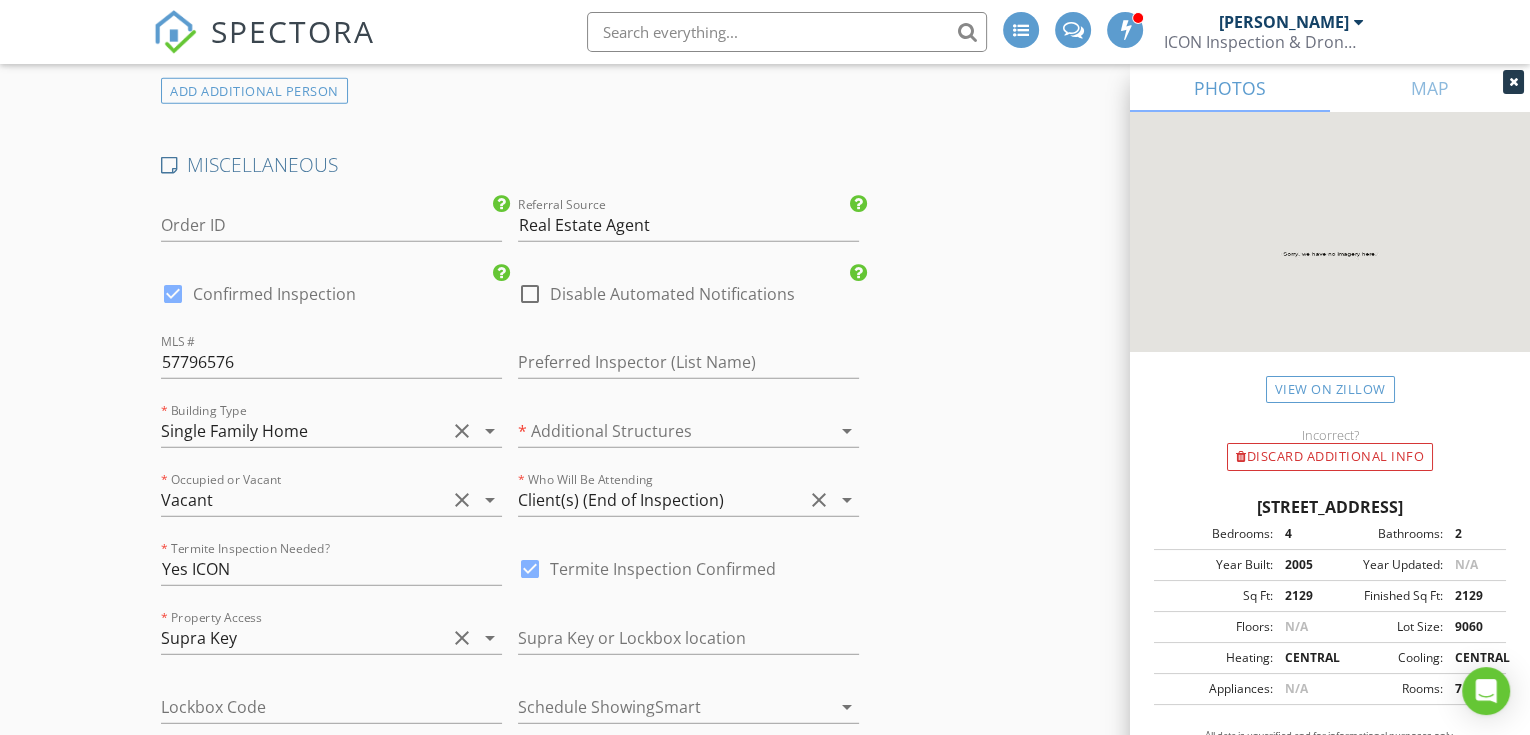 scroll, scrollTop: 5428, scrollLeft: 0, axis: vertical 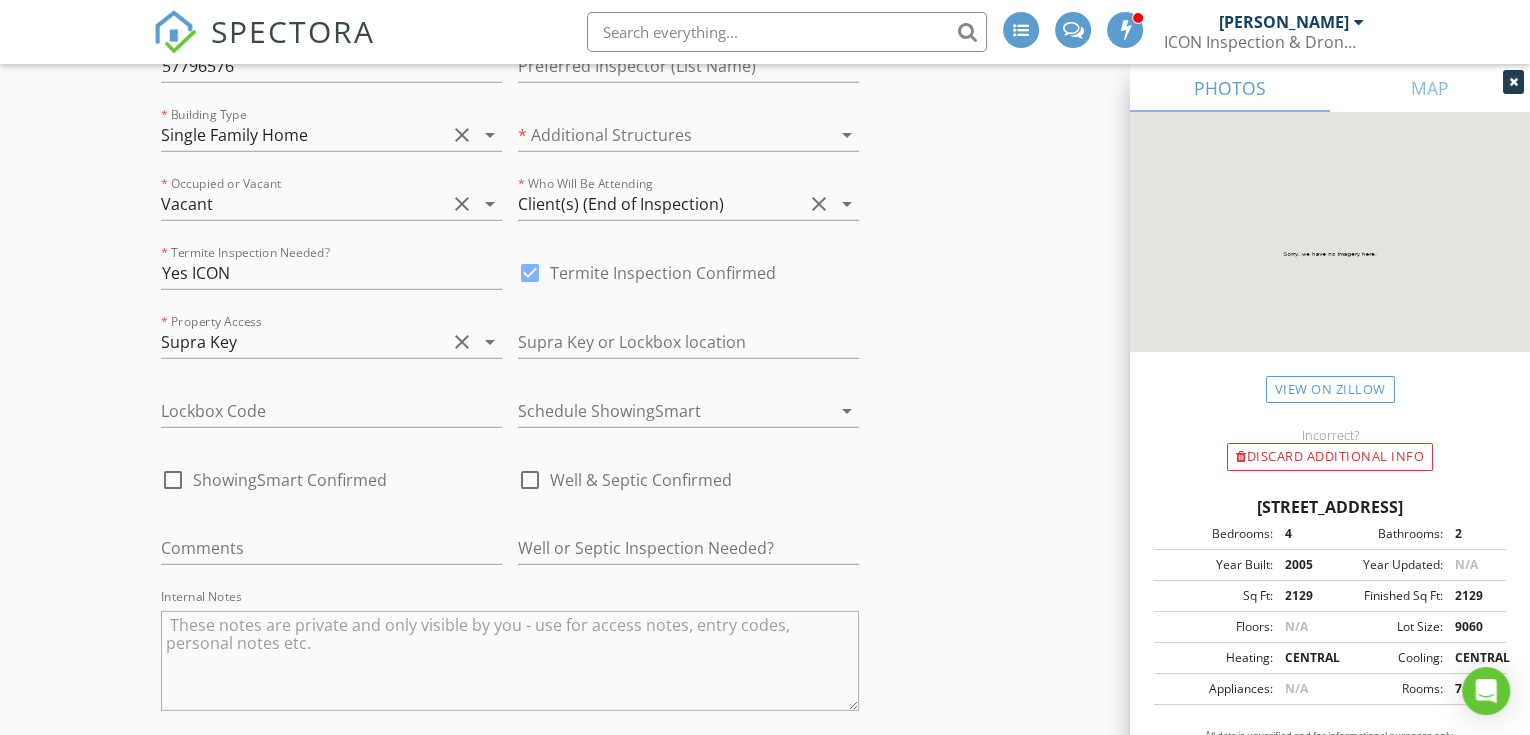 click at bounding box center [660, 411] 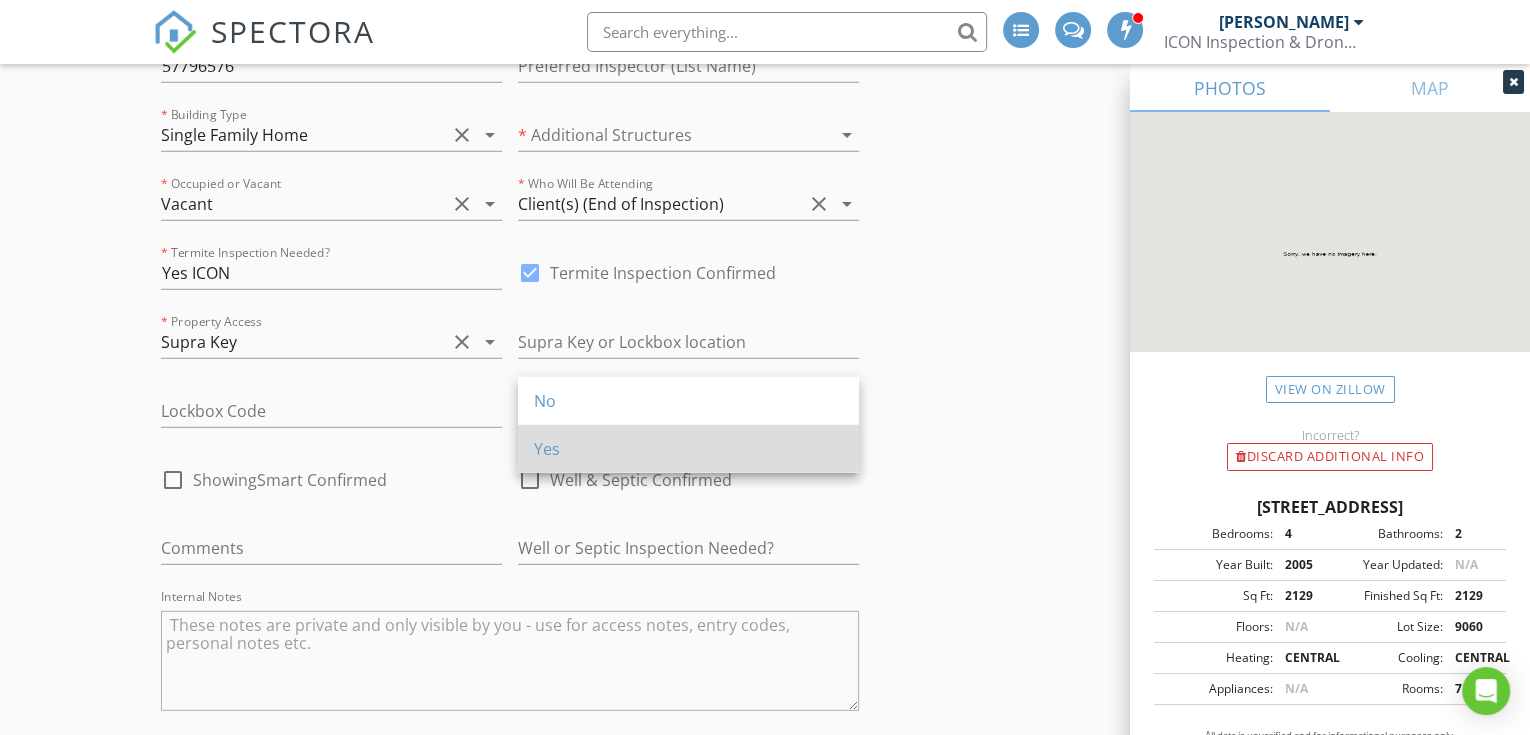 click on "Yes" at bounding box center (688, 449) 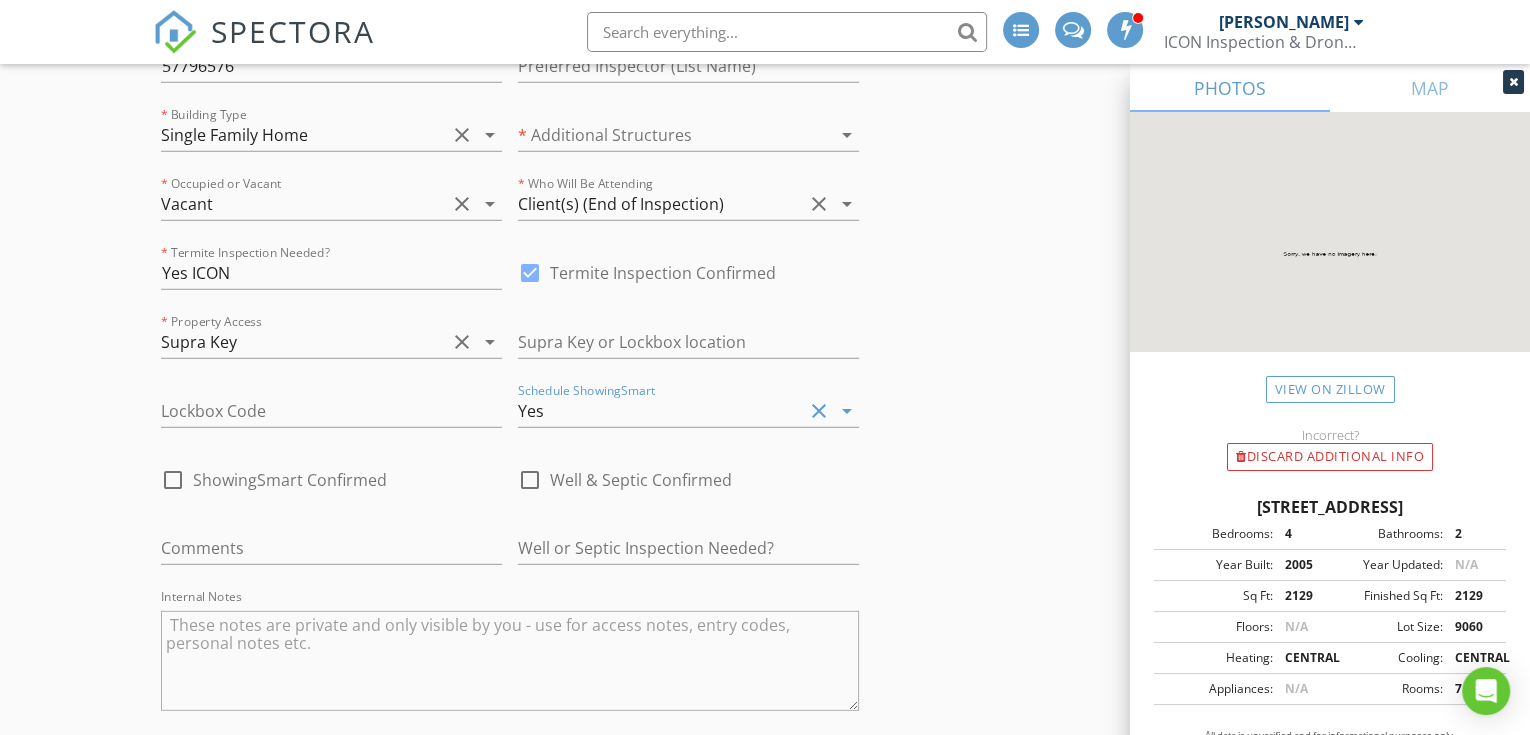 scroll, scrollTop: 5132, scrollLeft: 0, axis: vertical 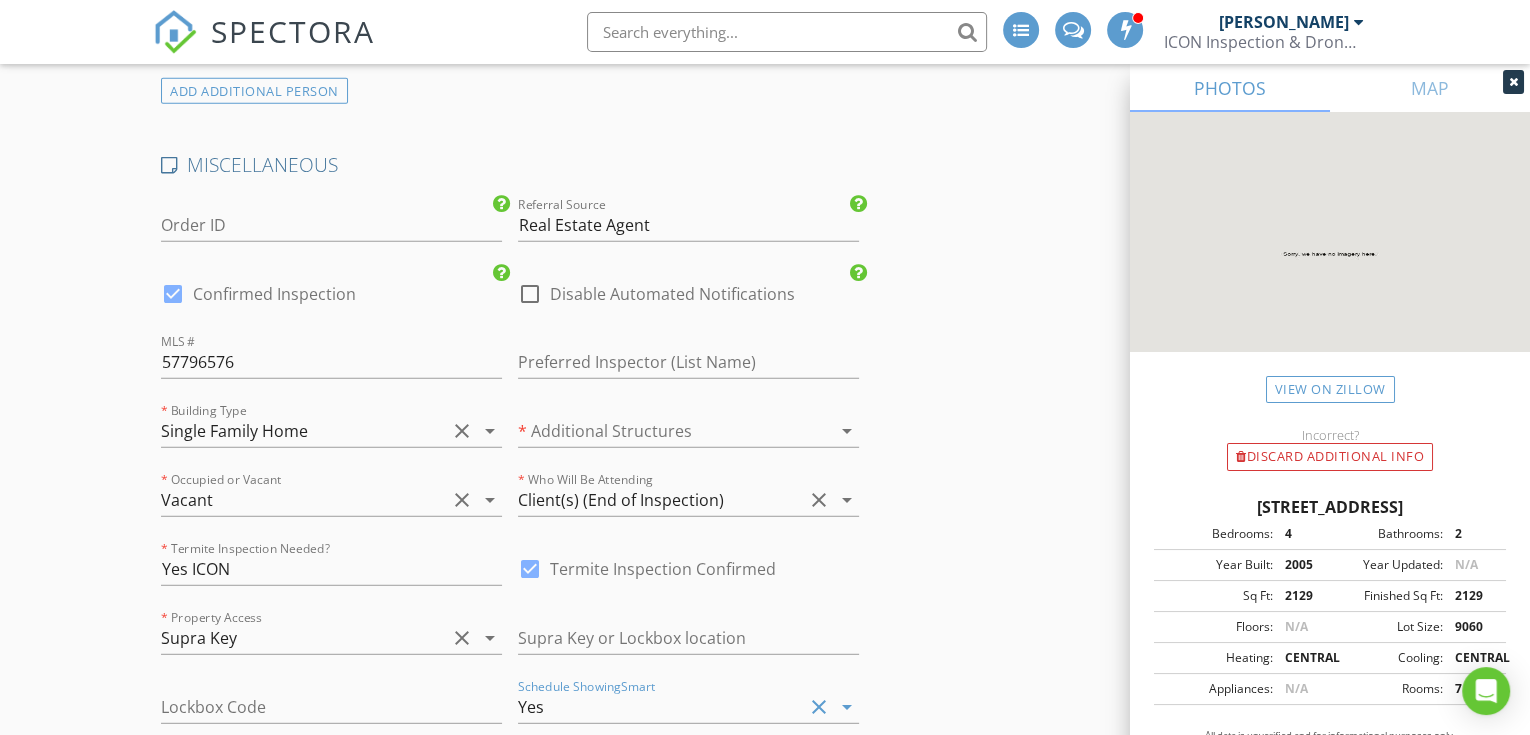 click at bounding box center [530, 294] 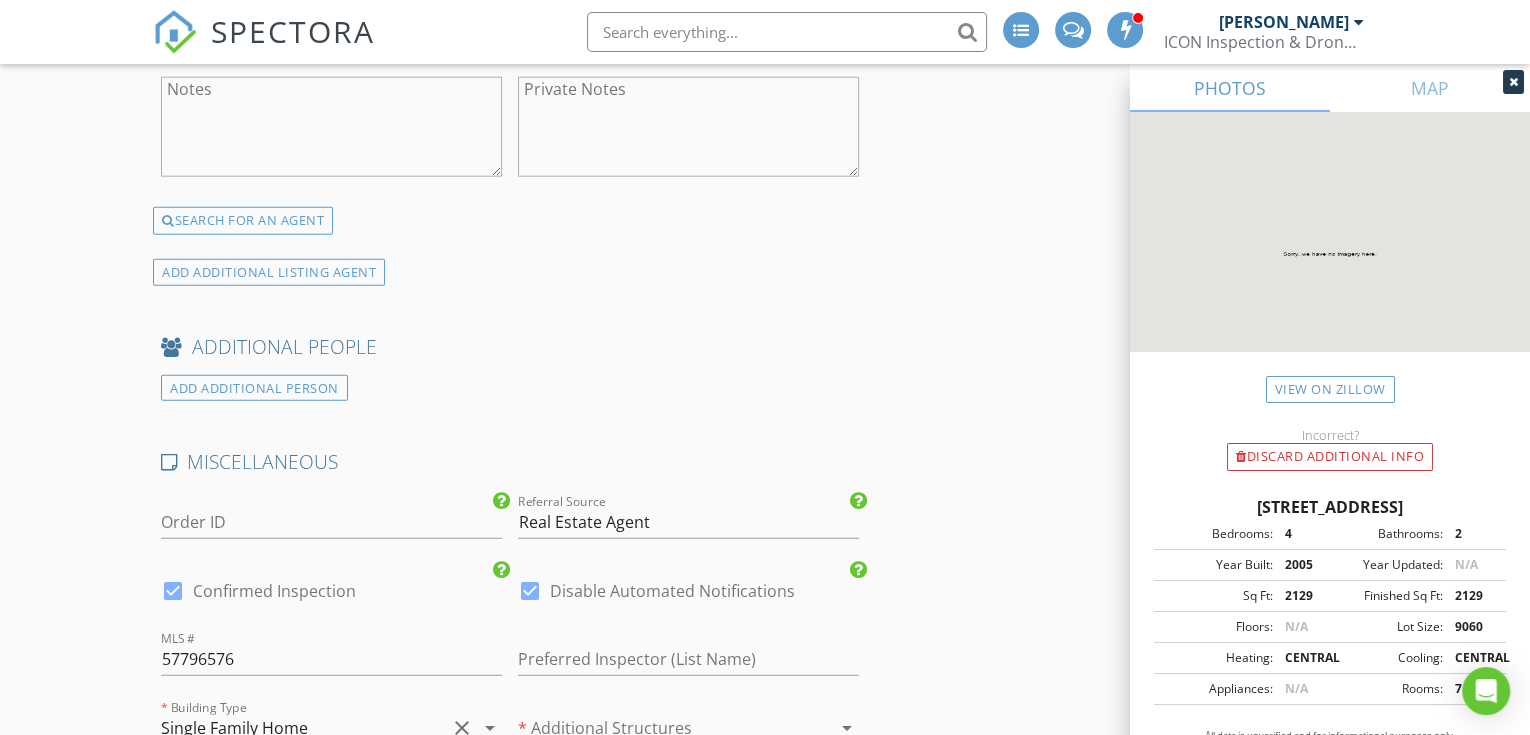scroll, scrollTop: 5132, scrollLeft: 0, axis: vertical 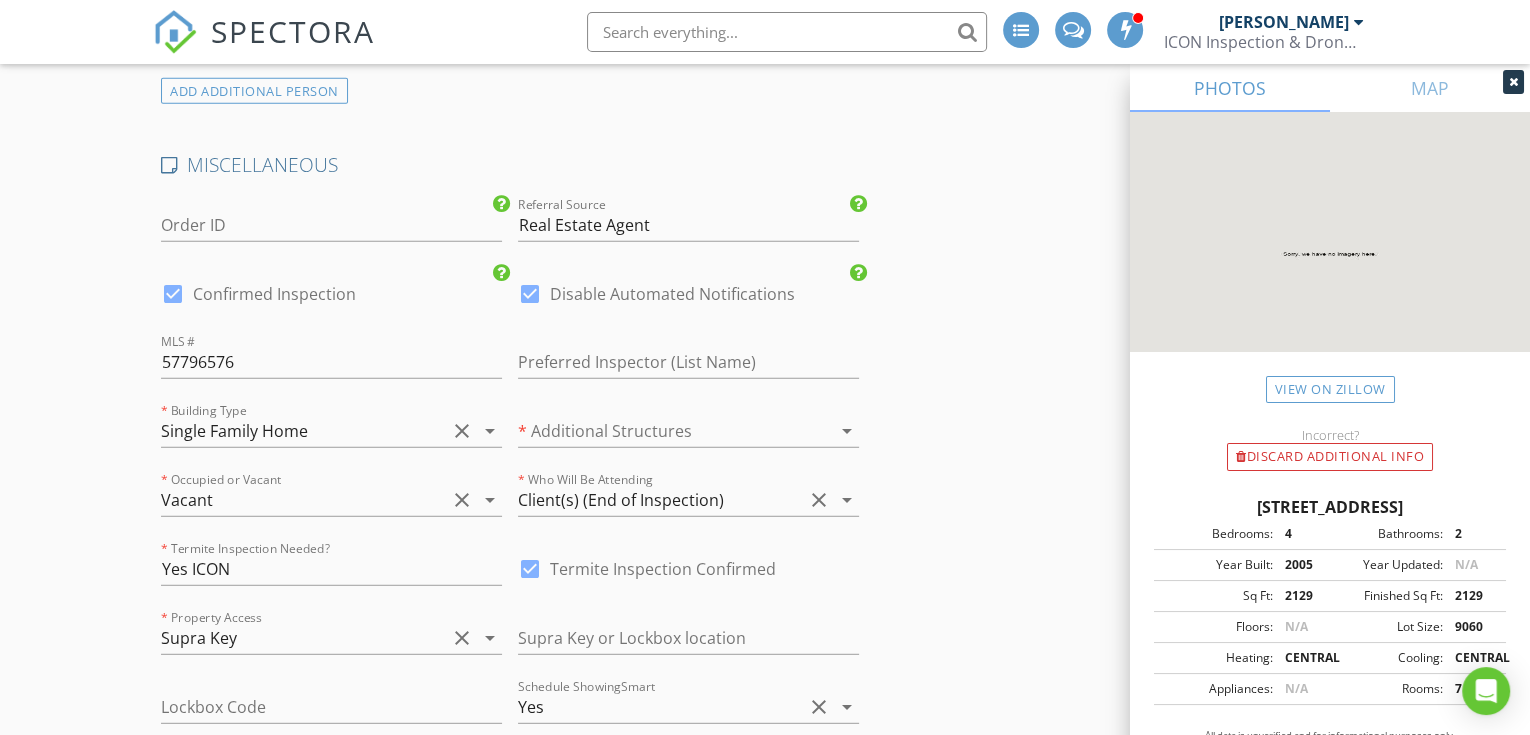 click at bounding box center [660, 431] 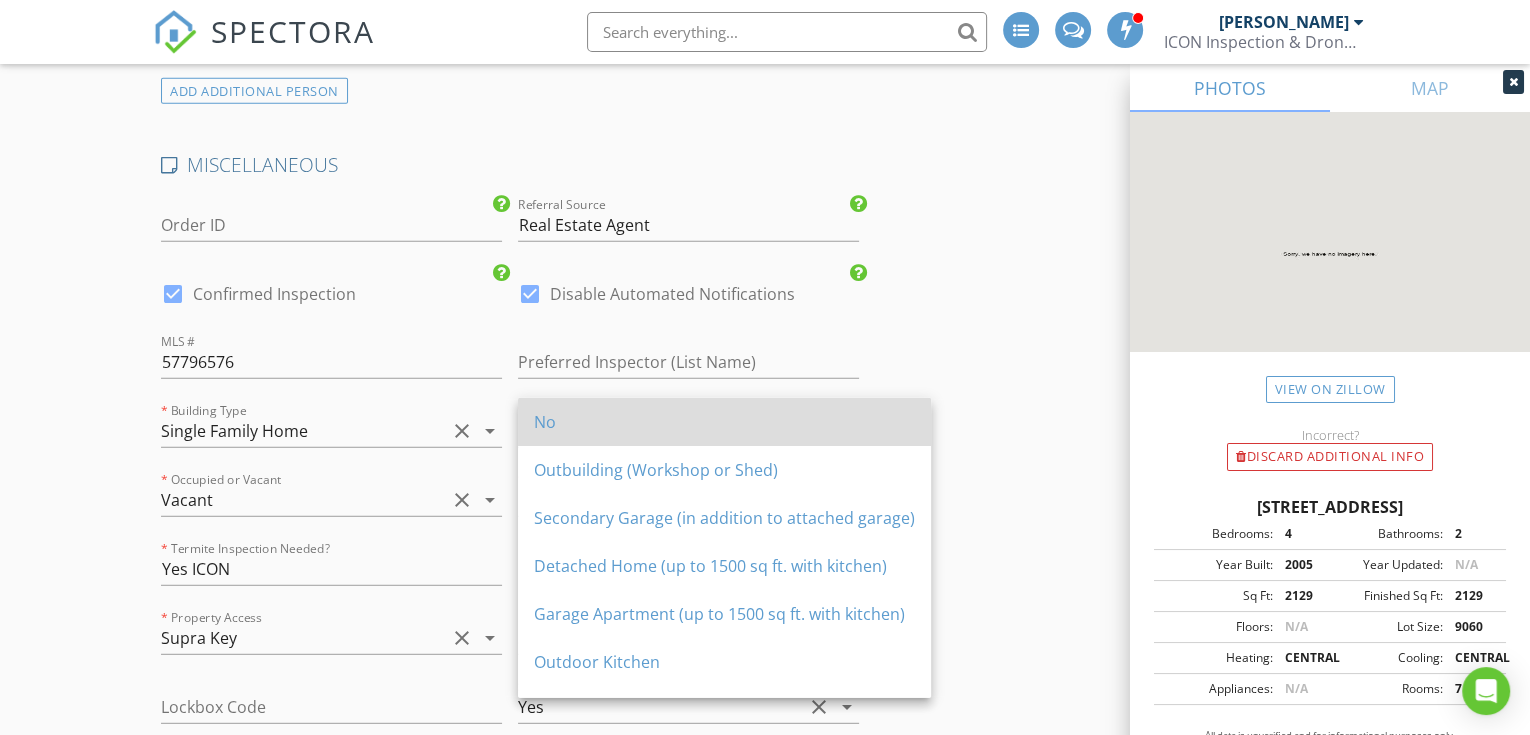 click on "No" at bounding box center (724, 422) 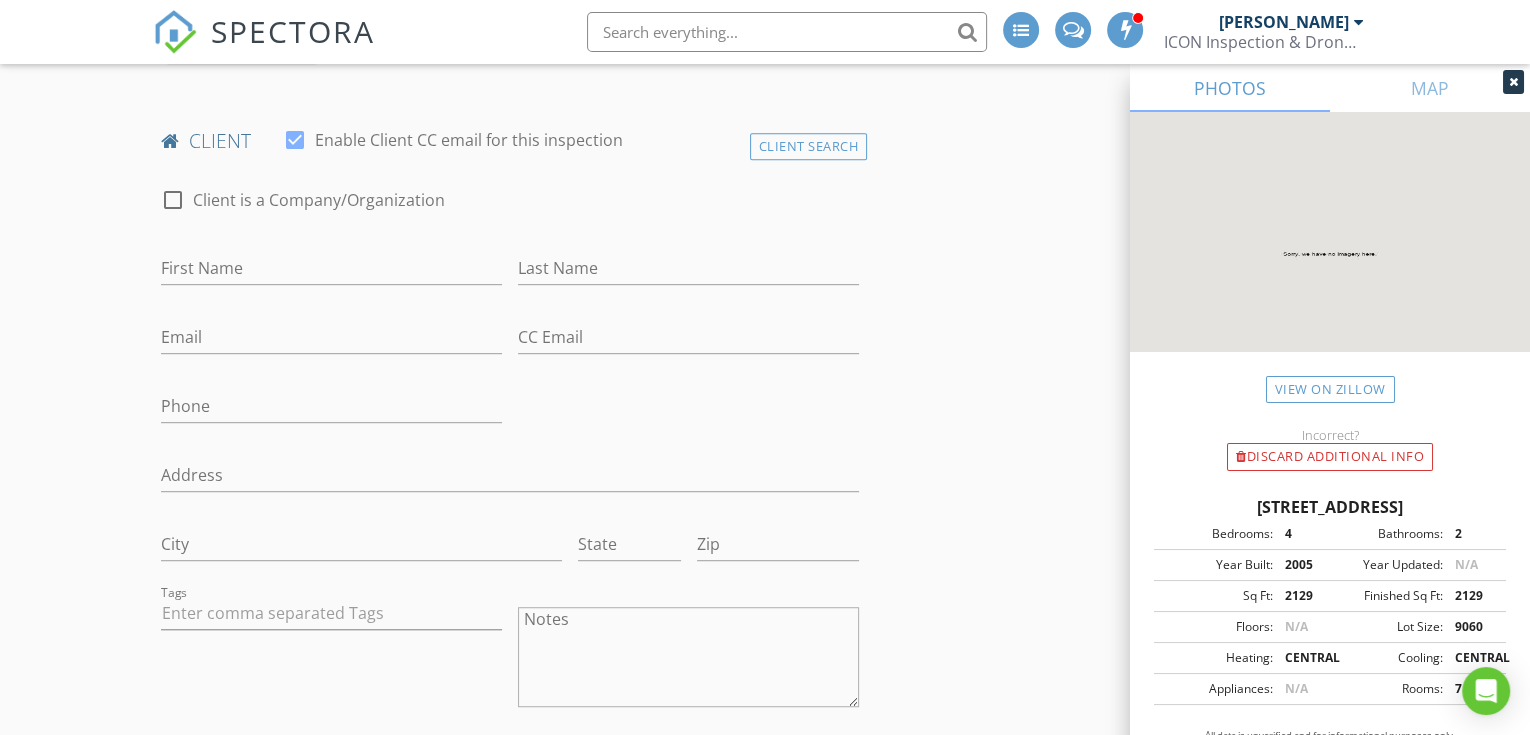 scroll, scrollTop: 983, scrollLeft: 0, axis: vertical 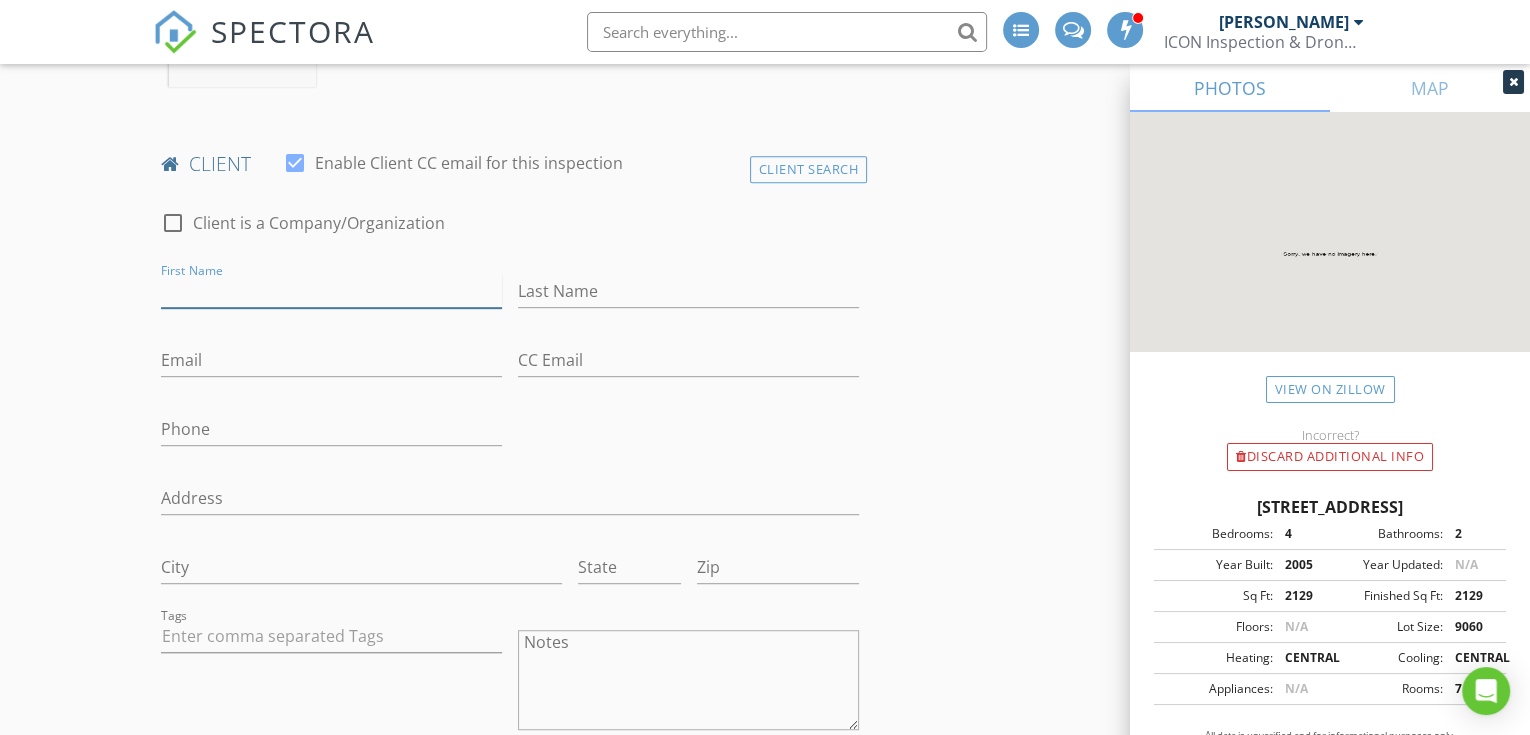 click on "First Name" at bounding box center [331, 291] 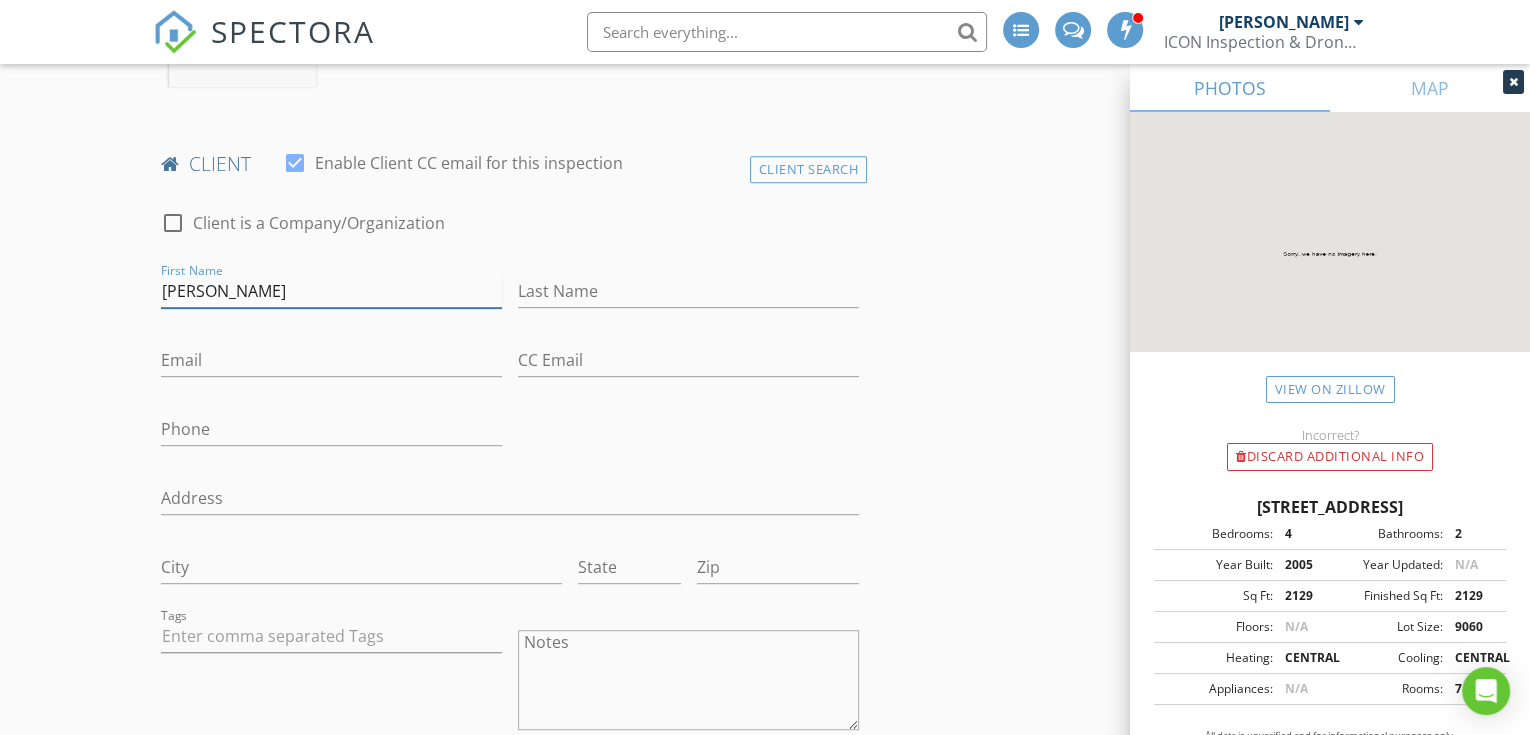 type on "Brett" 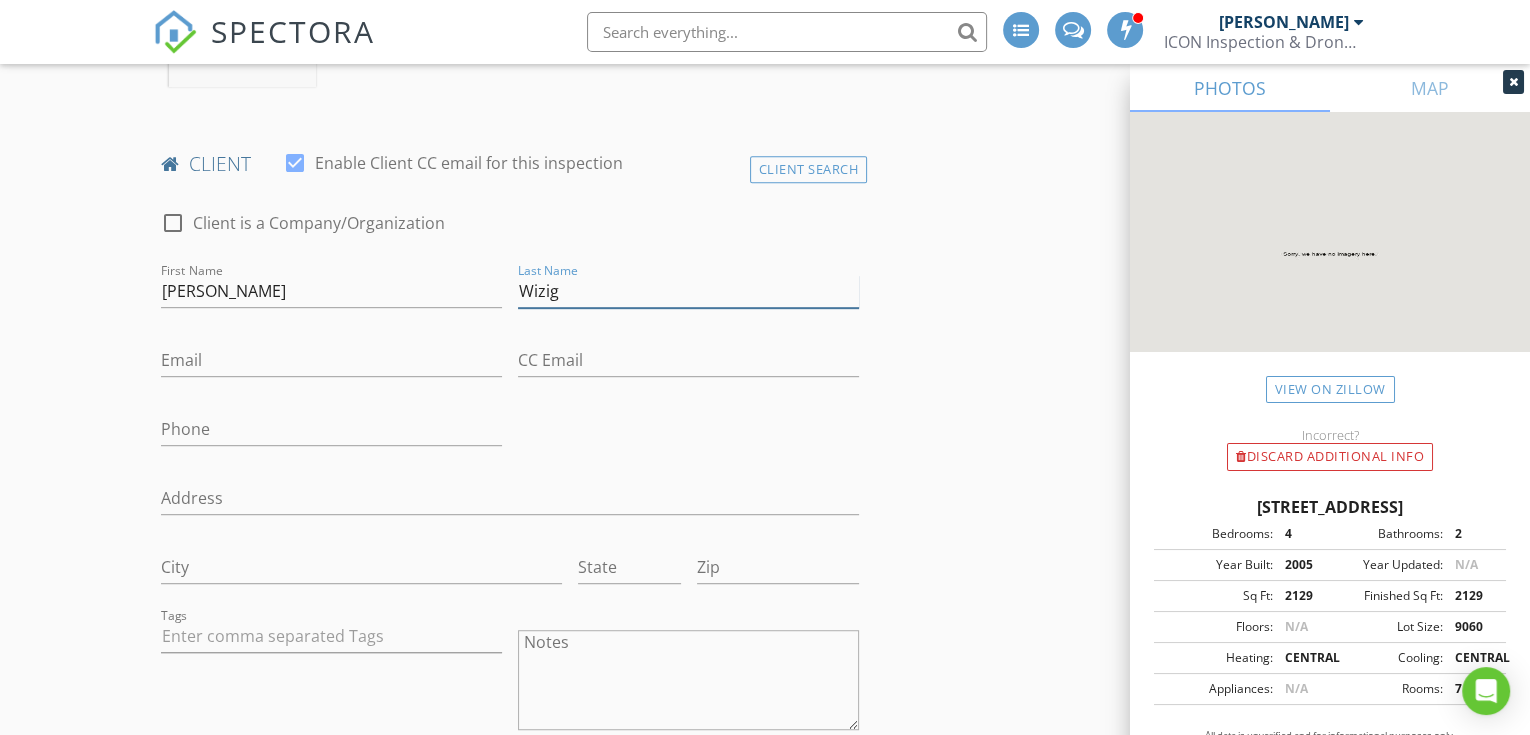 type on "Wizig" 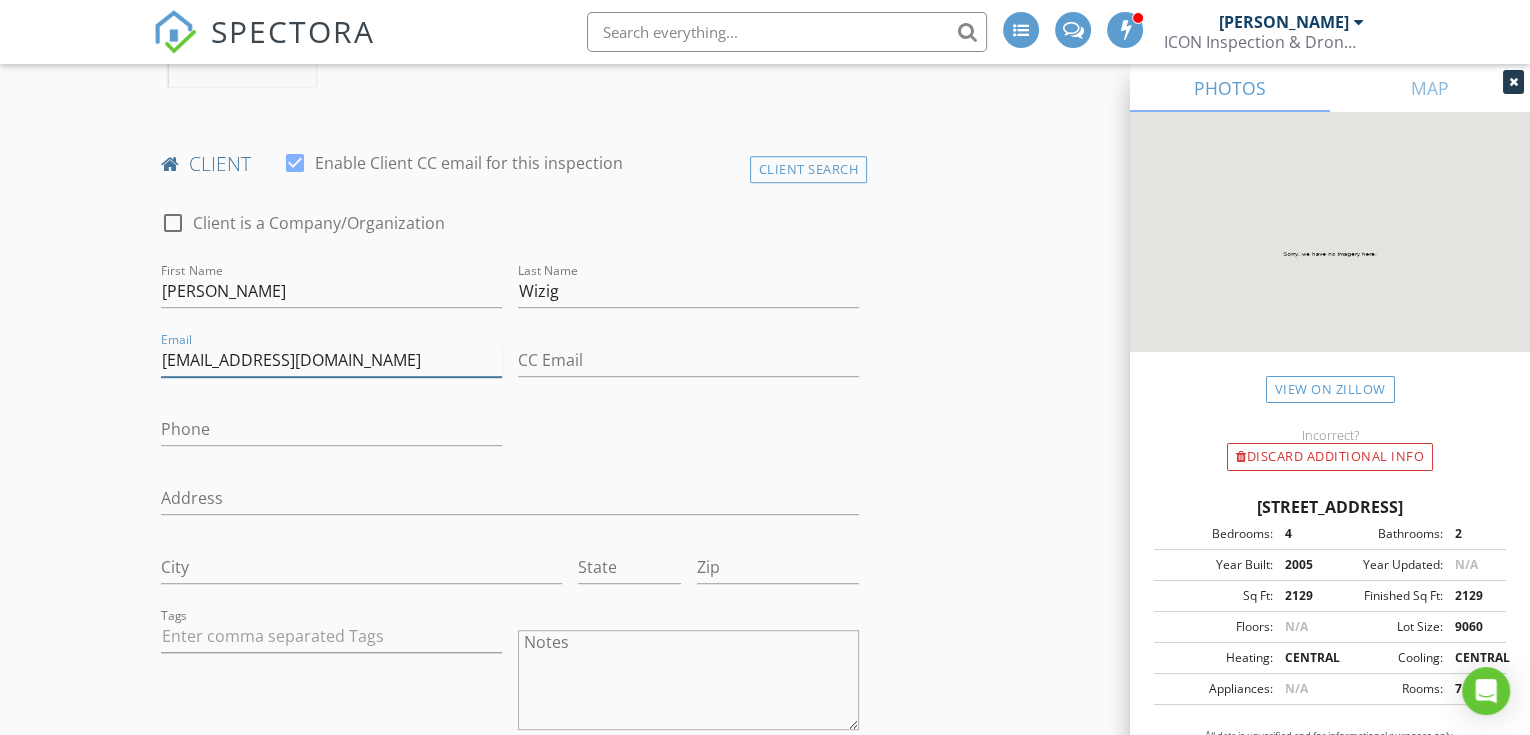 type on "brettwizig@gmail.com" 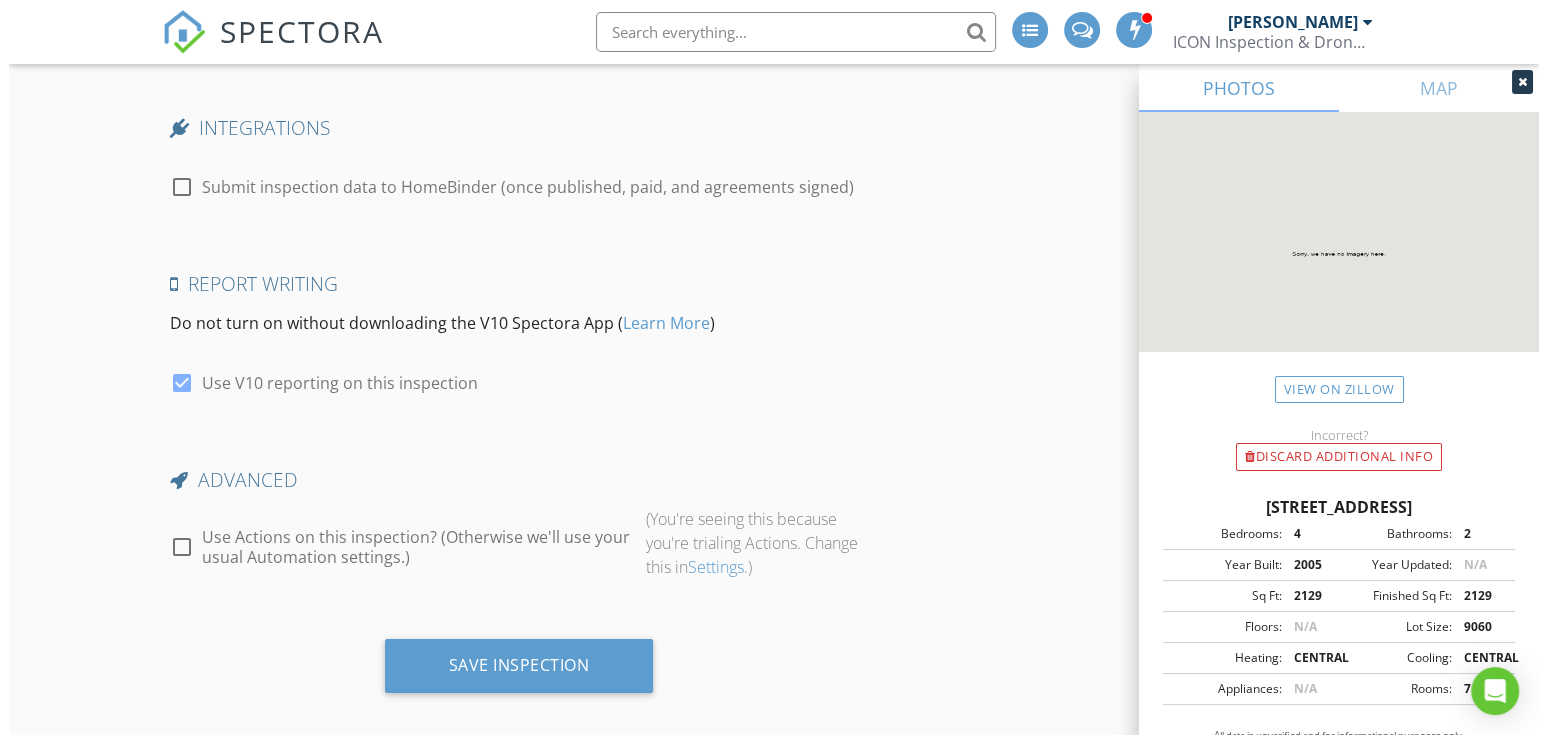 scroll, scrollTop: 6104, scrollLeft: 0, axis: vertical 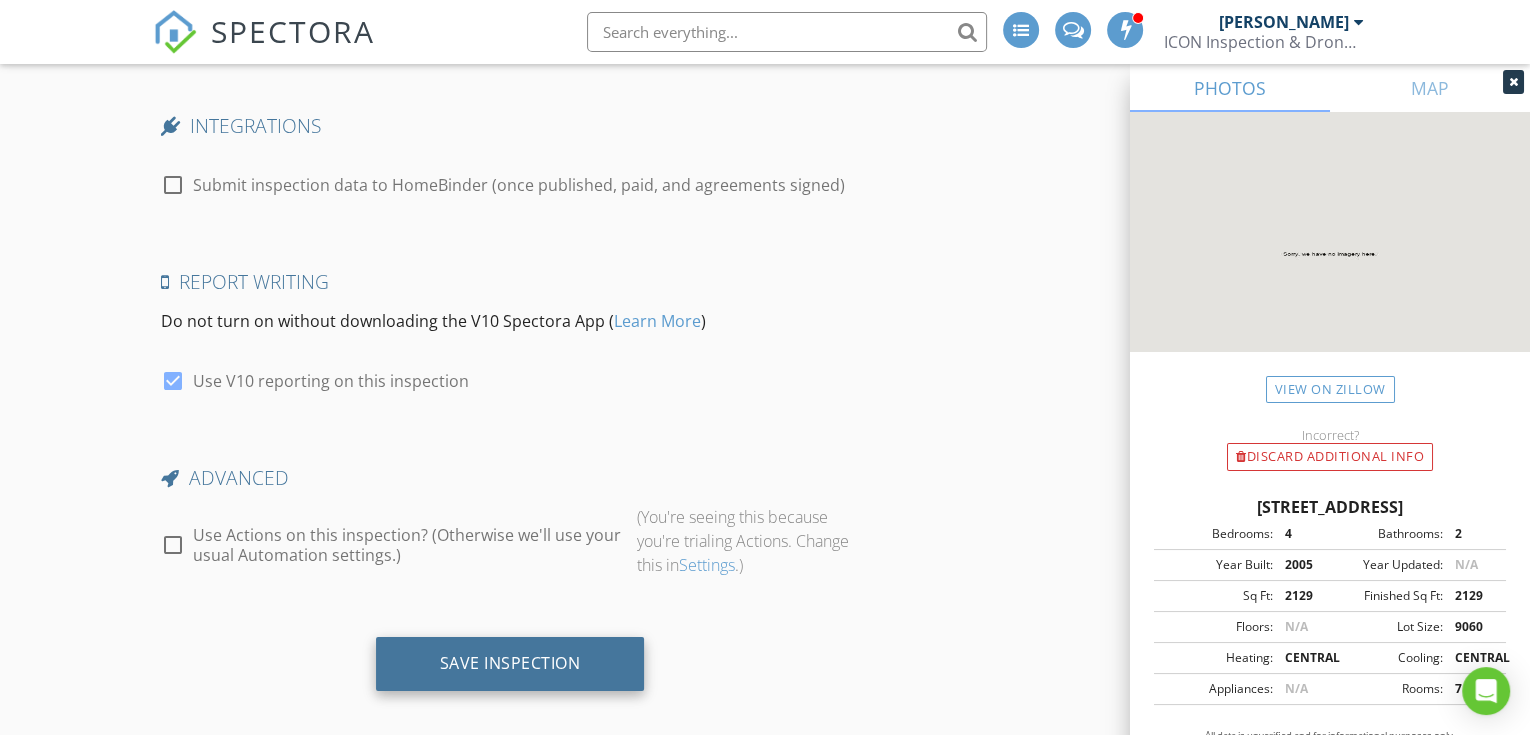 type on "281-979-0895" 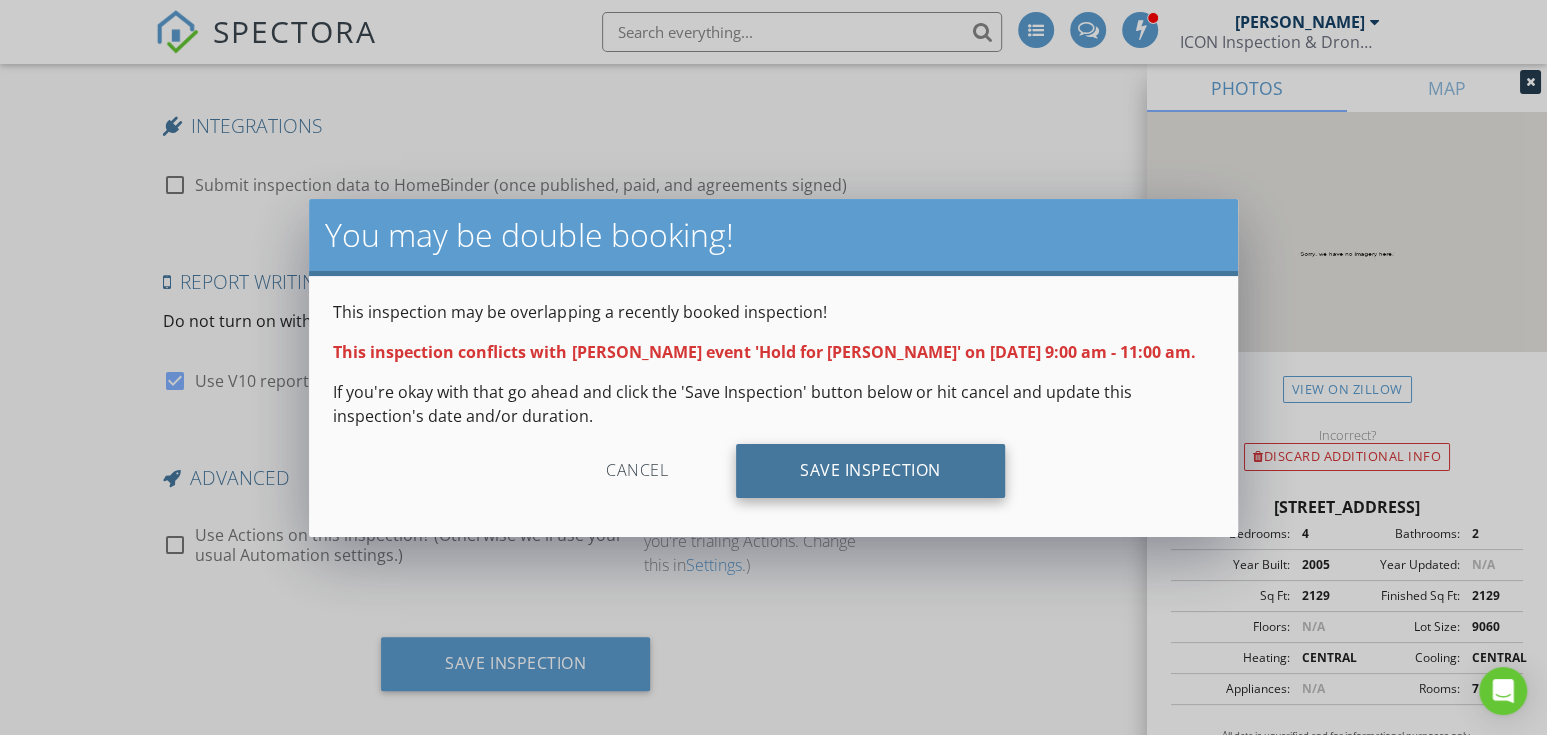 click on "Save Inspection" at bounding box center [870, 471] 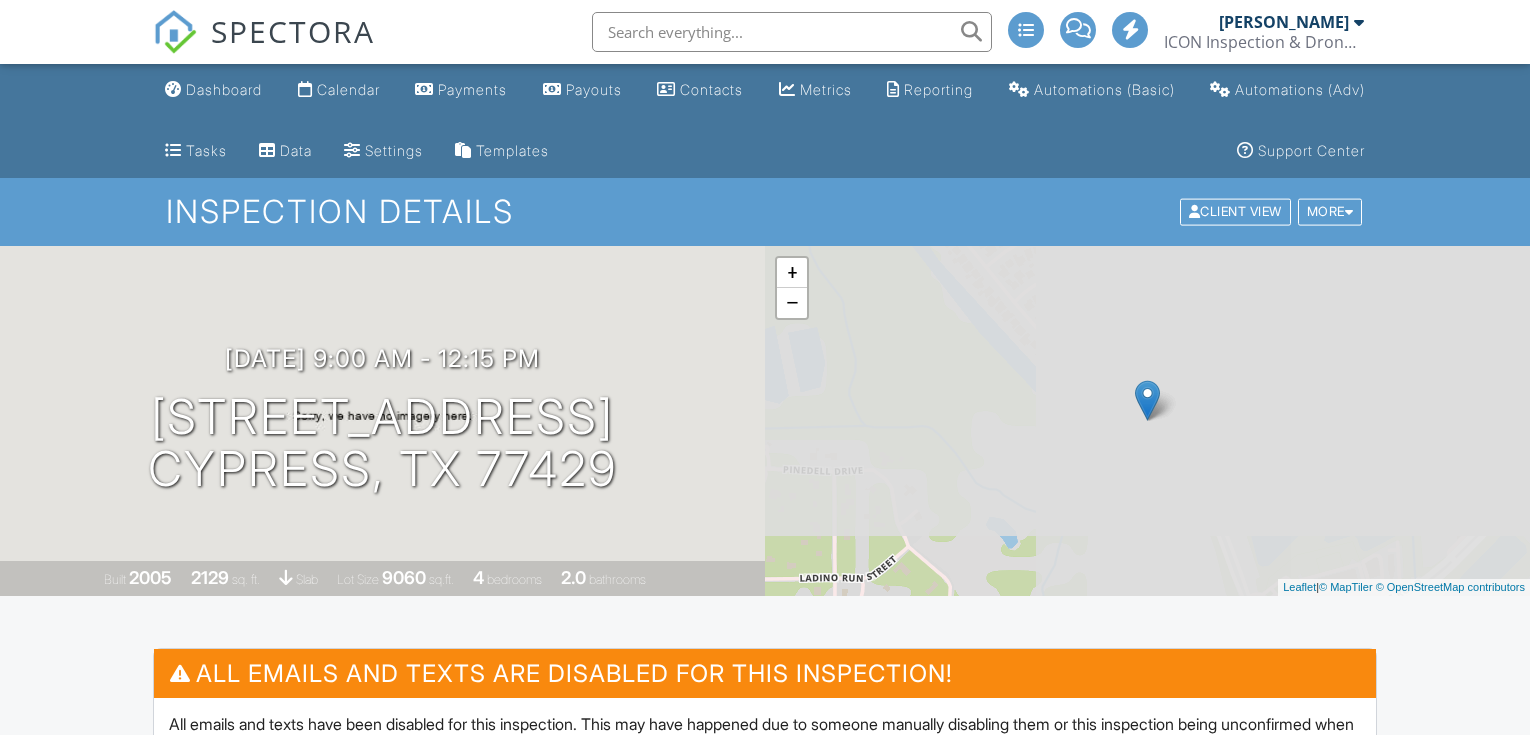 scroll, scrollTop: 0, scrollLeft: 0, axis: both 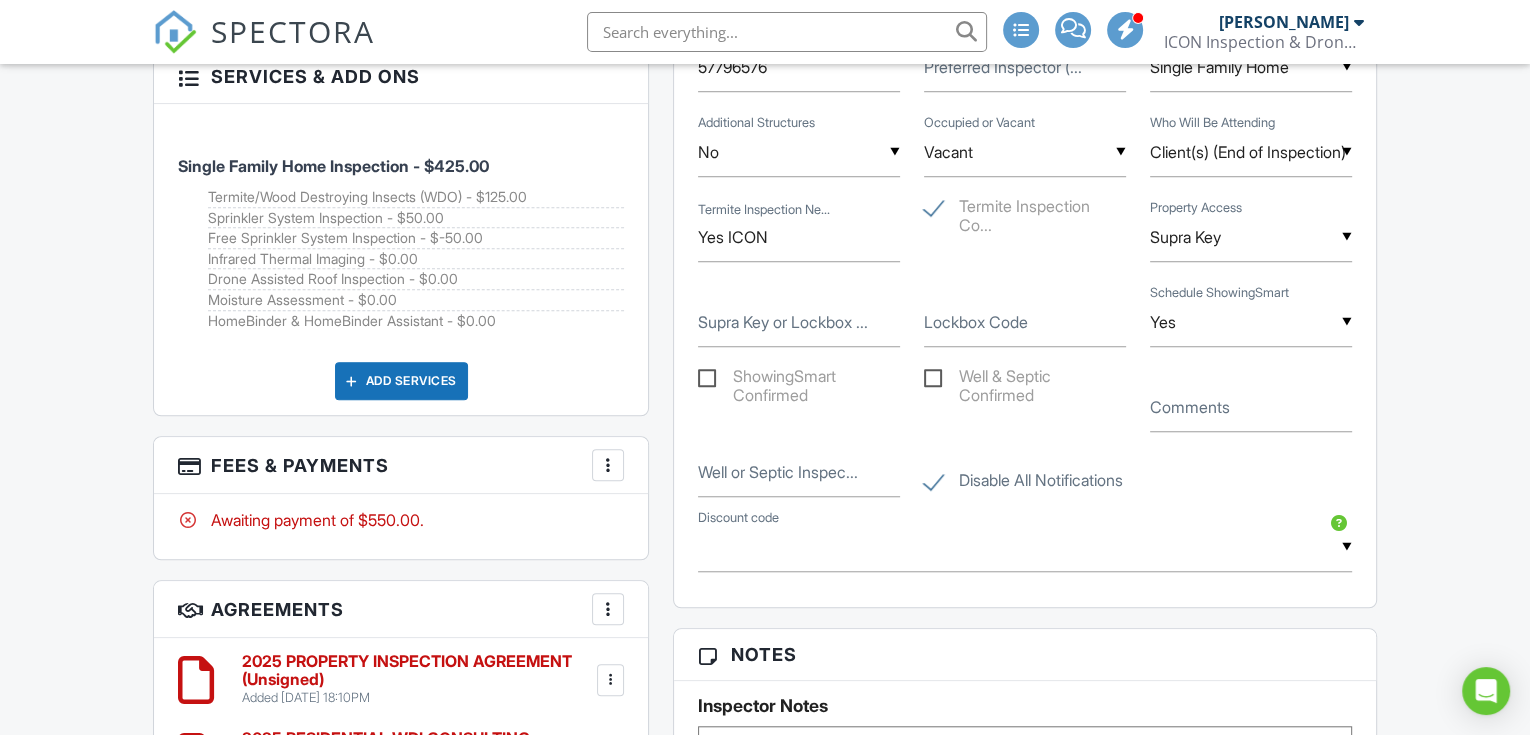 click on "▼ Client(s) (End of Inspection) Client(s) (All/most of Inspection) Client(s) (End of Inspection) No One (I/we wont be able to attend) Agent (Most/All of Inspection Agent (End of Inspection) Family member/Friend of Client Unknown
Client(s) (All/most of Inspection)
Client(s) (End of Inspection)
No One (I/we wont be able to attend)
Agent (Most/All of Inspection
Agent (End of Inspection)
Family member/Friend of Client
Unknown" at bounding box center [1251, 152] 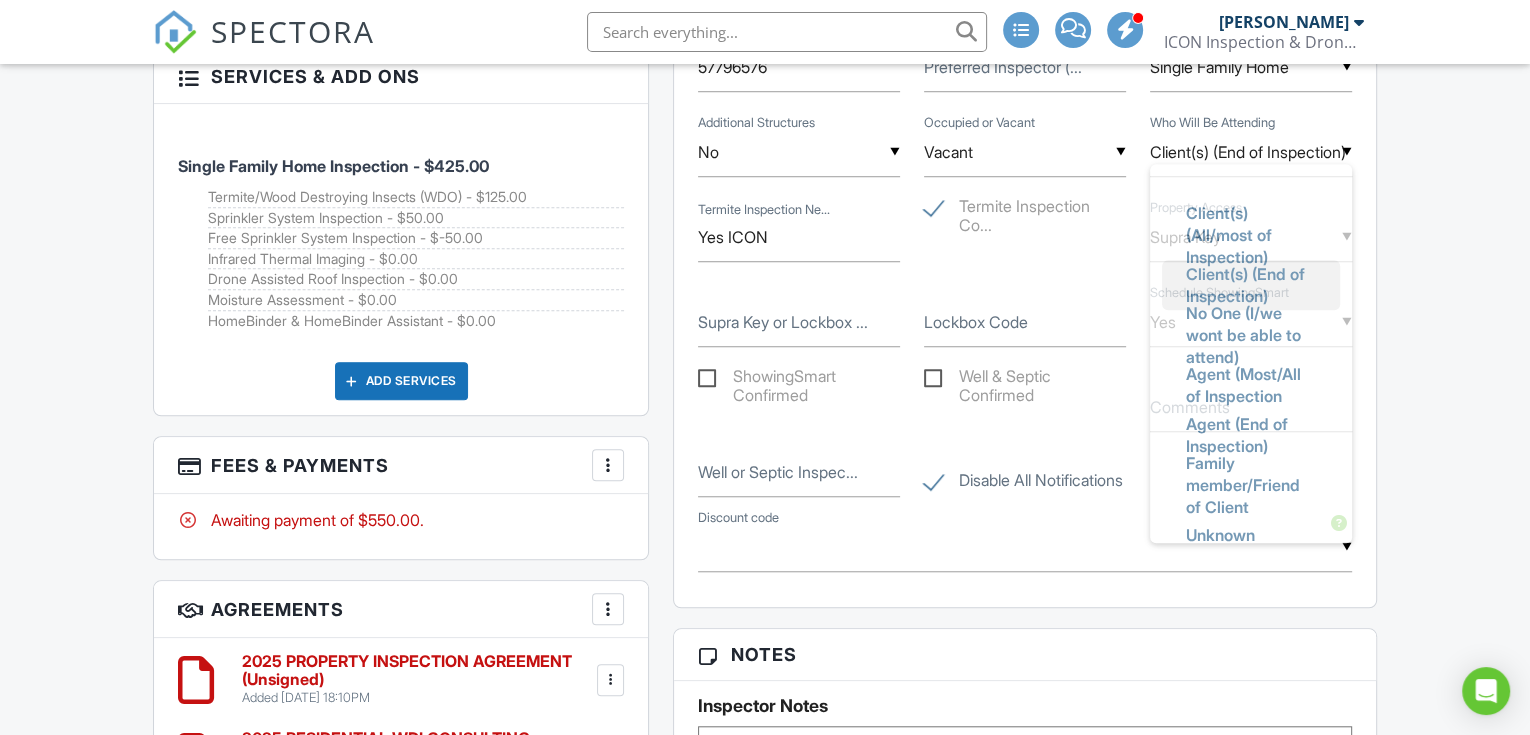 scroll, scrollTop: 0, scrollLeft: 0, axis: both 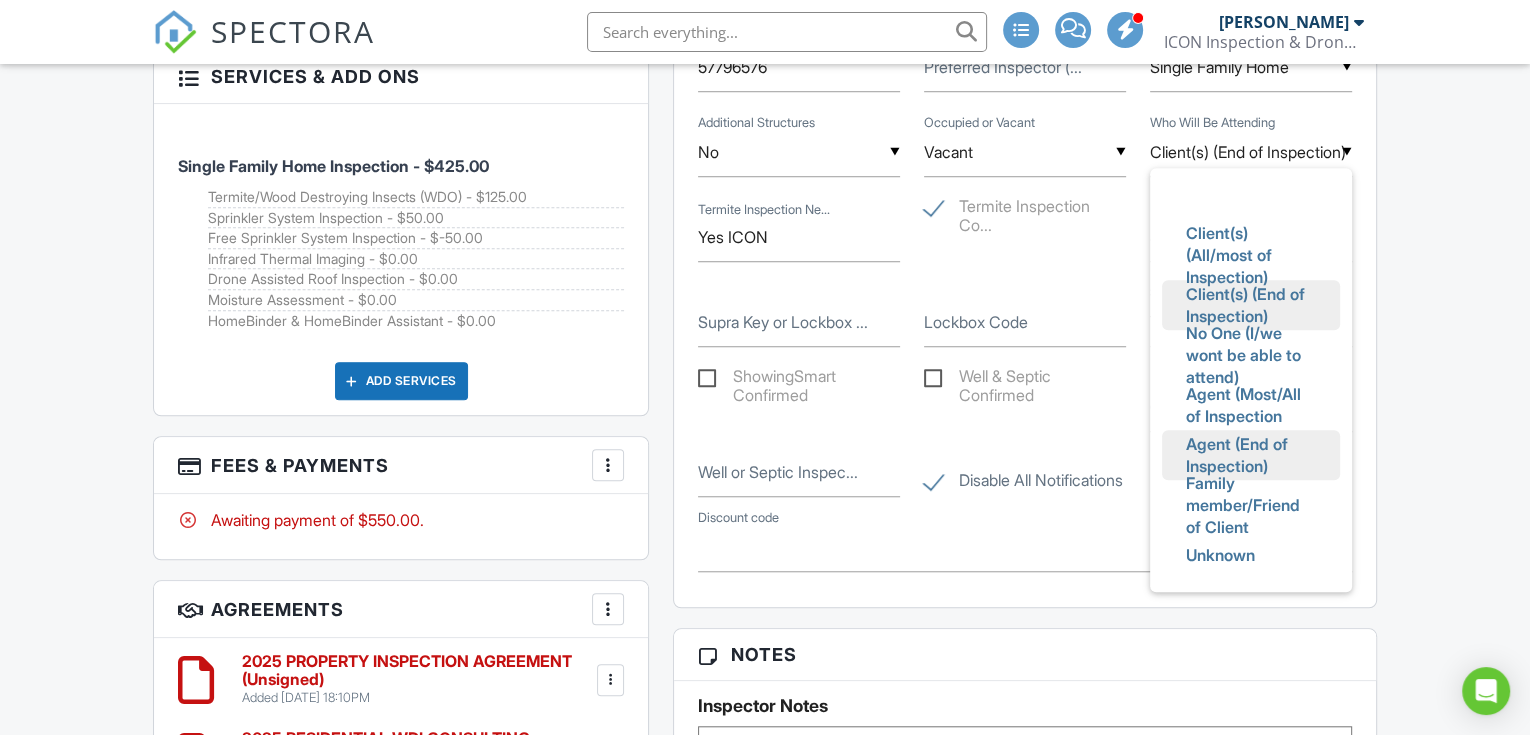 click on "Agent (End of Inspection)" at bounding box center [1251, 455] 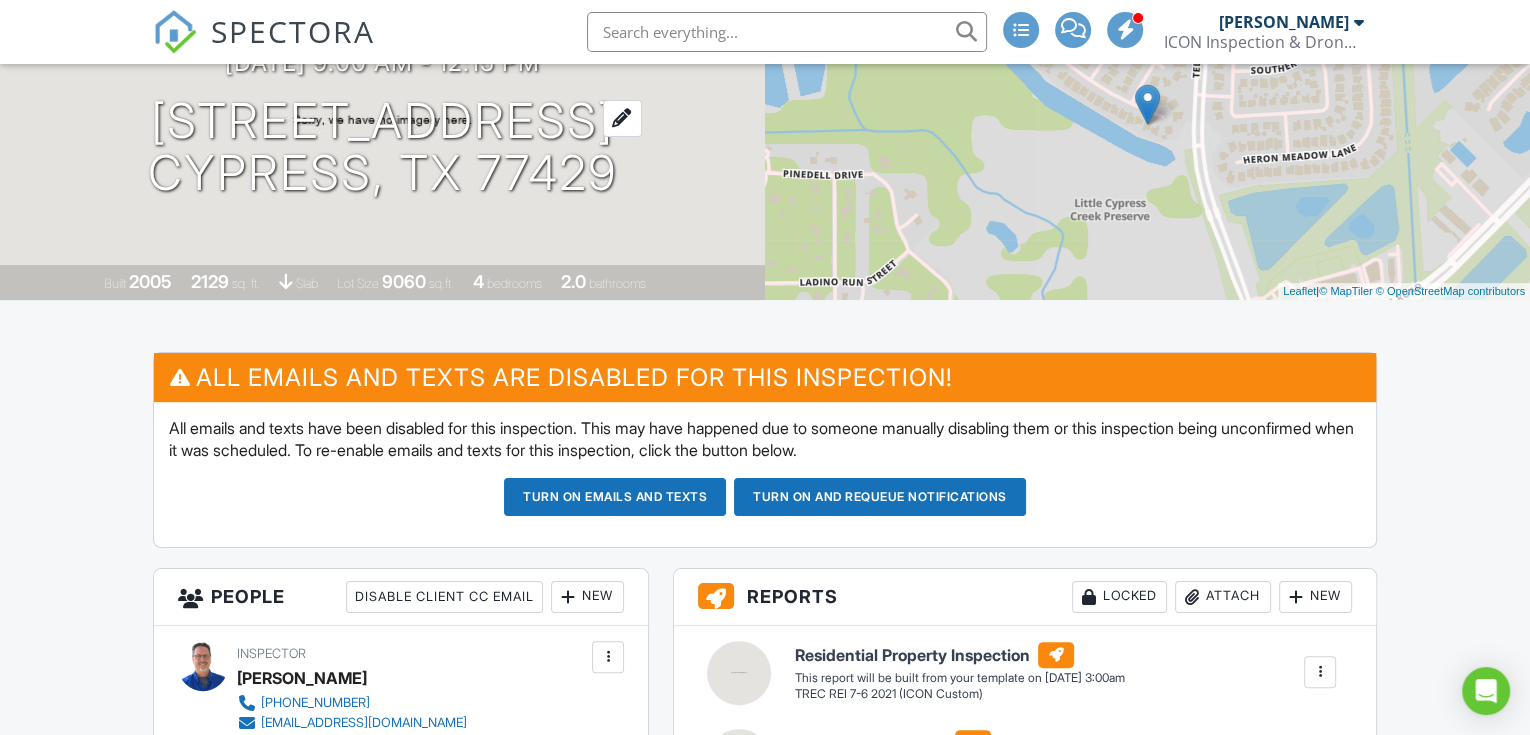scroll, scrollTop: 0, scrollLeft: 0, axis: both 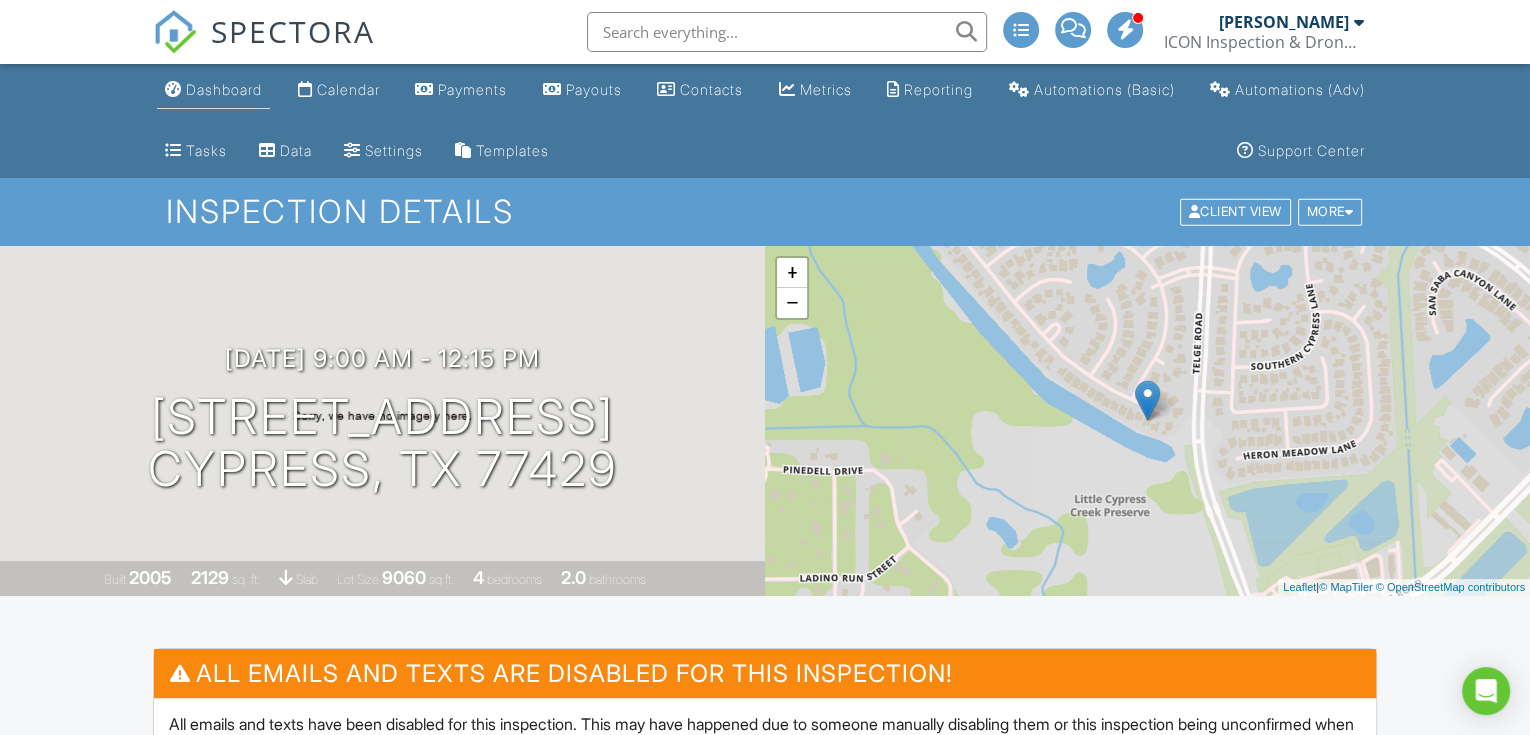 click on "Dashboard" at bounding box center (224, 89) 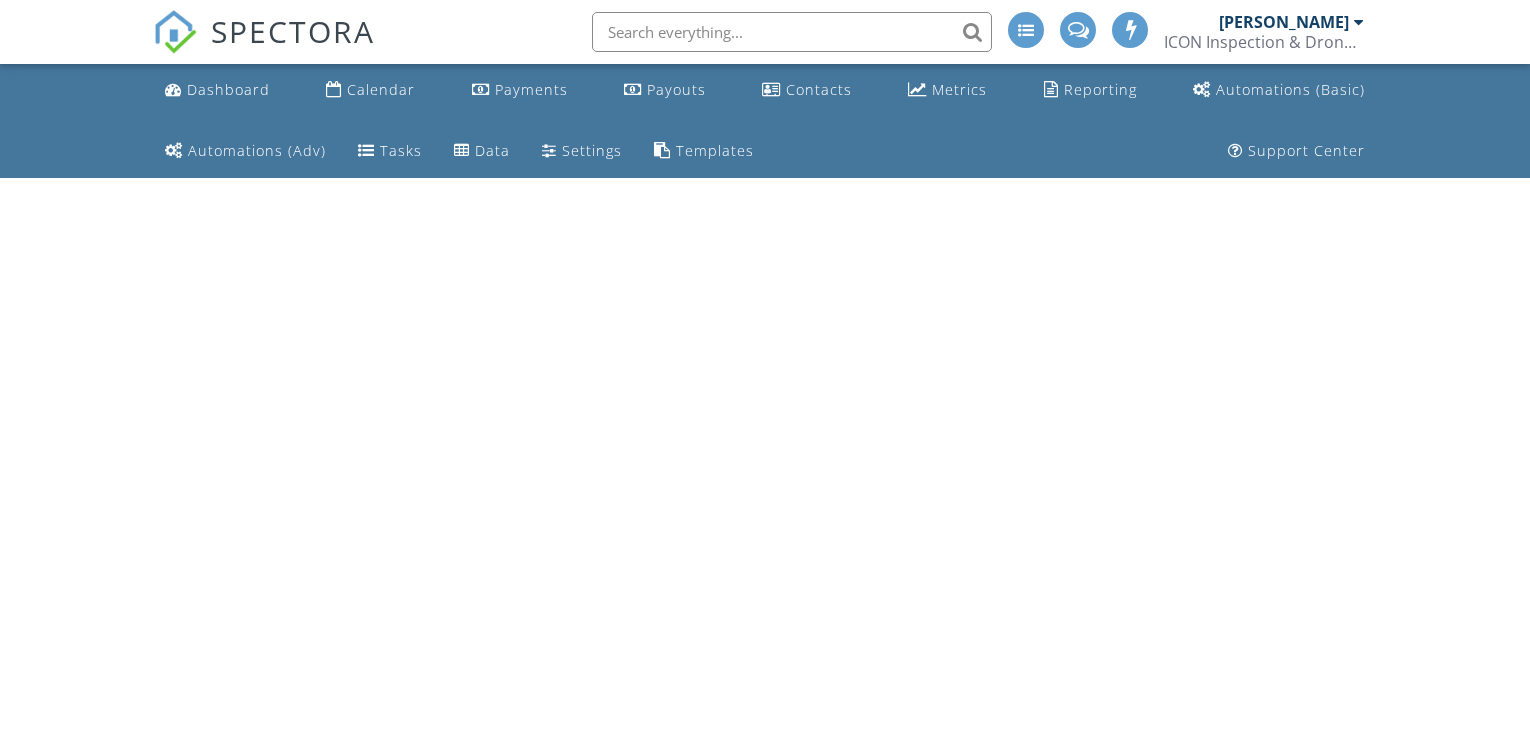 scroll, scrollTop: 0, scrollLeft: 0, axis: both 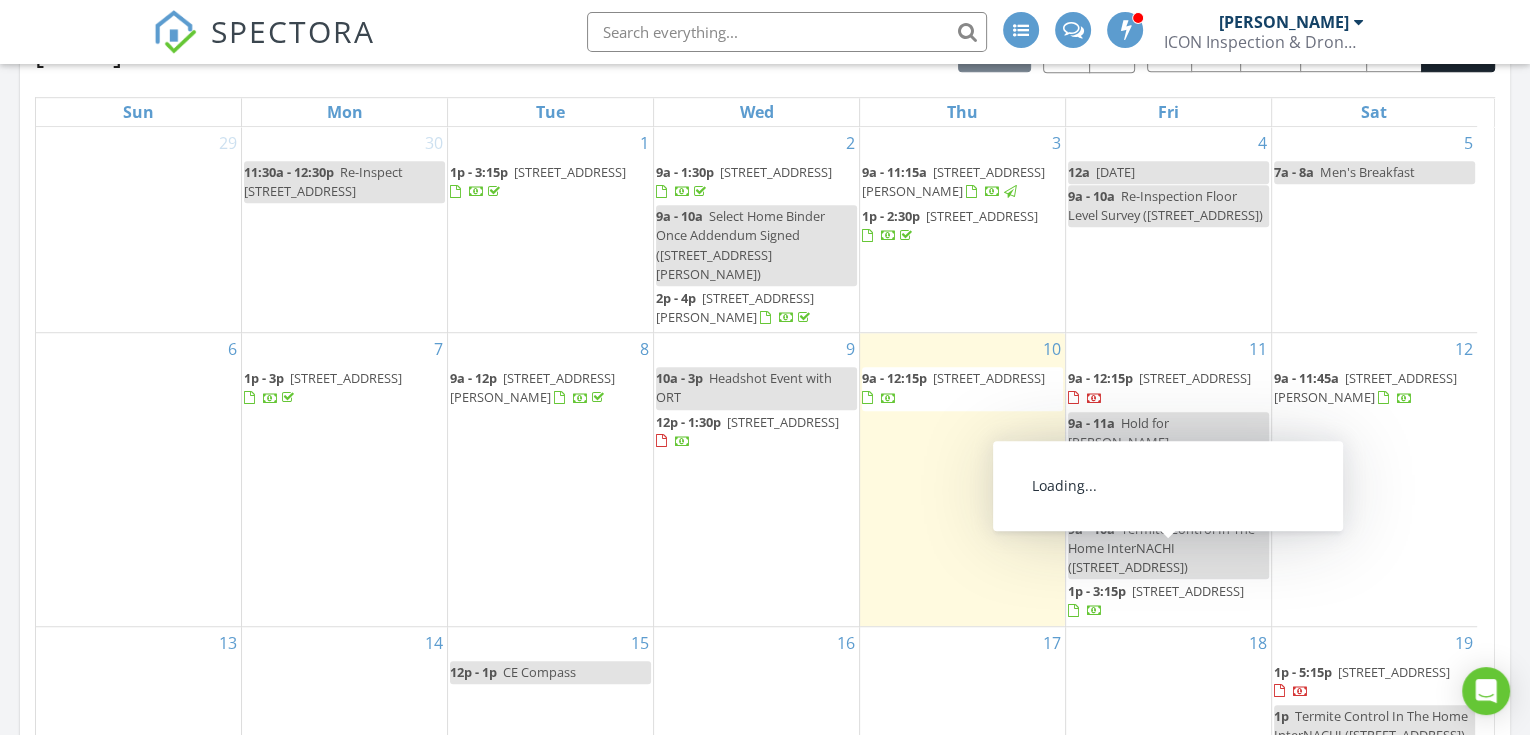 click on "[STREET_ADDRESS]" at bounding box center [1188, 591] 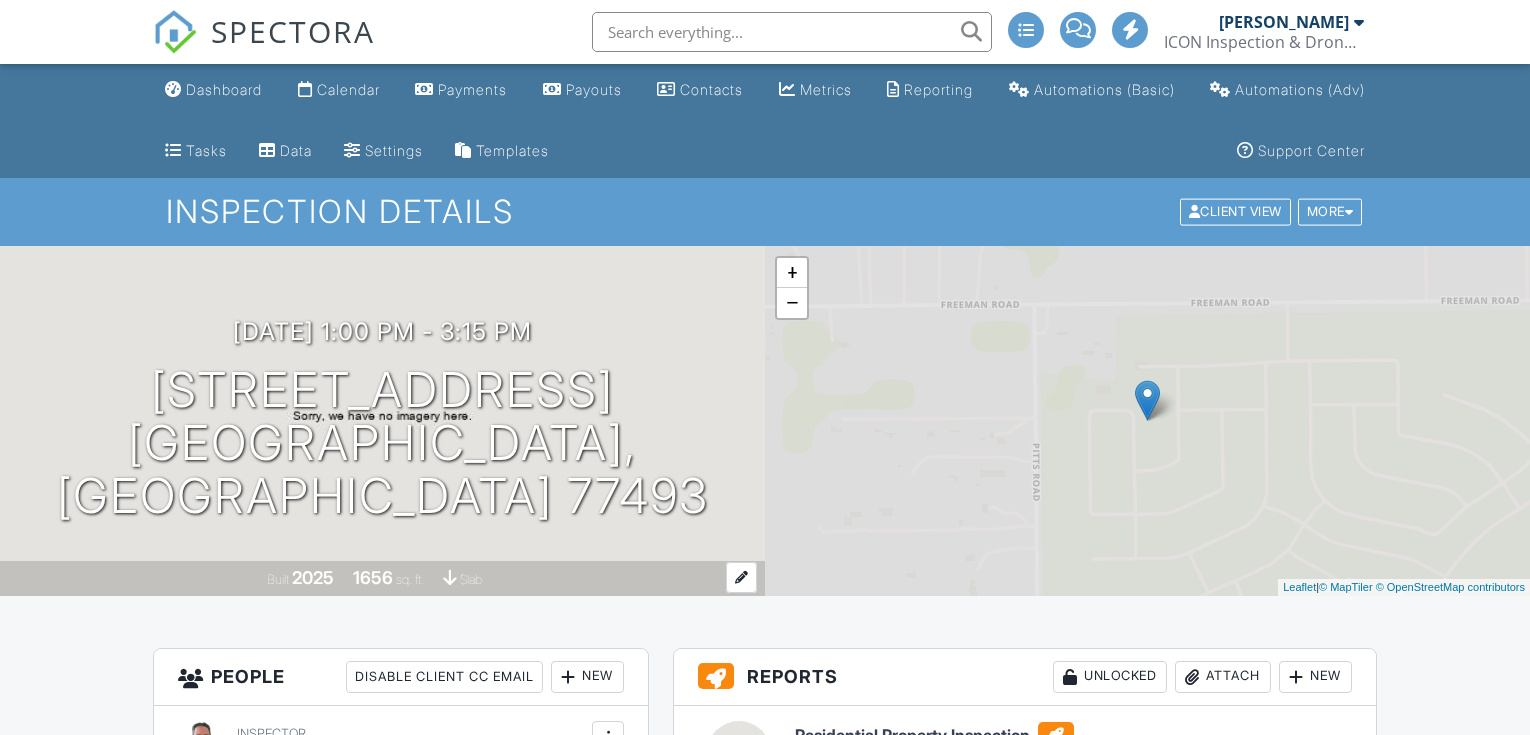 scroll, scrollTop: 0, scrollLeft: 0, axis: both 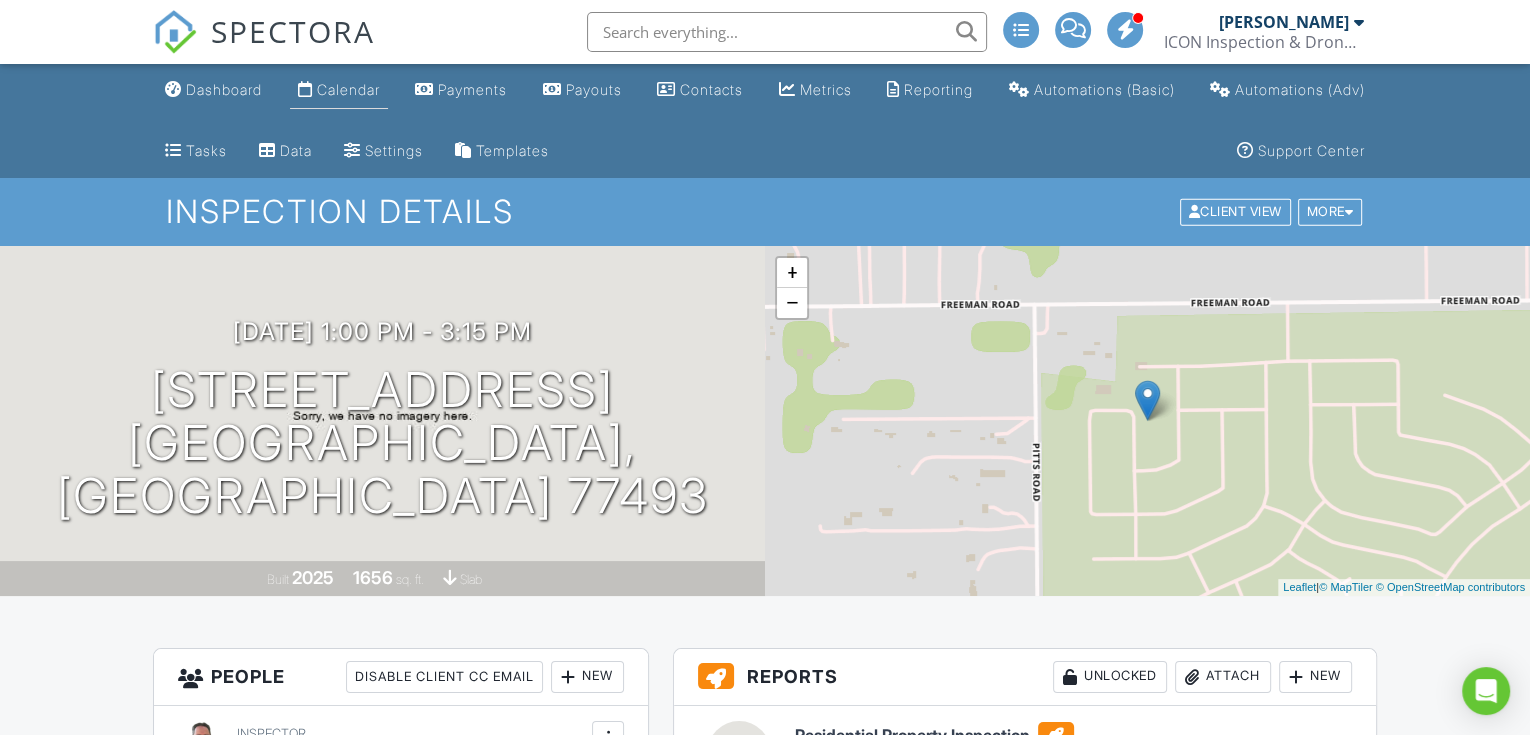click on "Calendar" at bounding box center (348, 89) 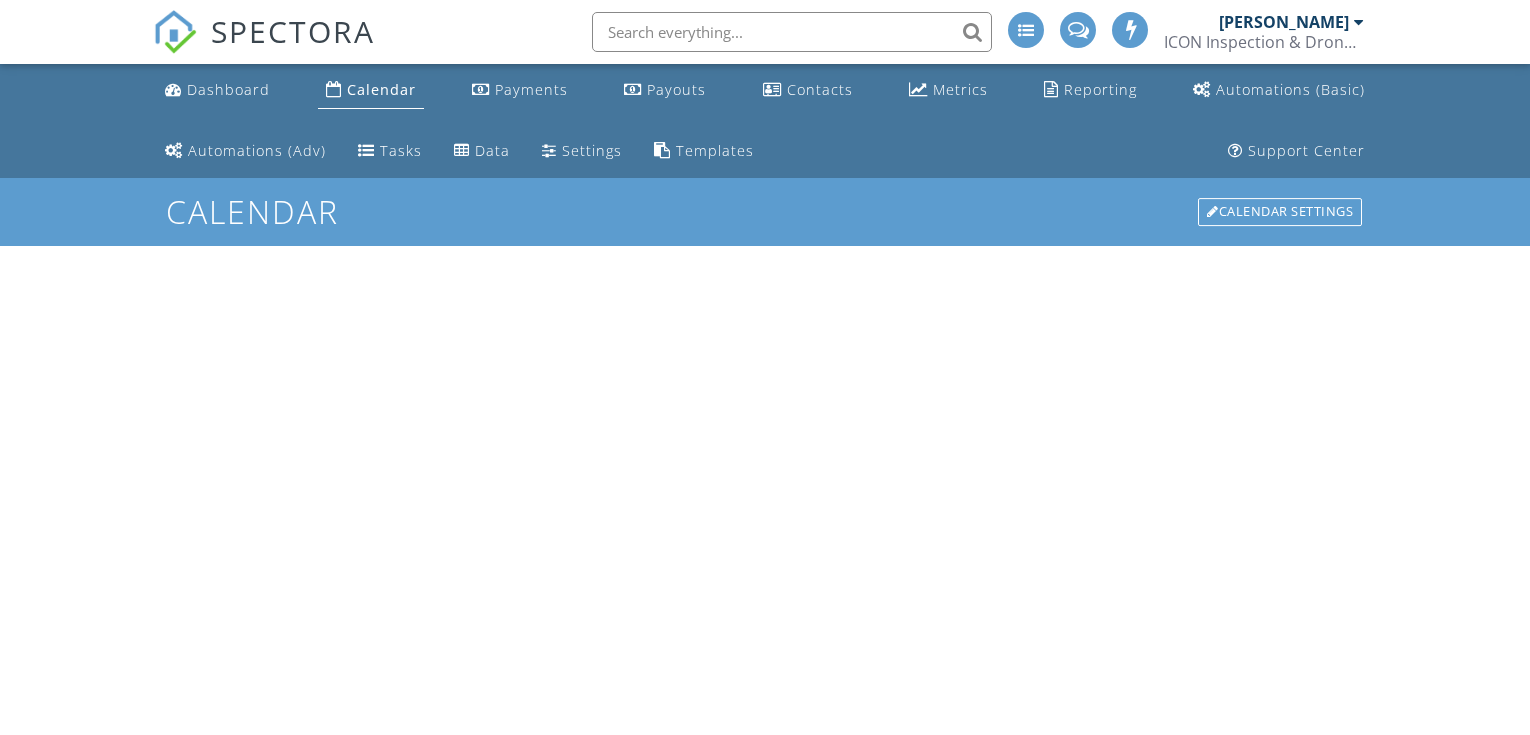 scroll, scrollTop: 0, scrollLeft: 0, axis: both 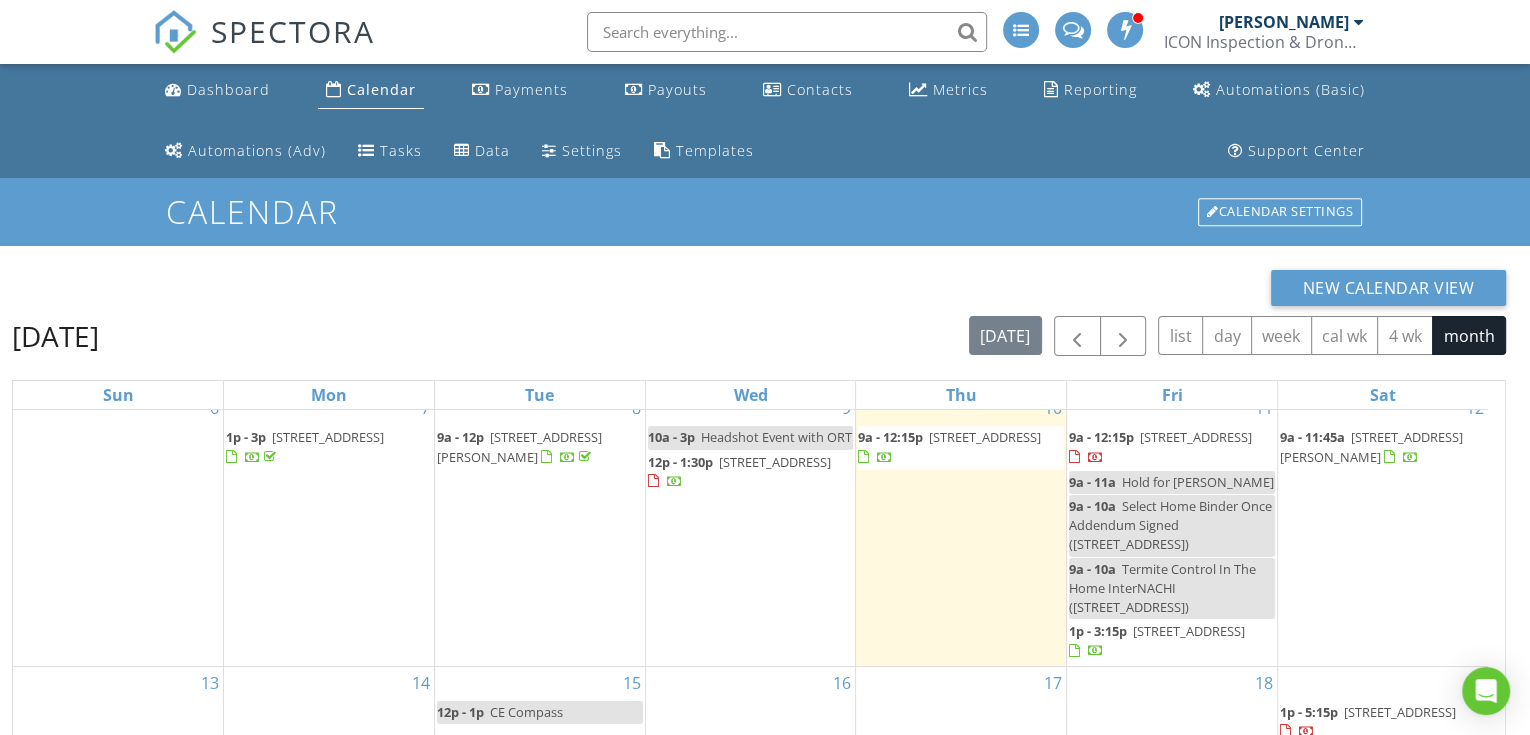 click on "6858 Lantana Leaf Ln , Katy 77493" at bounding box center [1189, 631] 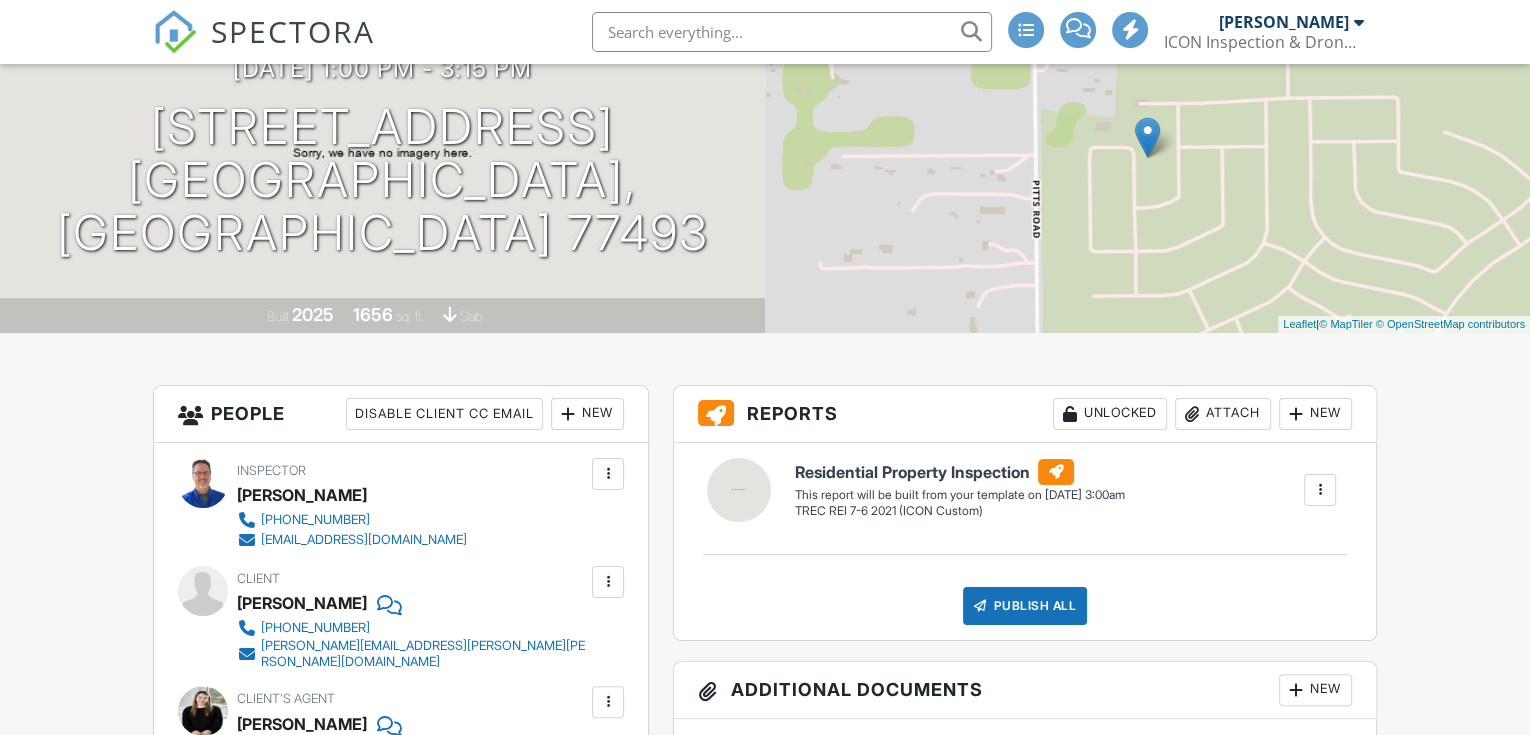 scroll, scrollTop: 592, scrollLeft: 0, axis: vertical 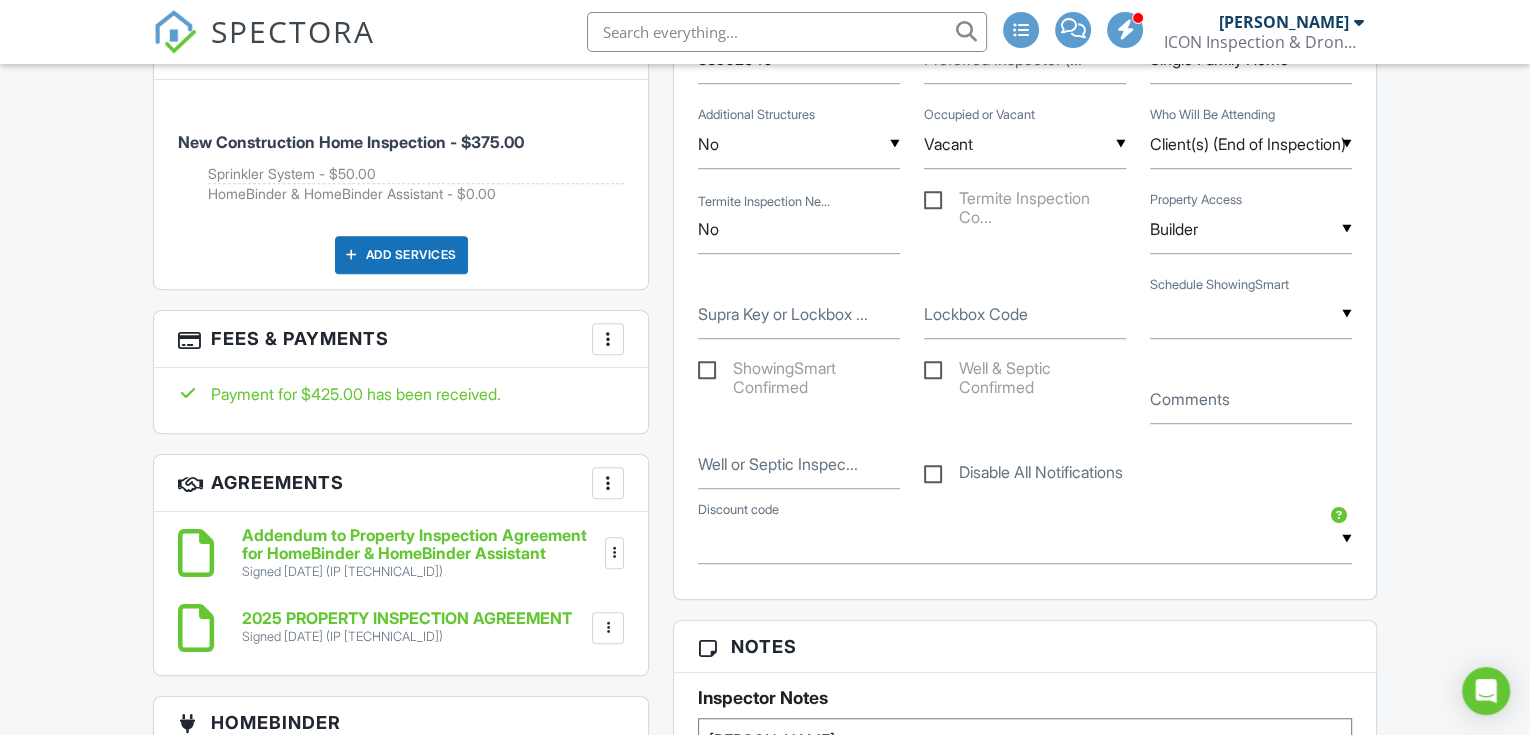 click at bounding box center [608, 339] 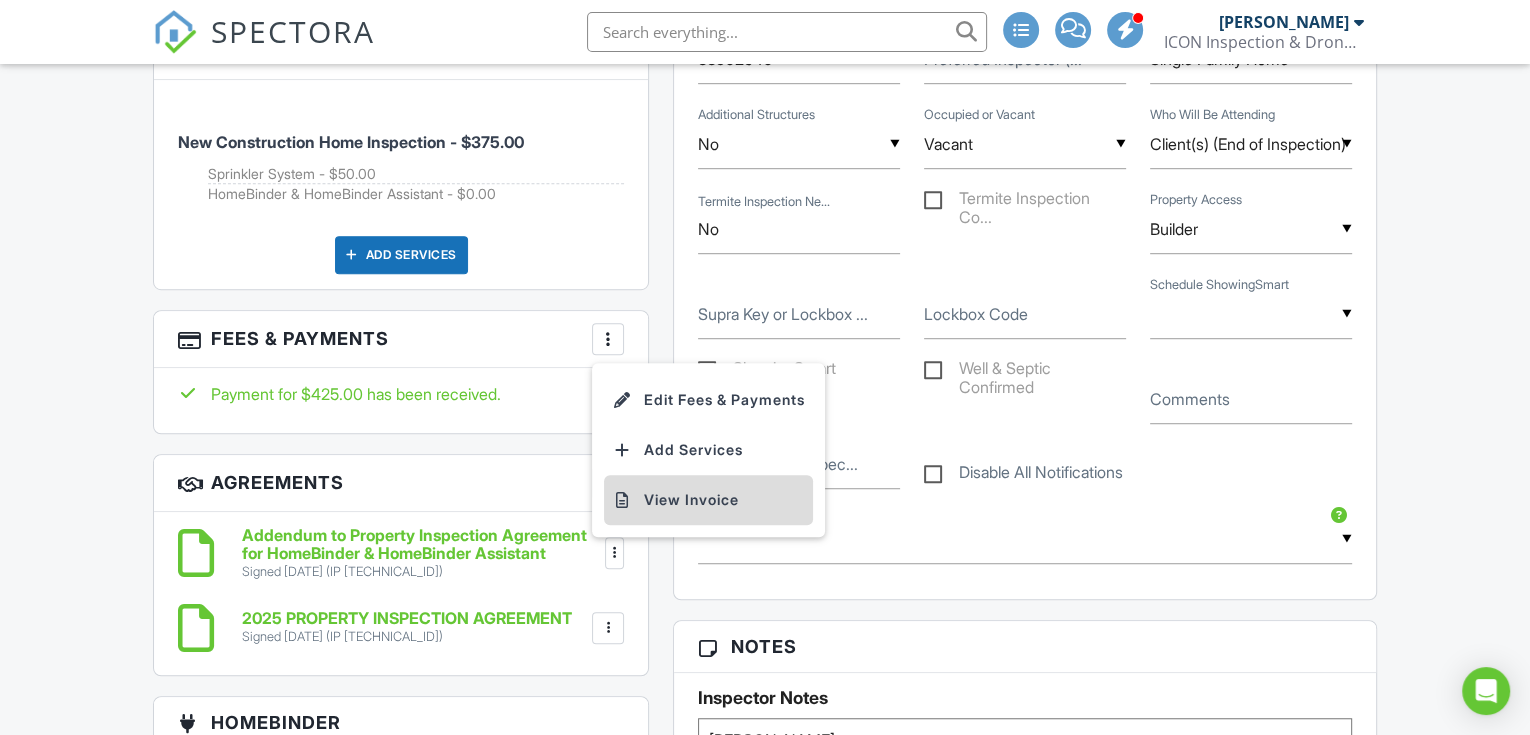 click on "View Invoice" at bounding box center [708, 500] 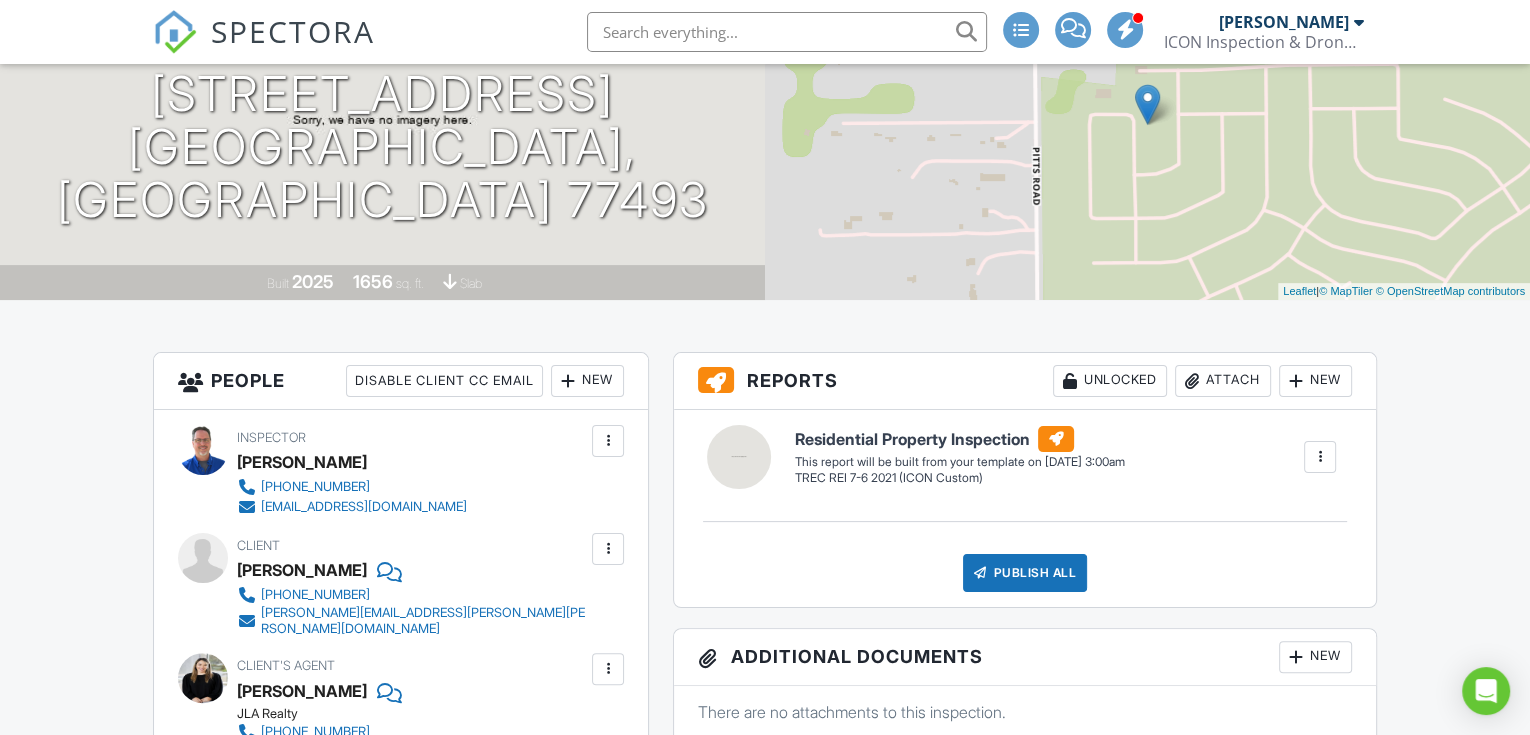 scroll, scrollTop: 0, scrollLeft: 0, axis: both 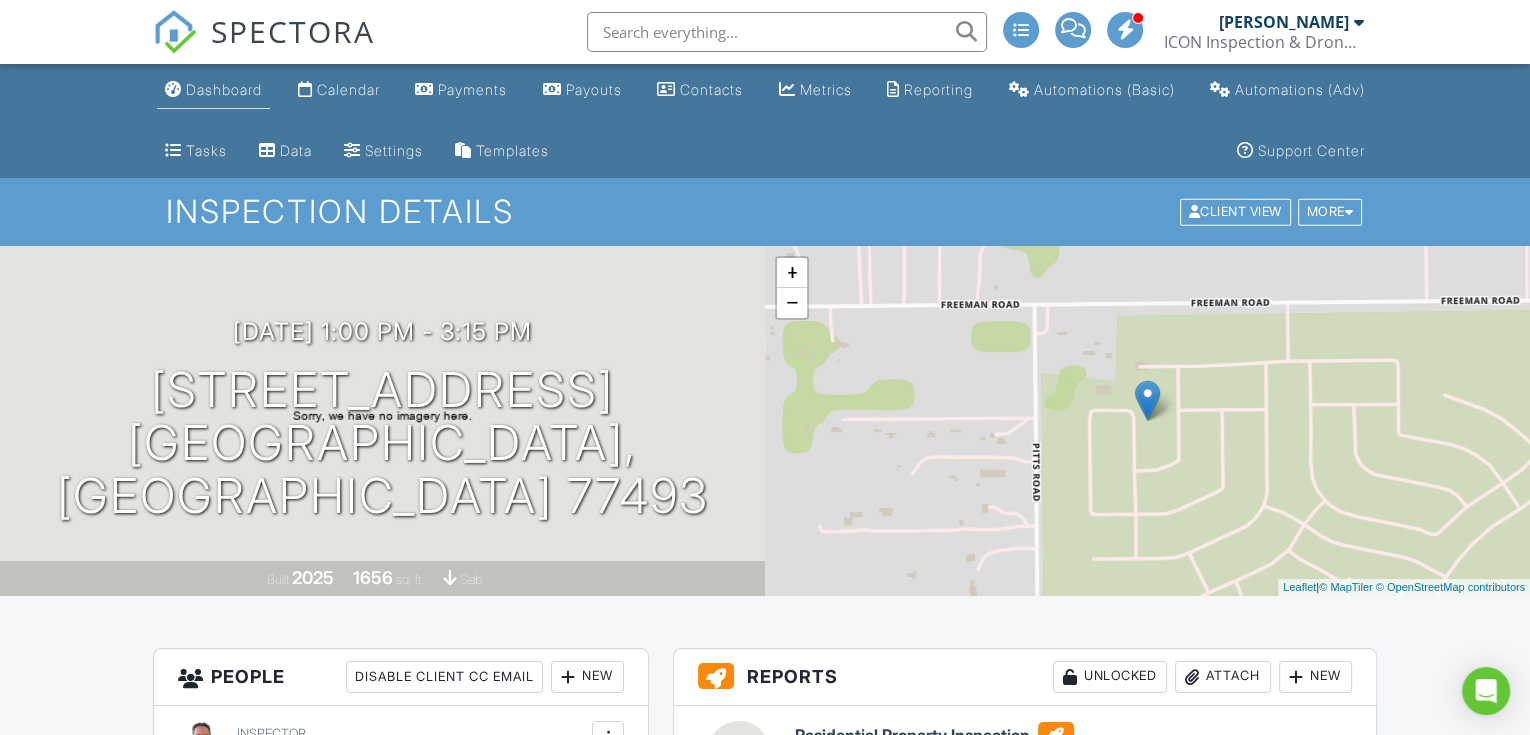 click on "Dashboard" at bounding box center [224, 89] 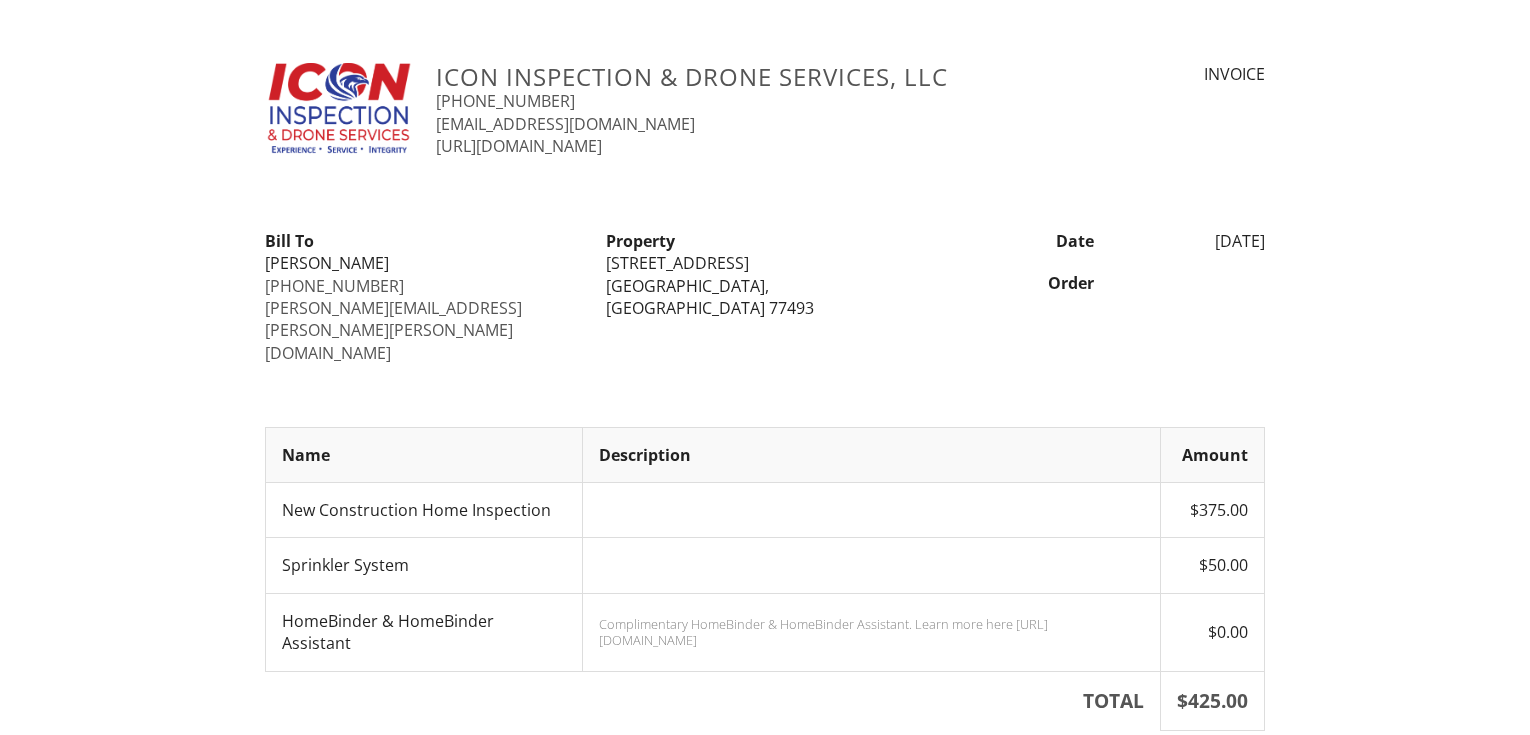 scroll, scrollTop: 0, scrollLeft: 0, axis: both 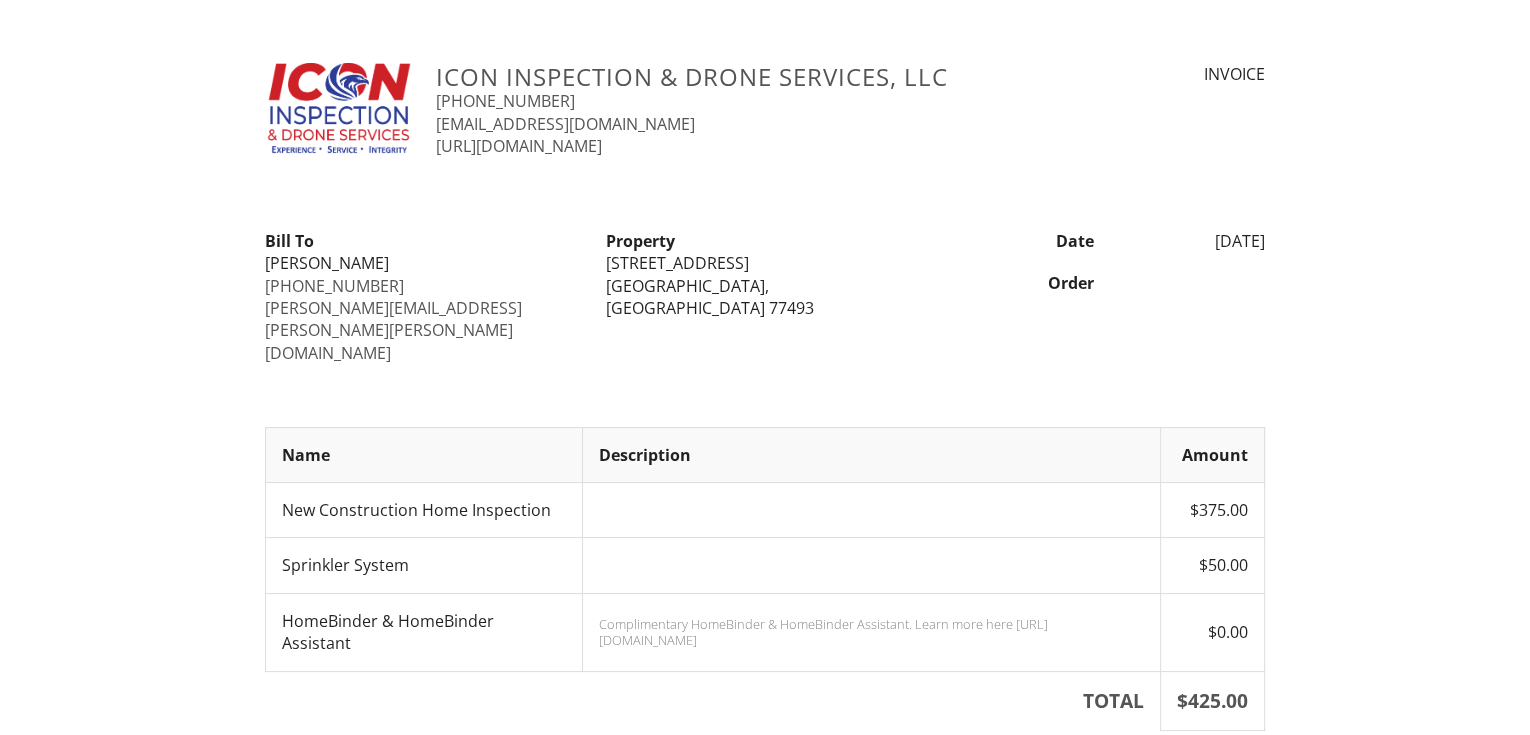 drag, startPoint x: 543, startPoint y: 600, endPoint x: 917, endPoint y: 619, distance: 374.4823 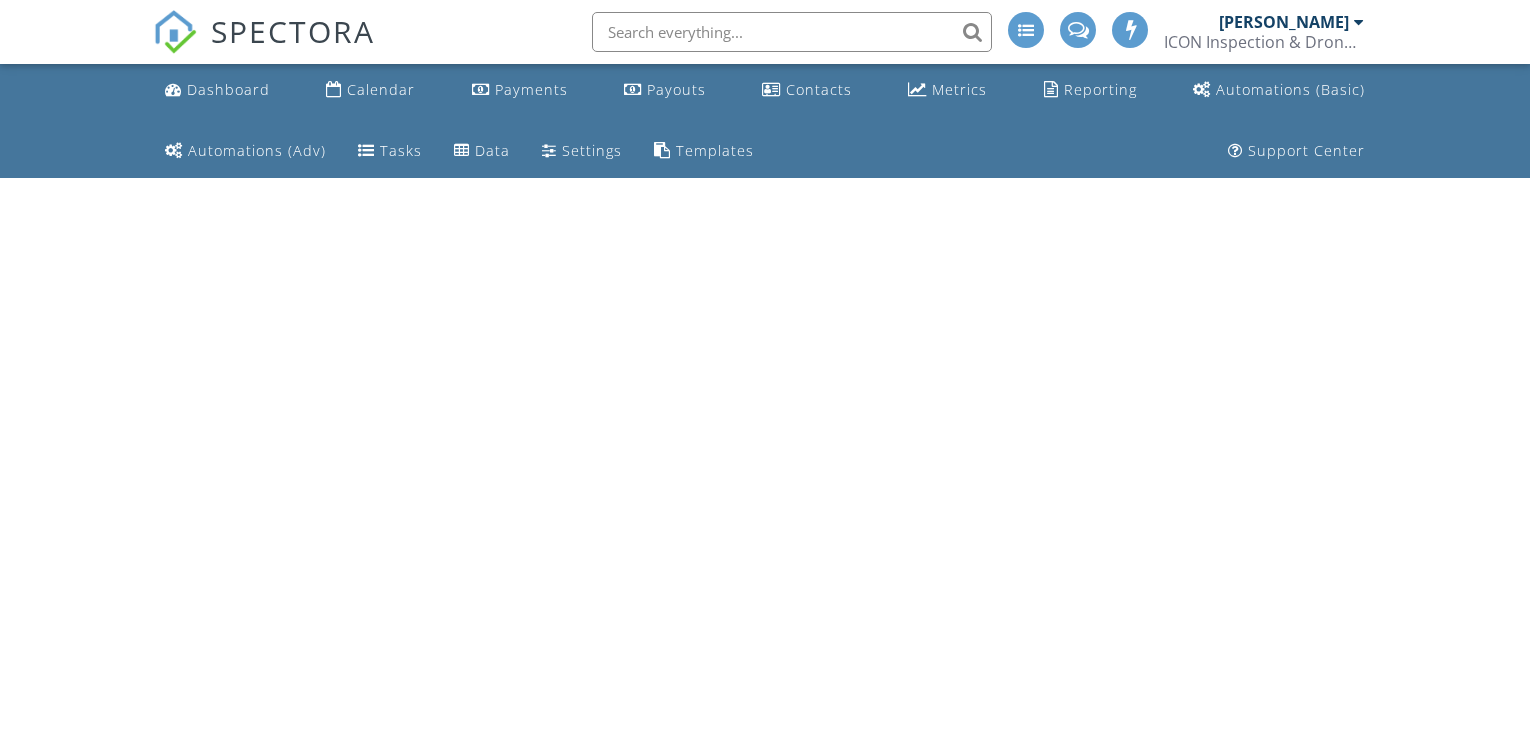 scroll, scrollTop: 0, scrollLeft: 0, axis: both 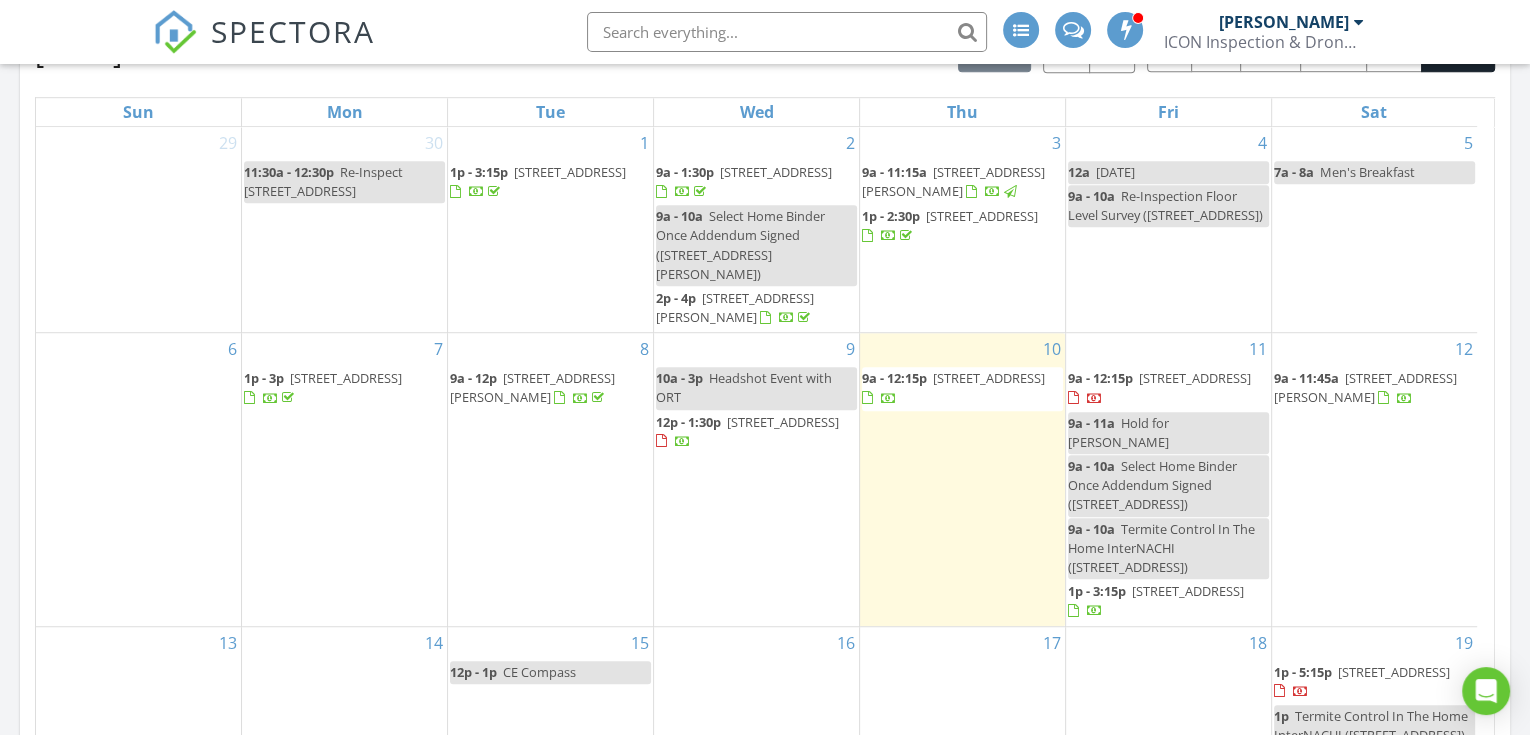click on "15315 Stoneridge Park Ln, CYPRESS 77429" at bounding box center [1195, 378] 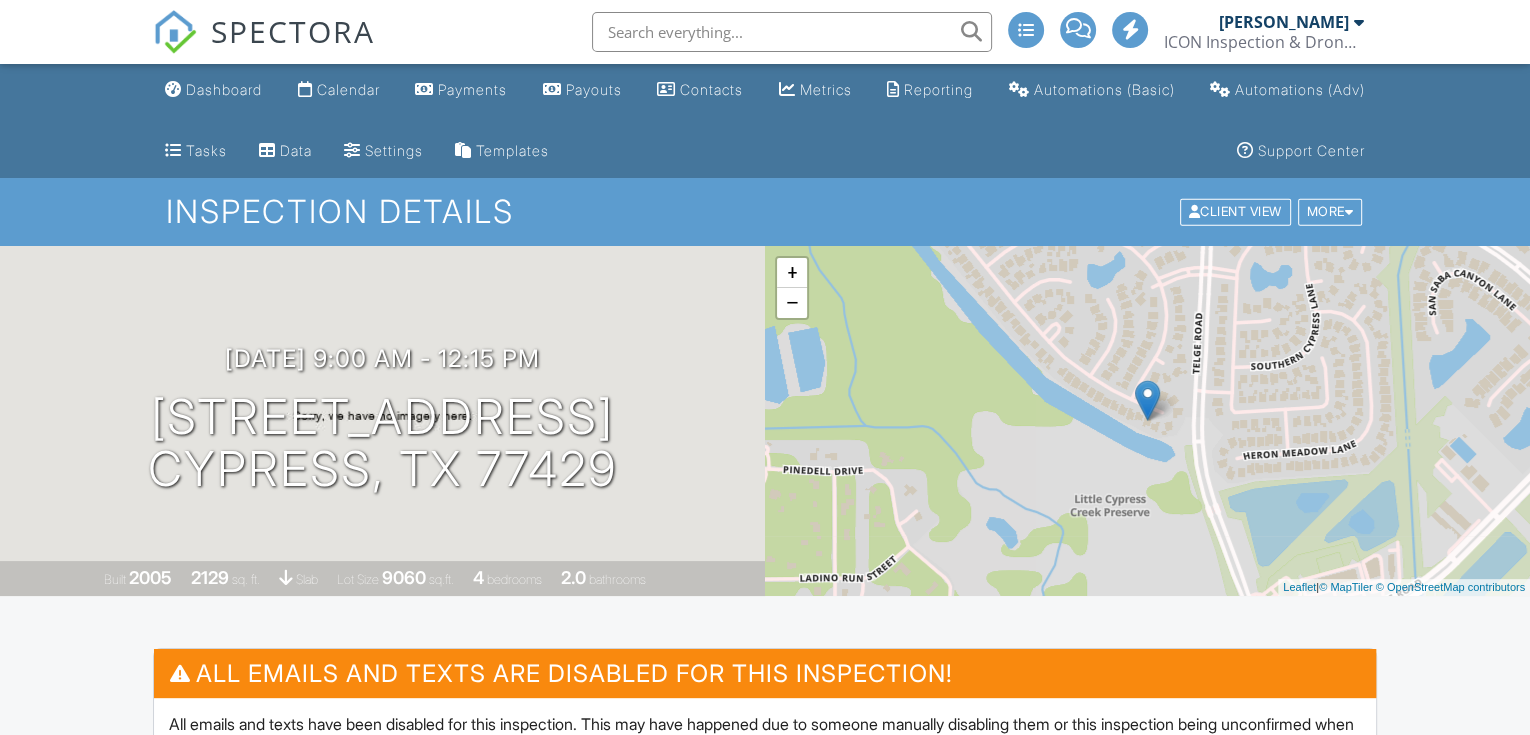 scroll, scrollTop: 592, scrollLeft: 0, axis: vertical 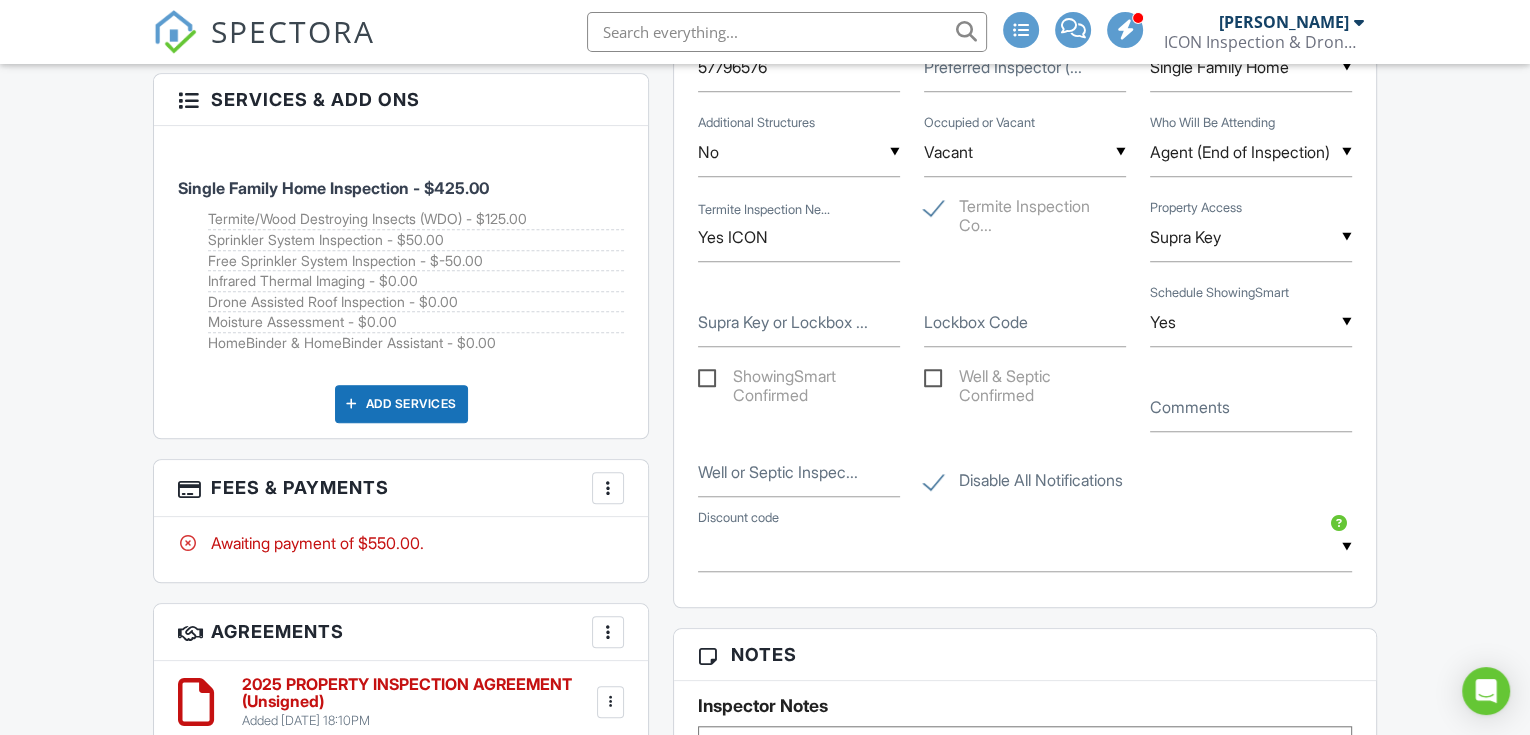 click at bounding box center [608, 488] 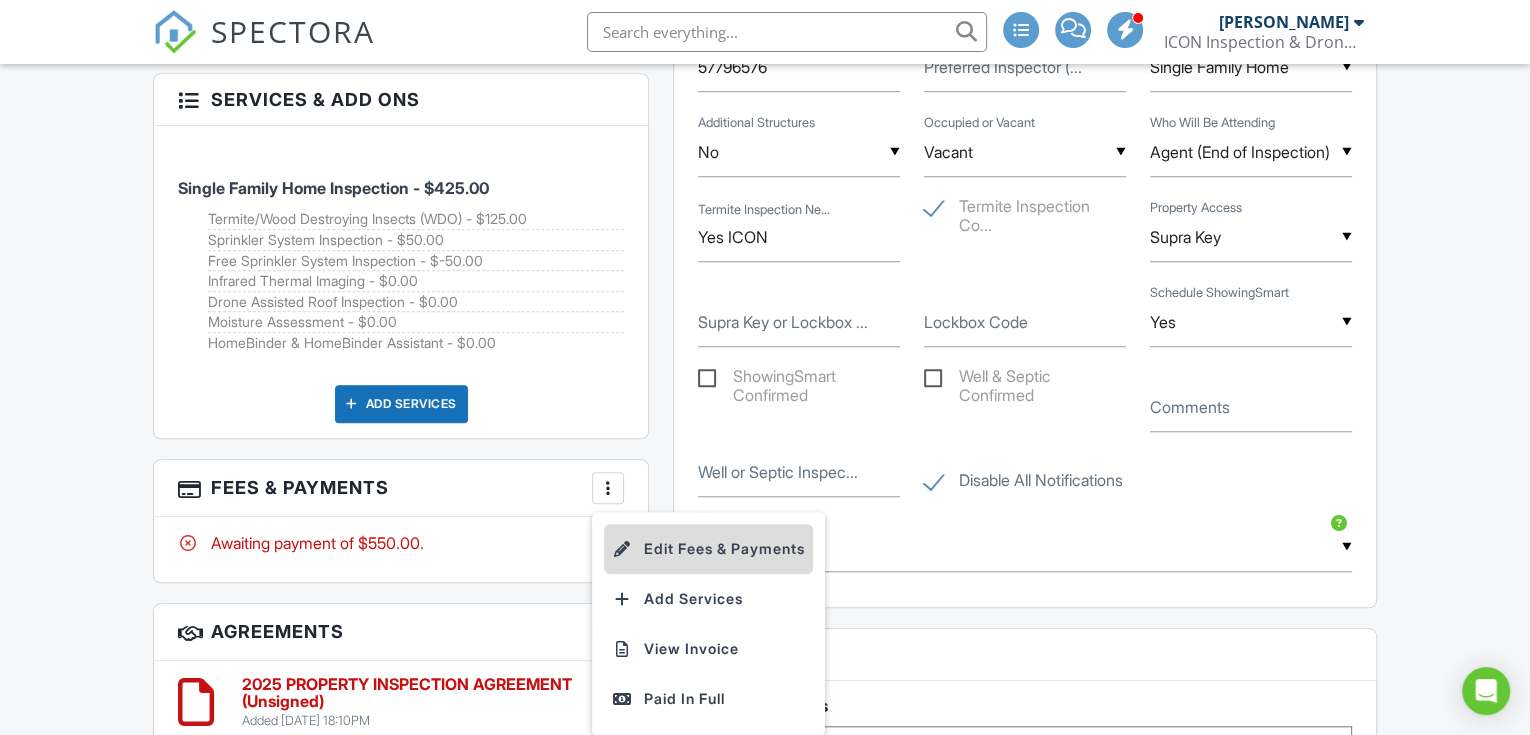 click on "Edit Fees & Payments" at bounding box center [708, 549] 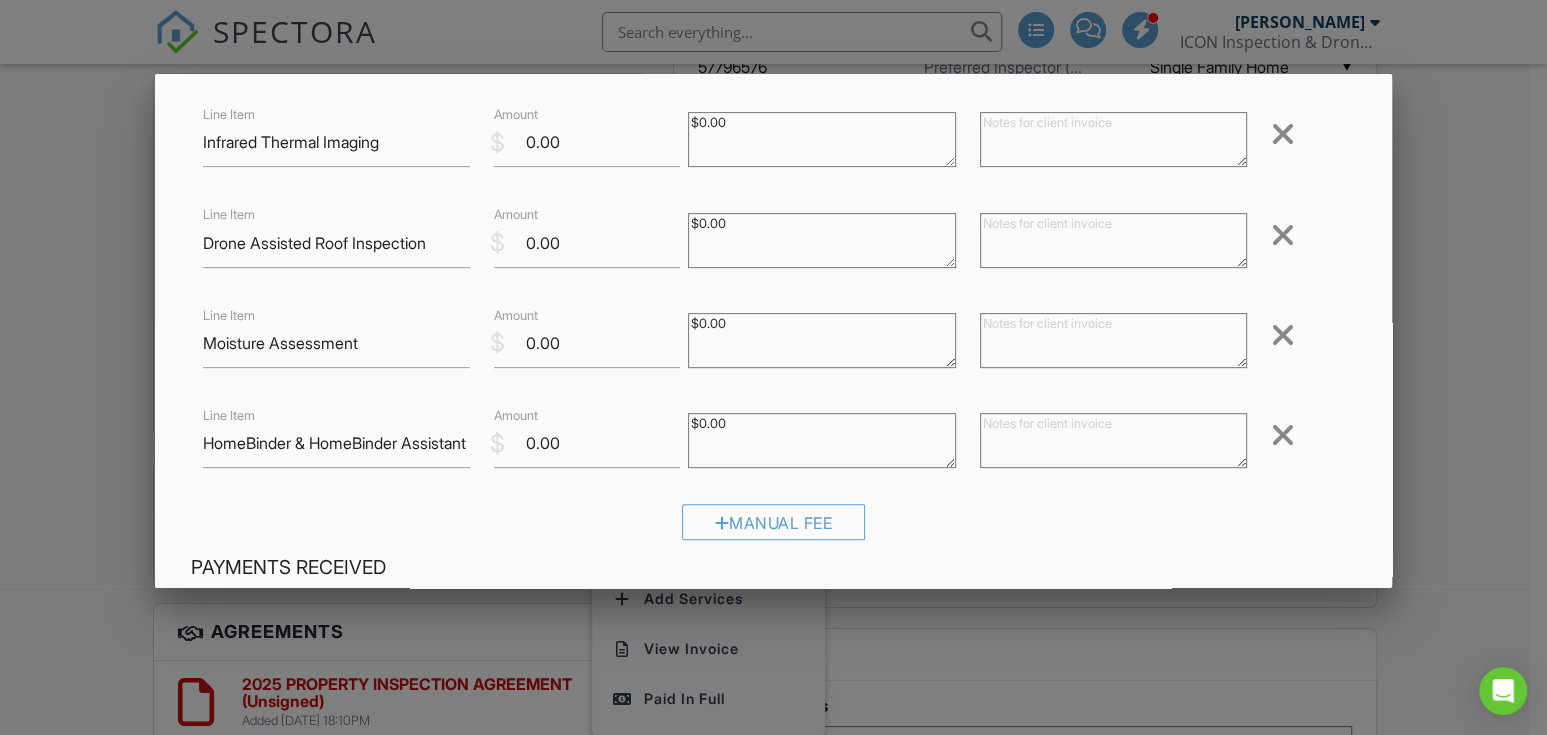 scroll, scrollTop: 592, scrollLeft: 0, axis: vertical 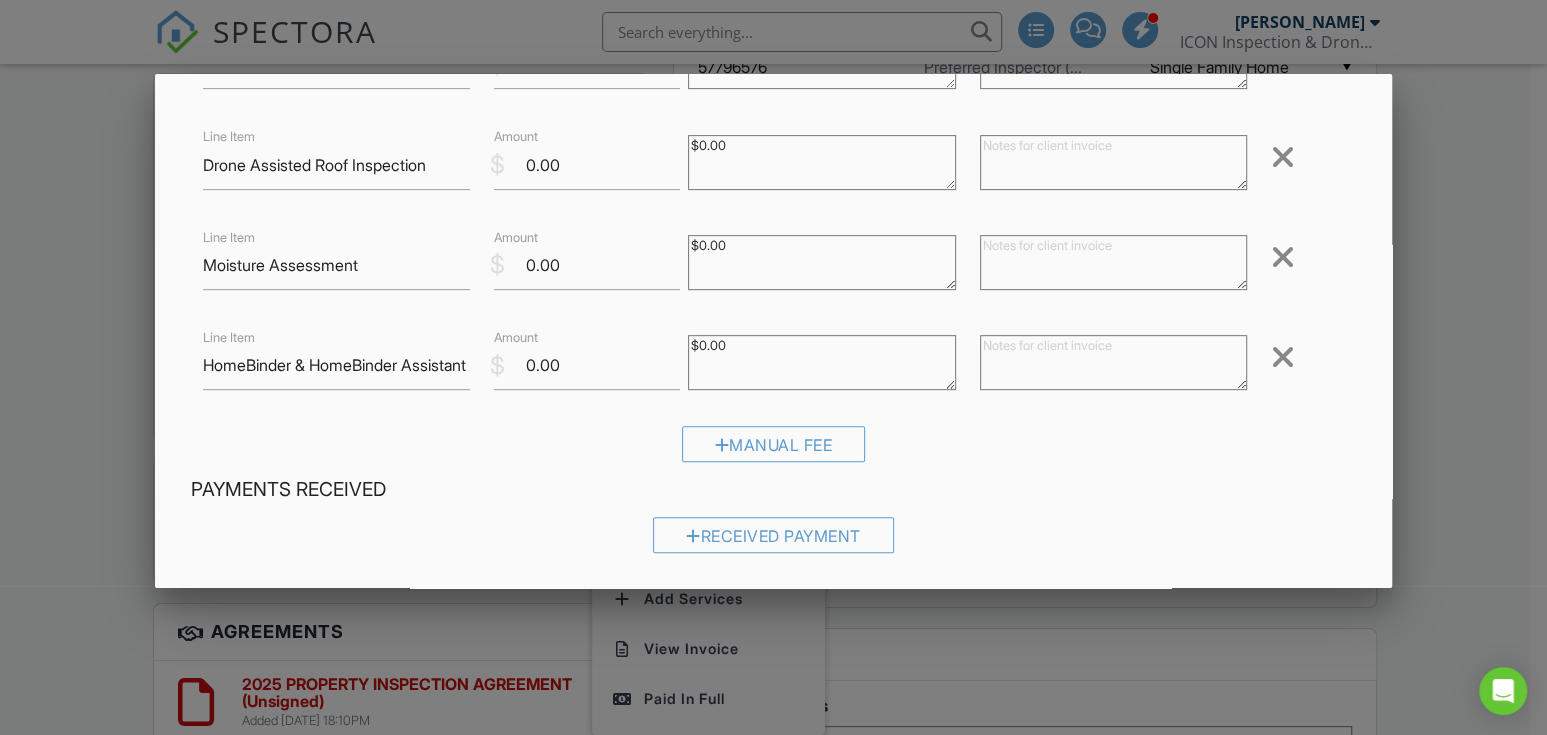 click at bounding box center [1113, 362] 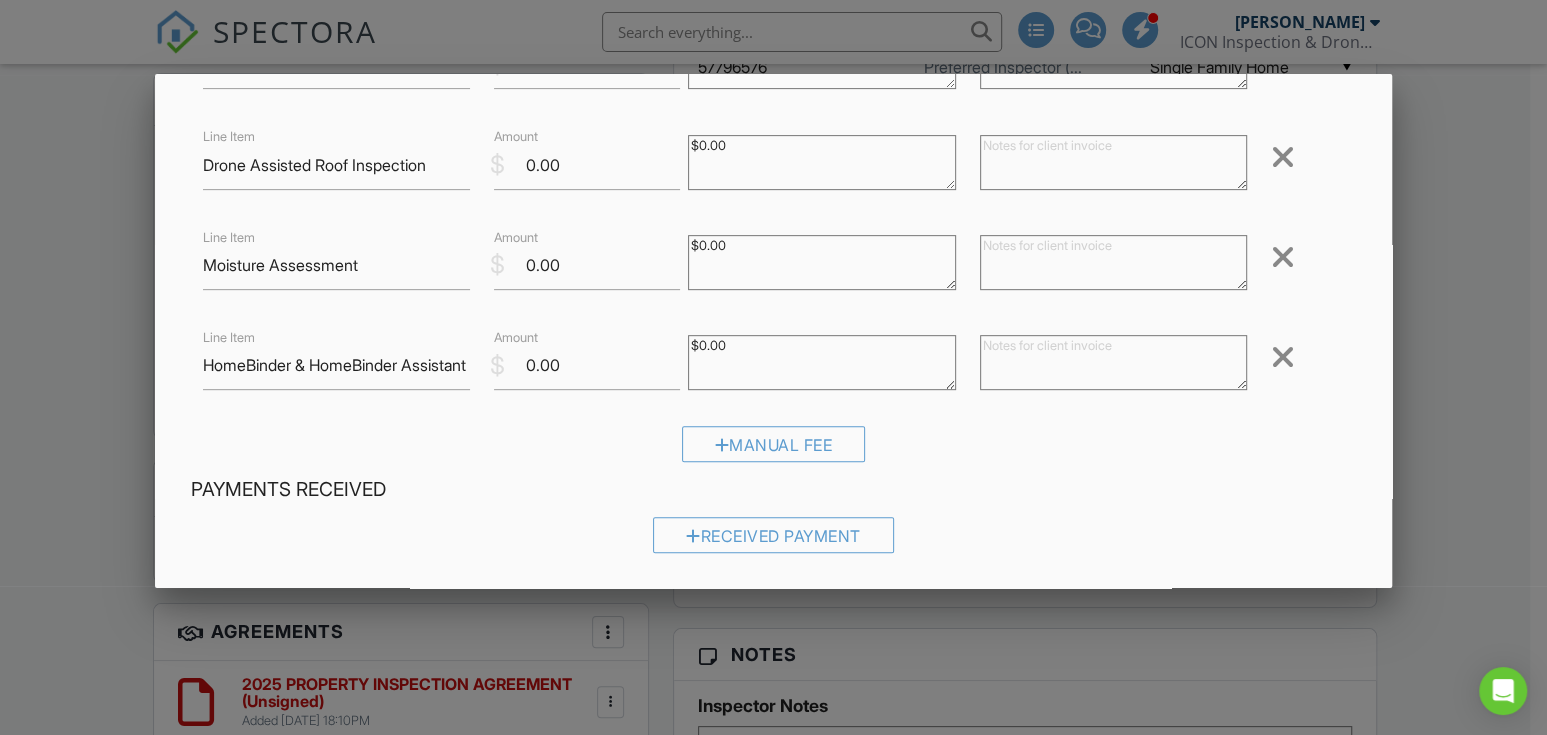 paste on "Complimentary HomeBinder & HomeBinder Assistant. Learn more here [URL][DOMAIN_NAME]" 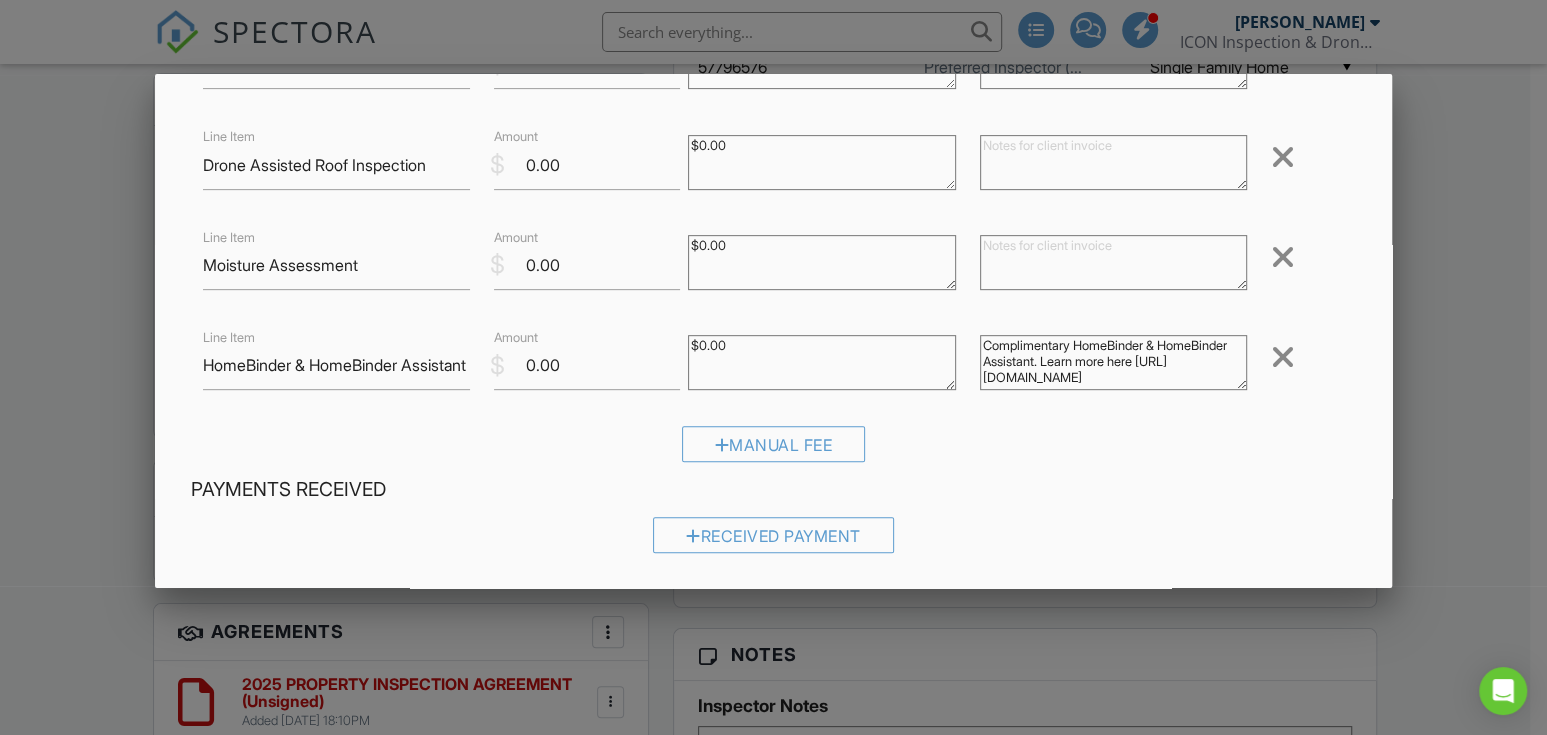 scroll, scrollTop: 28, scrollLeft: 0, axis: vertical 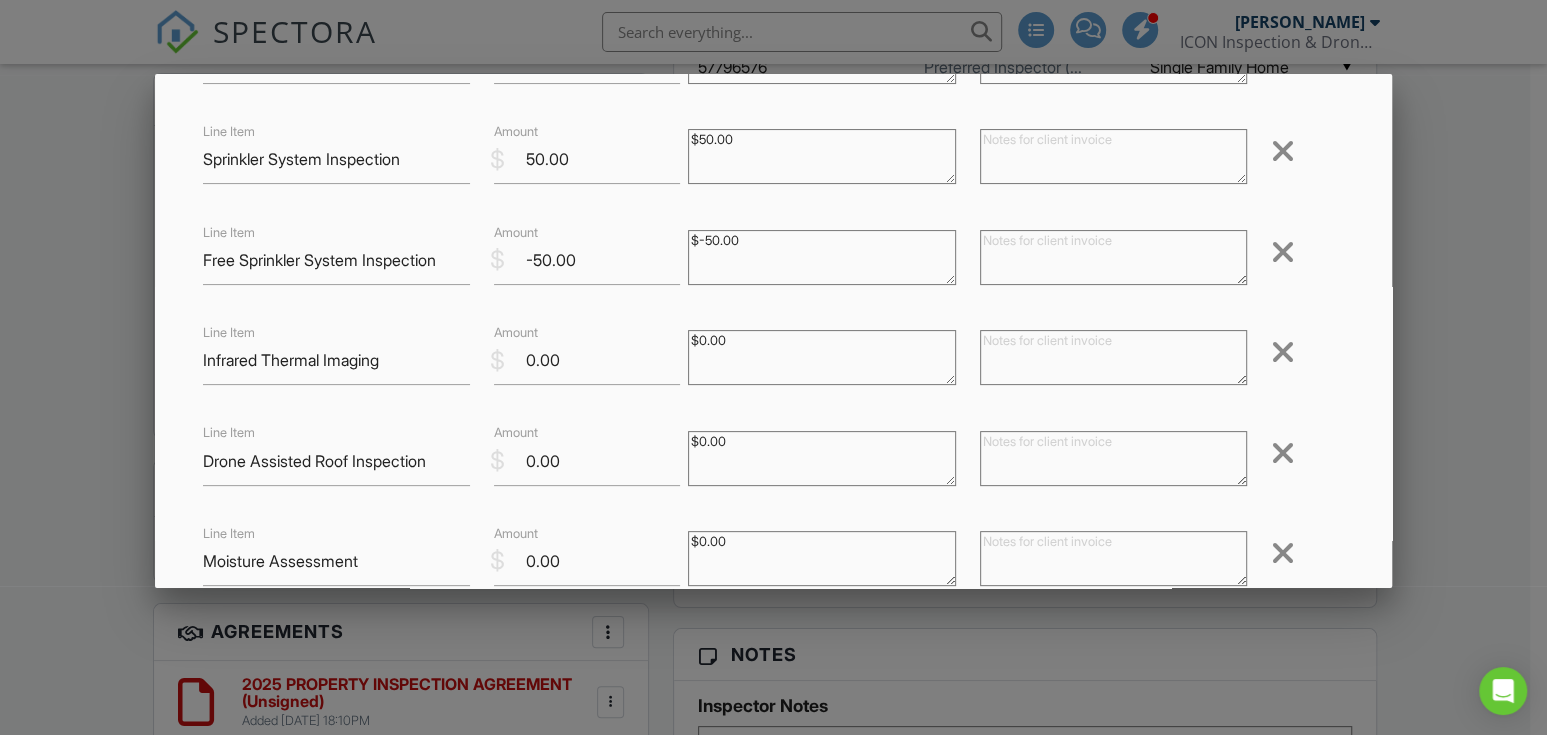 type on "Complimentary HomeBinder & HomeBinder Assistant. Learn more here [URL][DOMAIN_NAME]" 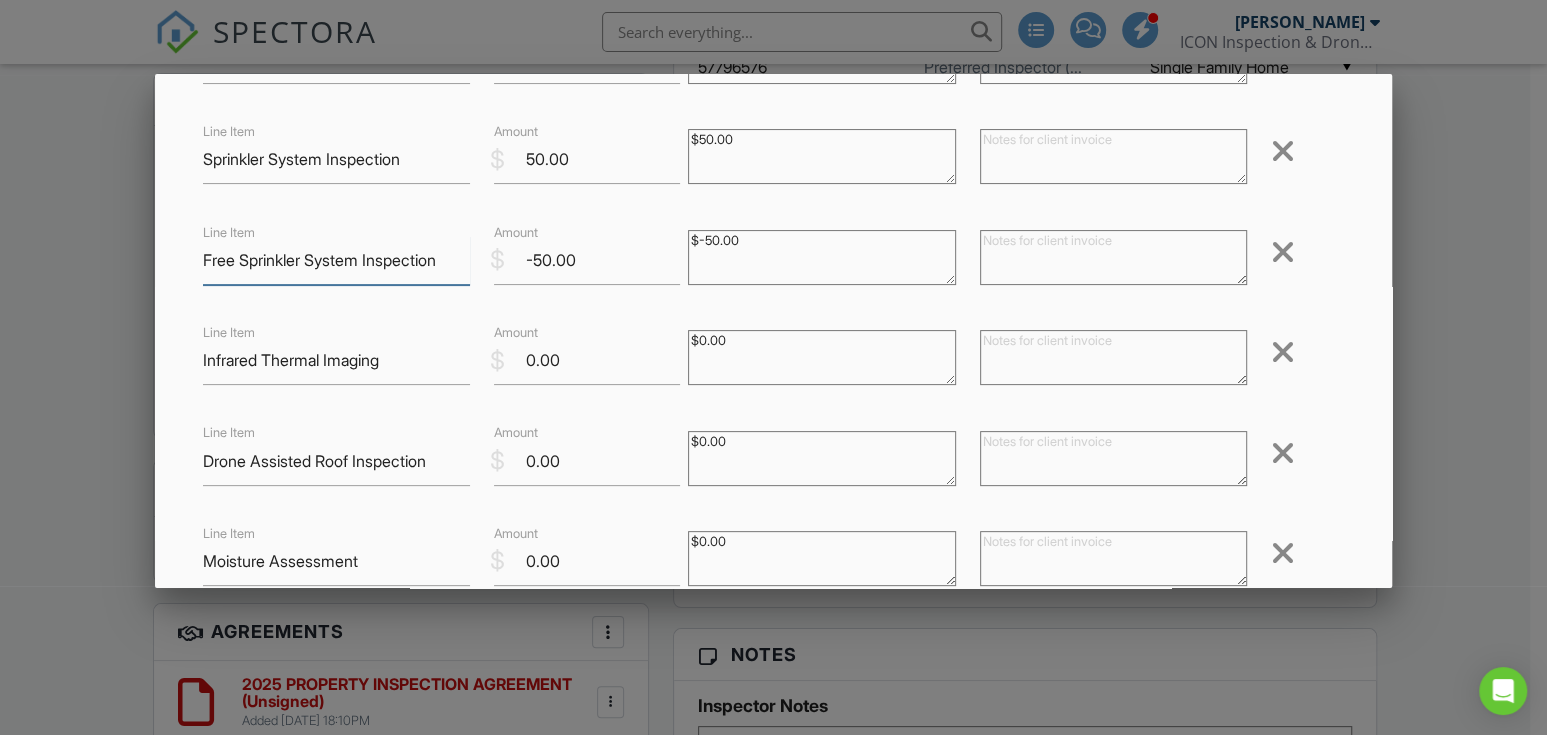 drag, startPoint x: 203, startPoint y: 262, endPoint x: 450, endPoint y: 263, distance: 247.00203 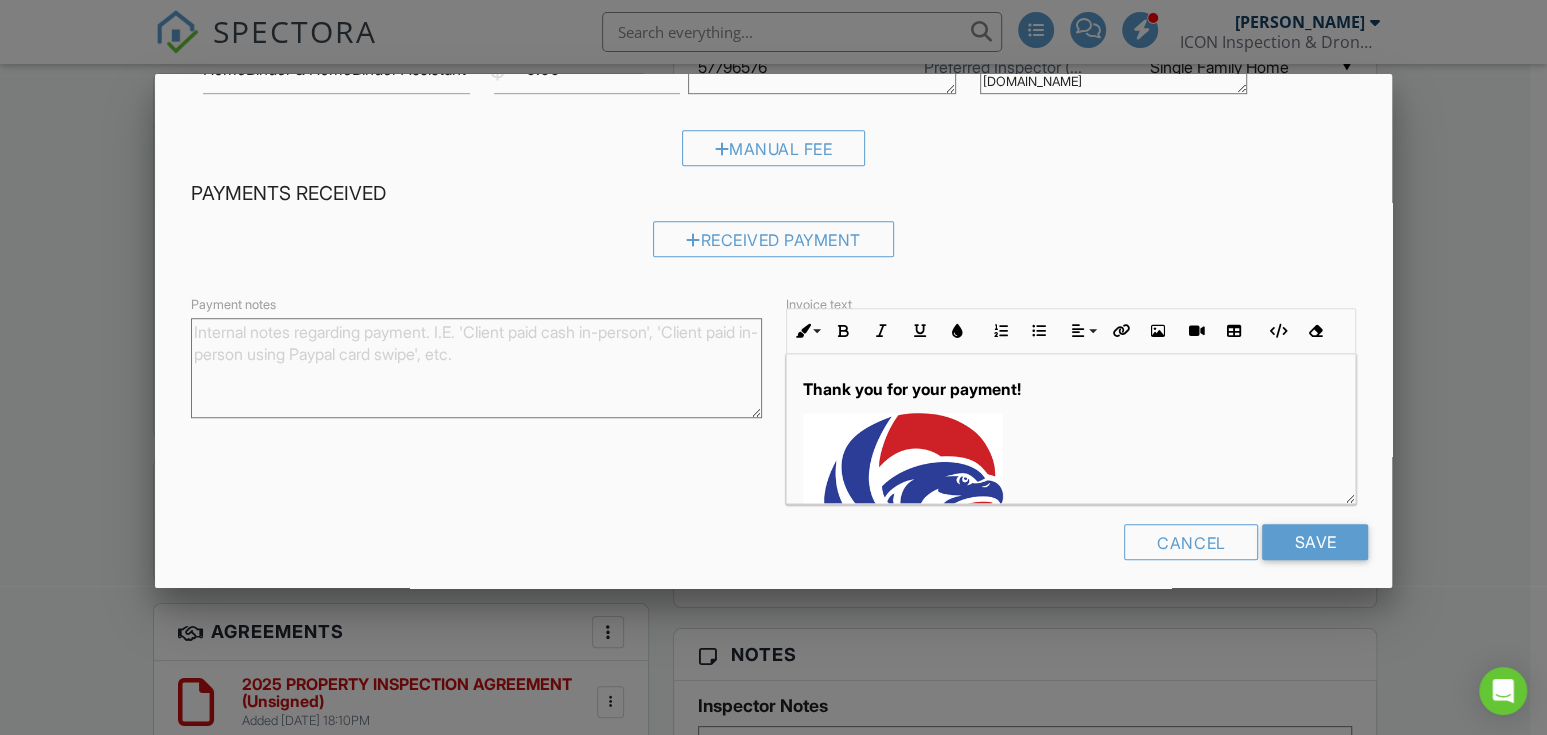 scroll, scrollTop: 904, scrollLeft: 0, axis: vertical 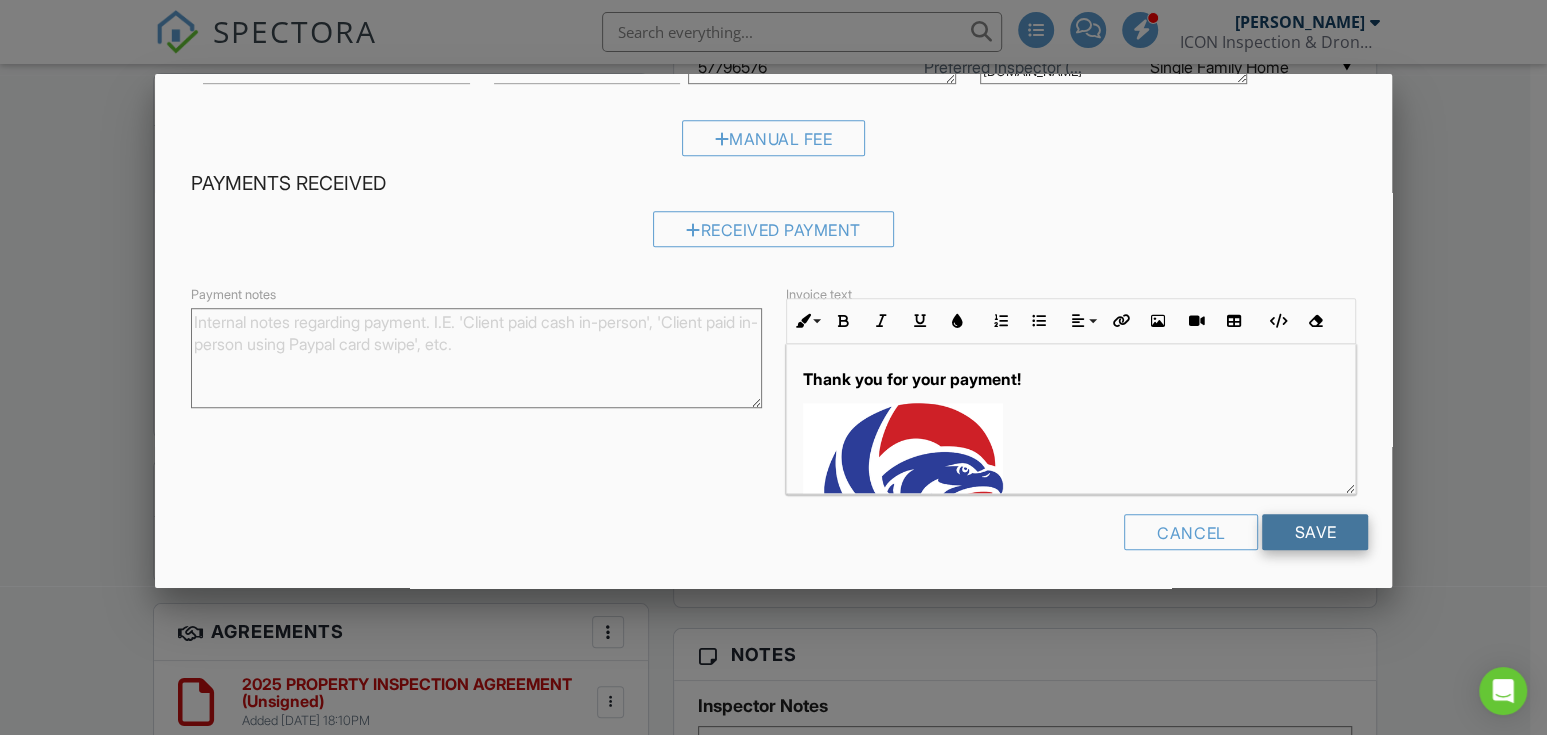 click on "Save" at bounding box center (1315, 532) 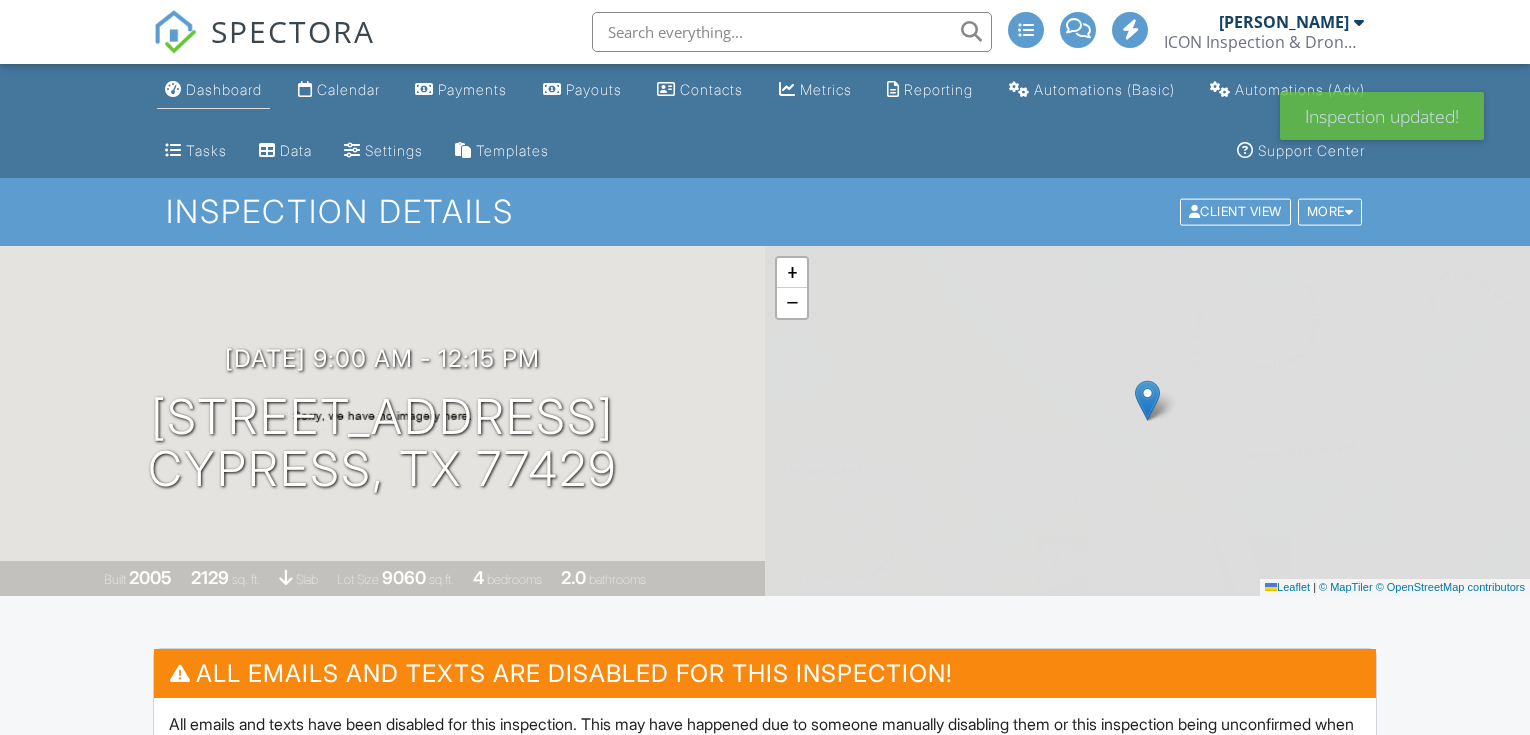 scroll, scrollTop: 0, scrollLeft: 0, axis: both 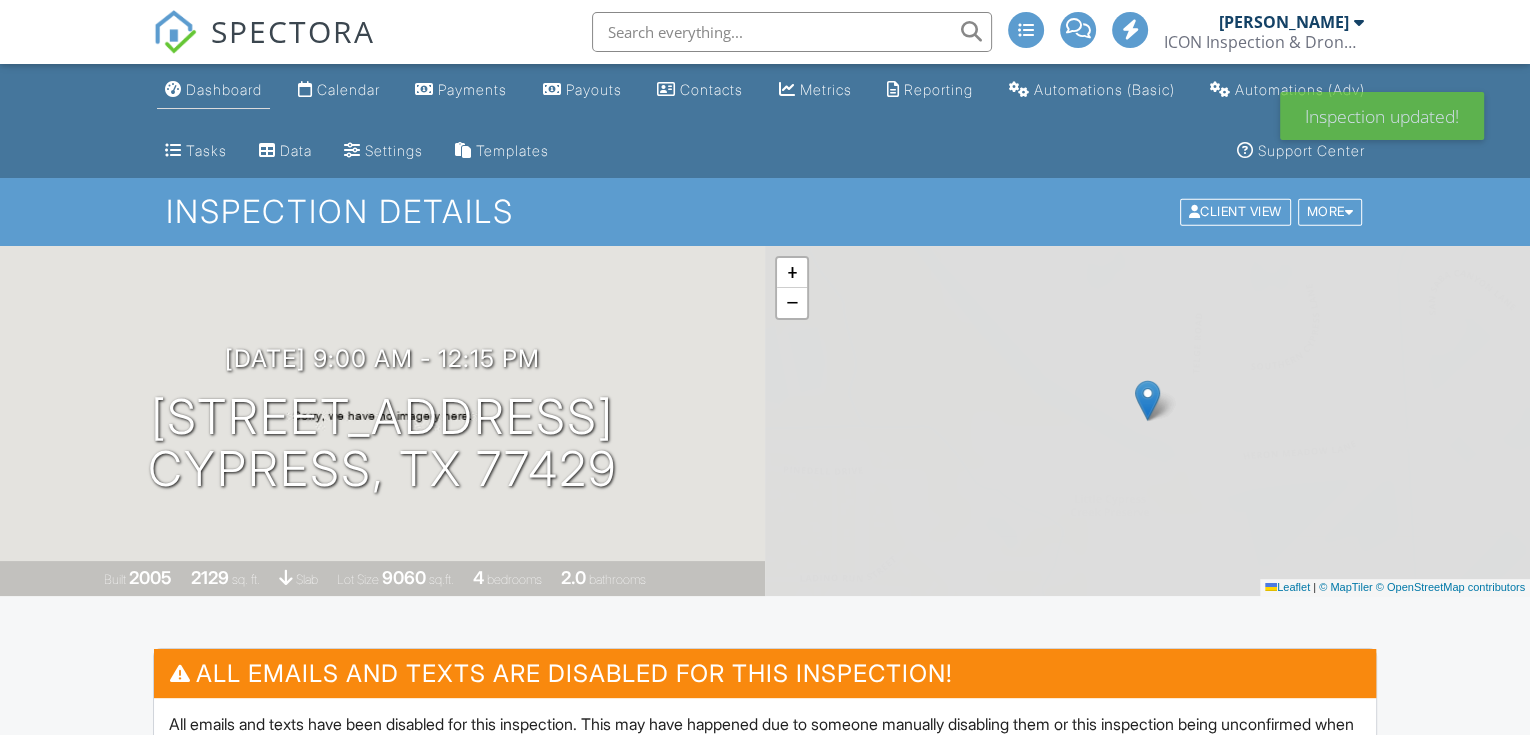 click on "Dashboard" at bounding box center (224, 89) 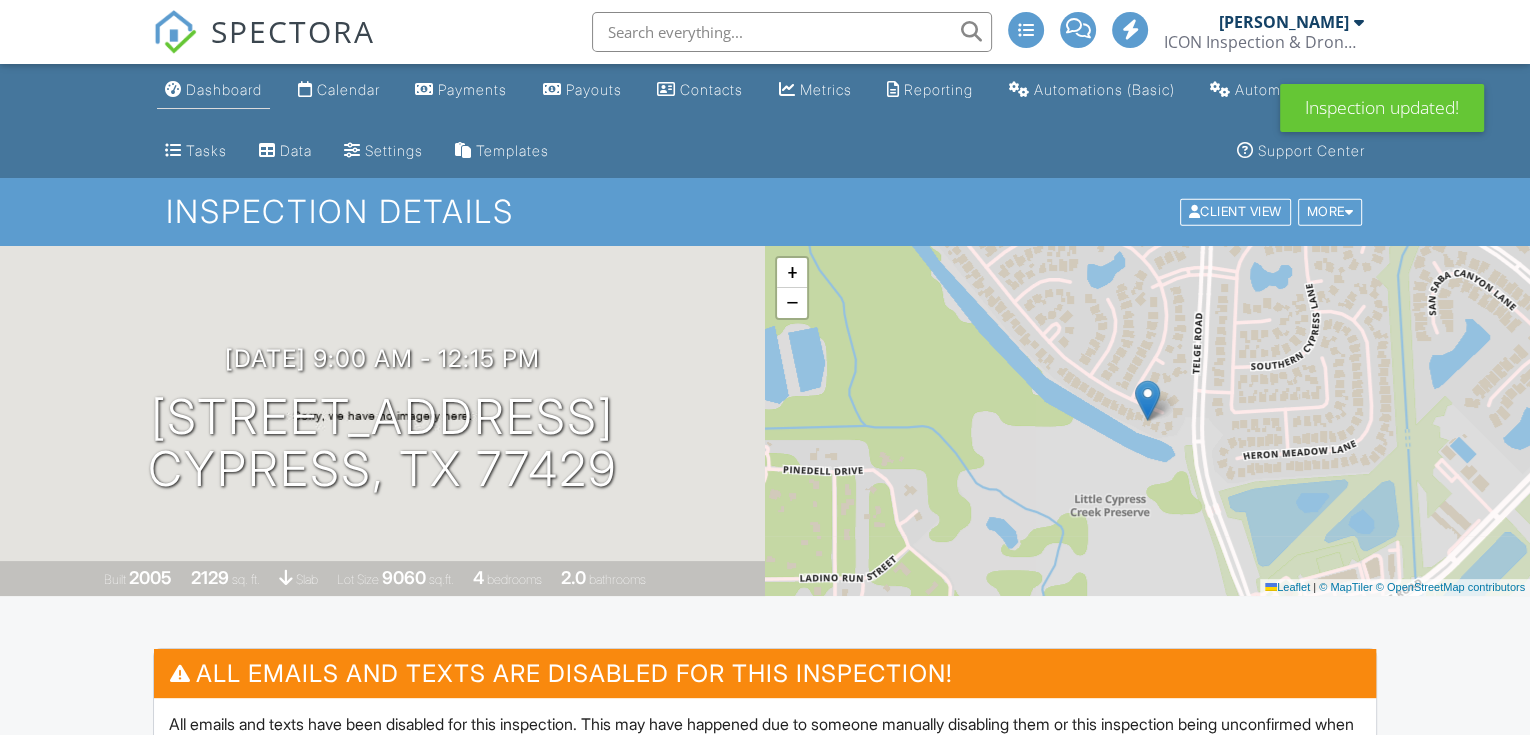 scroll, scrollTop: 0, scrollLeft: 0, axis: both 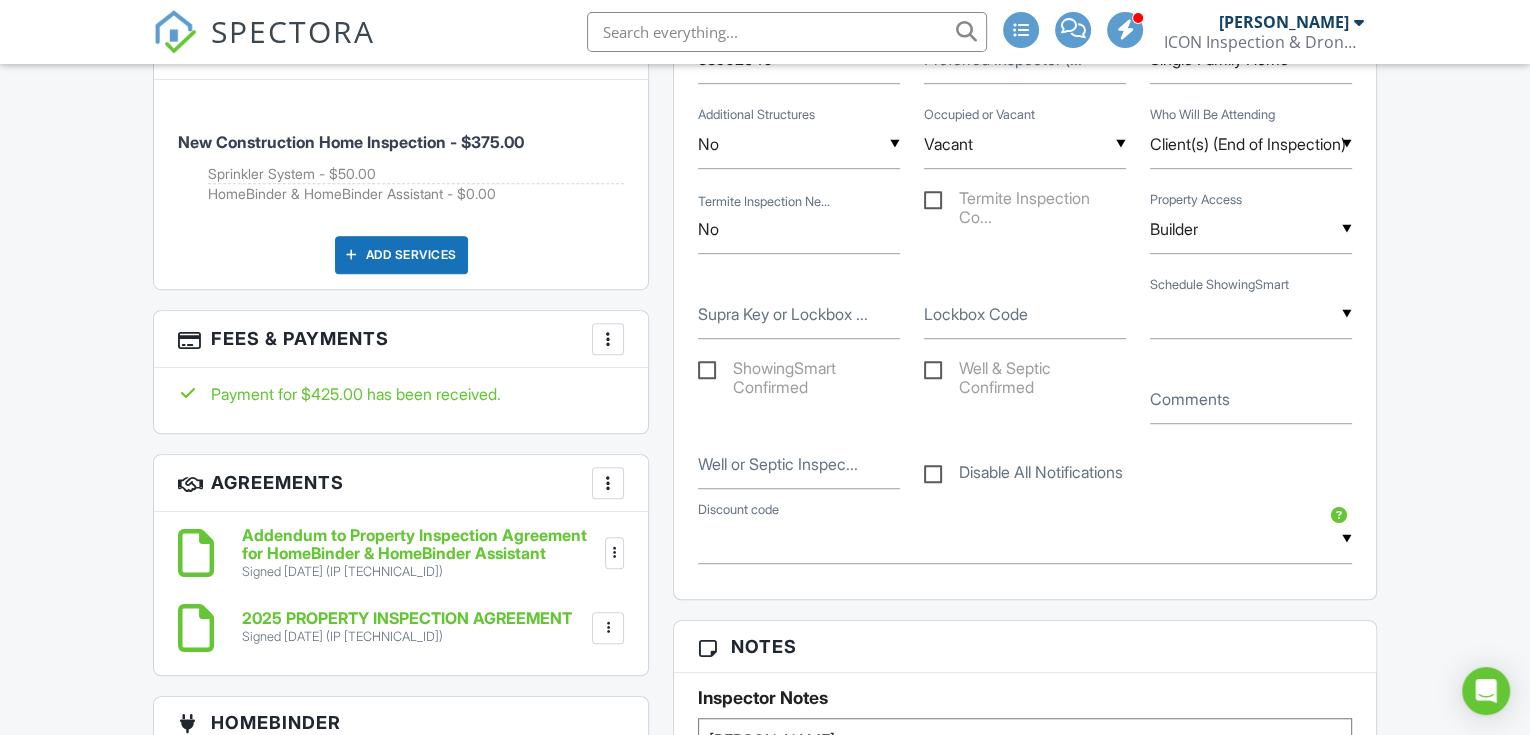 click at bounding box center [608, 339] 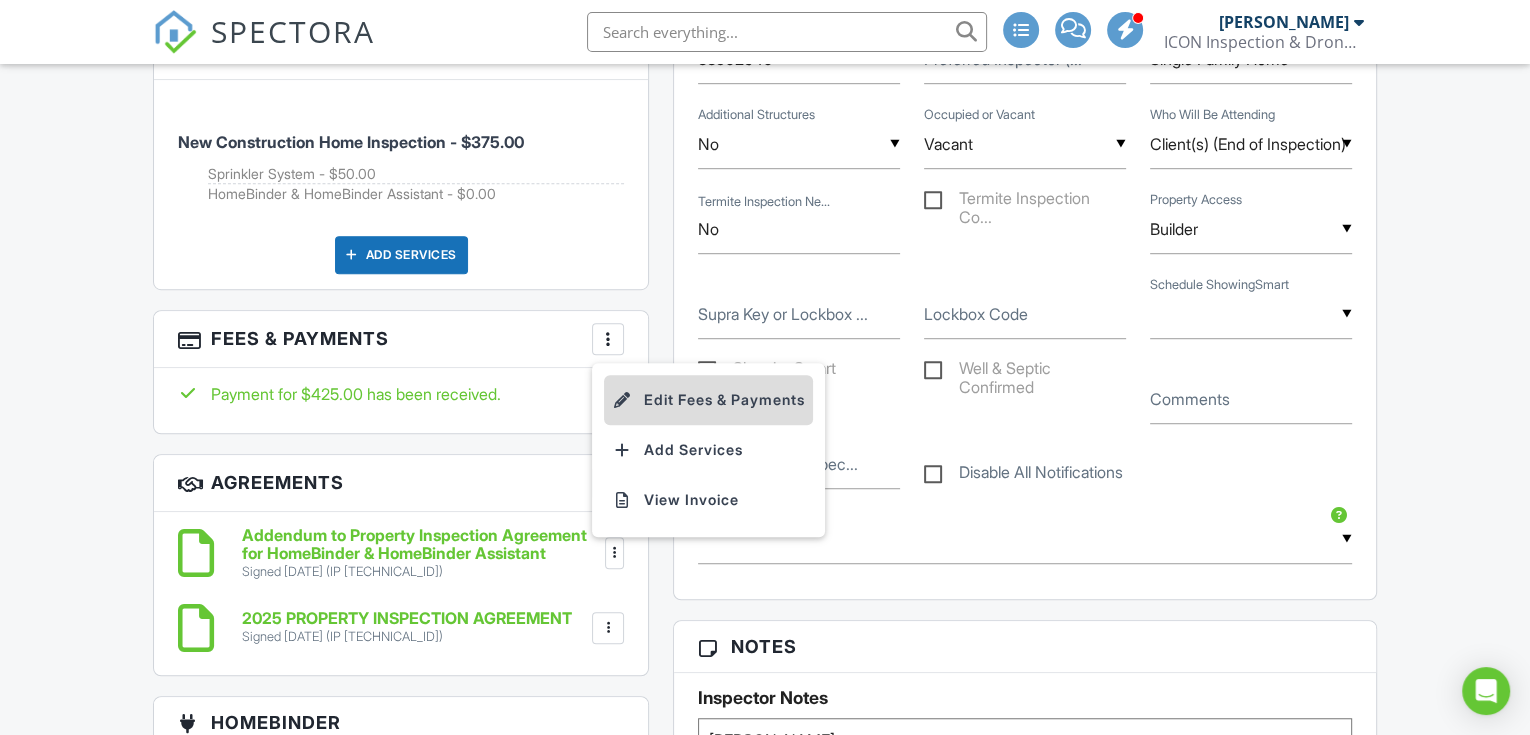 click on "Edit Fees & Payments" at bounding box center [708, 400] 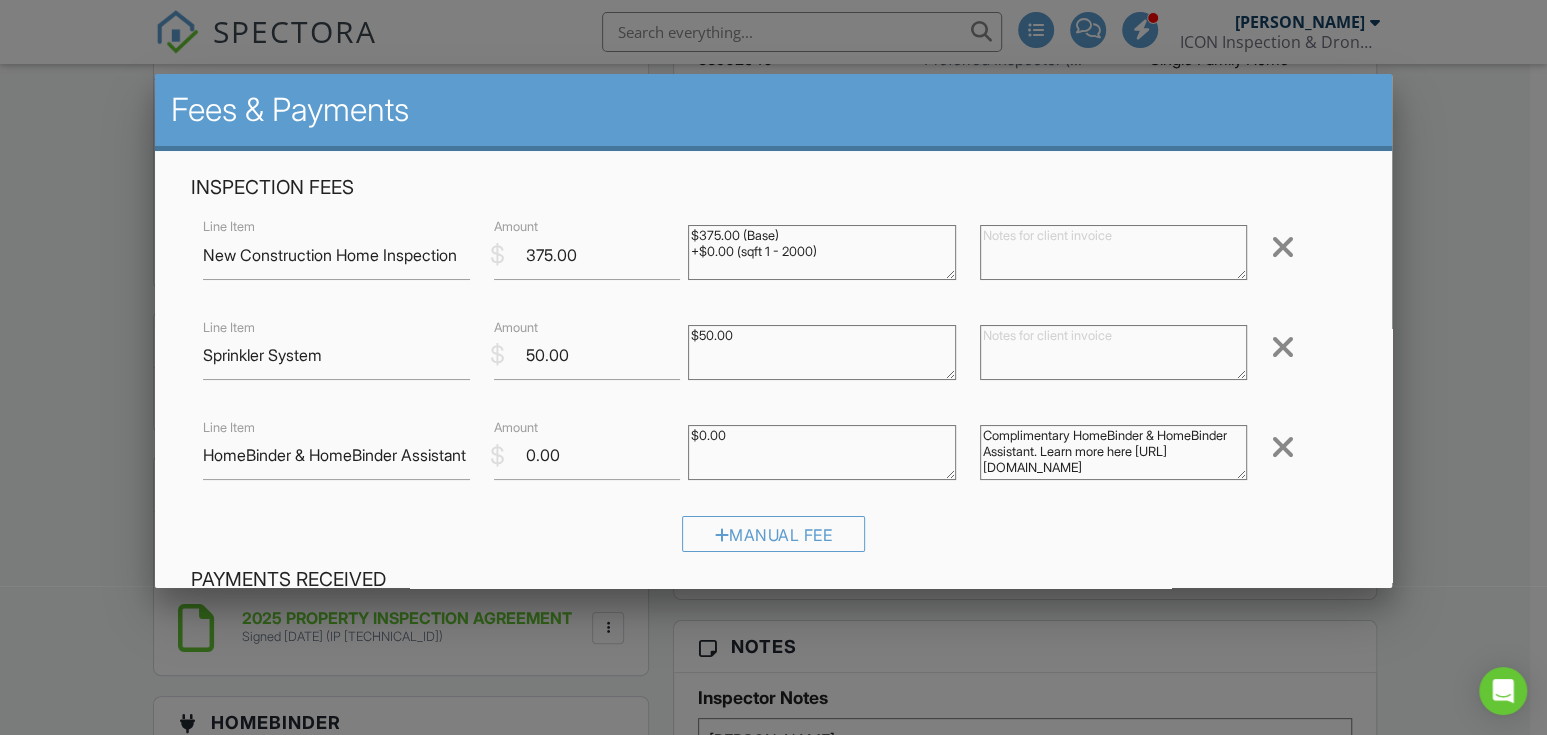 click at bounding box center [773, 359] 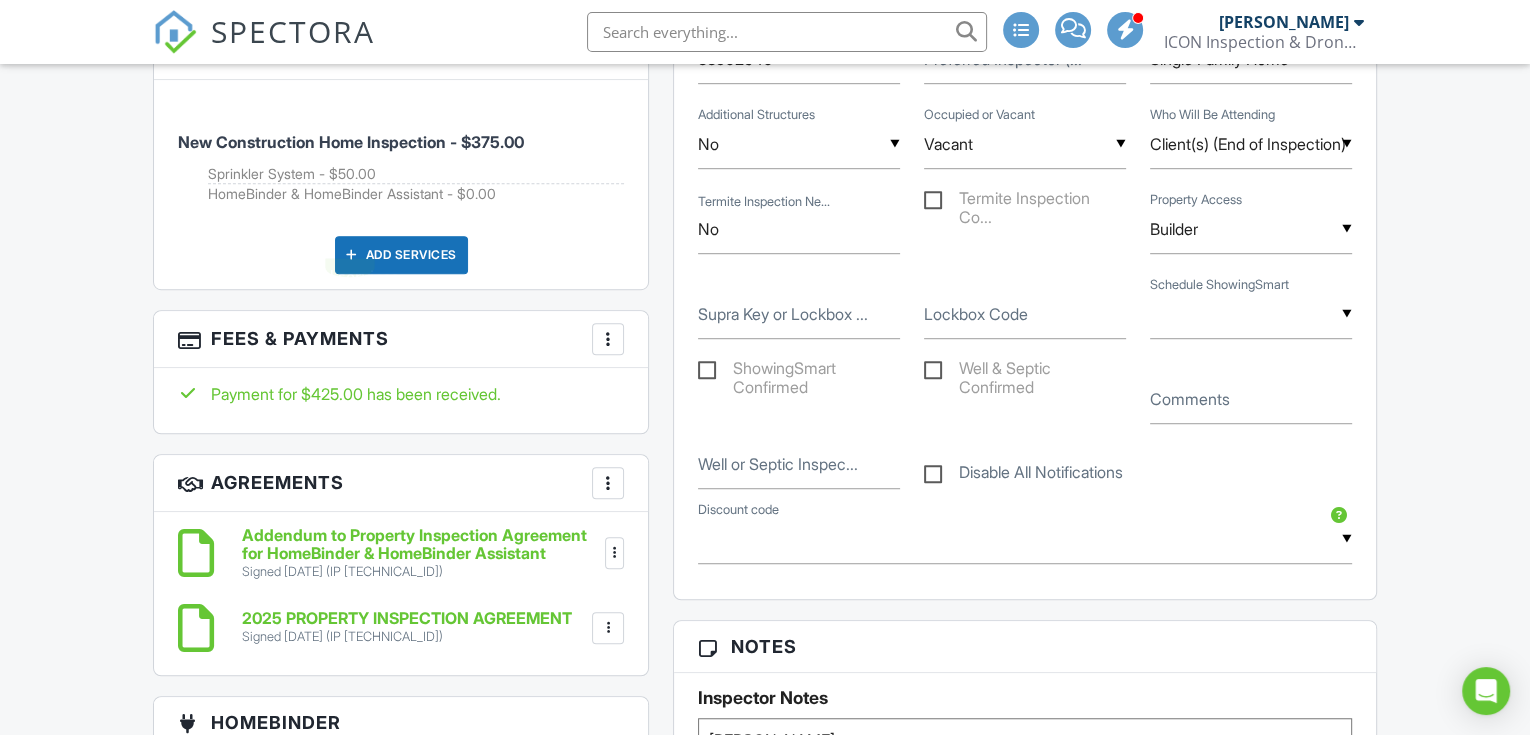 click at bounding box center [352, 255] 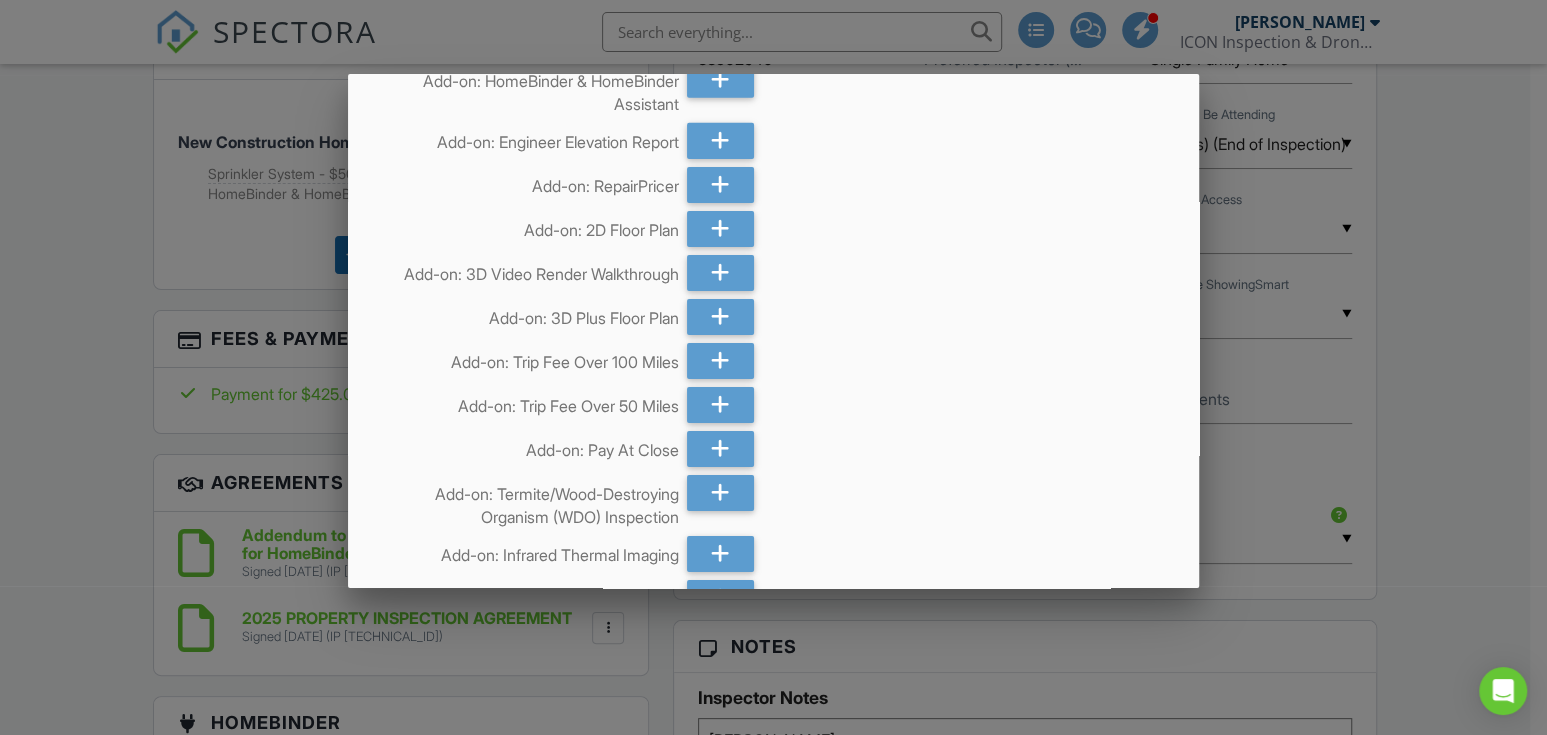scroll, scrollTop: 4740, scrollLeft: 0, axis: vertical 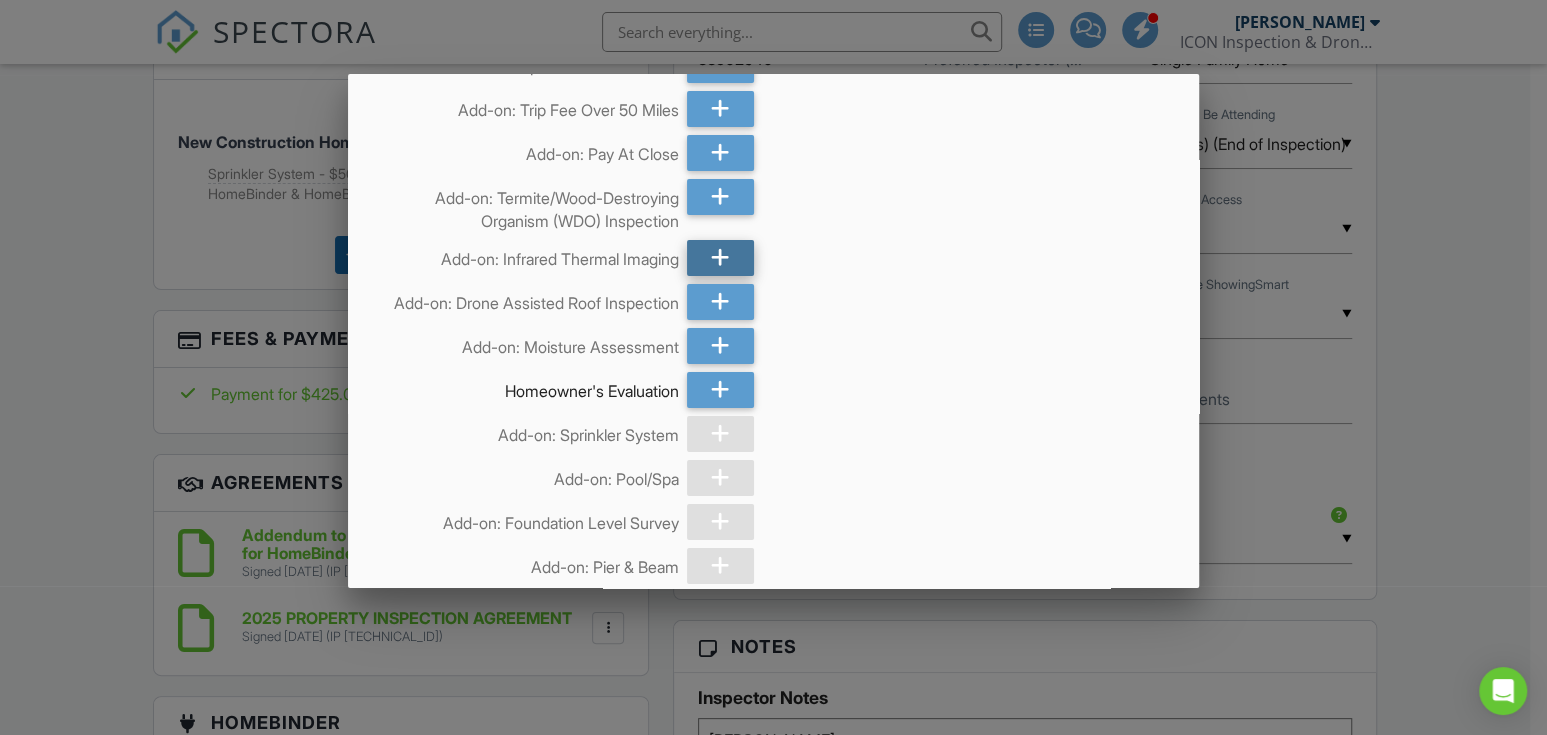click at bounding box center (720, 258) 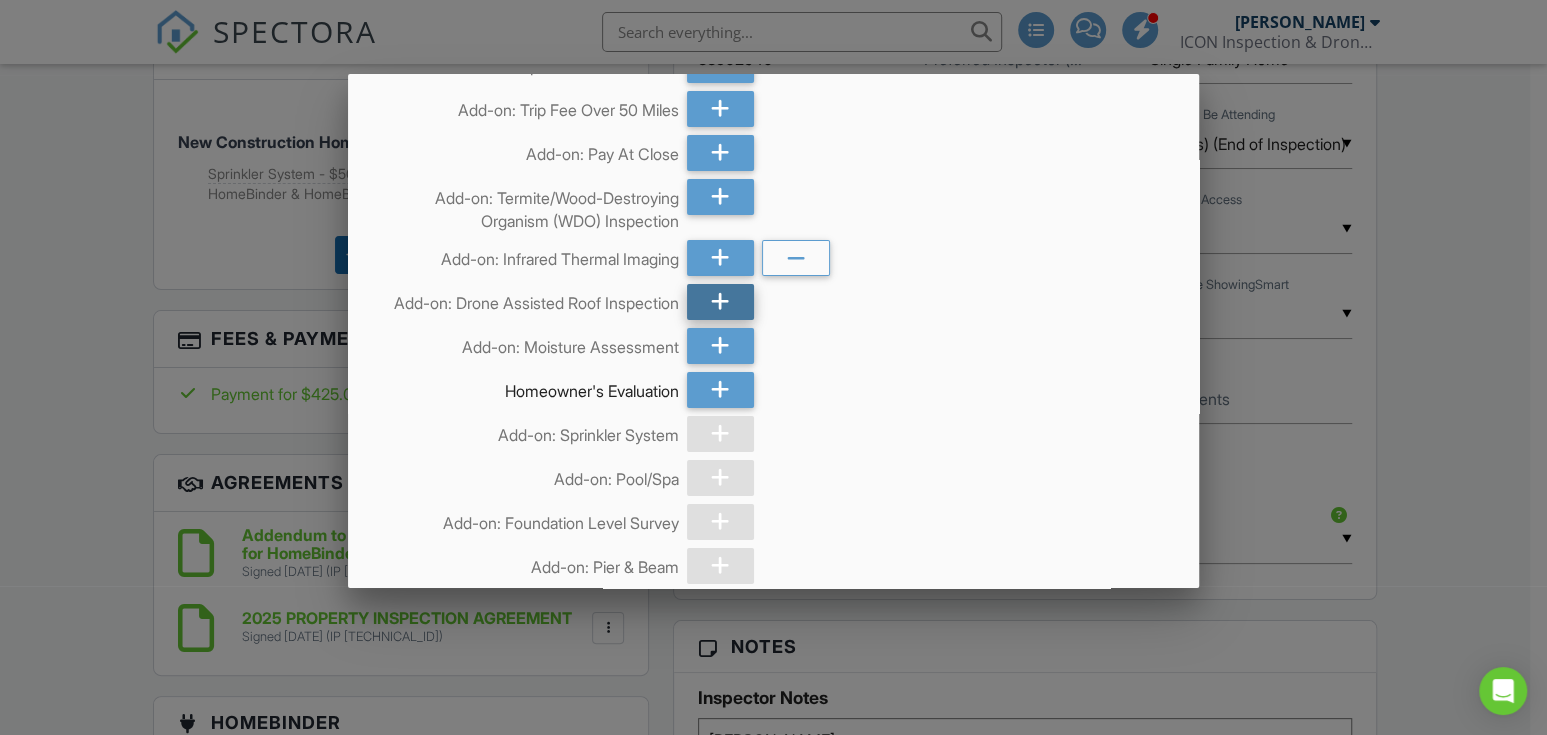 click at bounding box center (720, 302) 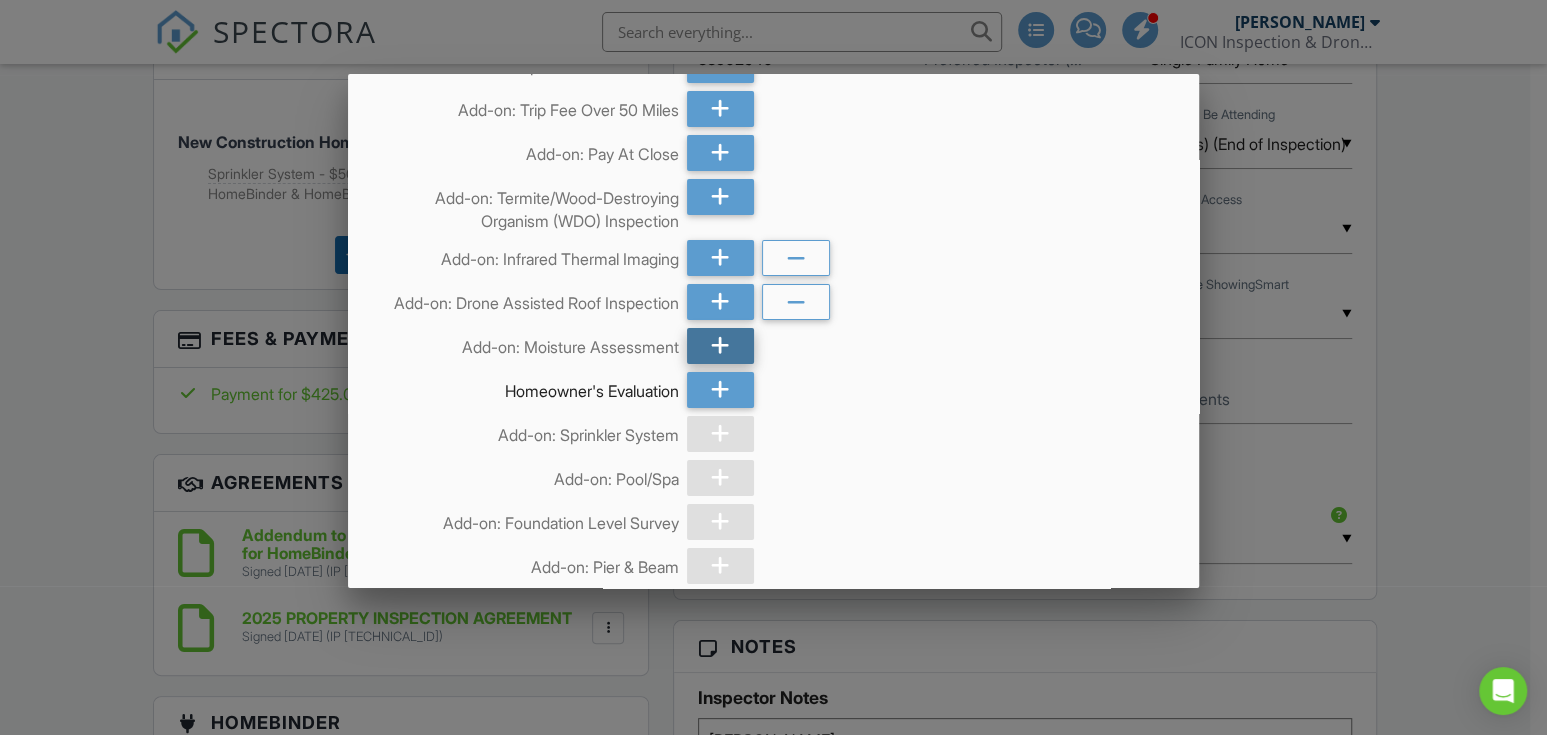 click at bounding box center (720, 346) 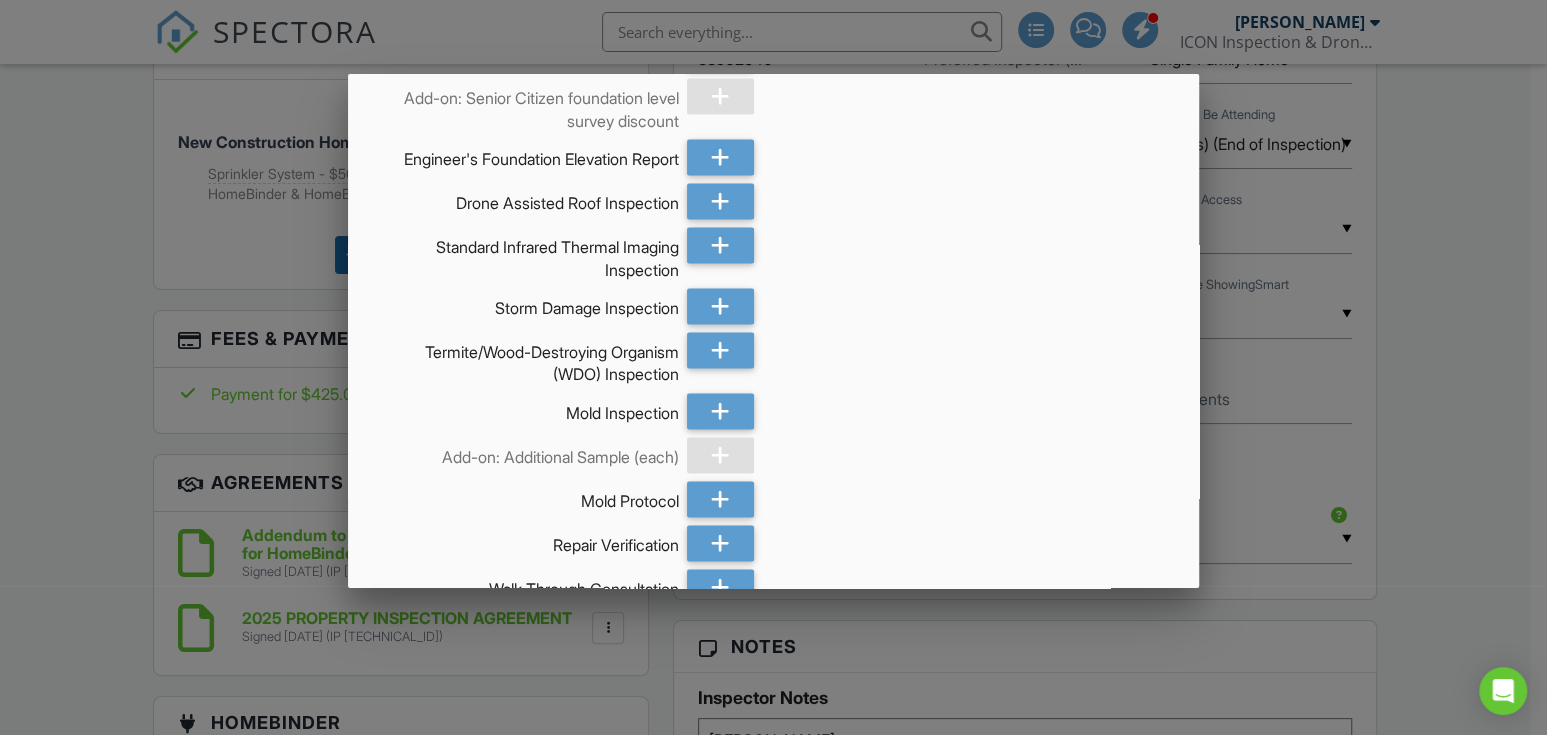 scroll, scrollTop: 8305, scrollLeft: 0, axis: vertical 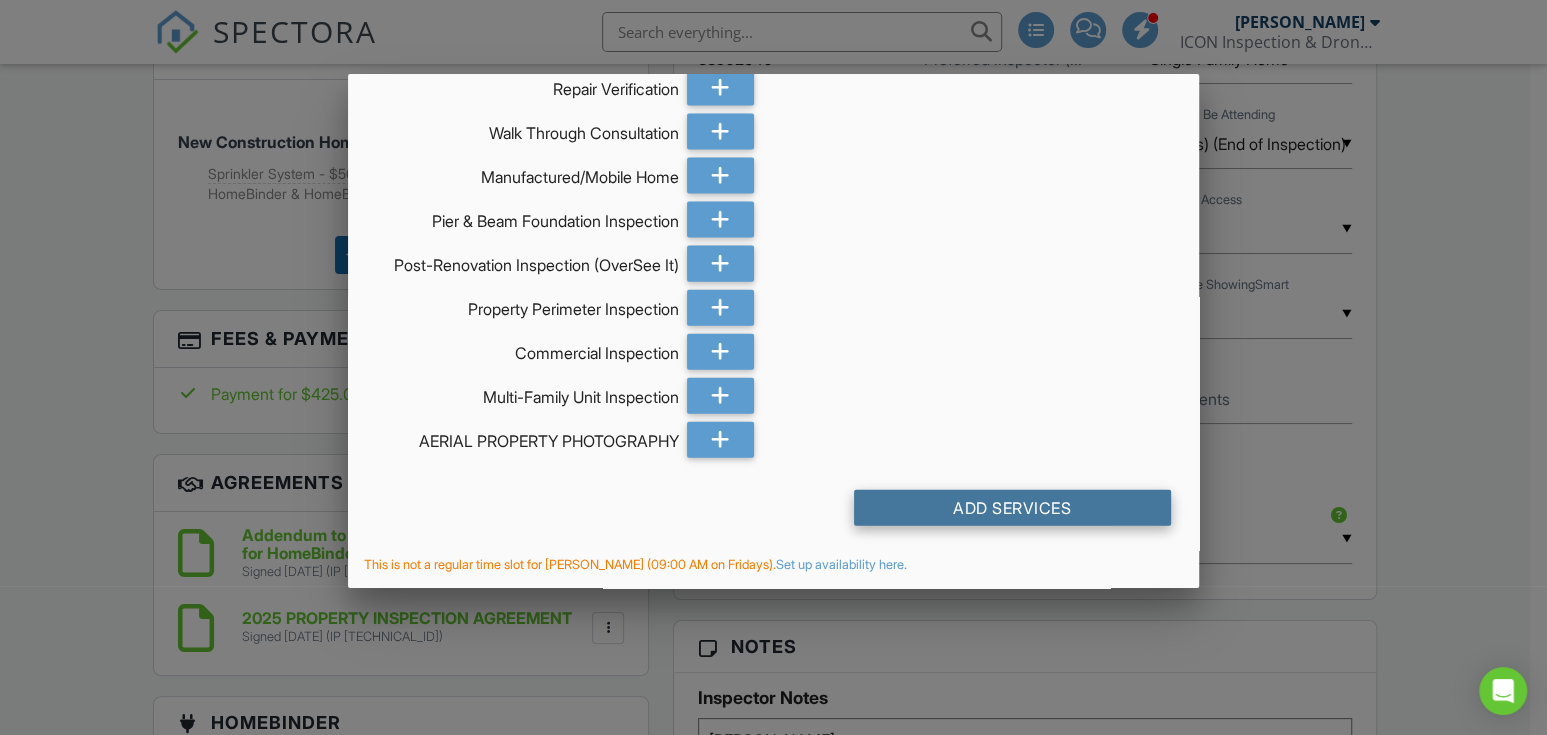 click on "Add Services" at bounding box center [1012, 508] 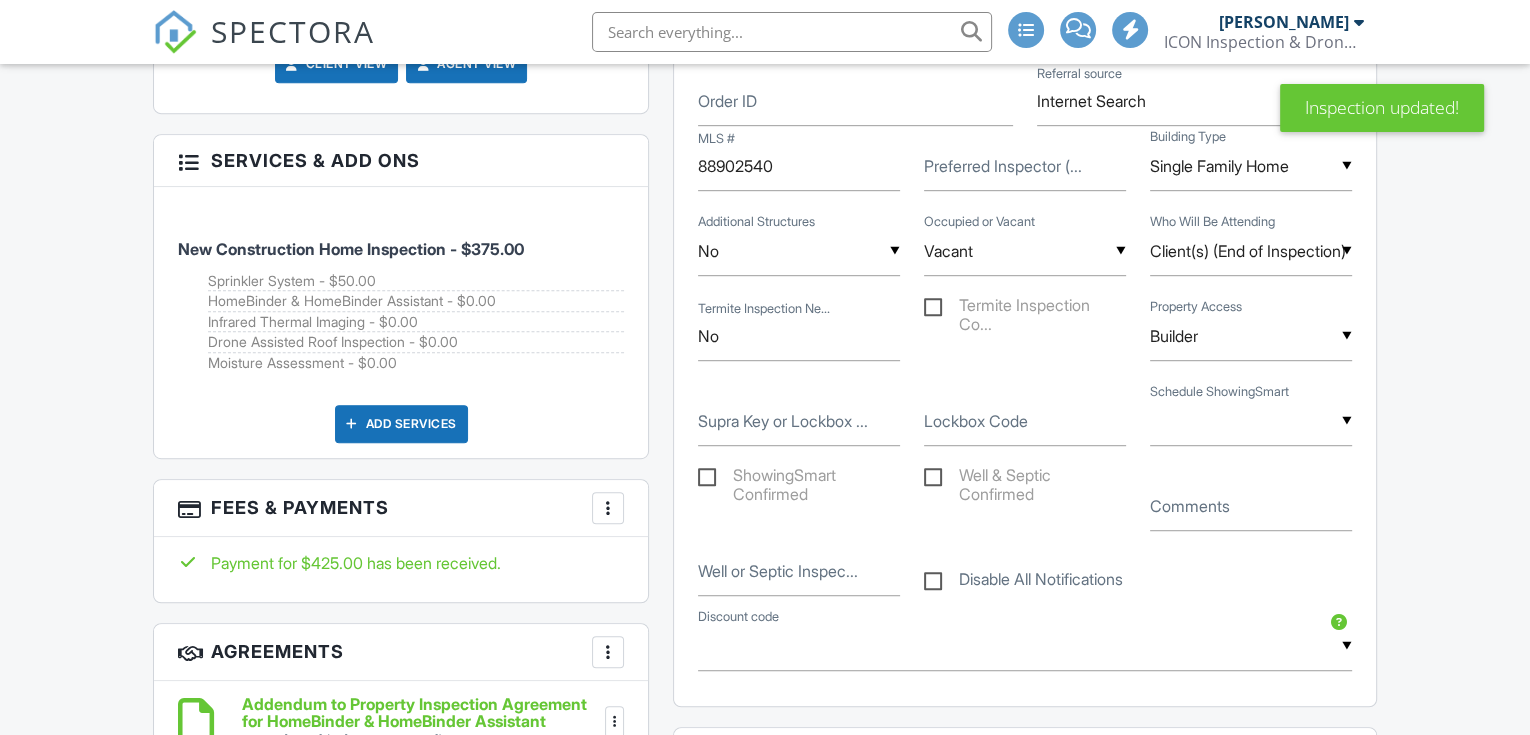 scroll, scrollTop: 1185, scrollLeft: 0, axis: vertical 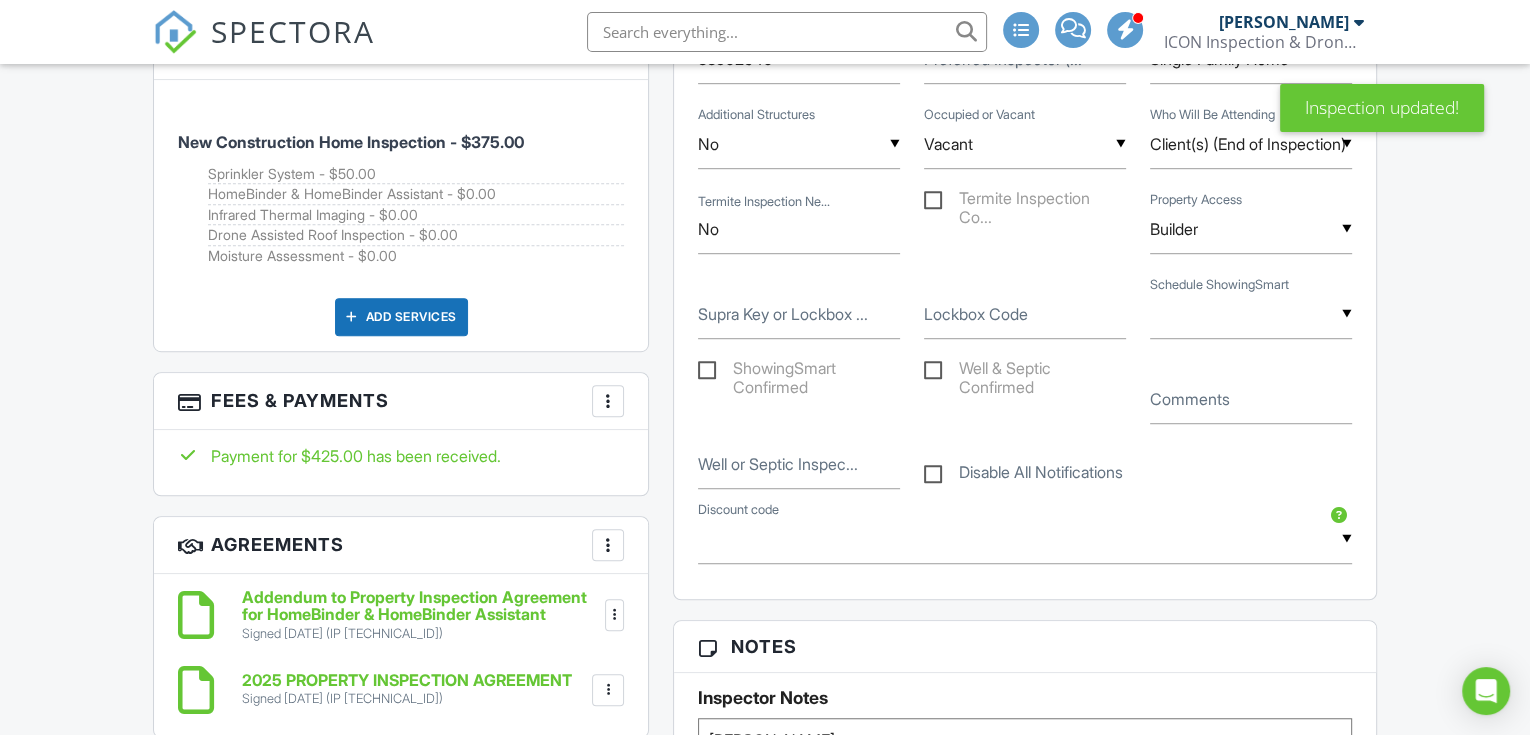 click at bounding box center [608, 401] 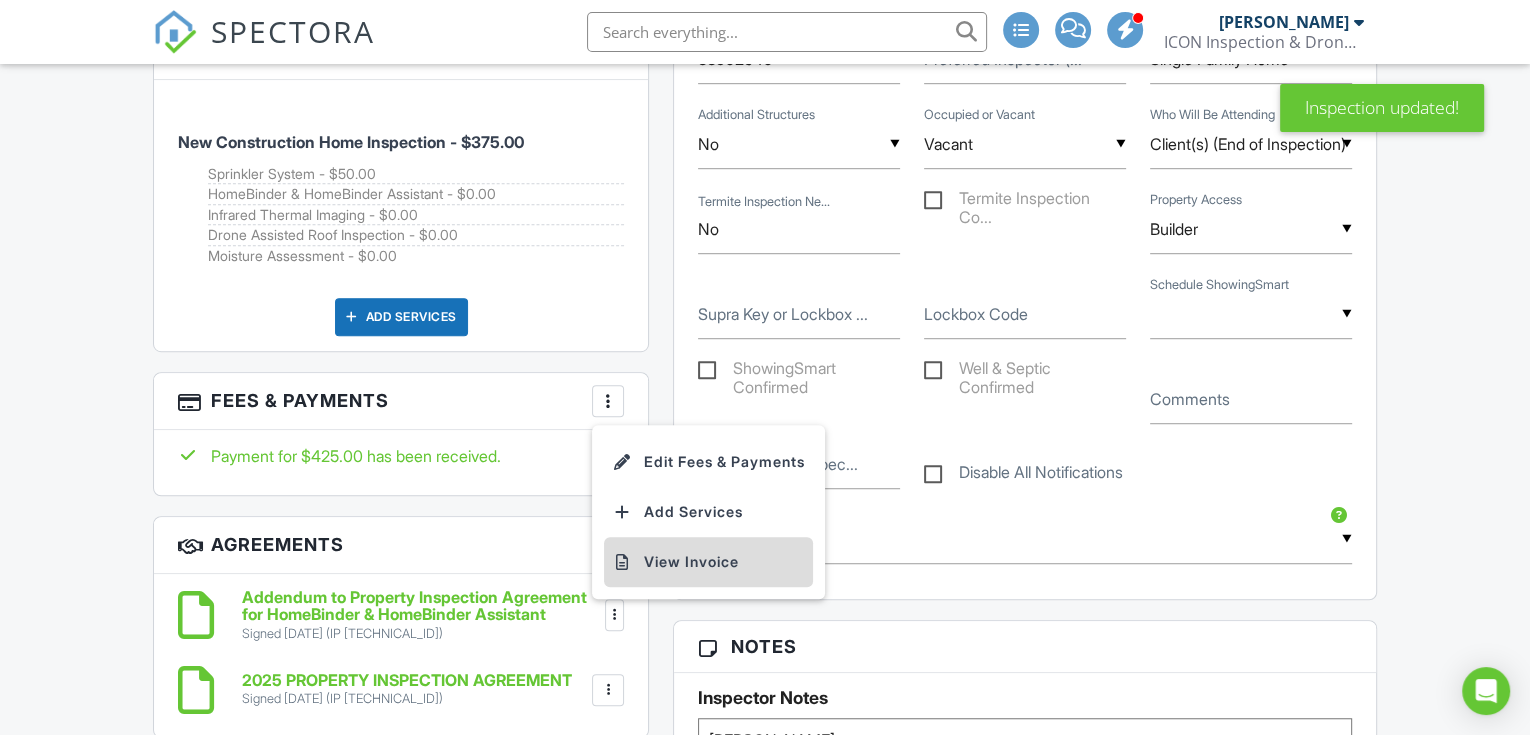 click on "View Invoice" at bounding box center [708, 562] 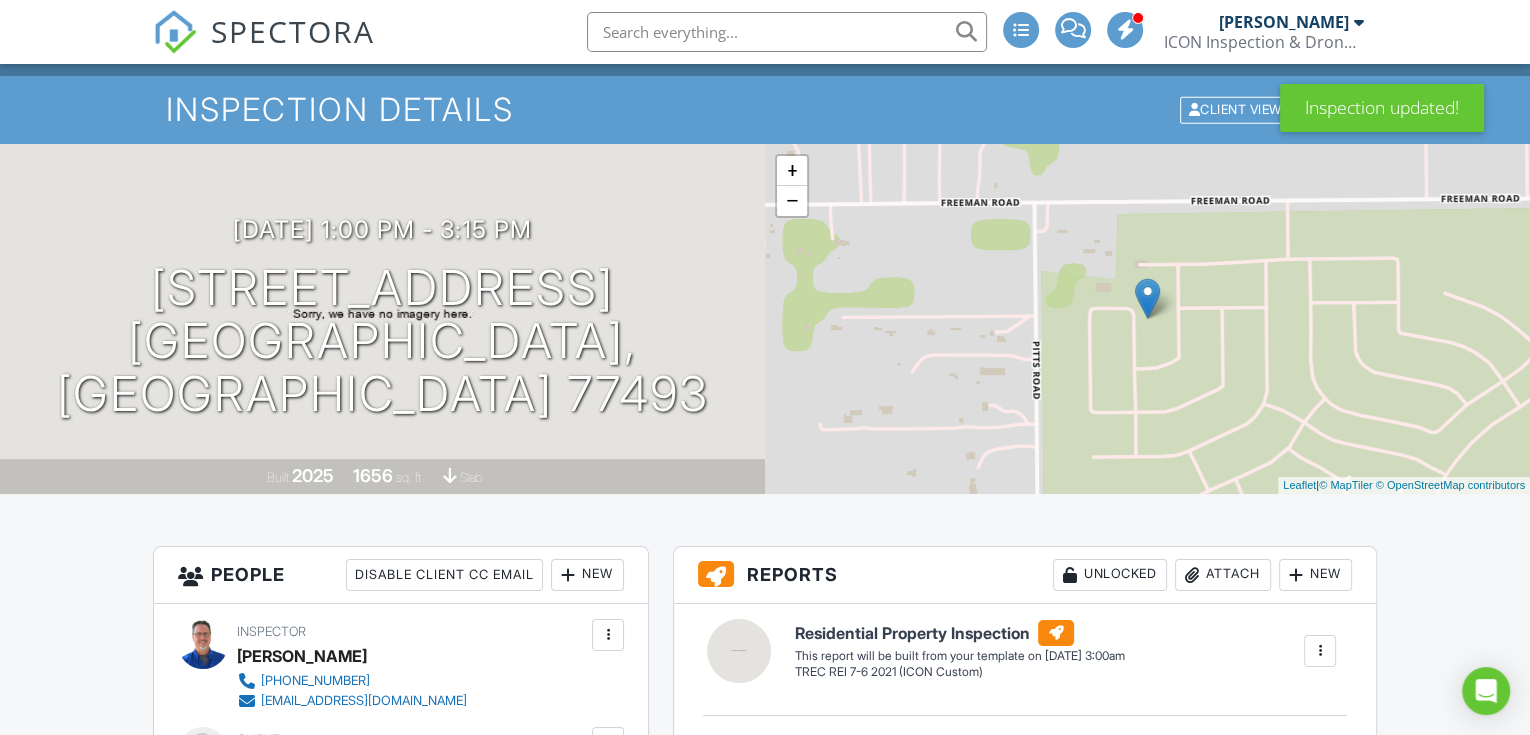 scroll, scrollTop: 0, scrollLeft: 0, axis: both 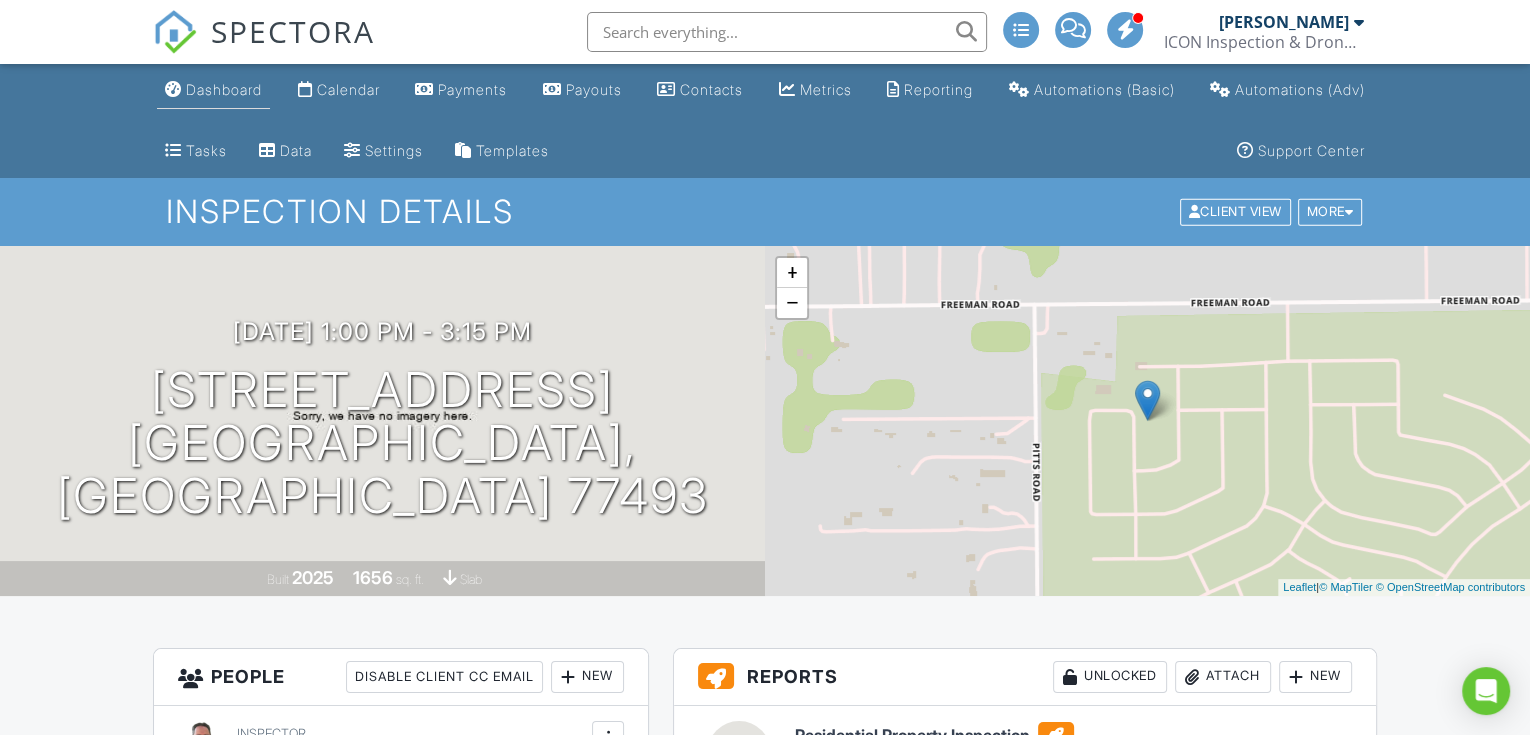 click on "Dashboard" at bounding box center (224, 89) 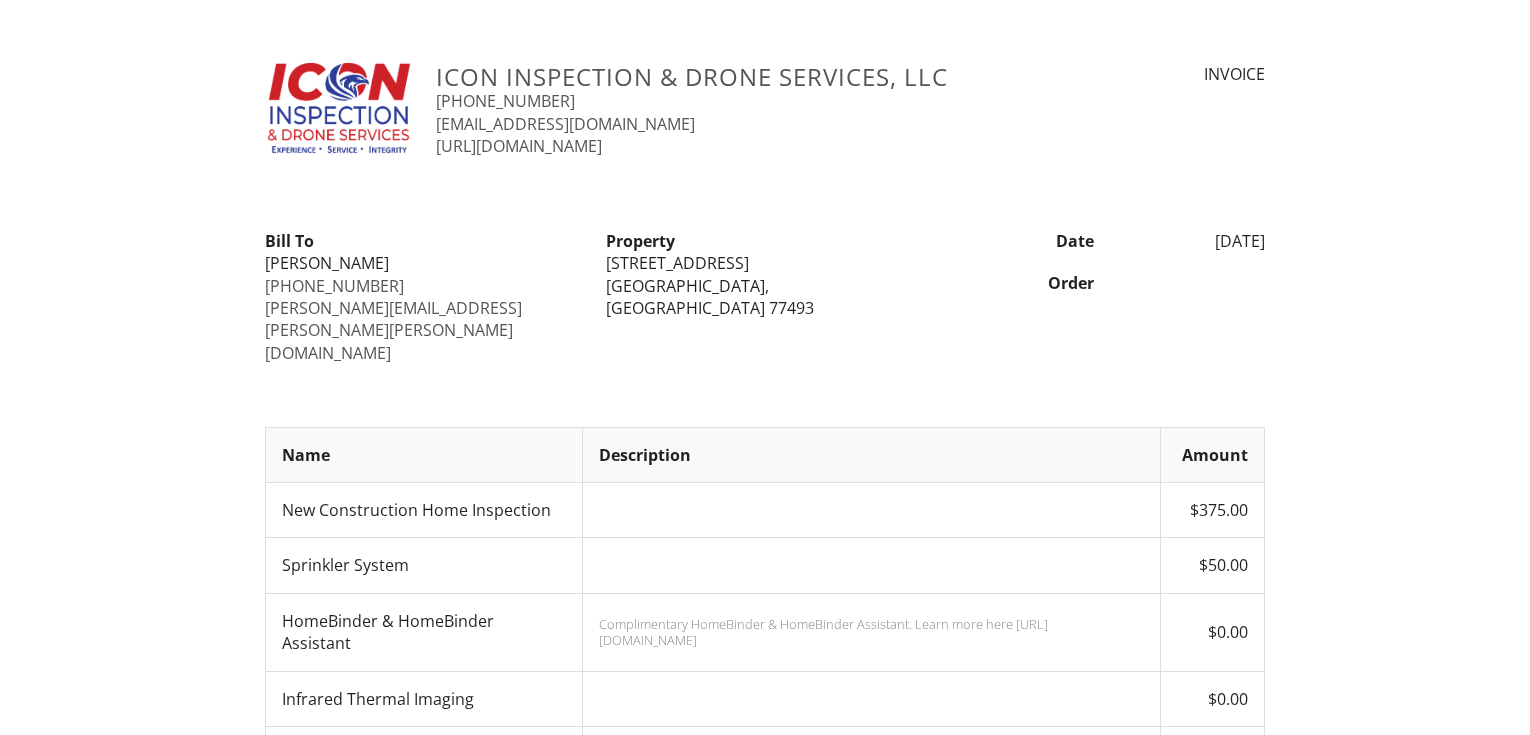 scroll, scrollTop: 0, scrollLeft: 0, axis: both 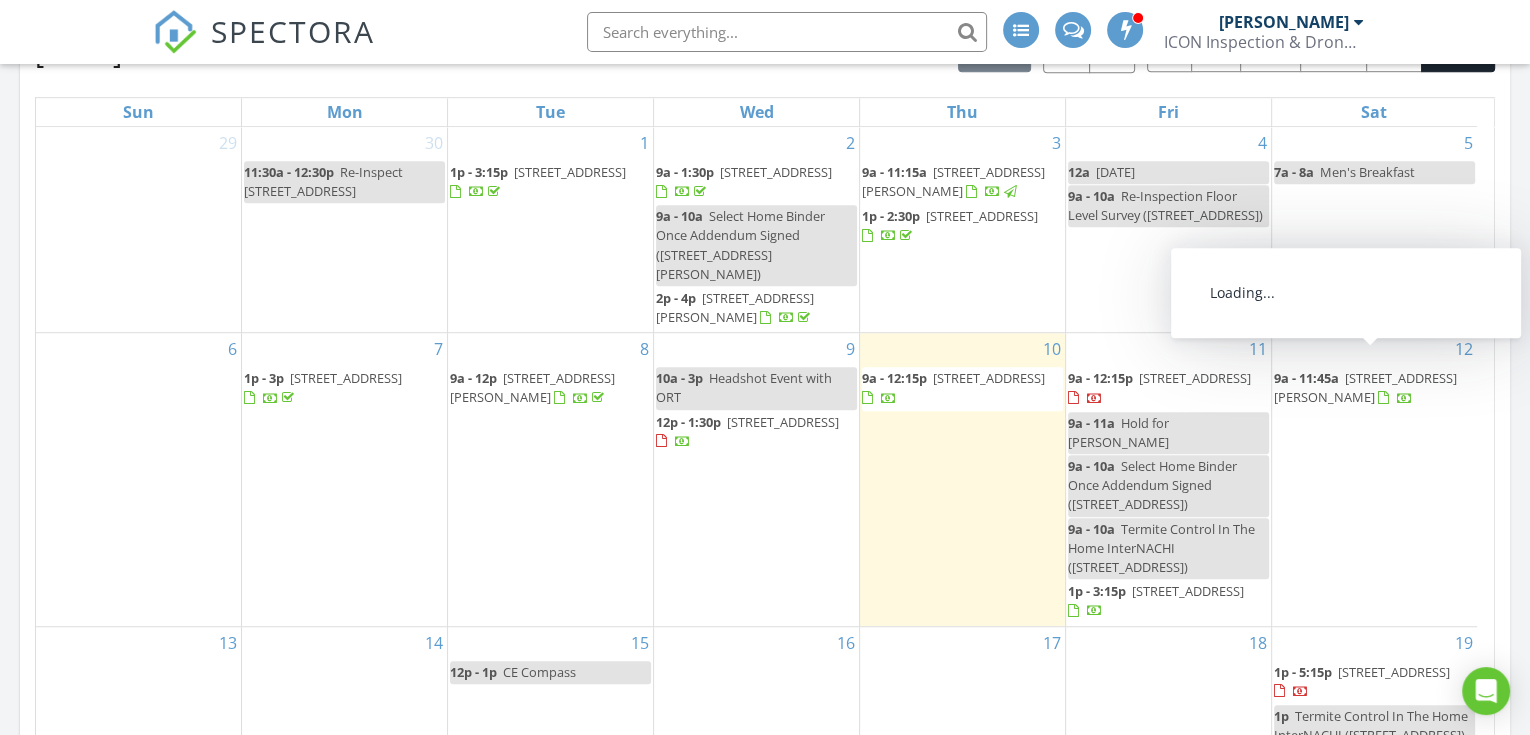 click on "20007 Sedona Park Dr , hockley 77447" at bounding box center (1365, 387) 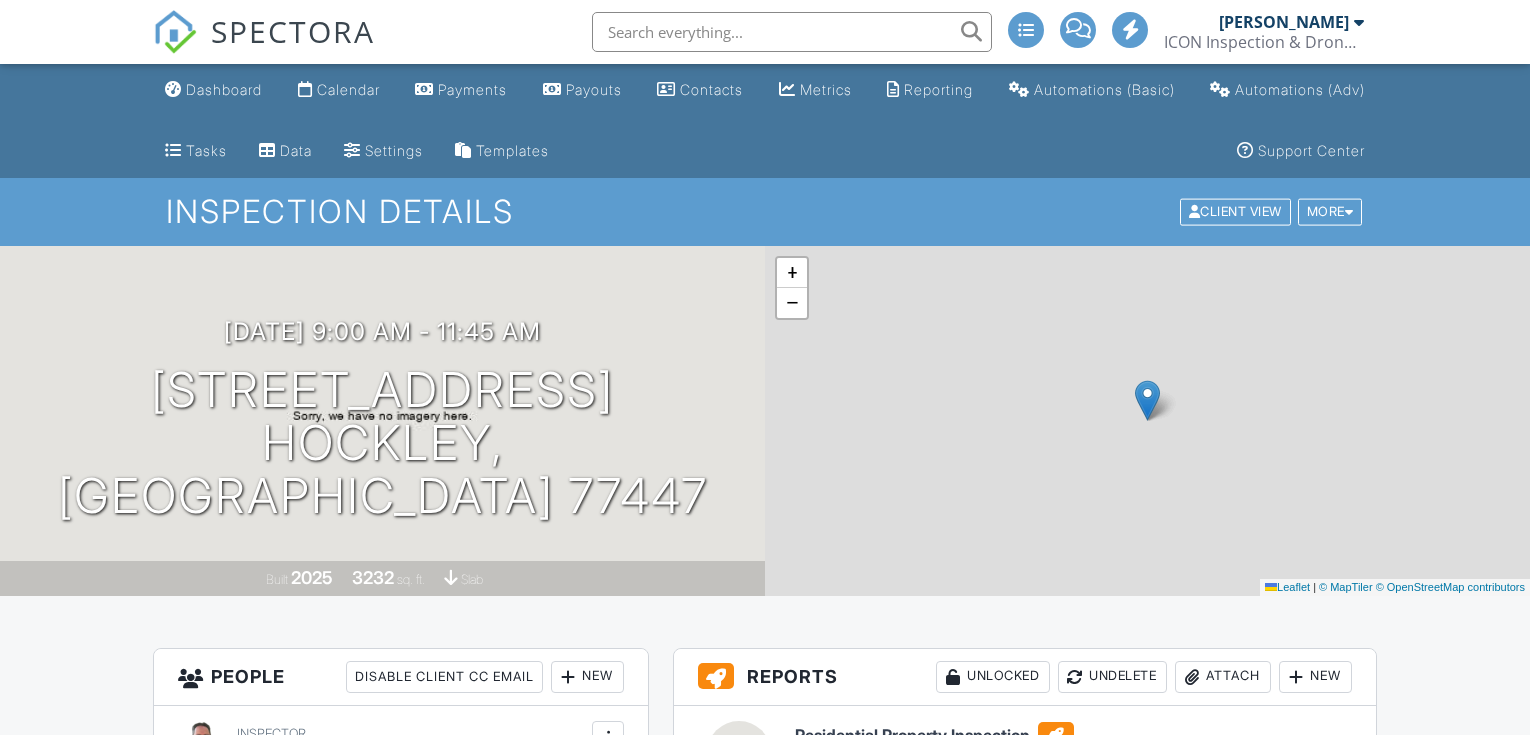 scroll, scrollTop: 0, scrollLeft: 0, axis: both 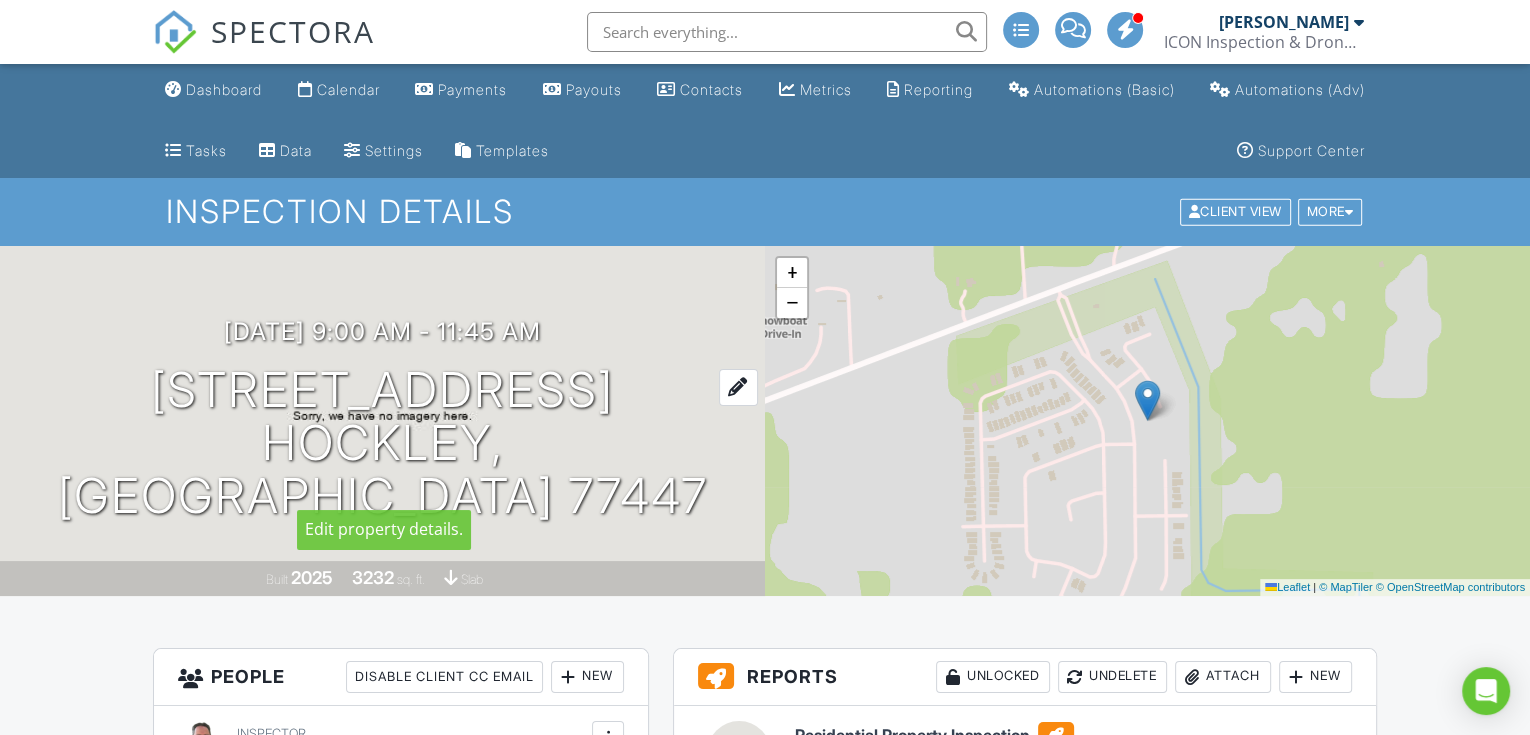 click at bounding box center (738, 387) 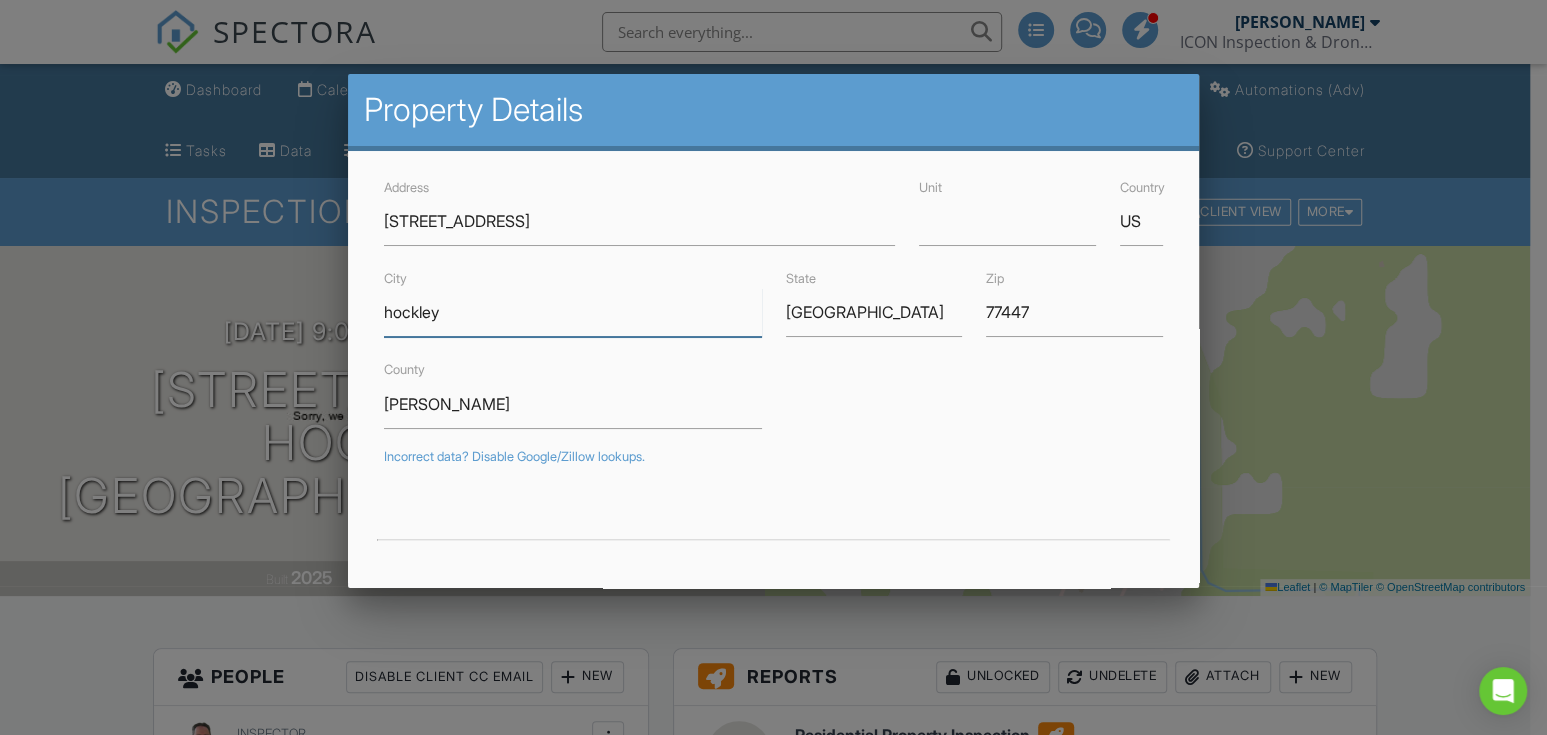 click on "hockley" at bounding box center (572, 312) 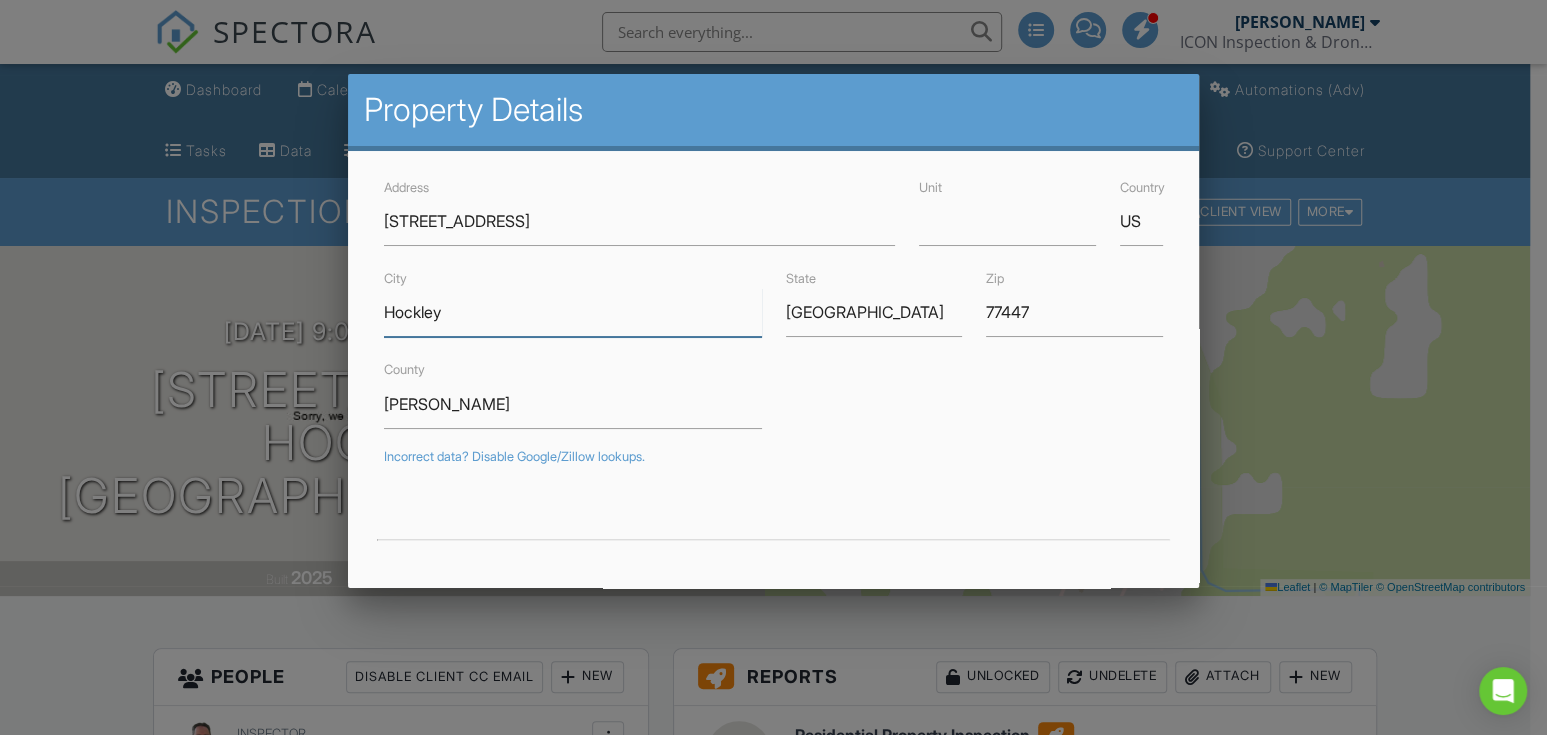 scroll, scrollTop: 483, scrollLeft: 0, axis: vertical 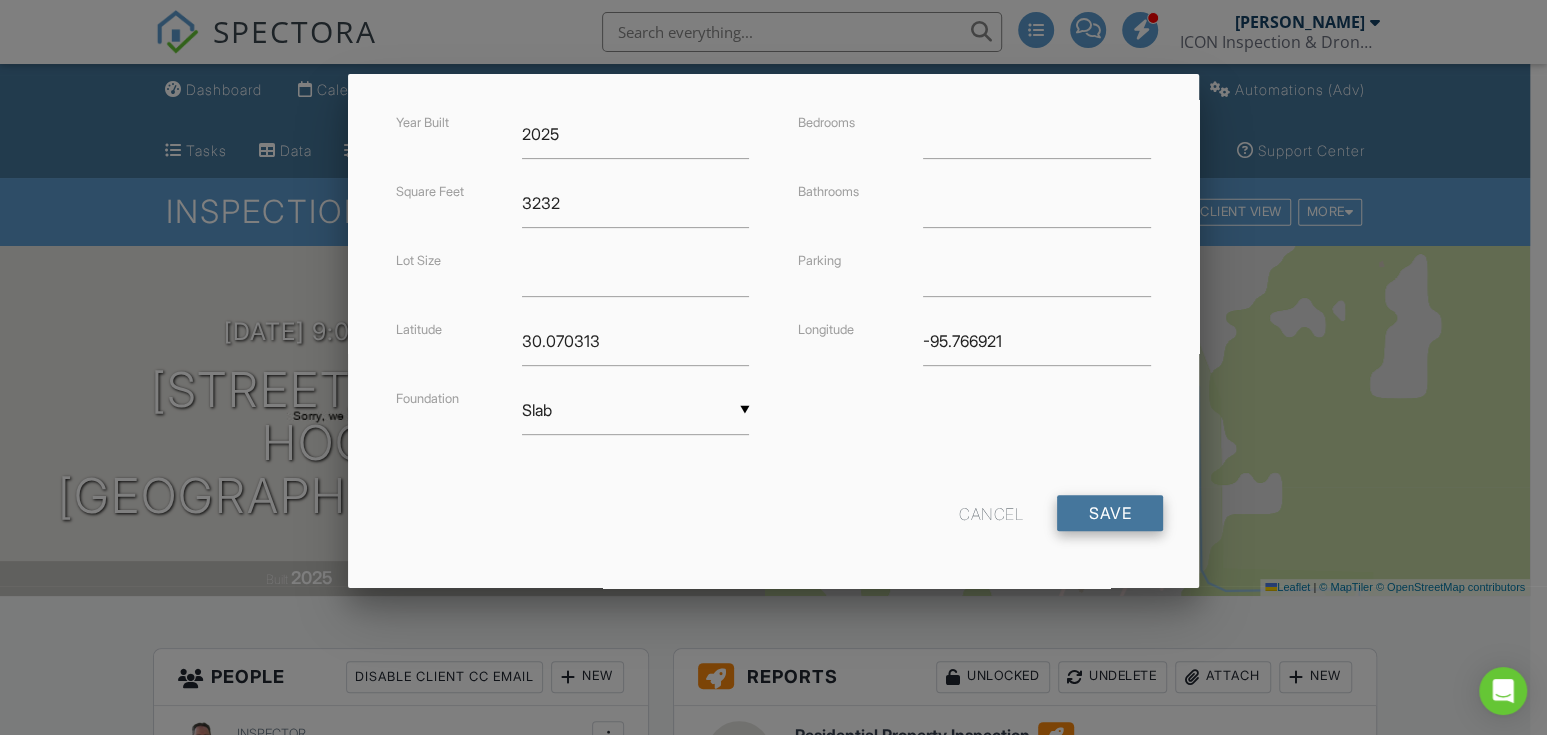 type on "Hockley" 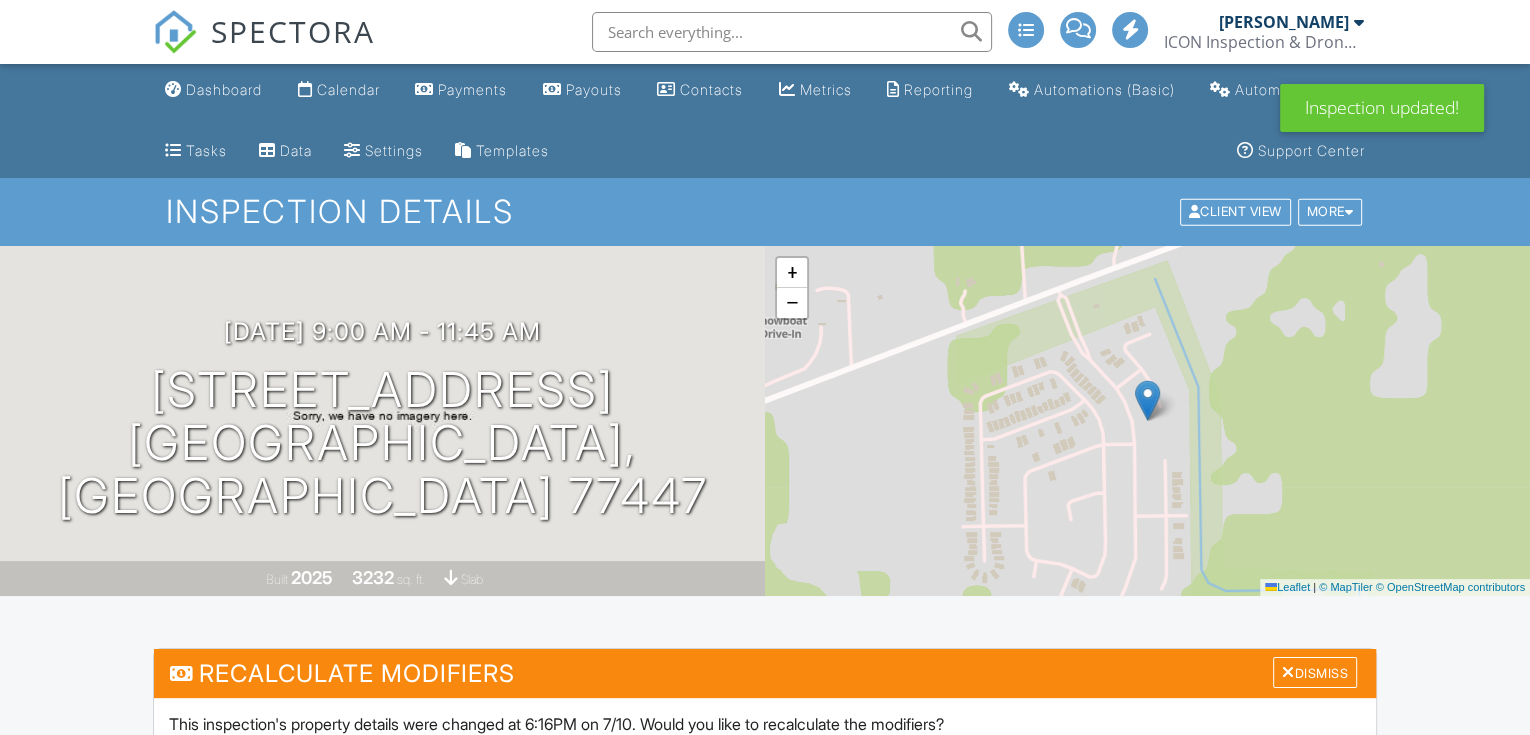 scroll, scrollTop: 296, scrollLeft: 0, axis: vertical 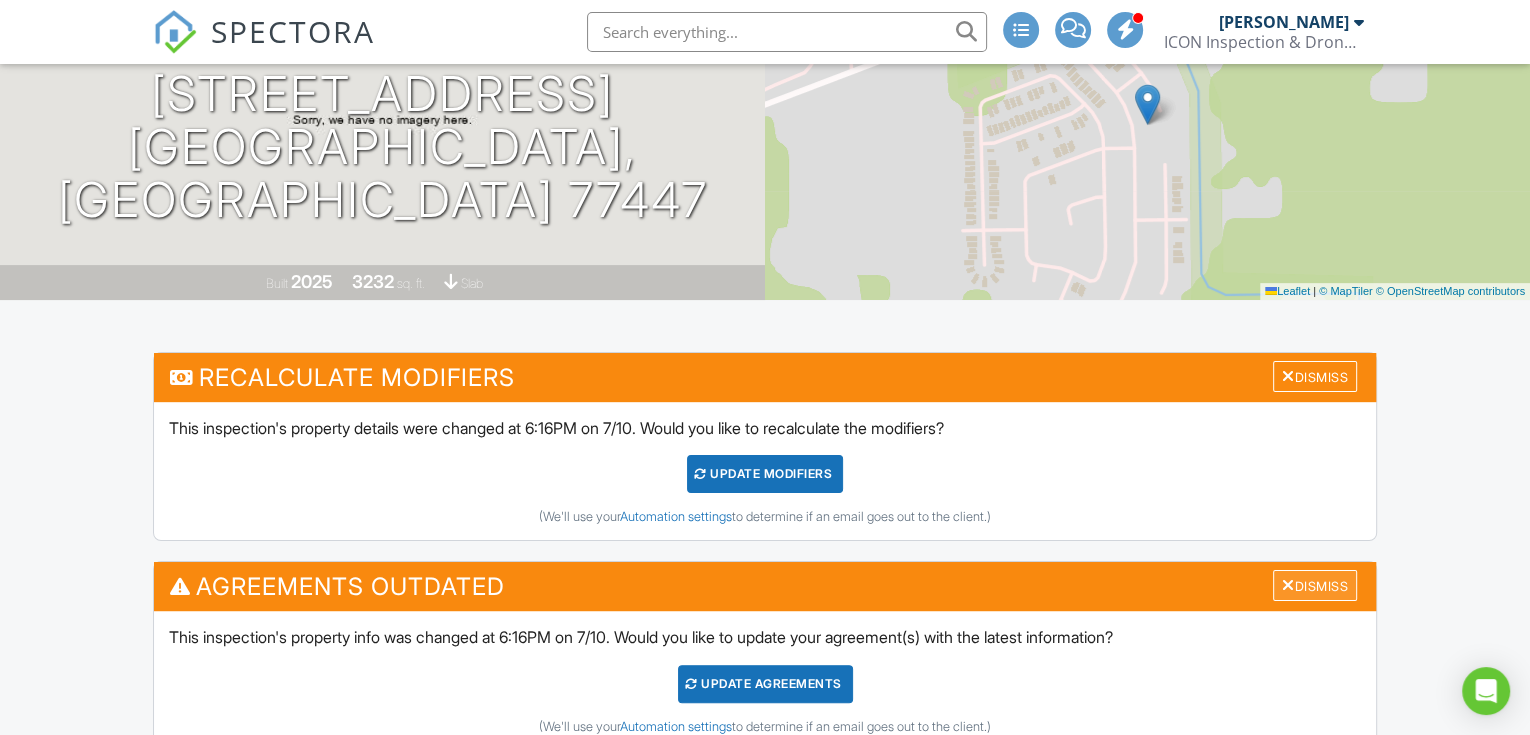 click on "Dismiss" at bounding box center (1315, 585) 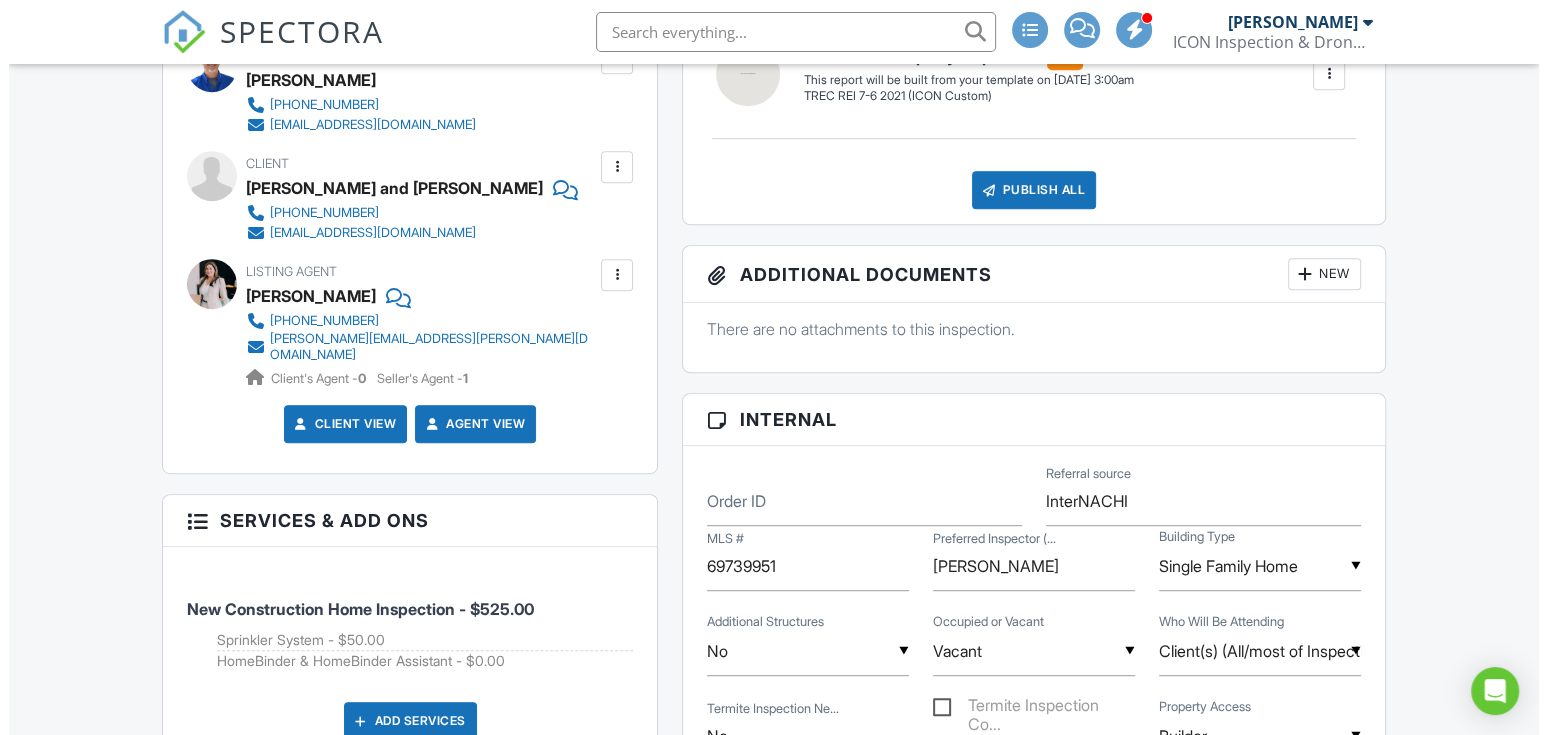 scroll, scrollTop: 592, scrollLeft: 0, axis: vertical 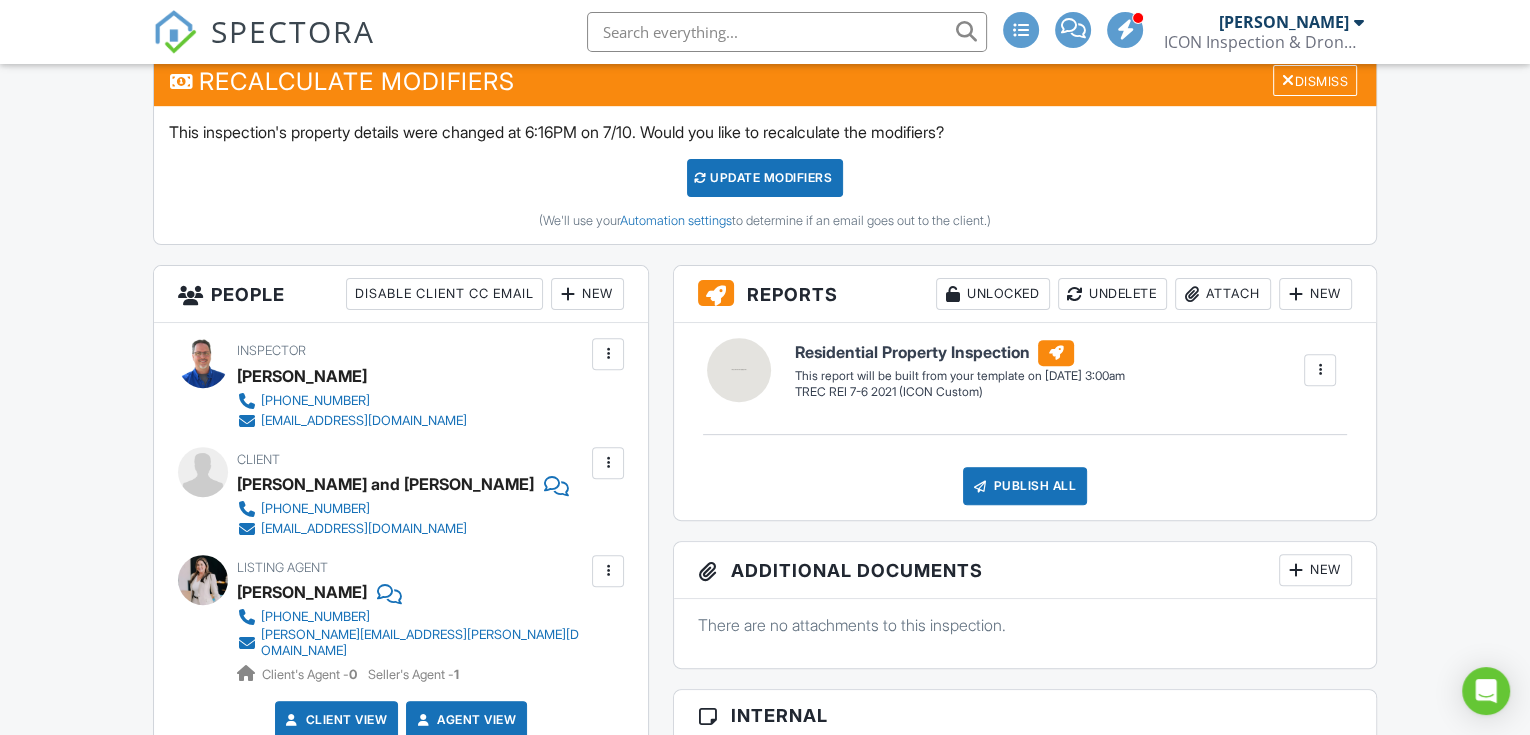 click at bounding box center [608, 463] 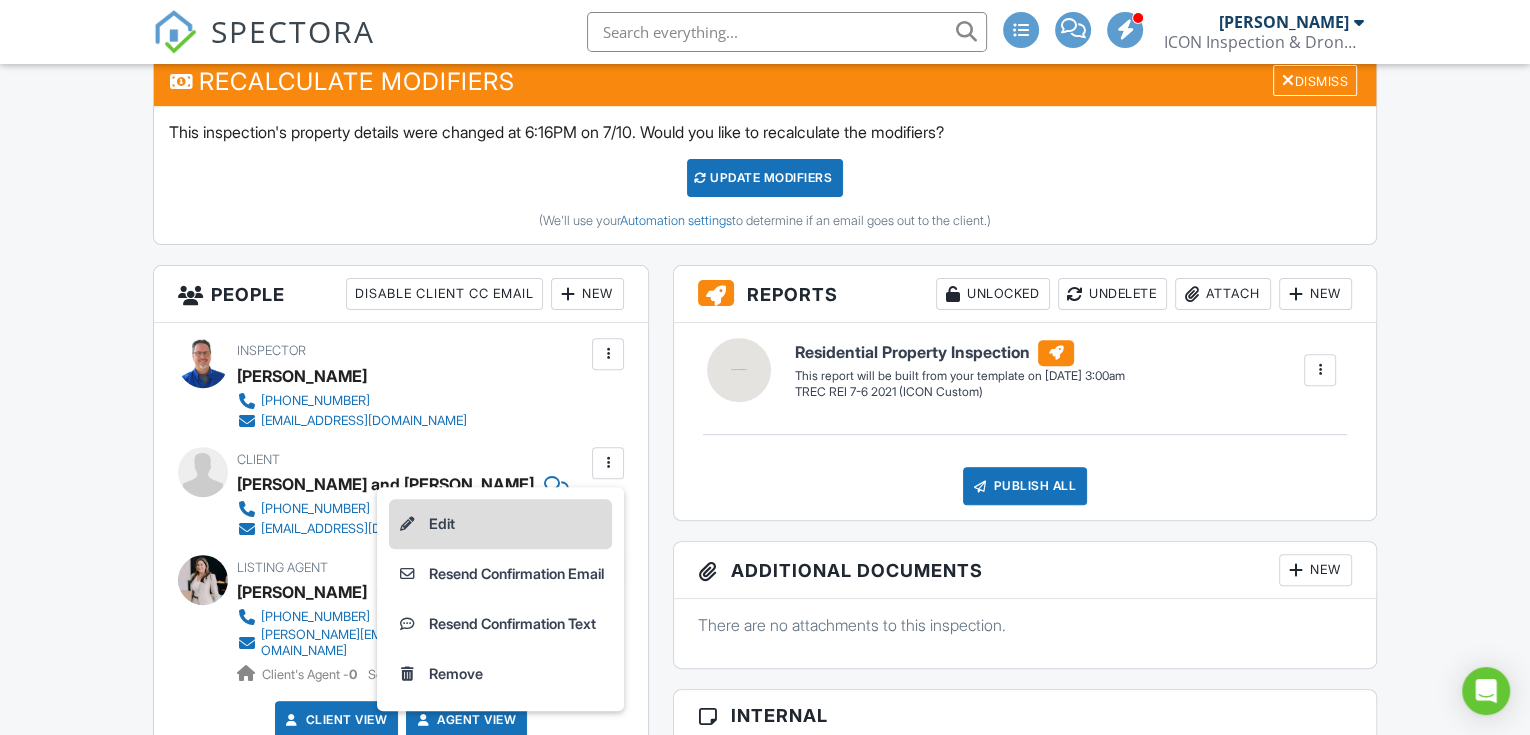click on "Edit" at bounding box center [500, 524] 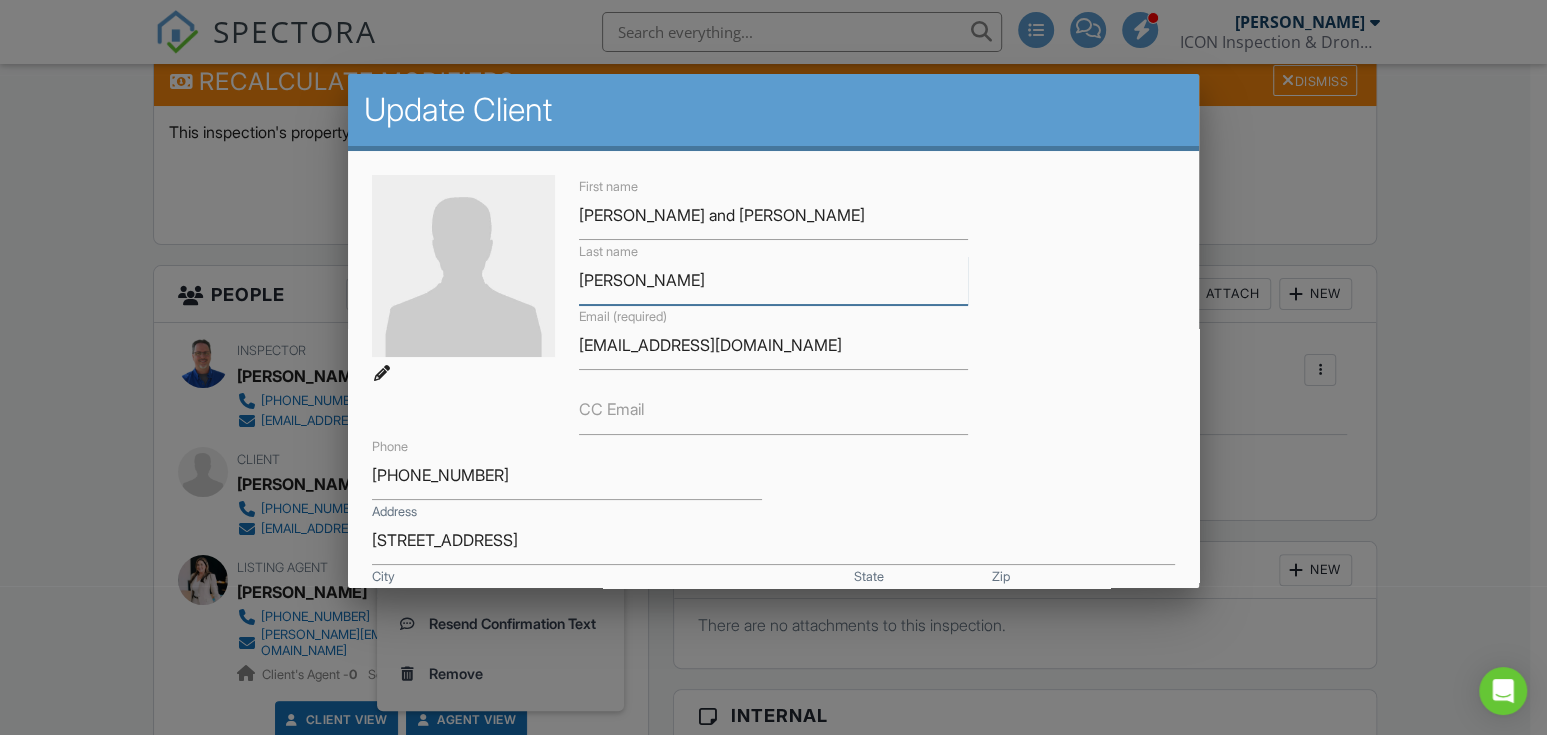 click on "flores" at bounding box center (773, 280) 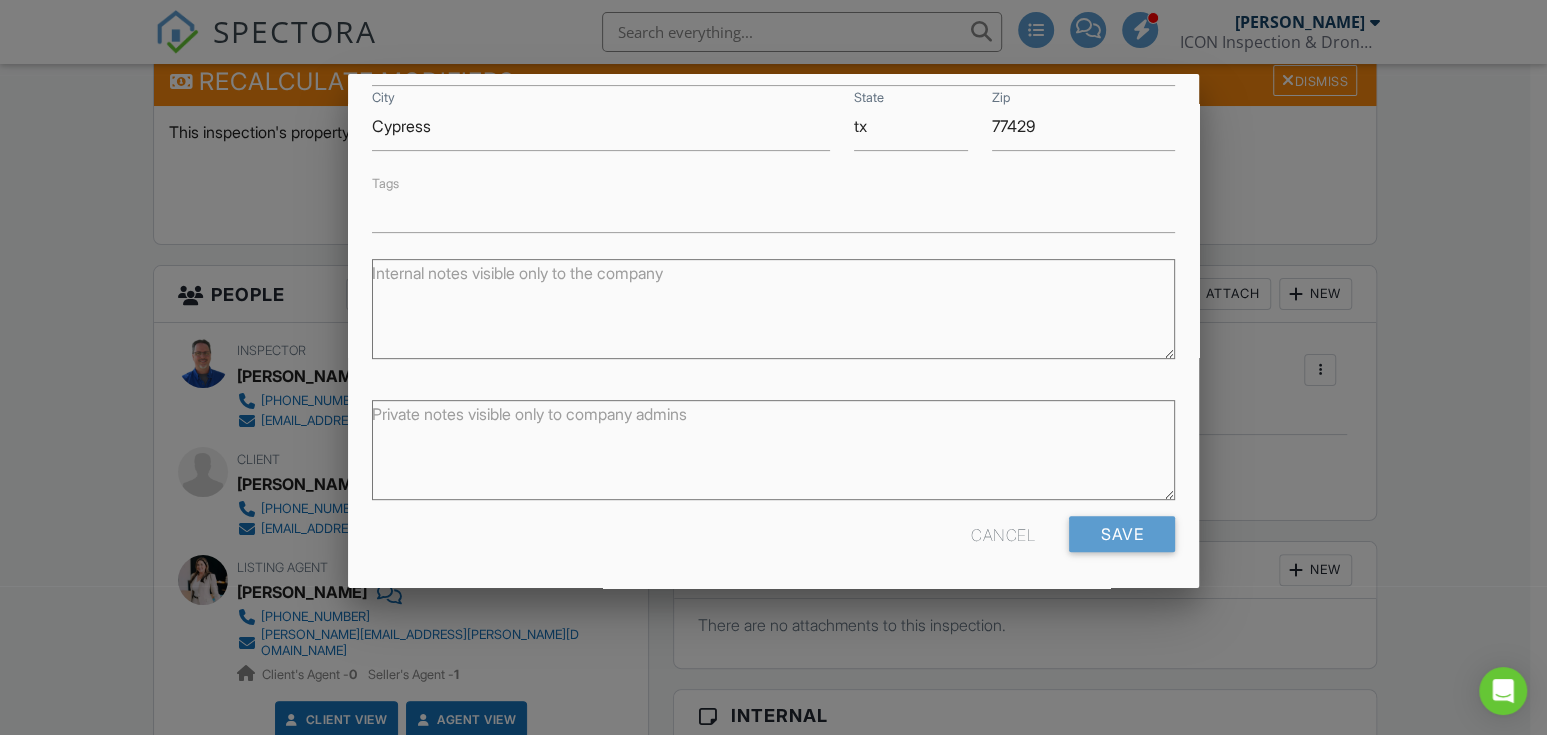 scroll, scrollTop: 481, scrollLeft: 0, axis: vertical 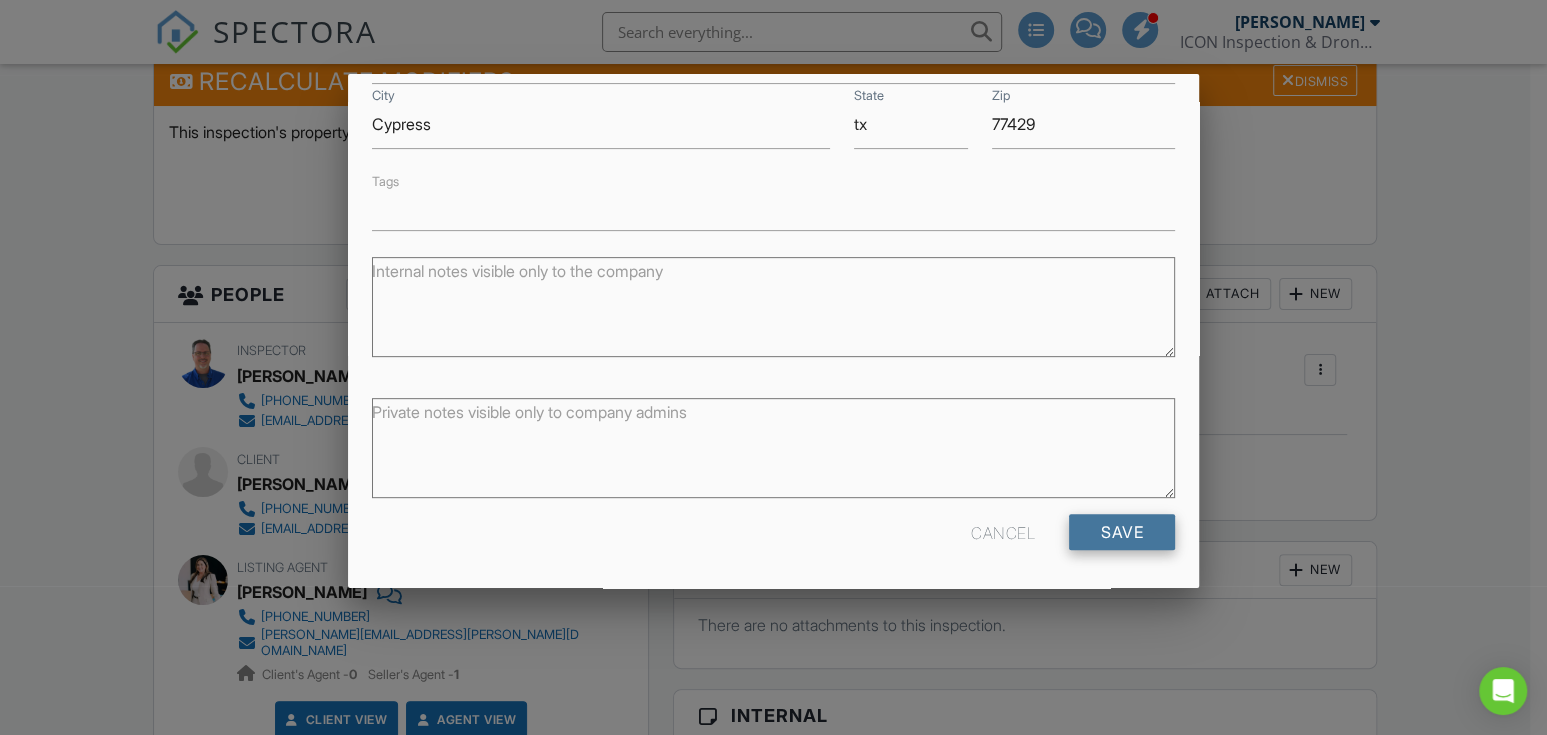type on "[PERSON_NAME]" 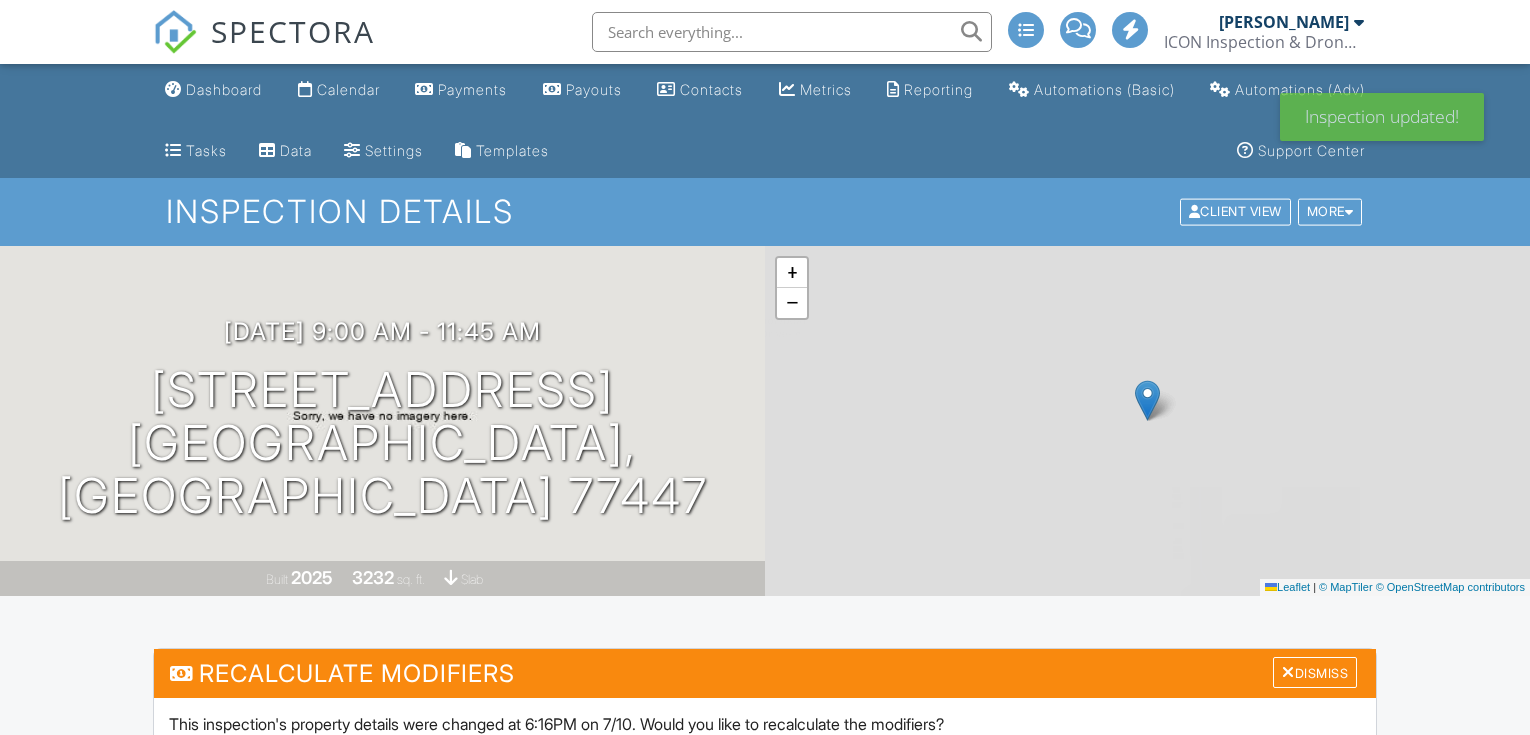 scroll, scrollTop: 0, scrollLeft: 0, axis: both 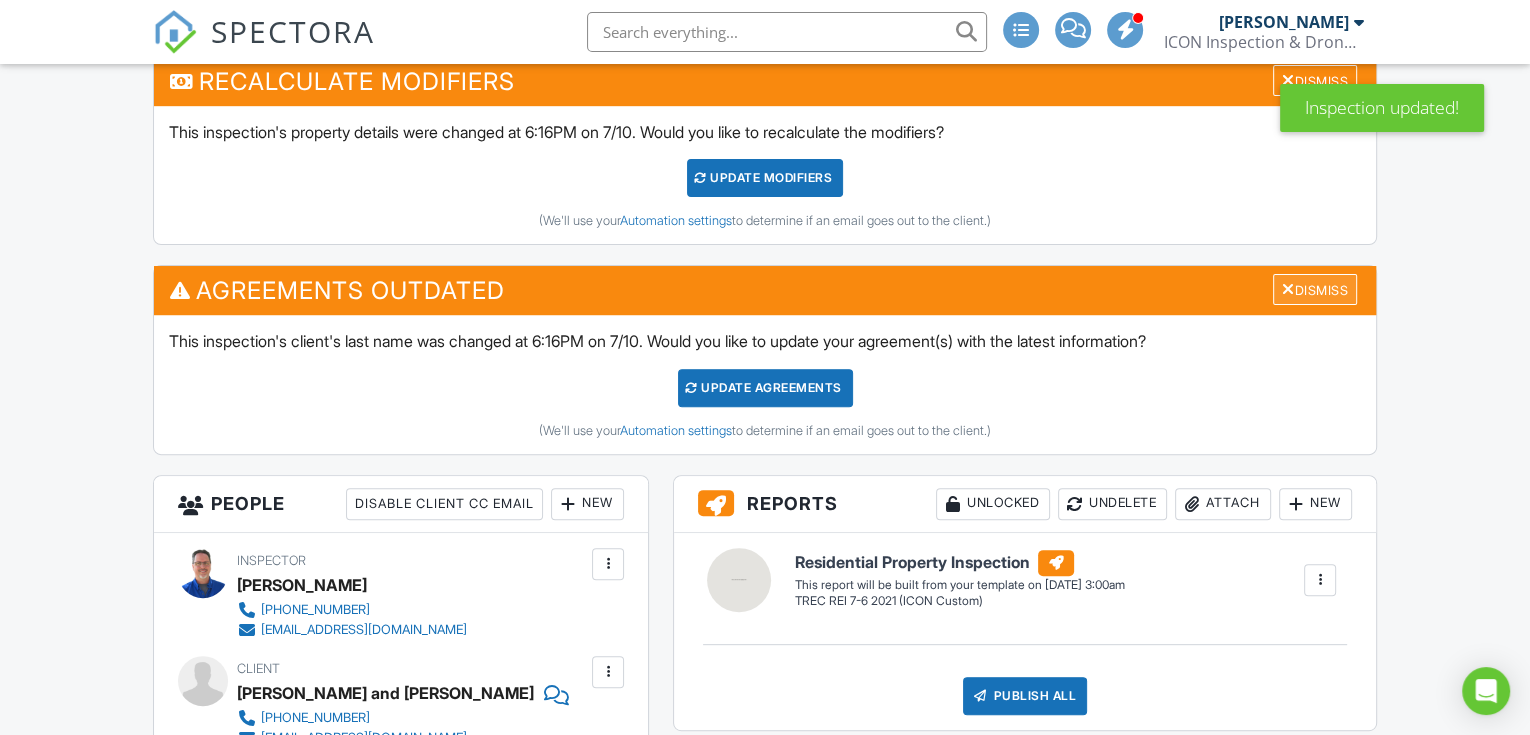 click on "Dismiss" at bounding box center [1315, 289] 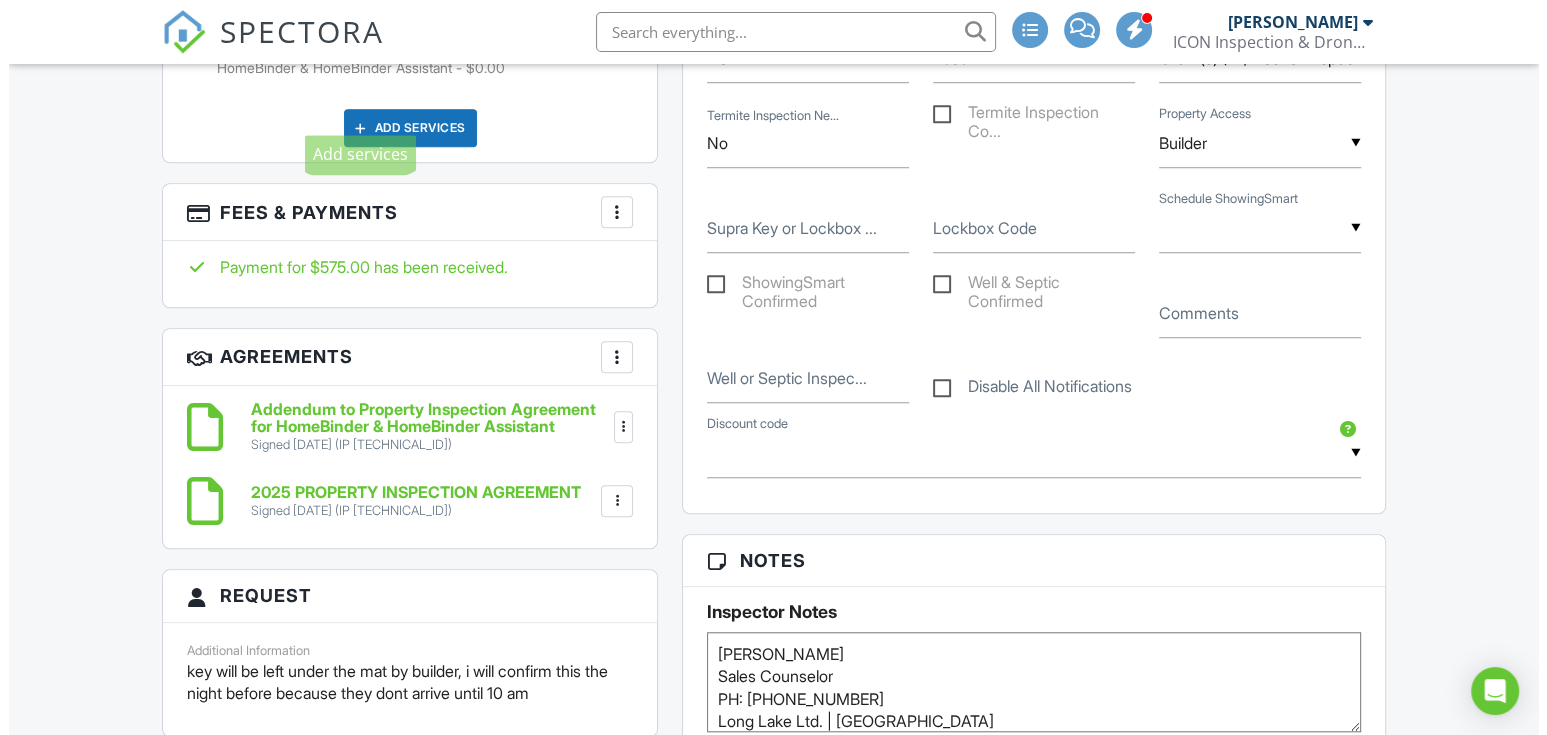 scroll, scrollTop: 1185, scrollLeft: 0, axis: vertical 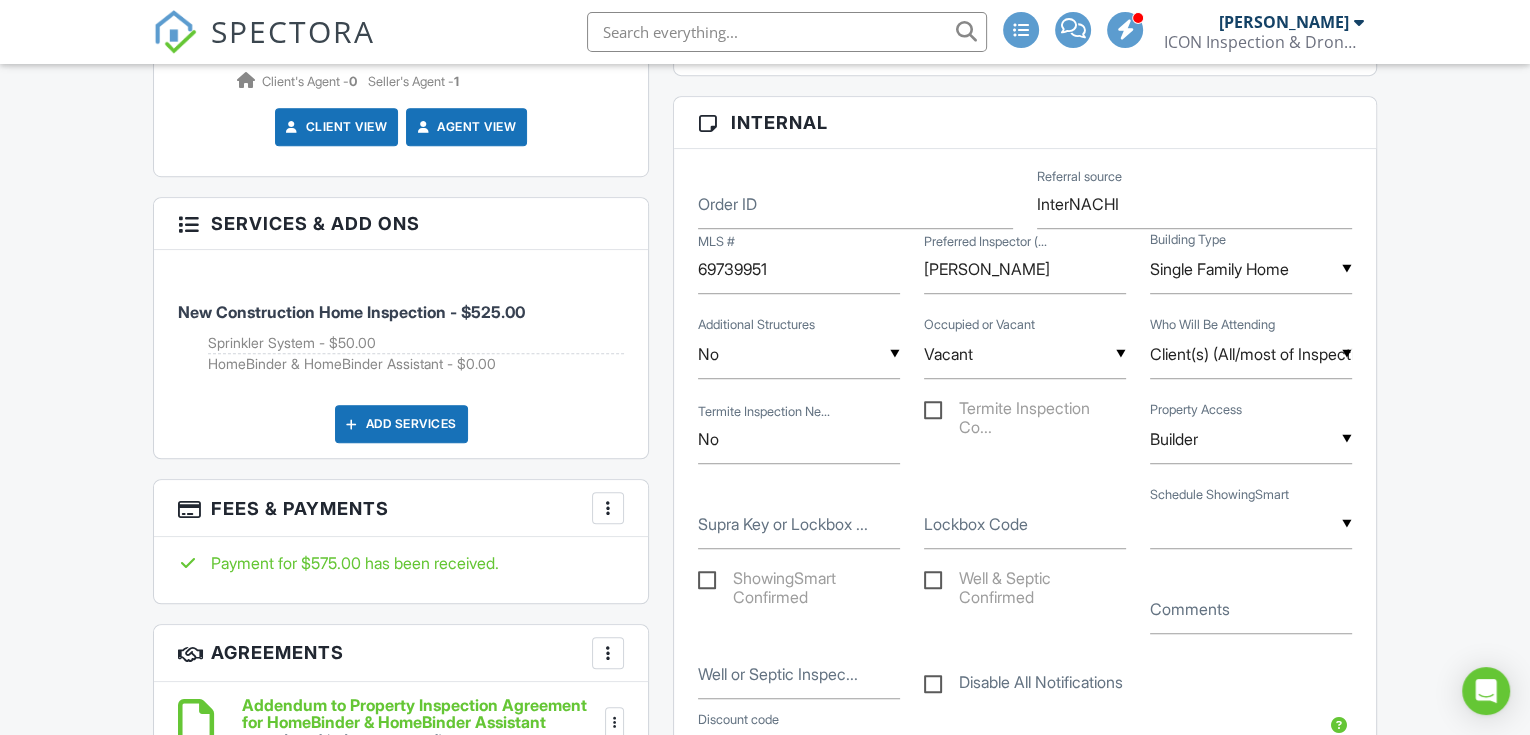 click on "Add Services" at bounding box center [401, 424] 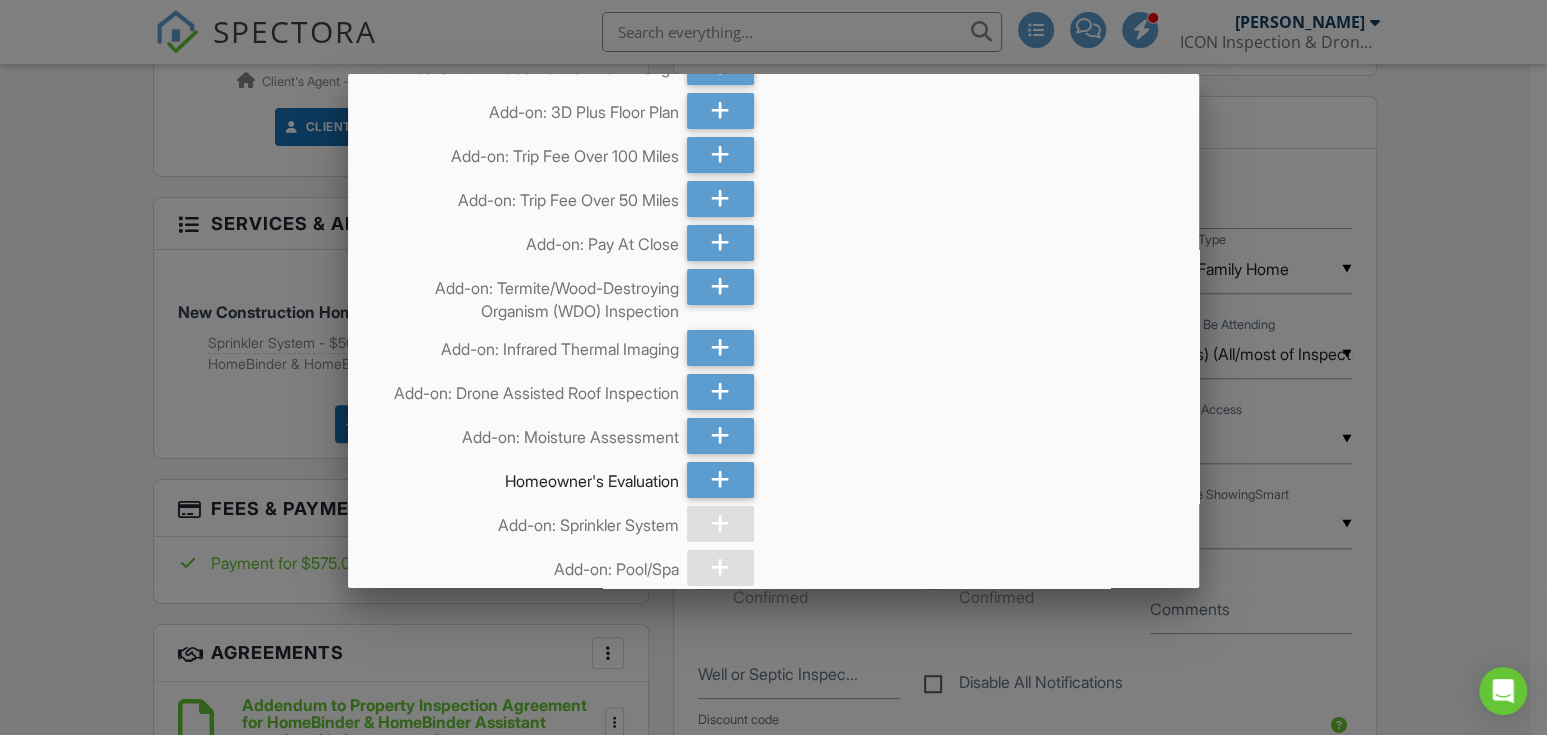 scroll, scrollTop: 4740, scrollLeft: 0, axis: vertical 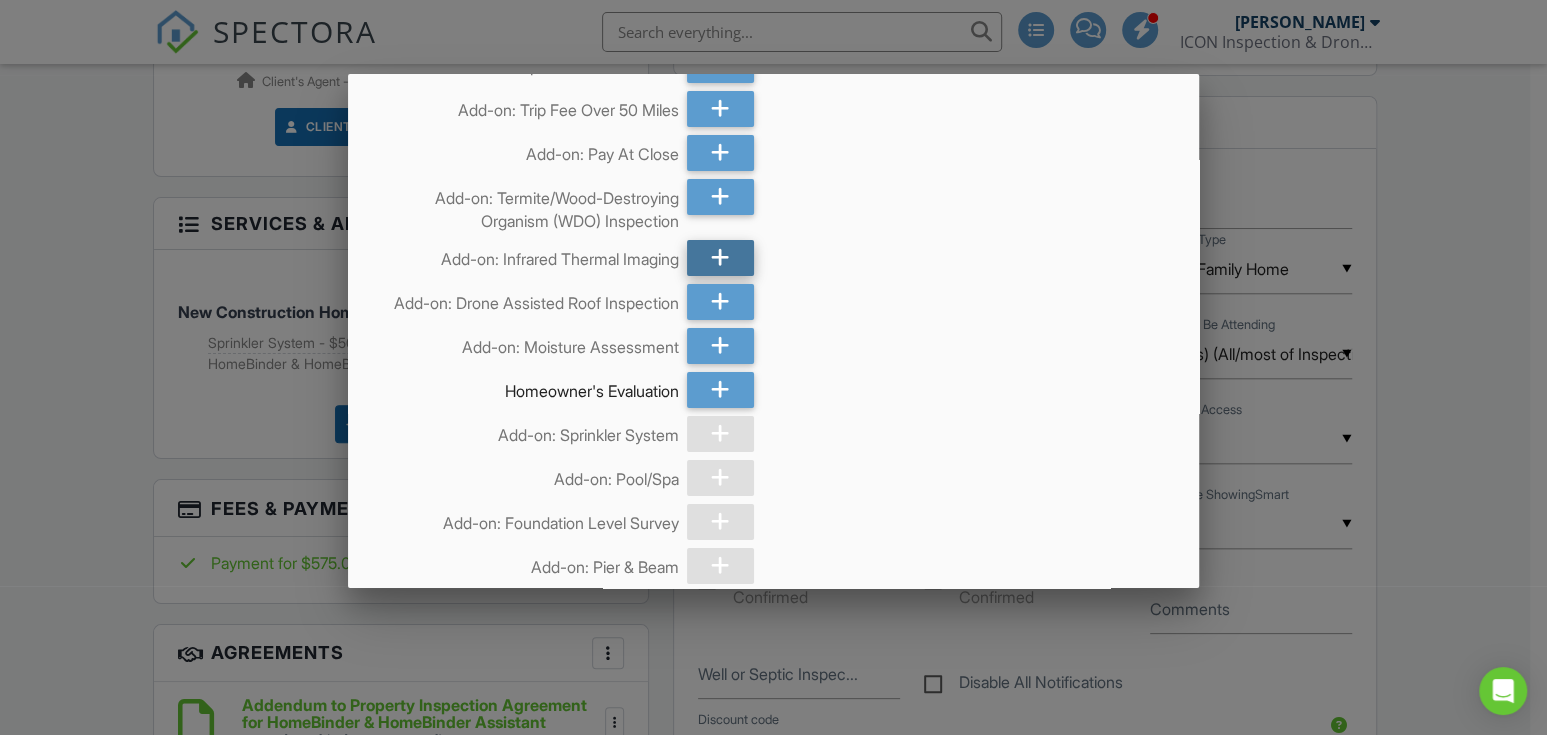 click at bounding box center [720, 258] 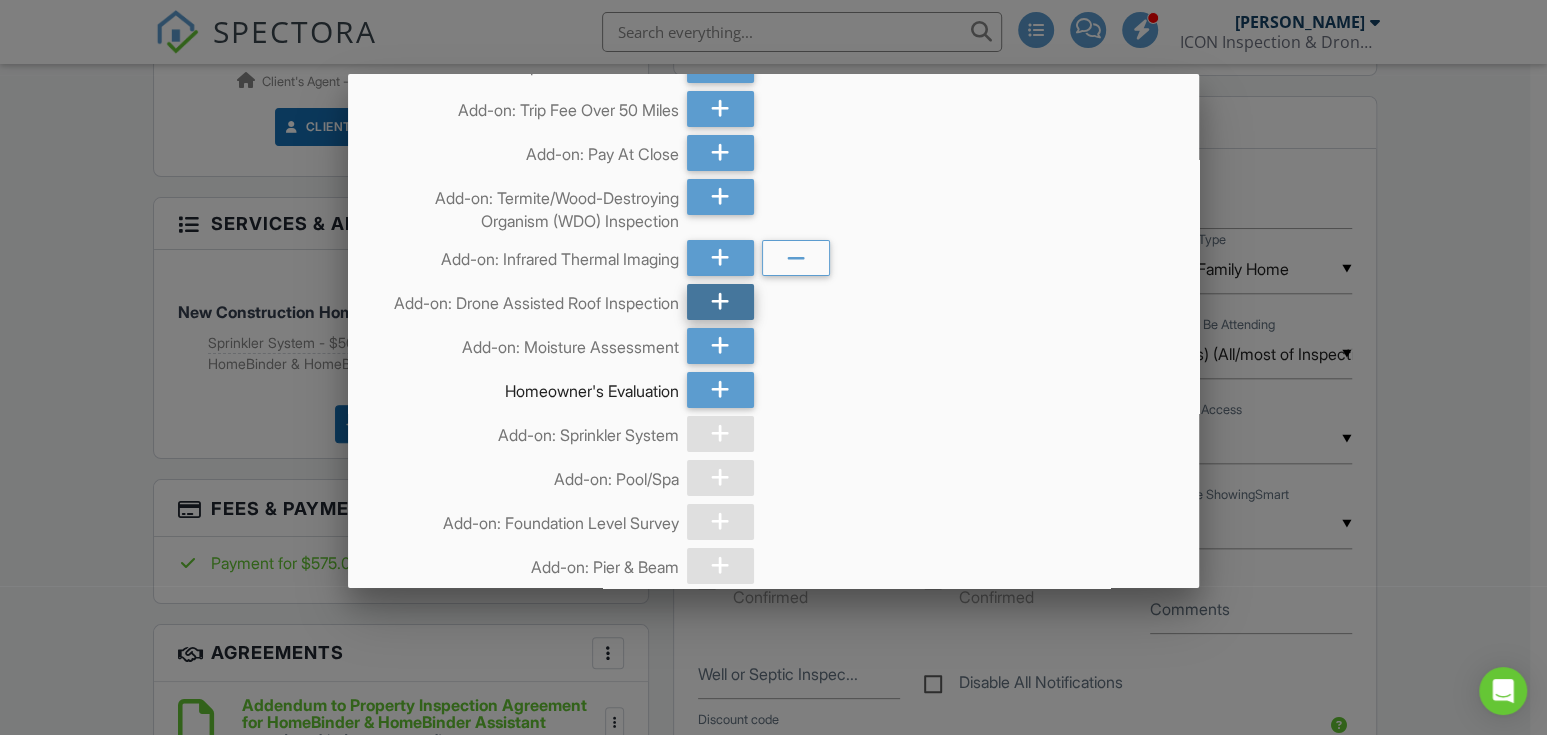 click at bounding box center [720, 302] 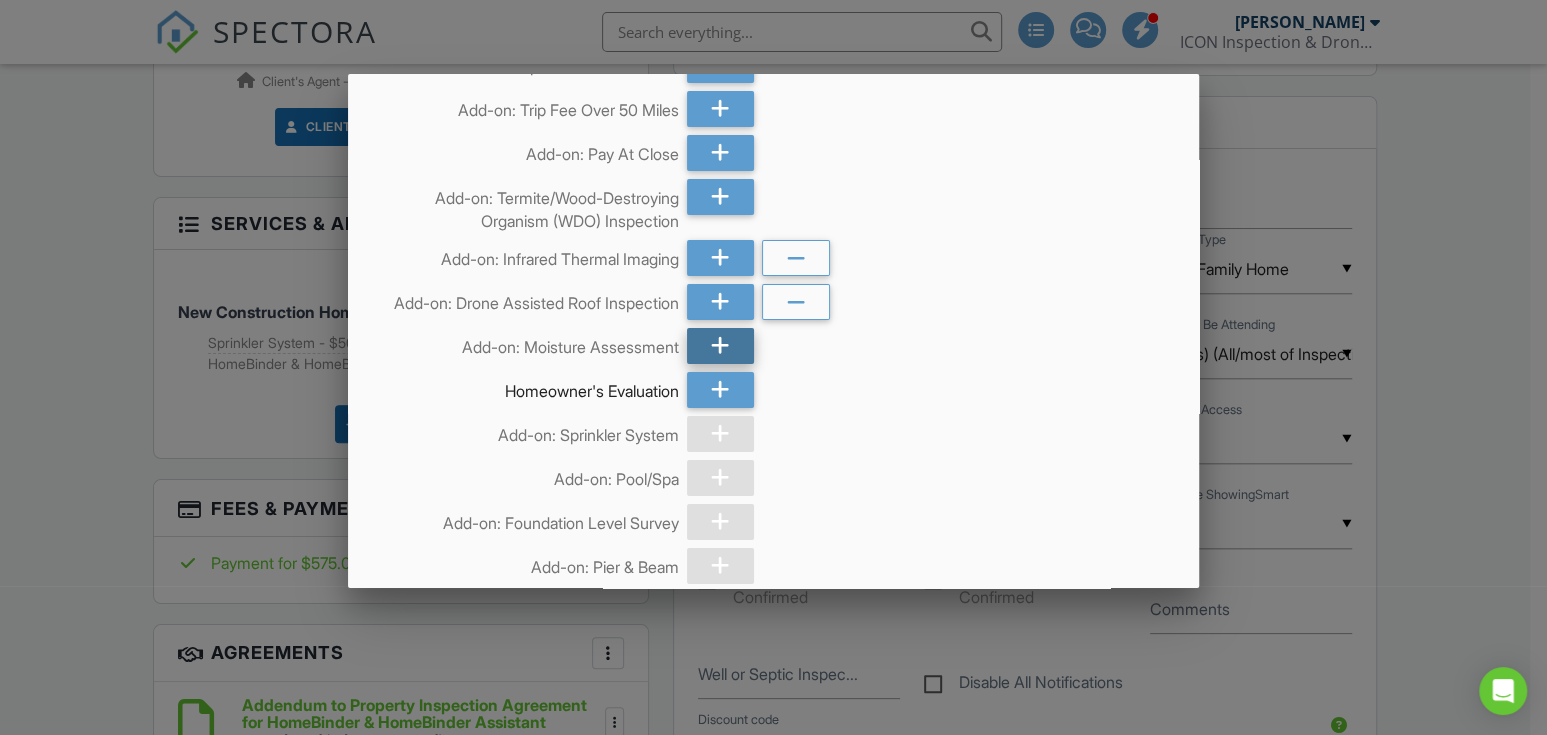 click at bounding box center [720, 346] 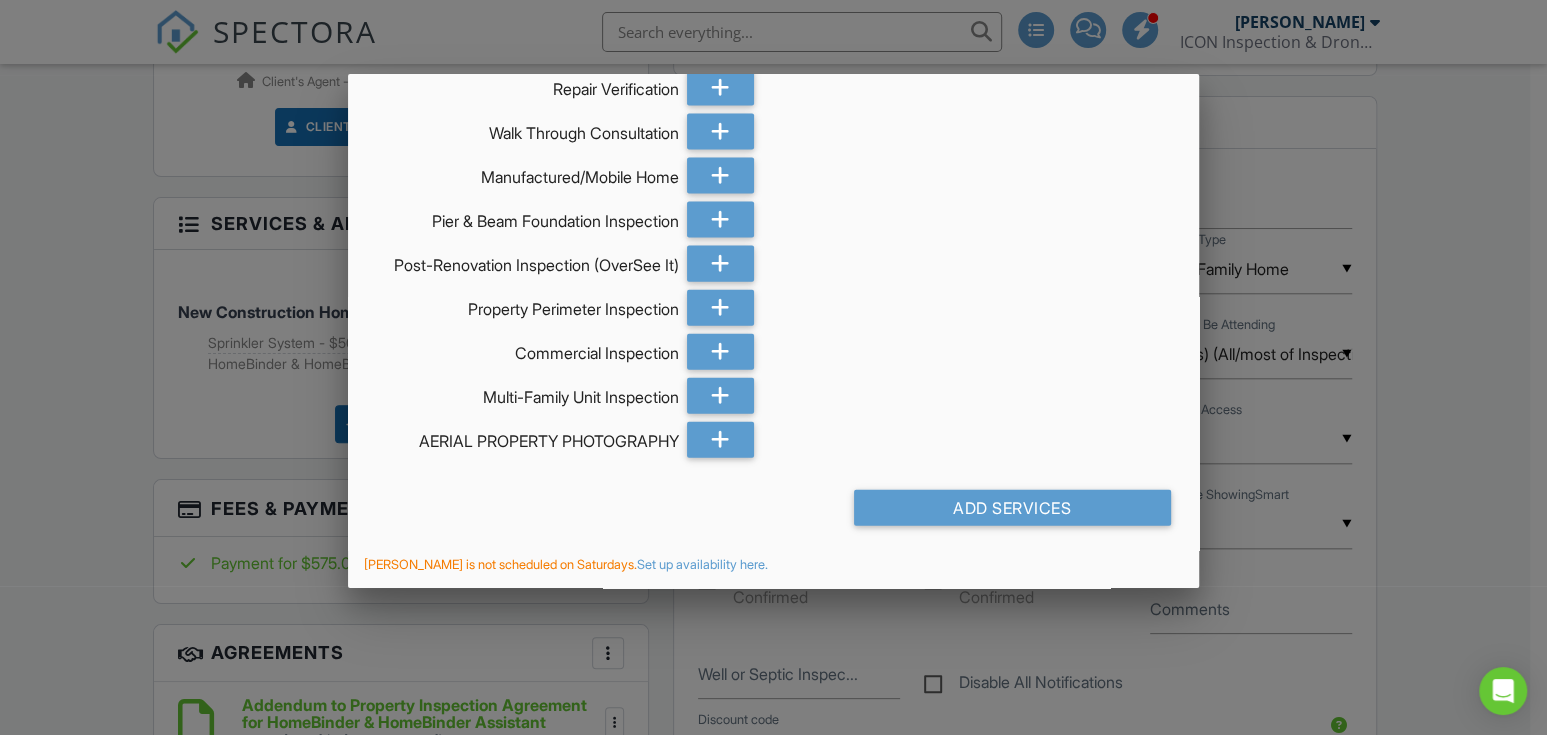scroll, scrollTop: 8305, scrollLeft: 0, axis: vertical 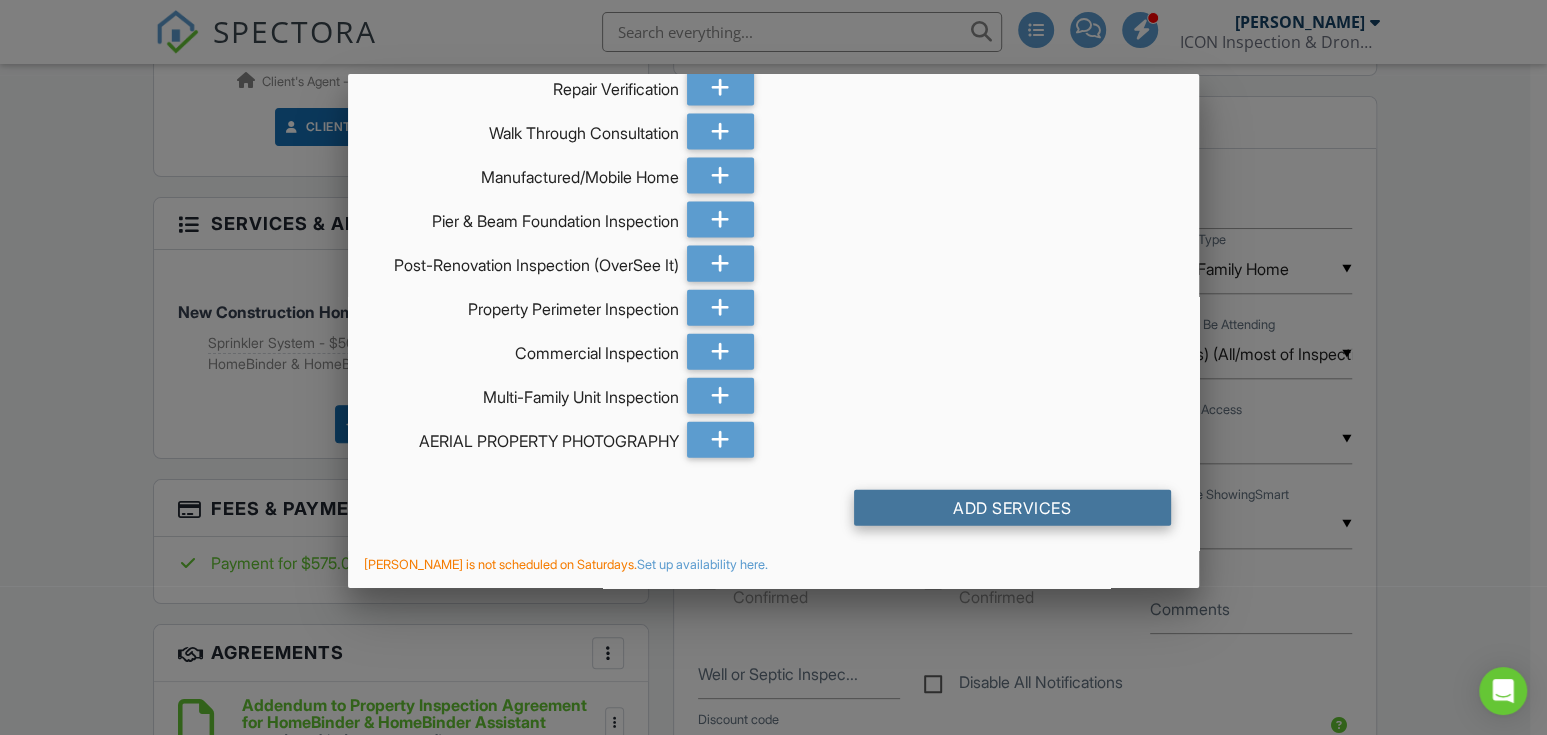 click on "Add Services" at bounding box center [1012, 508] 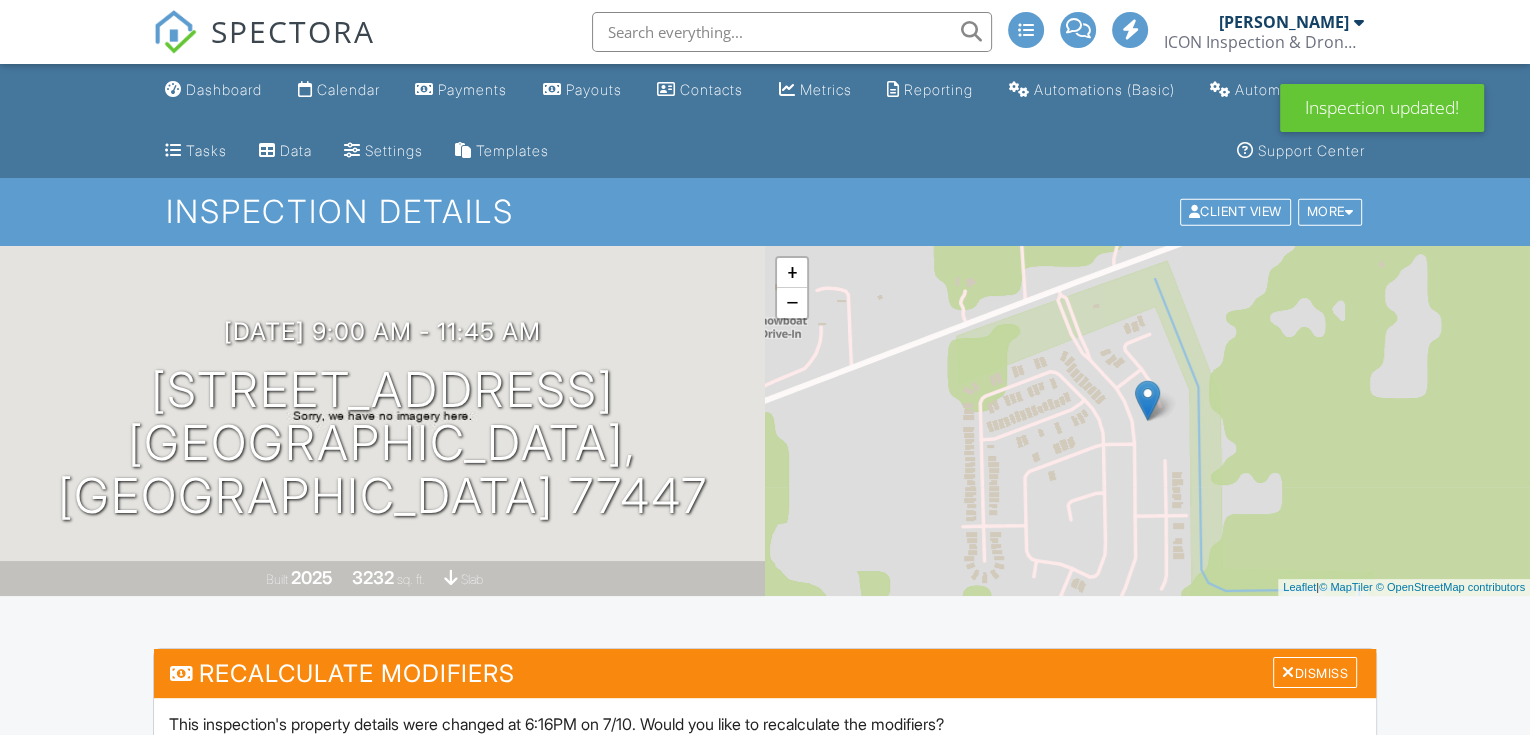 scroll, scrollTop: 888, scrollLeft: 0, axis: vertical 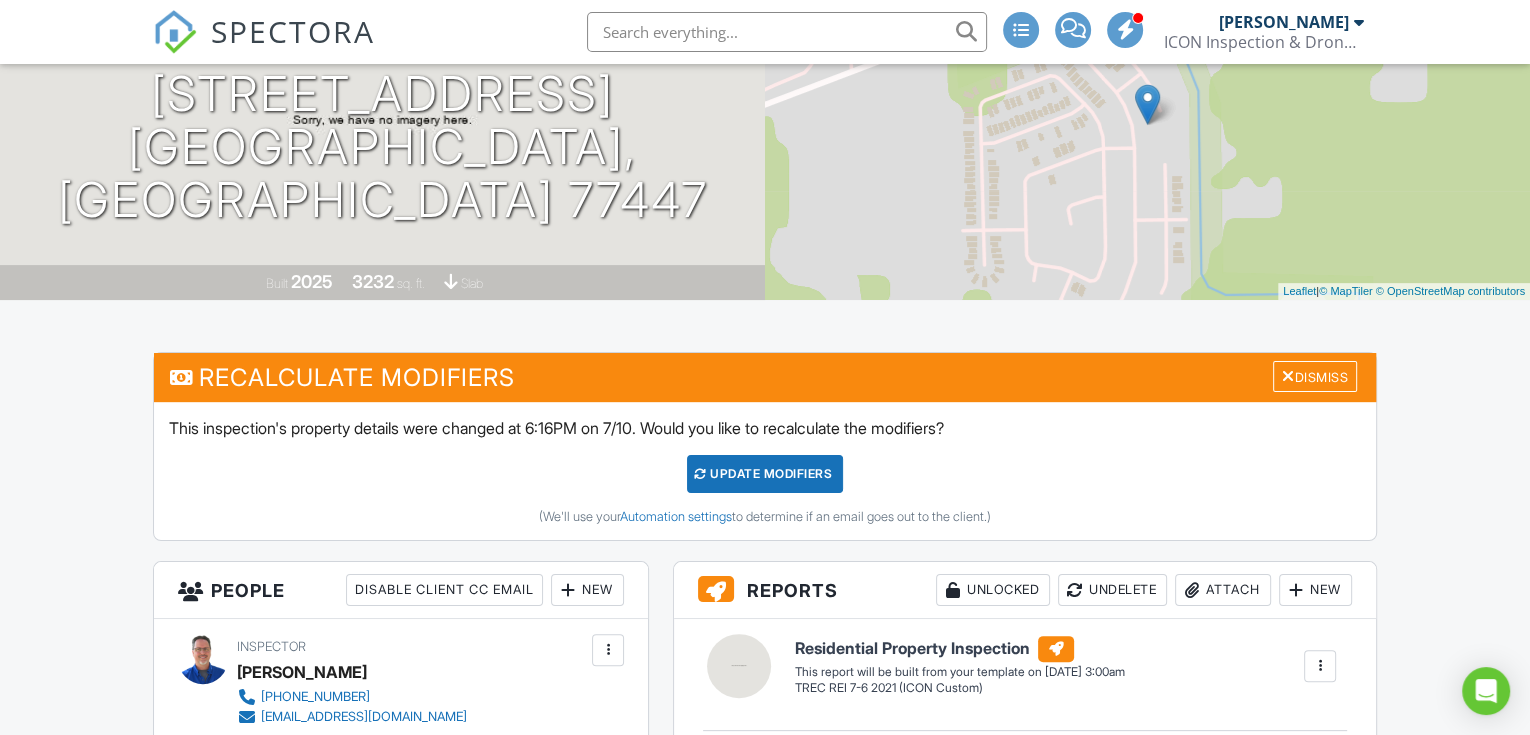 click on "UPDATE Modifiers" at bounding box center [765, 474] 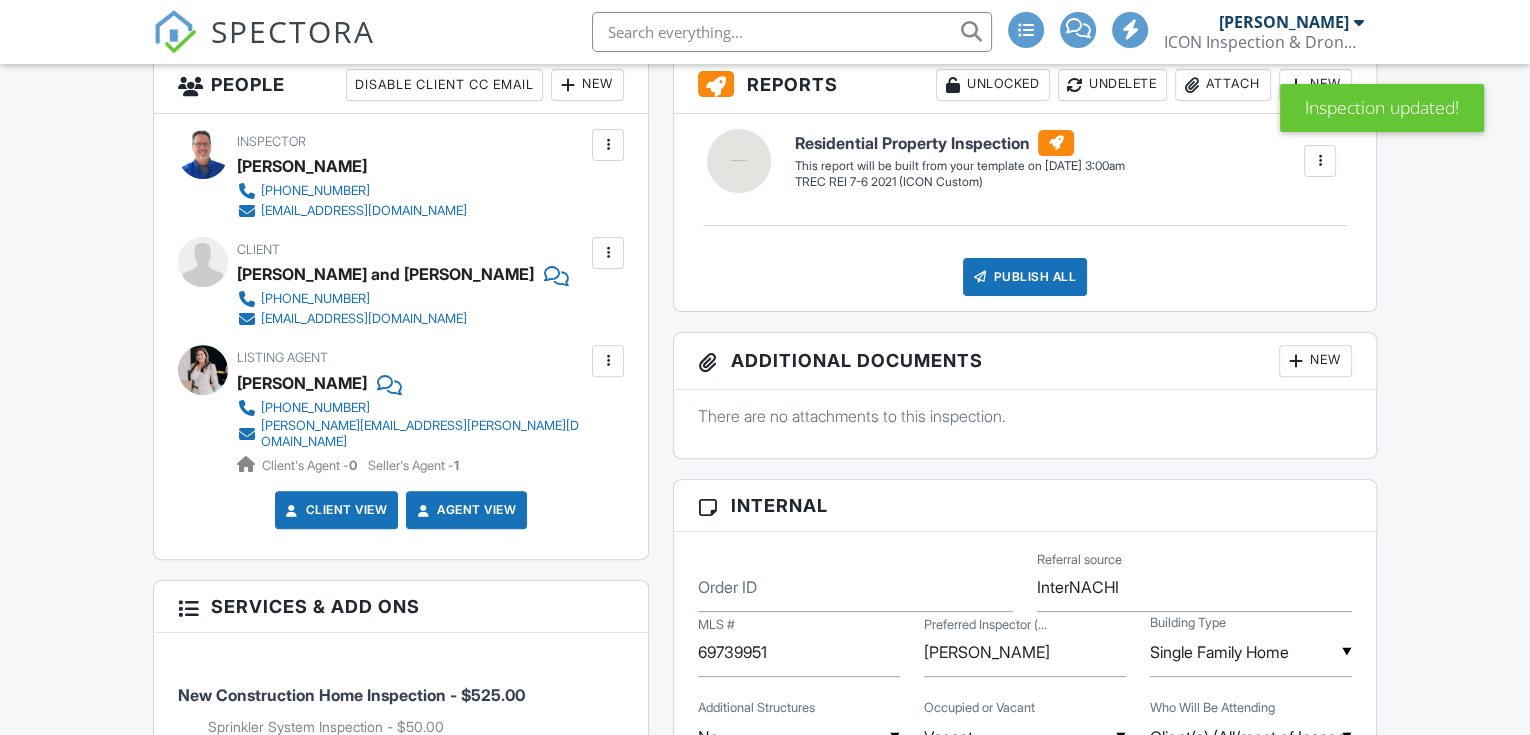 scroll, scrollTop: 1185, scrollLeft: 0, axis: vertical 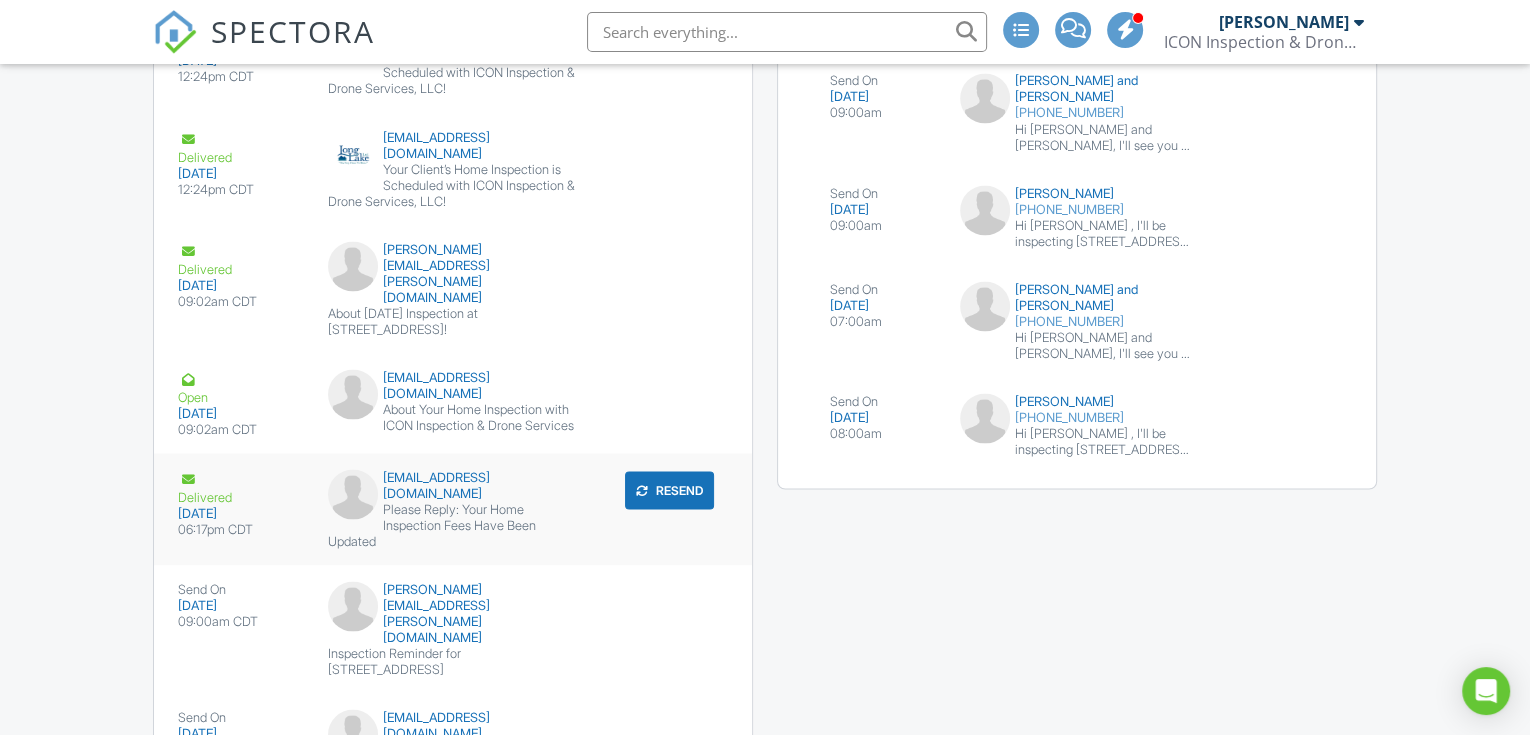 click on "Please Reply: Your Home Inspection Fees Have Been Updated" at bounding box center (453, 525) 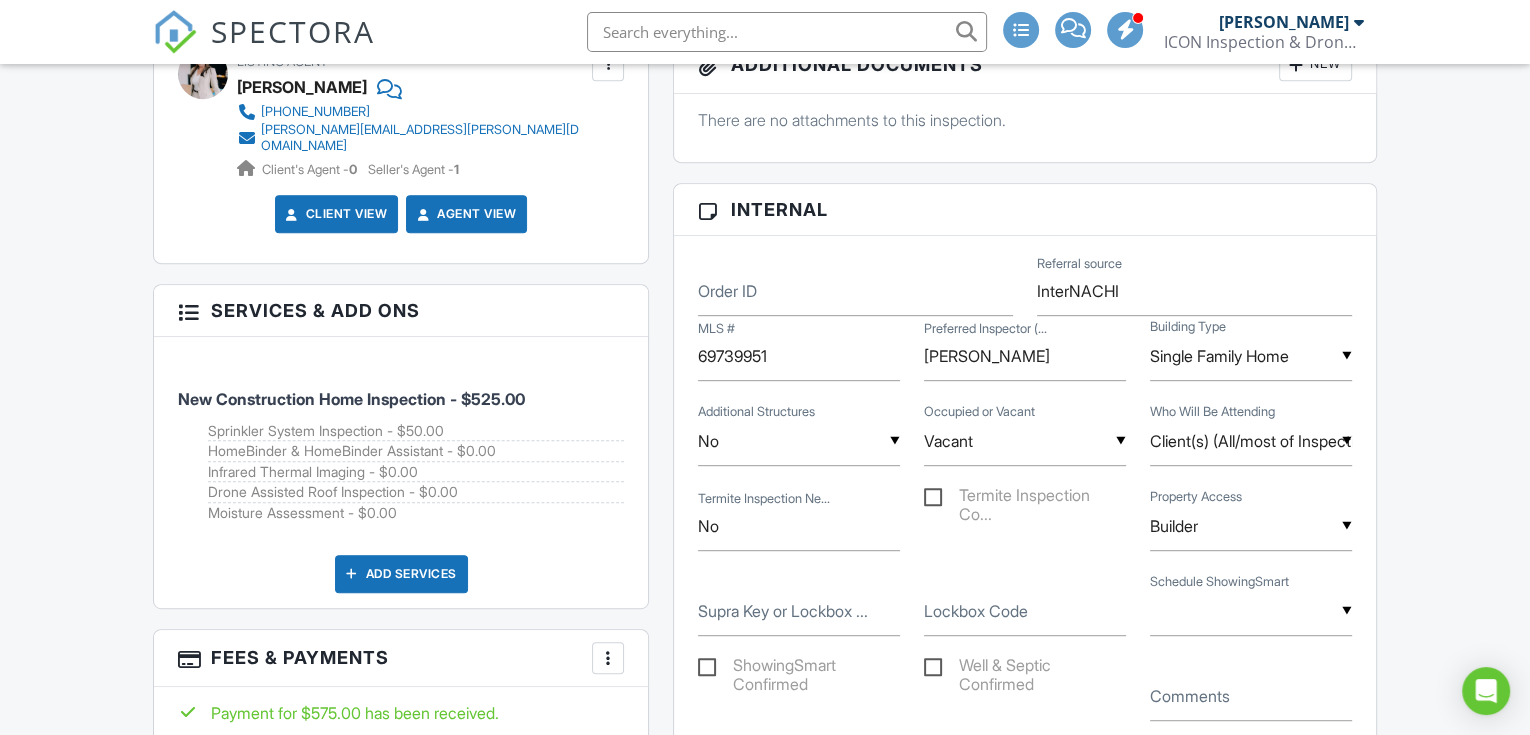 scroll, scrollTop: 0, scrollLeft: 0, axis: both 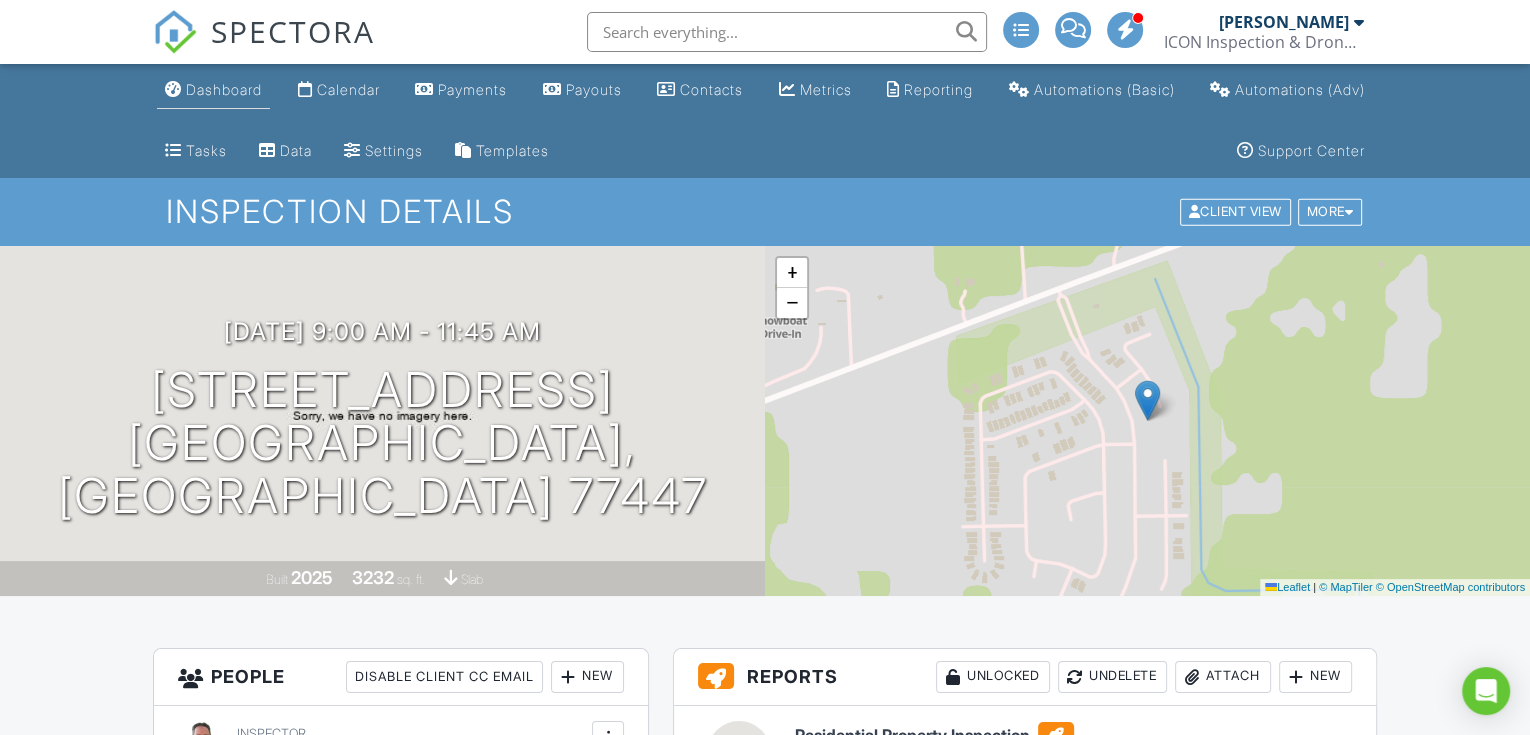click on "Dashboard" at bounding box center (224, 89) 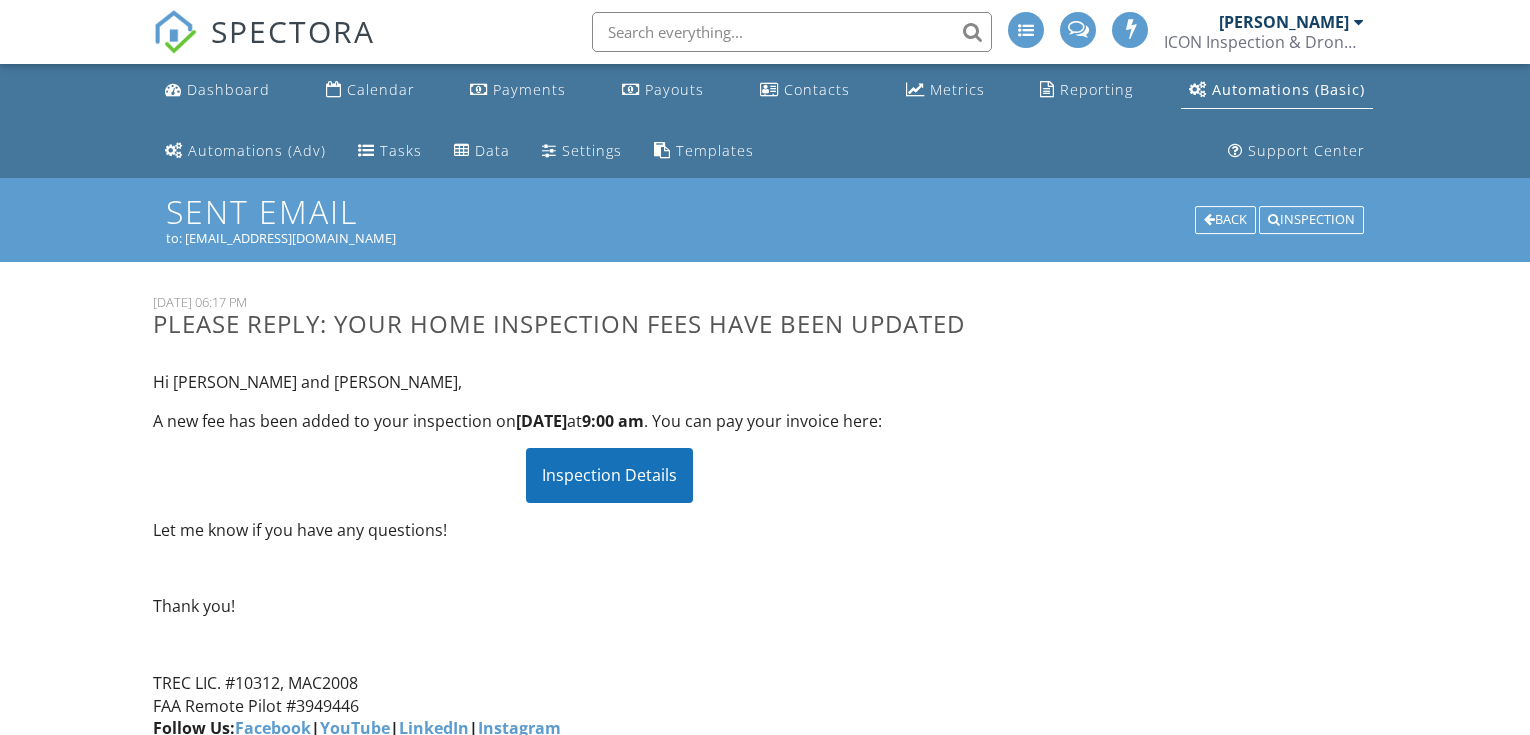 scroll, scrollTop: 0, scrollLeft: 0, axis: both 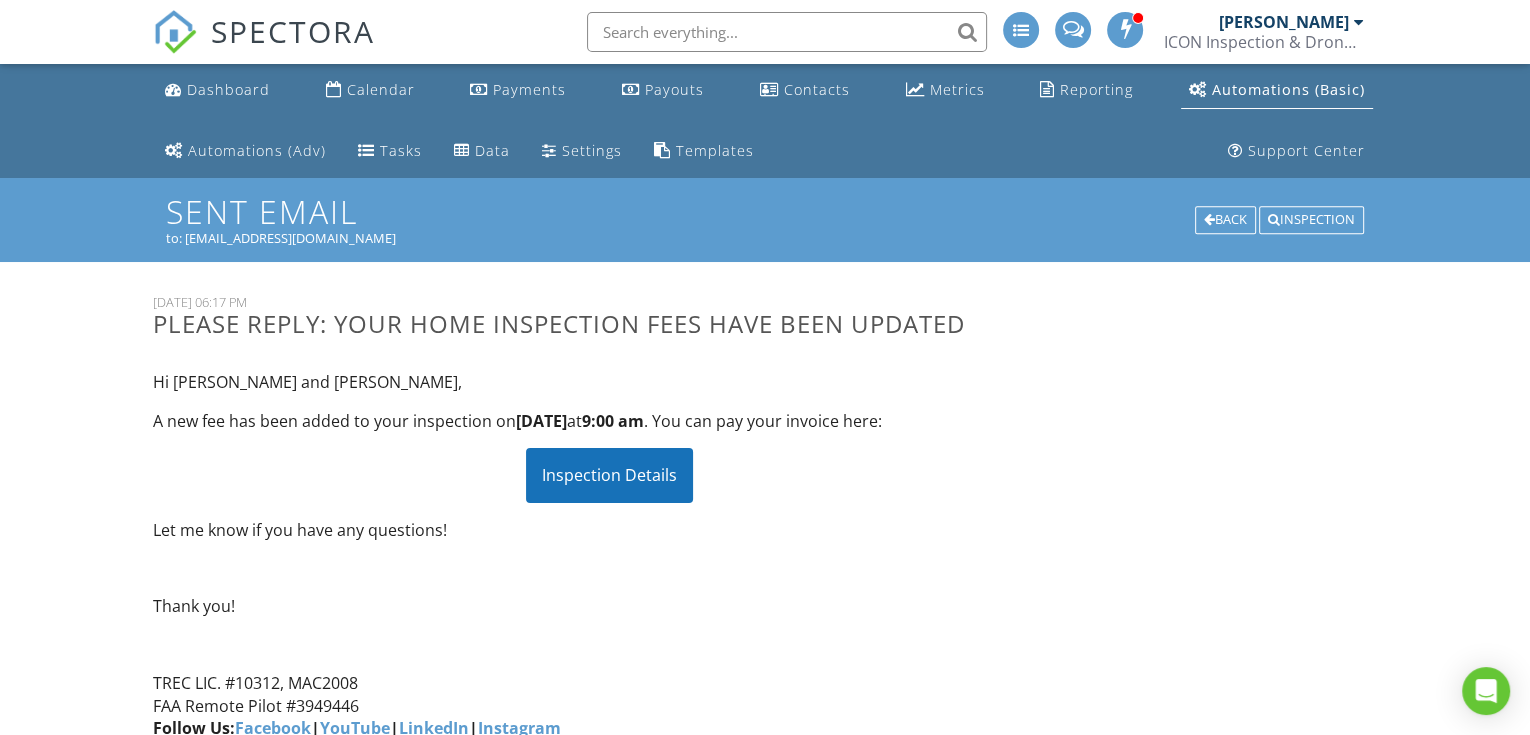 click on "Inspection Details" at bounding box center (609, 475) 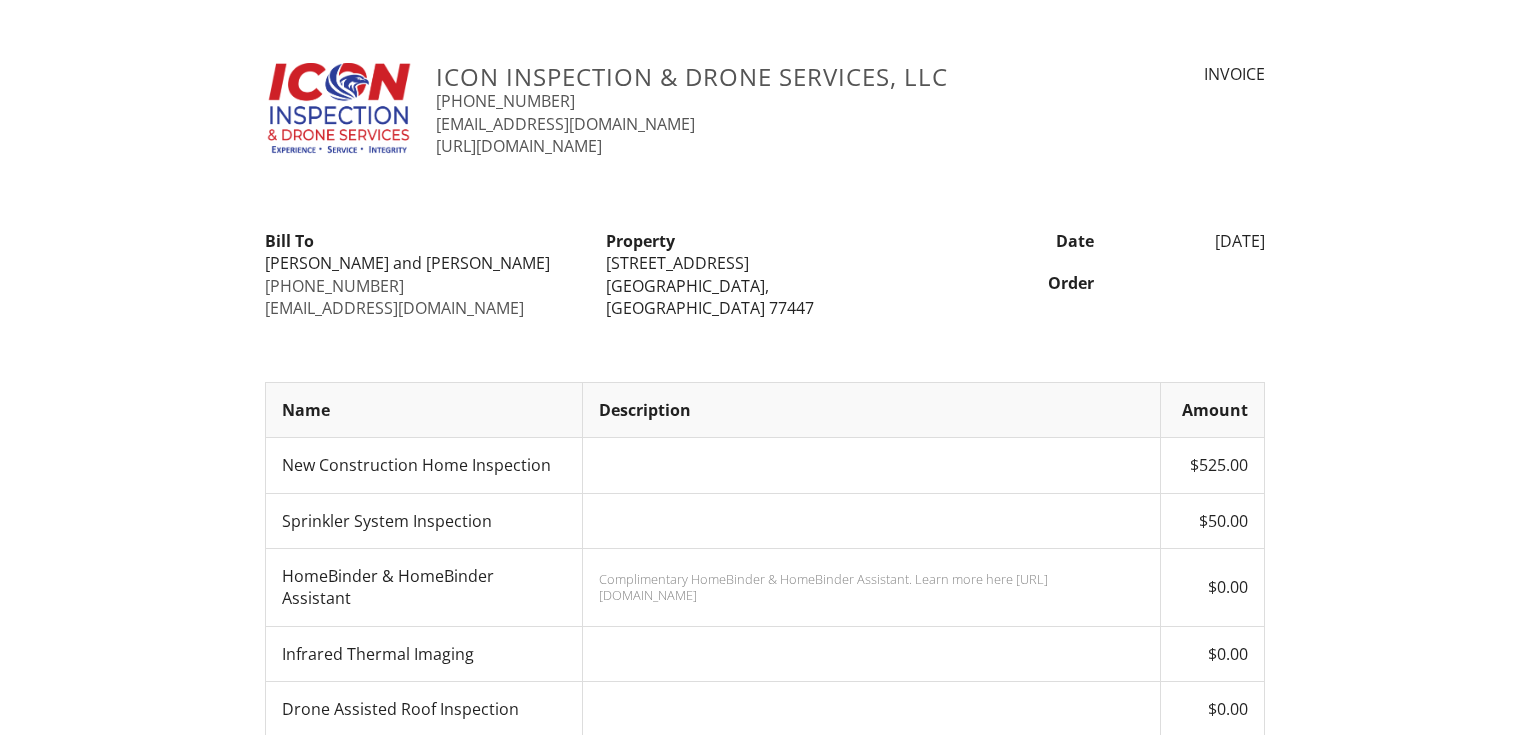 scroll, scrollTop: 0, scrollLeft: 0, axis: both 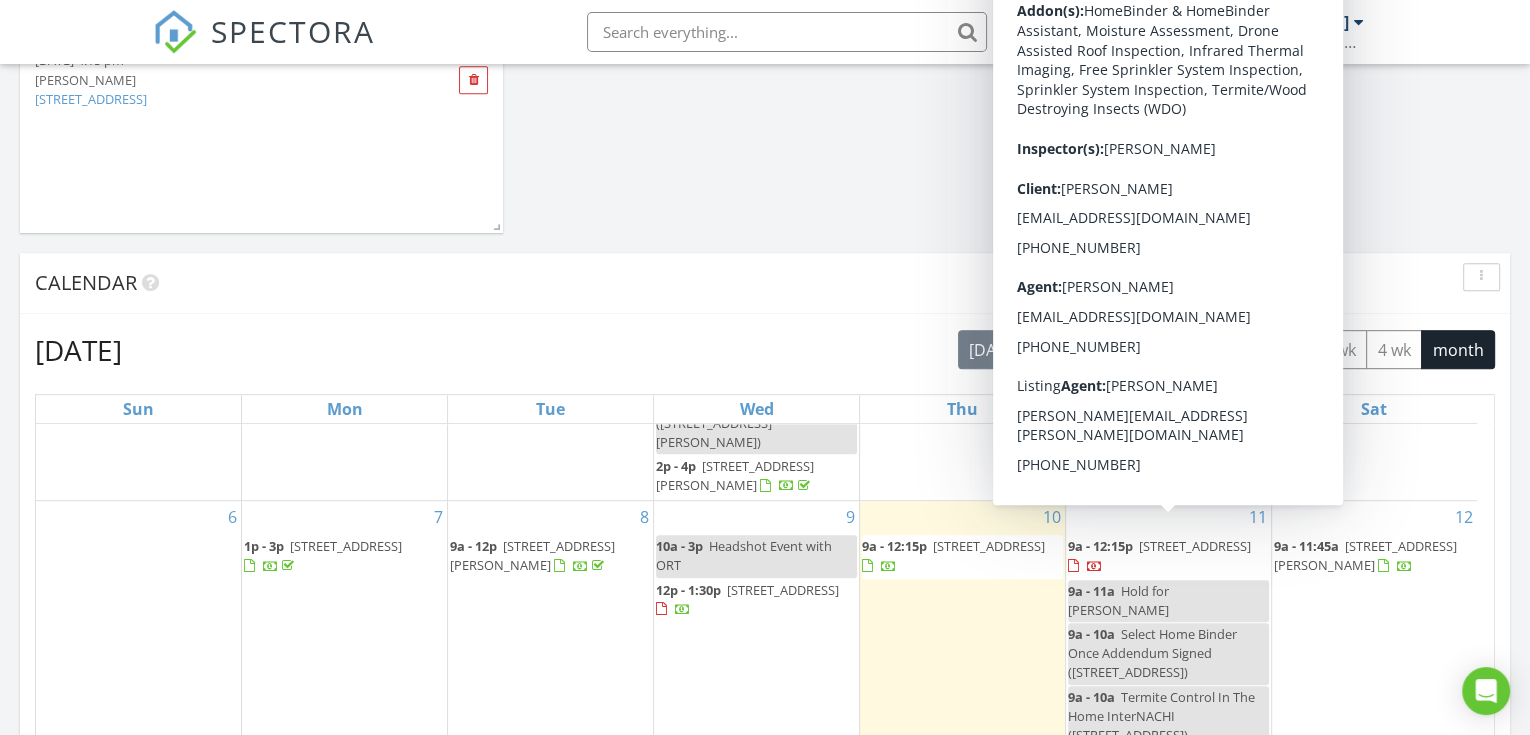 click on "[STREET_ADDRESS]" at bounding box center [1195, 546] 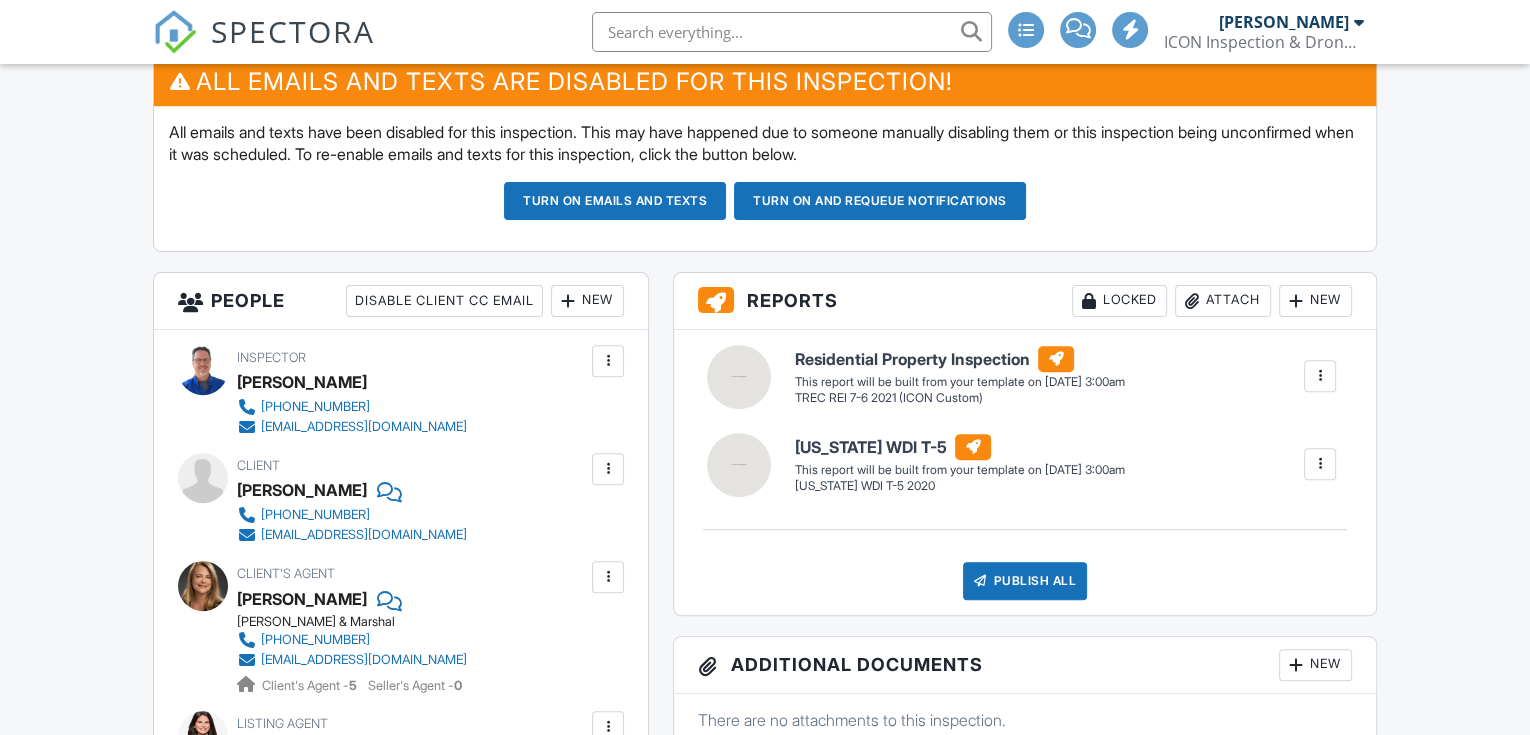 scroll, scrollTop: 0, scrollLeft: 0, axis: both 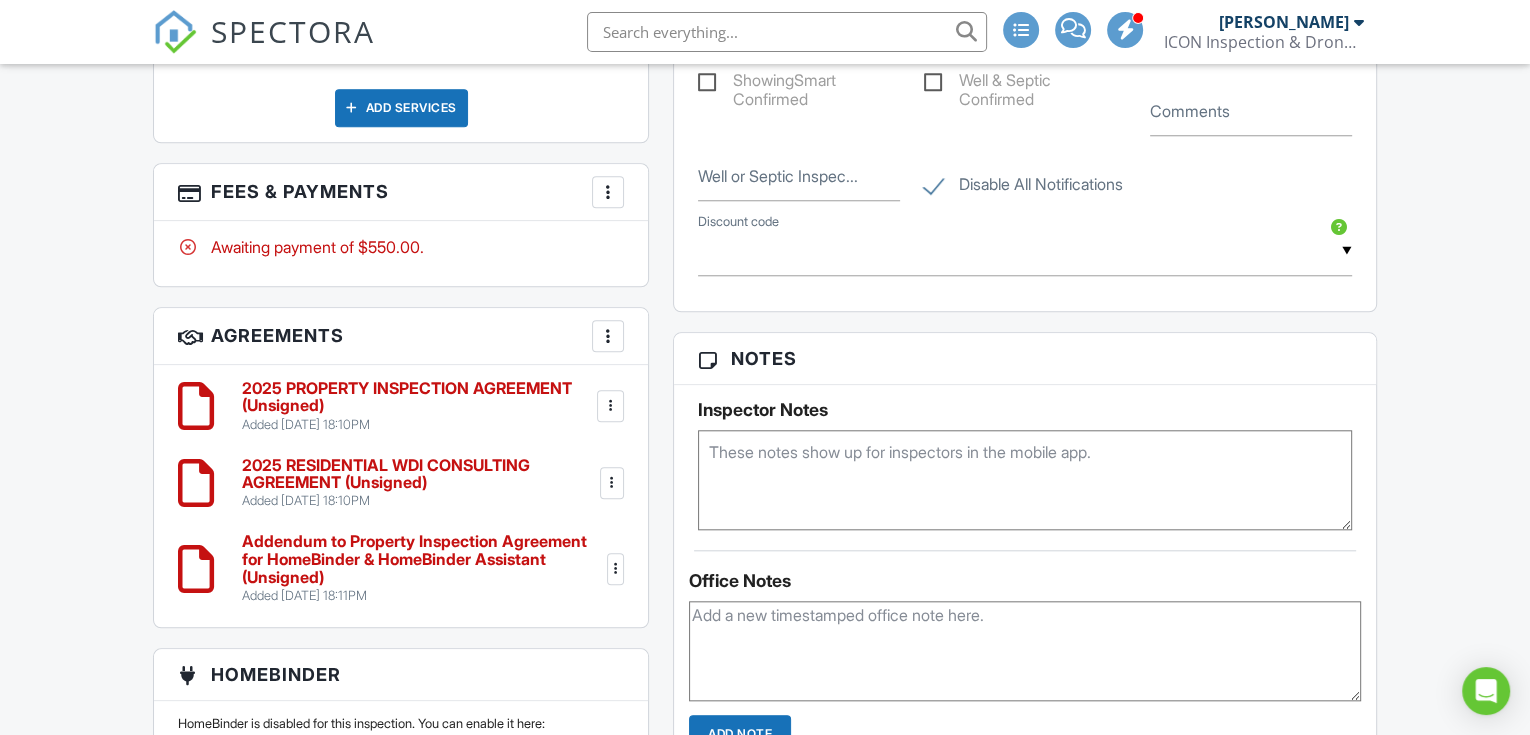 click at bounding box center (1025, 480) 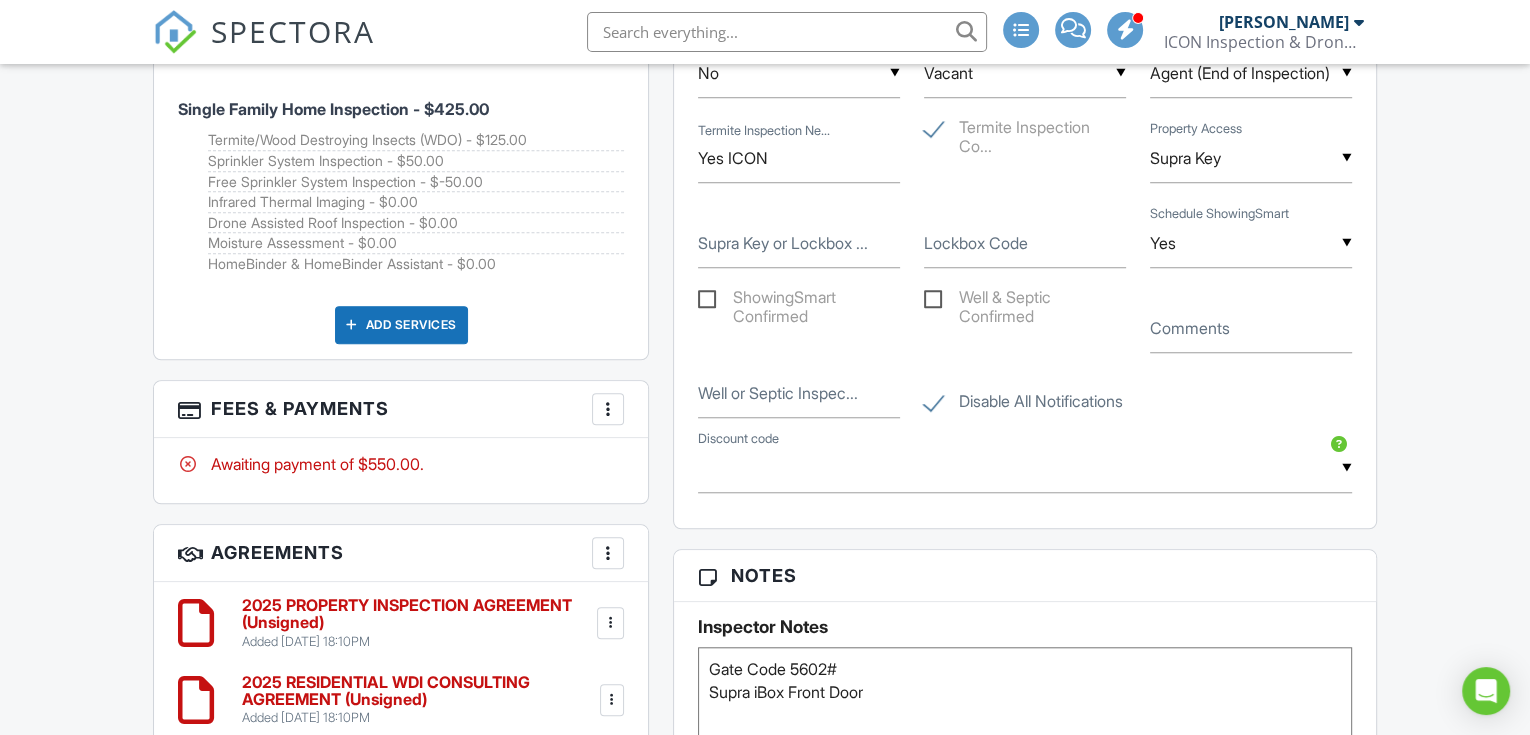 scroll, scrollTop: 1481, scrollLeft: 0, axis: vertical 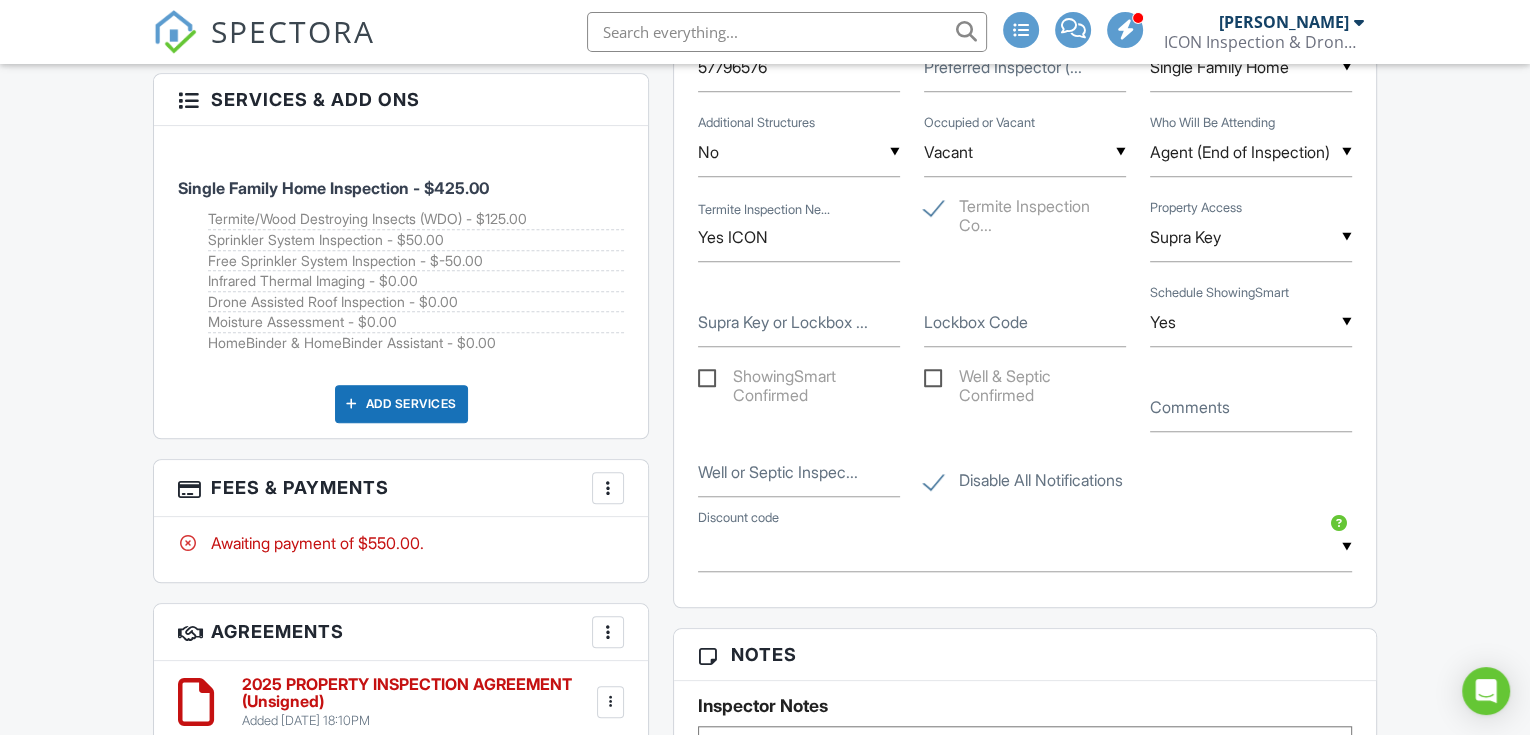type on "Gate Code 5602#
Supra iBox Front Door" 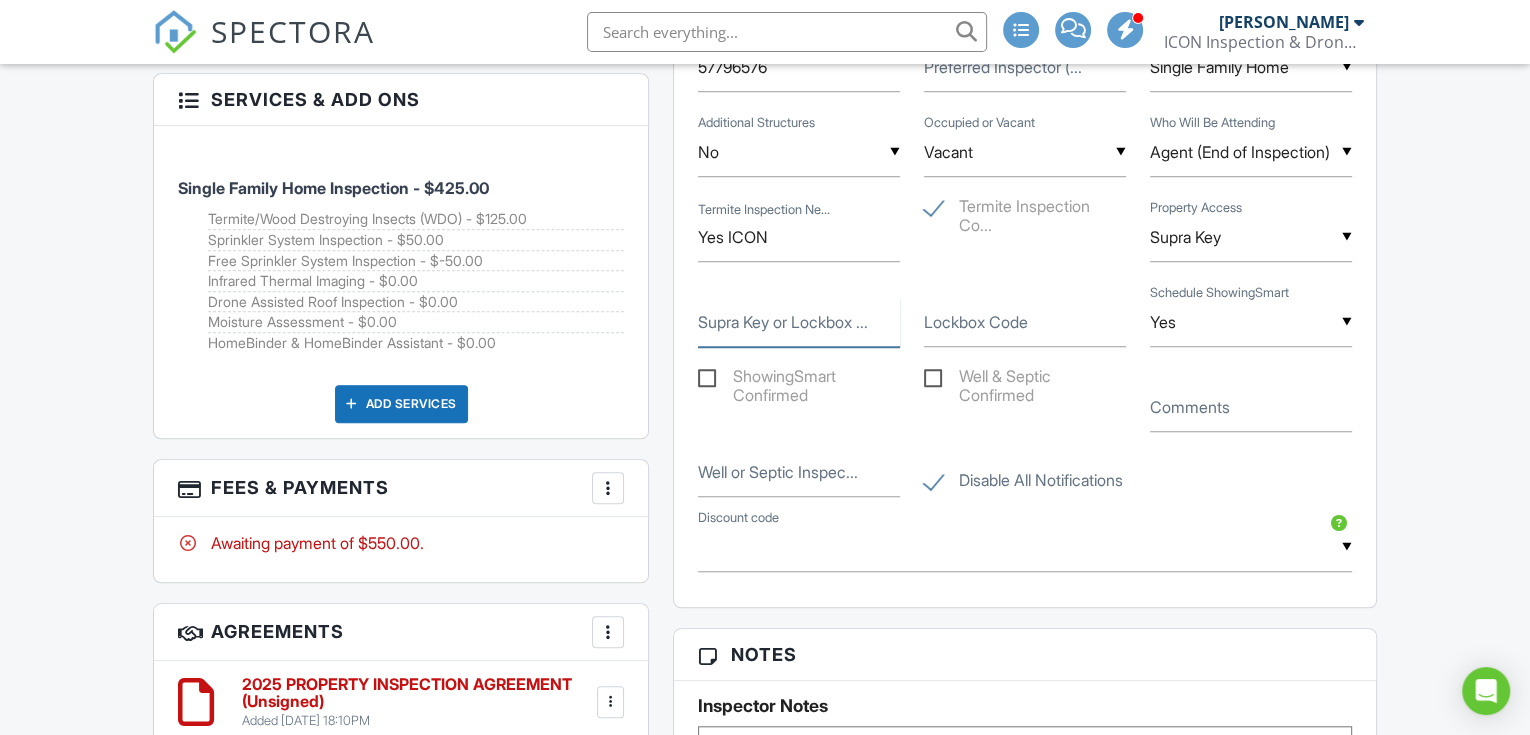 click on "Supra Key or Lockbox ..." at bounding box center (799, 322) 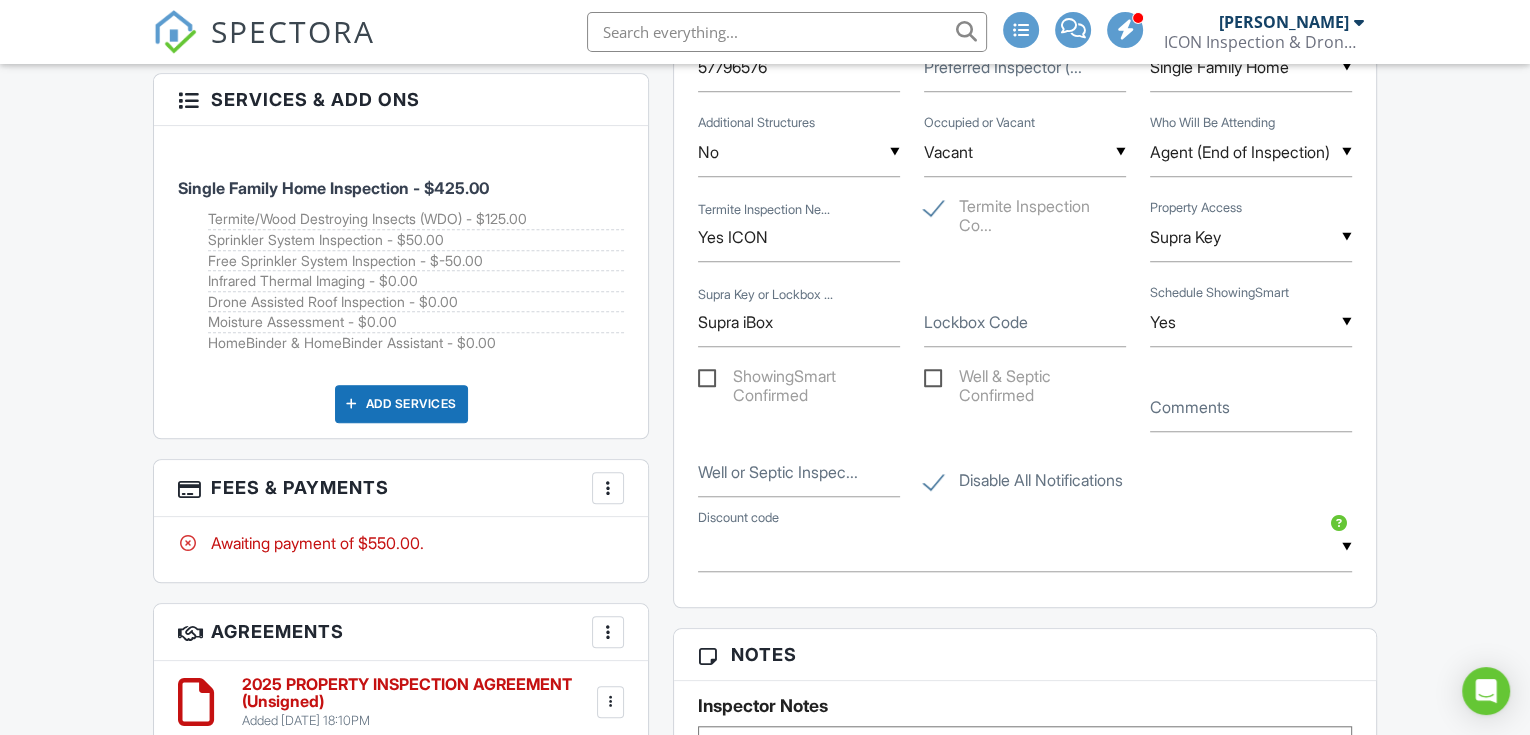 click on "Supra Key or Lockbox ..." at bounding box center (765, 295) 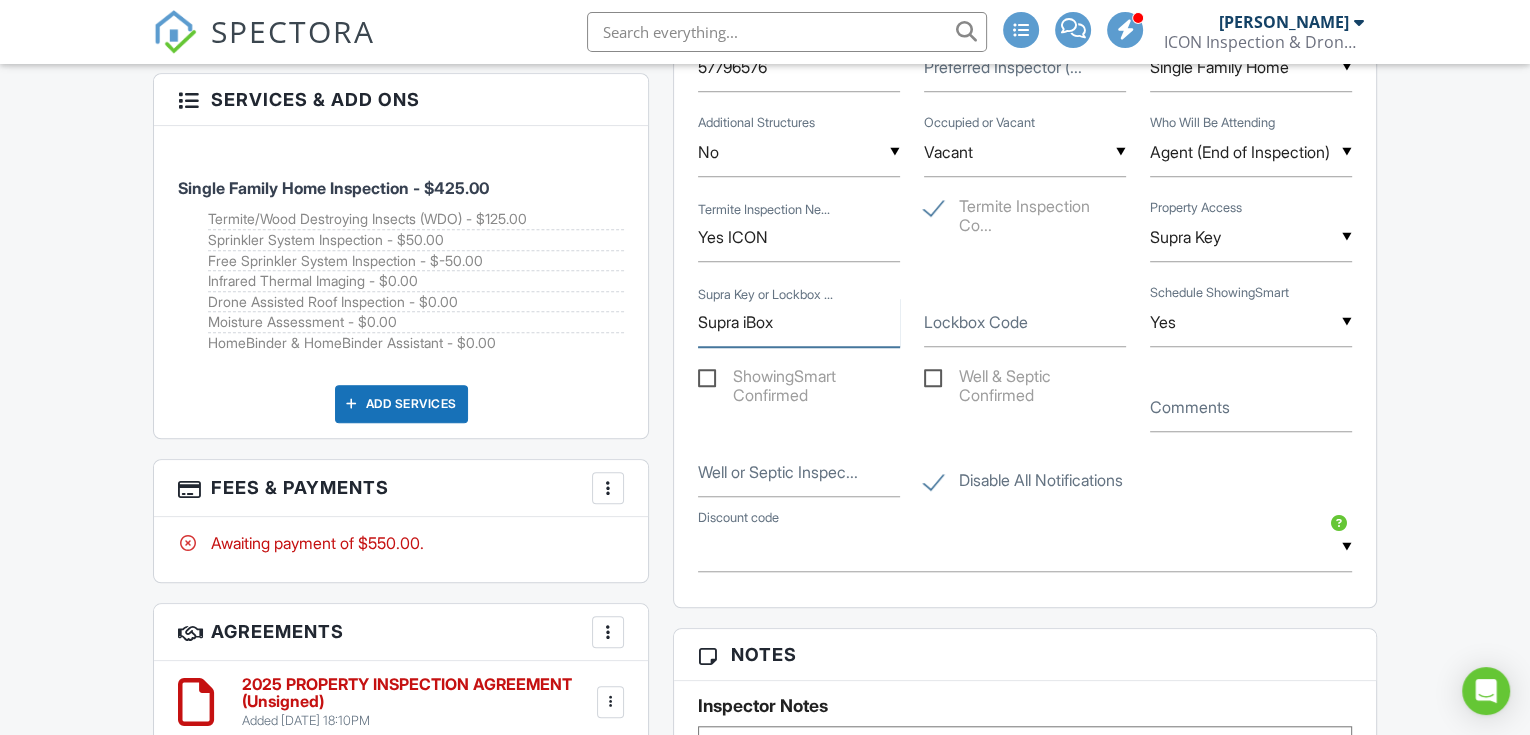 click on "Supra iBox" at bounding box center [799, 322] 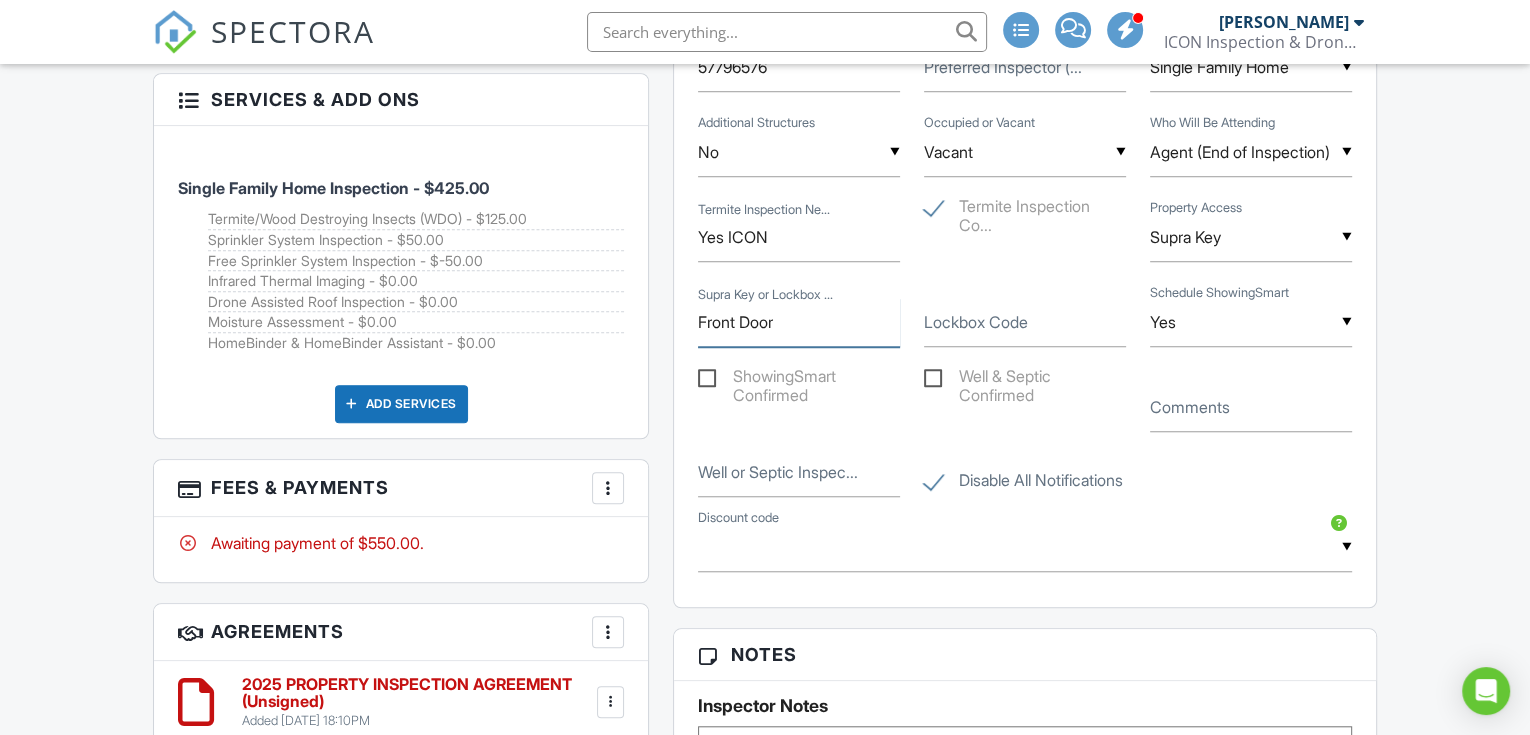 type on "Front Door" 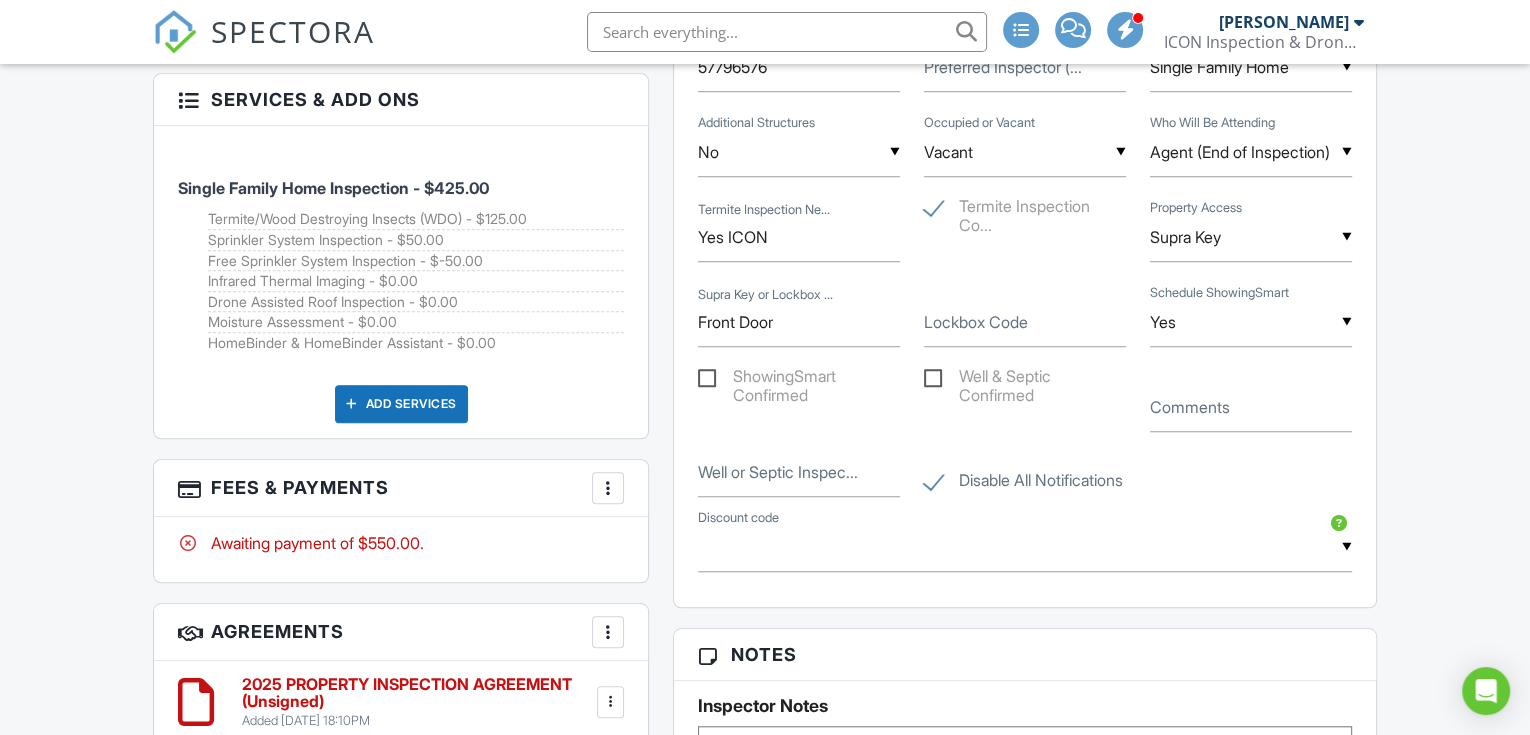 click on "ShowingSmart Confirmed" at bounding box center [799, 379] 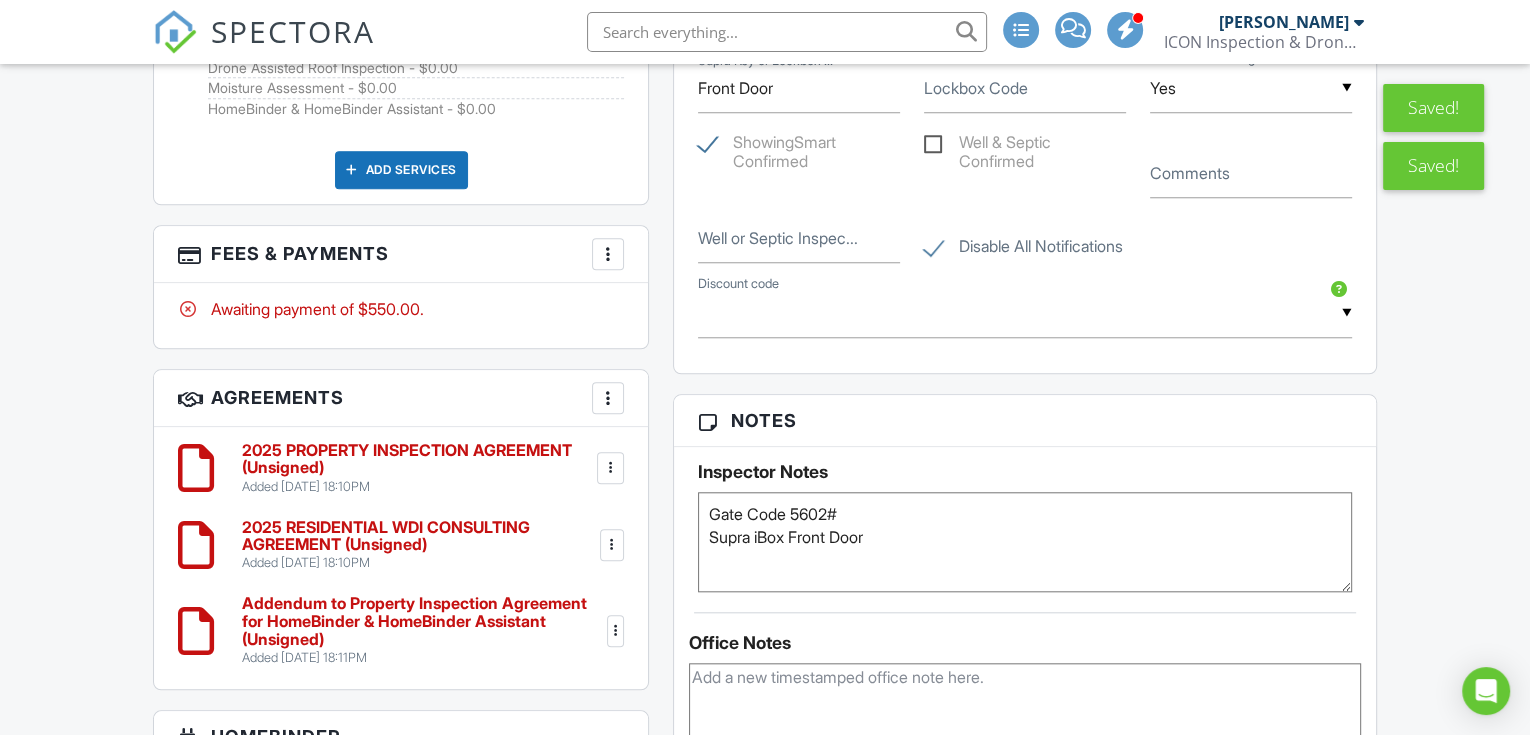 scroll, scrollTop: 1777, scrollLeft: 0, axis: vertical 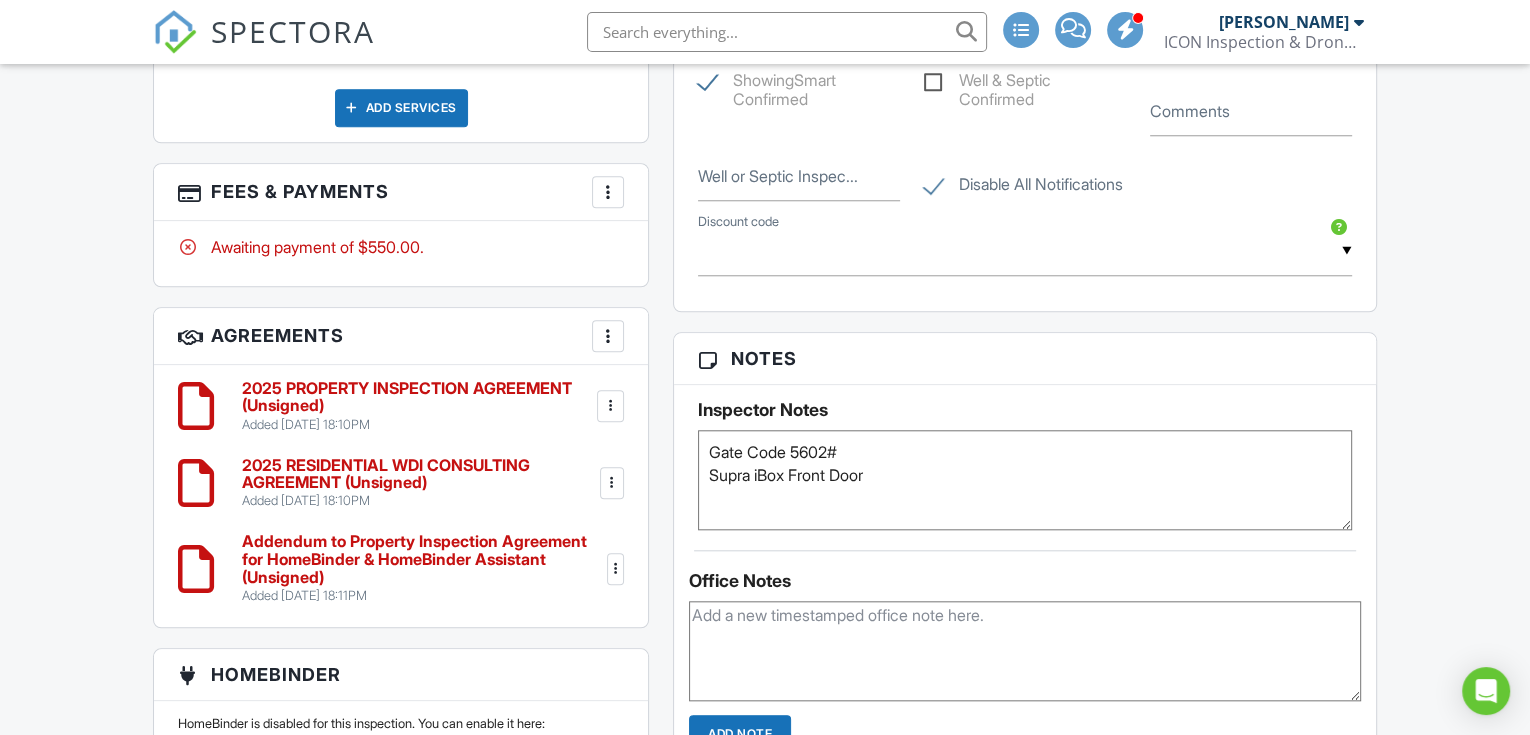 click on "Gate Code 5602#
Supra iBox Front Door" at bounding box center (1025, 480) 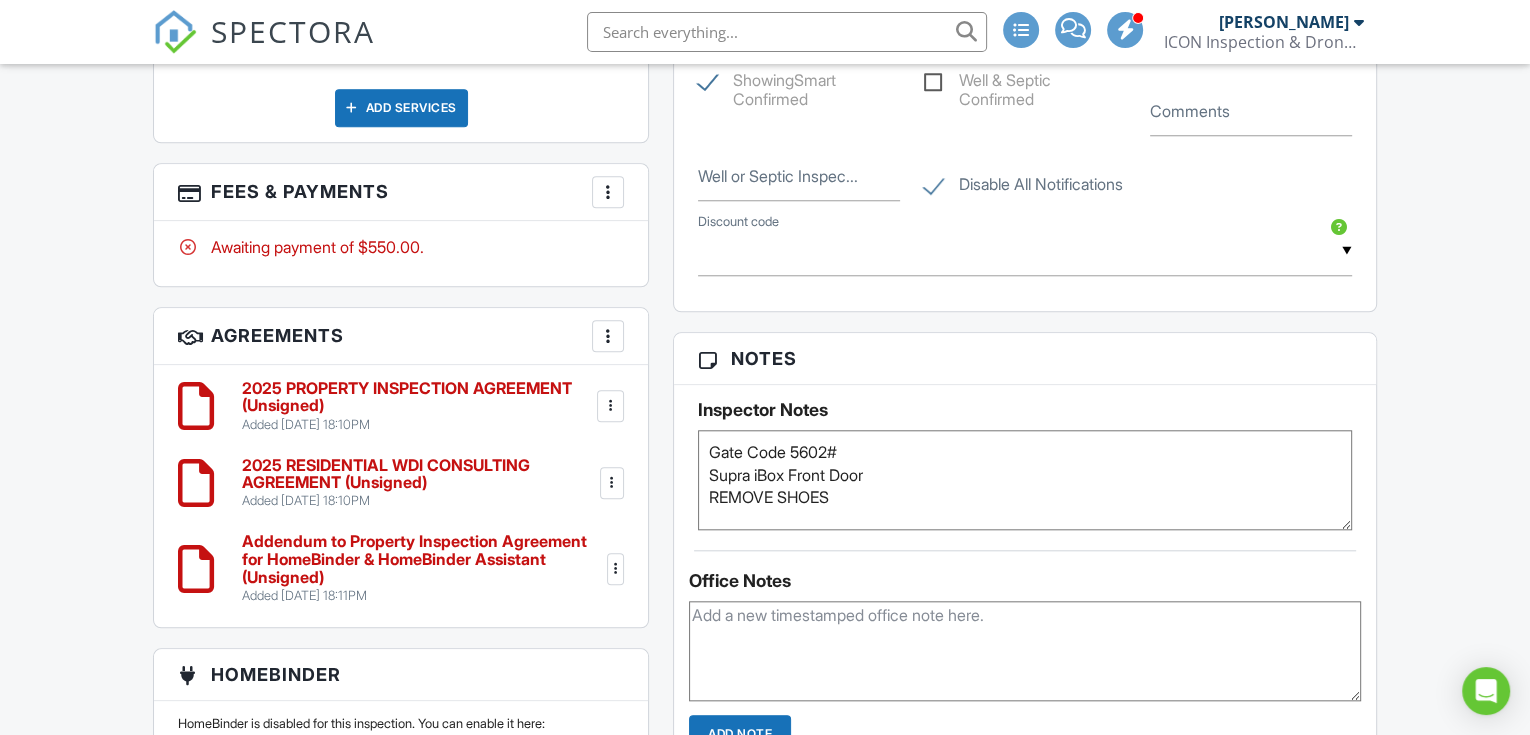 click on "Gate Code 5602#
Supra iBox Front Door
REMOVE SHOES" at bounding box center (1025, 480) 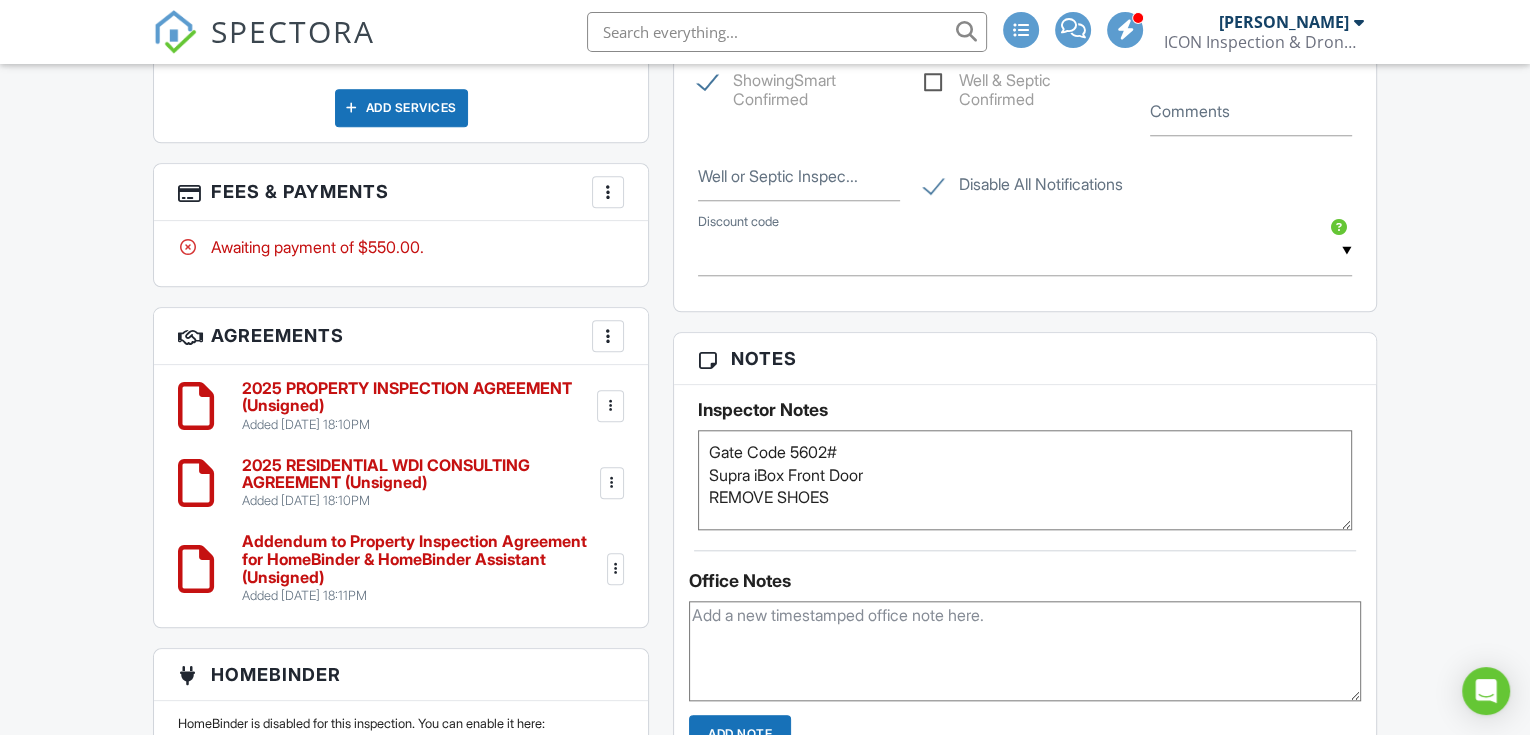 click on "Gate Code 5602#
Supra iBox Front Door
REMOVE SHOES" at bounding box center (1025, 480) 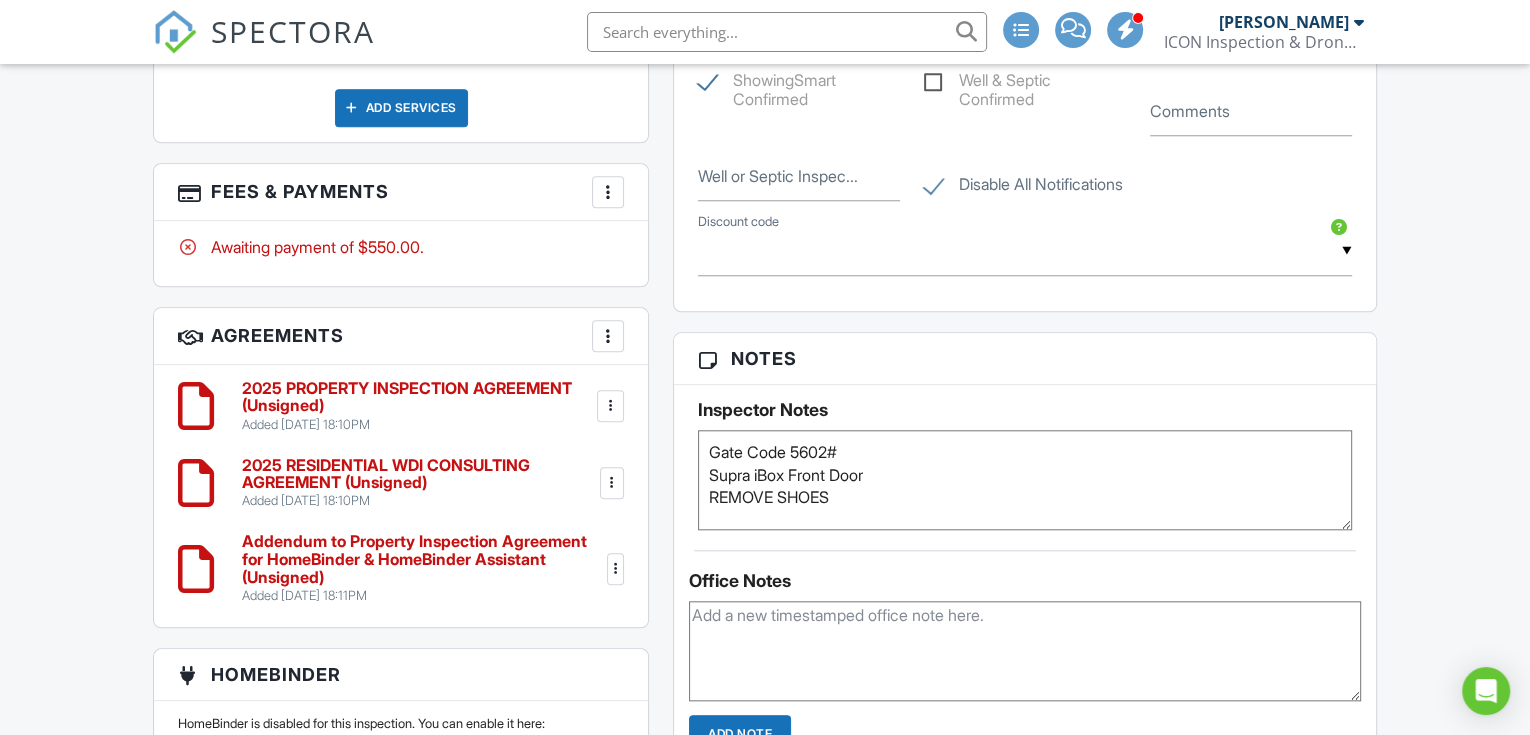 click on "Gate Code 5602#
Supra iBox Front Door
REMOVE SHOES" at bounding box center (1025, 480) 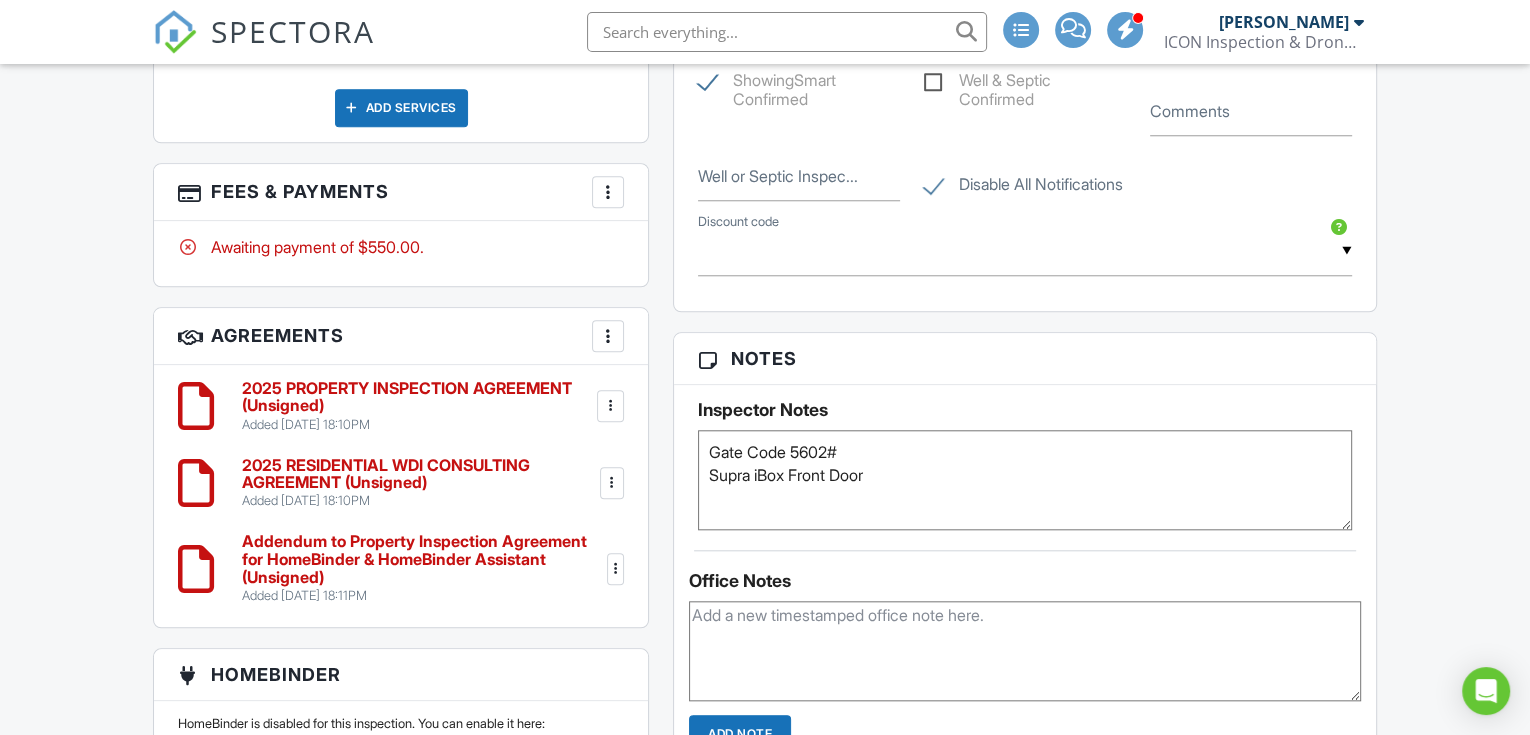 click on "Gate Code 5602#
Supra iBox Front Door" at bounding box center [1025, 480] 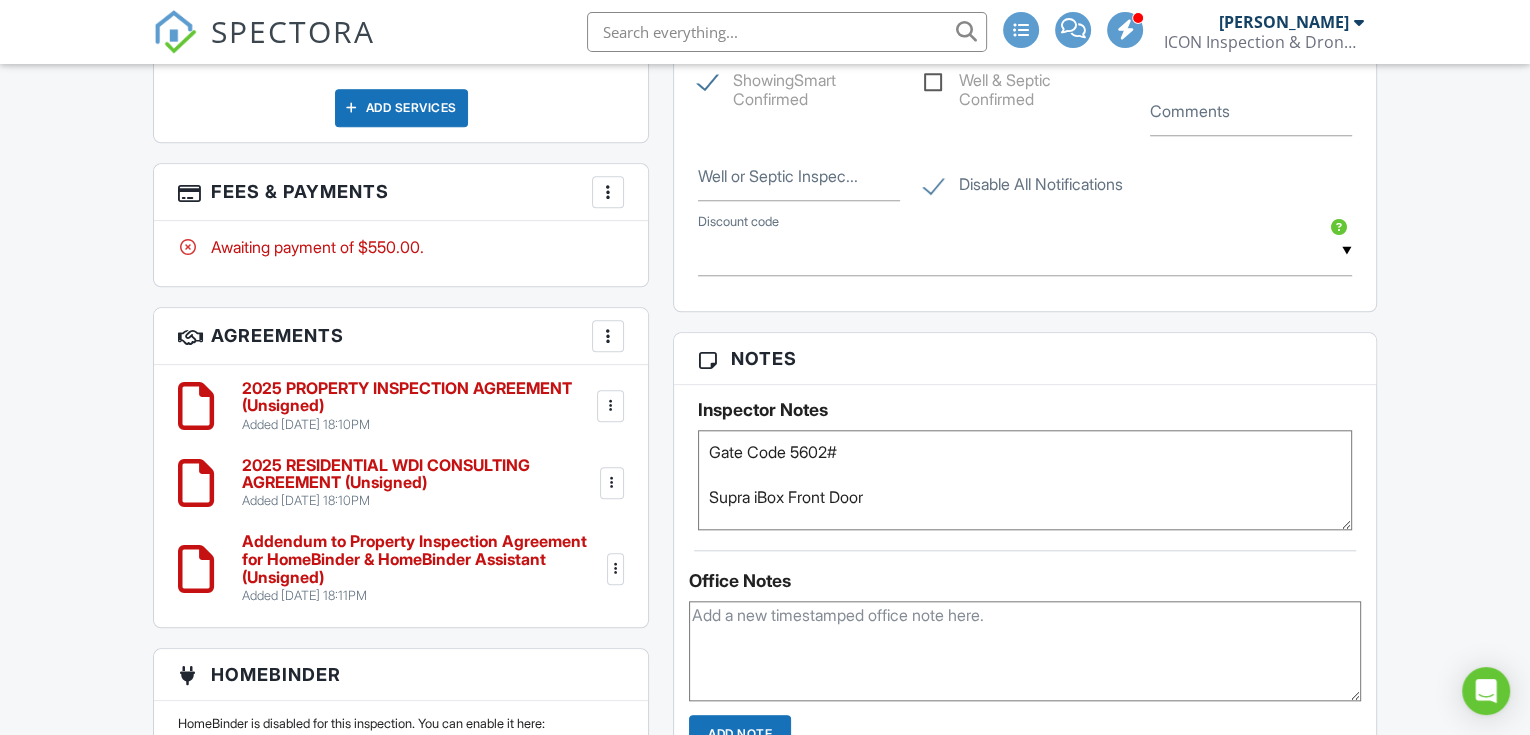 paste on "REMOVE SHOES" 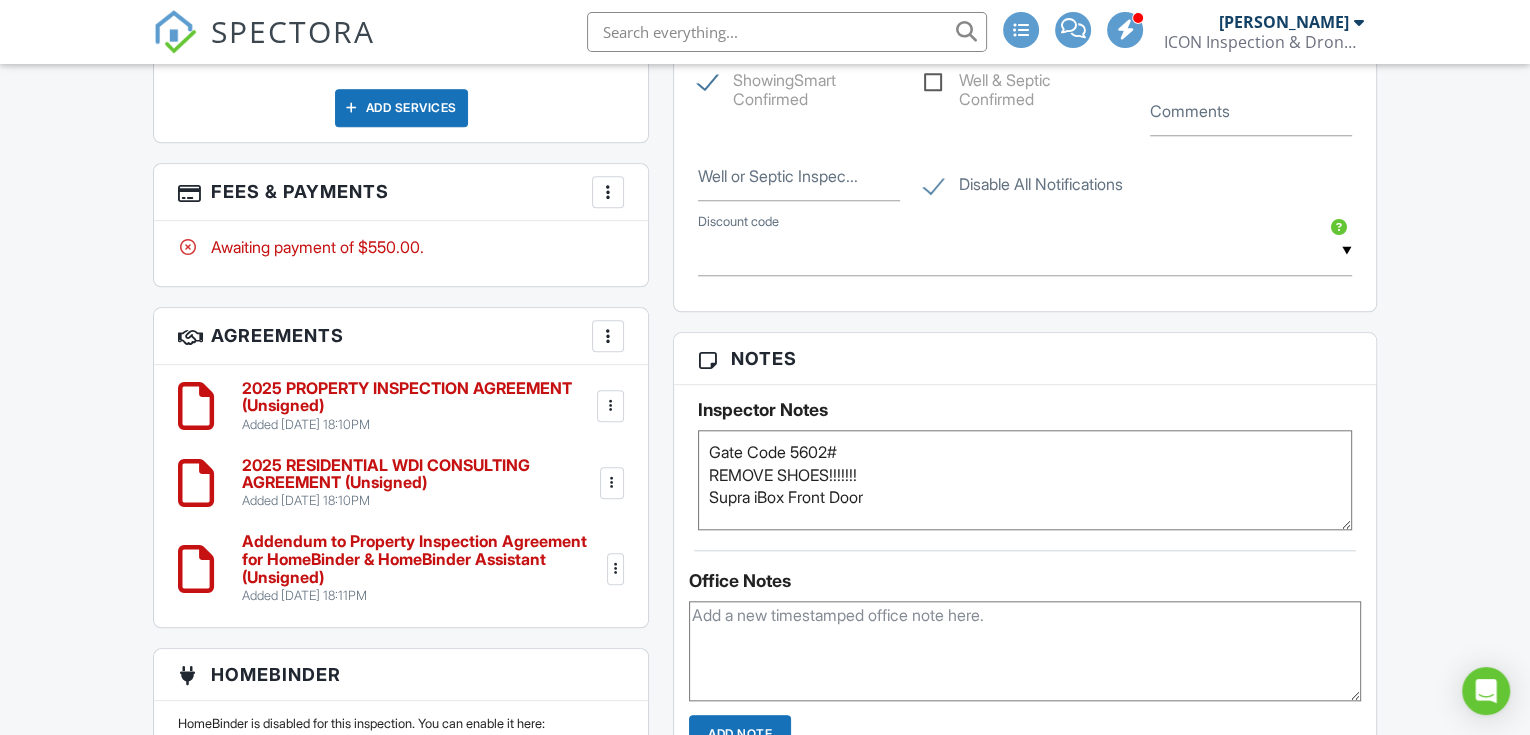 type on "Gate Code 5602#
REMOVE SHOES!!!!!!!
Supra iBox Front Door" 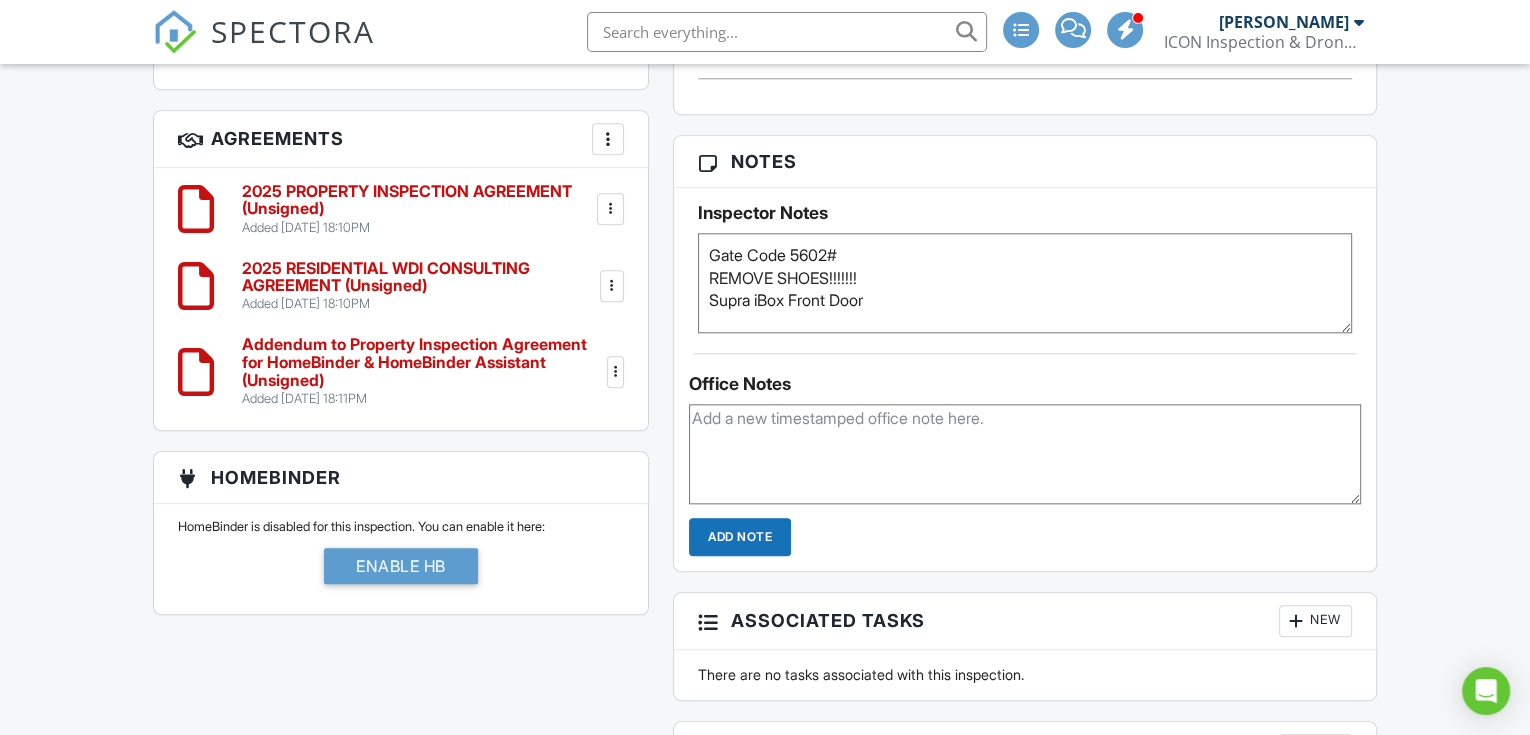scroll, scrollTop: 2074, scrollLeft: 0, axis: vertical 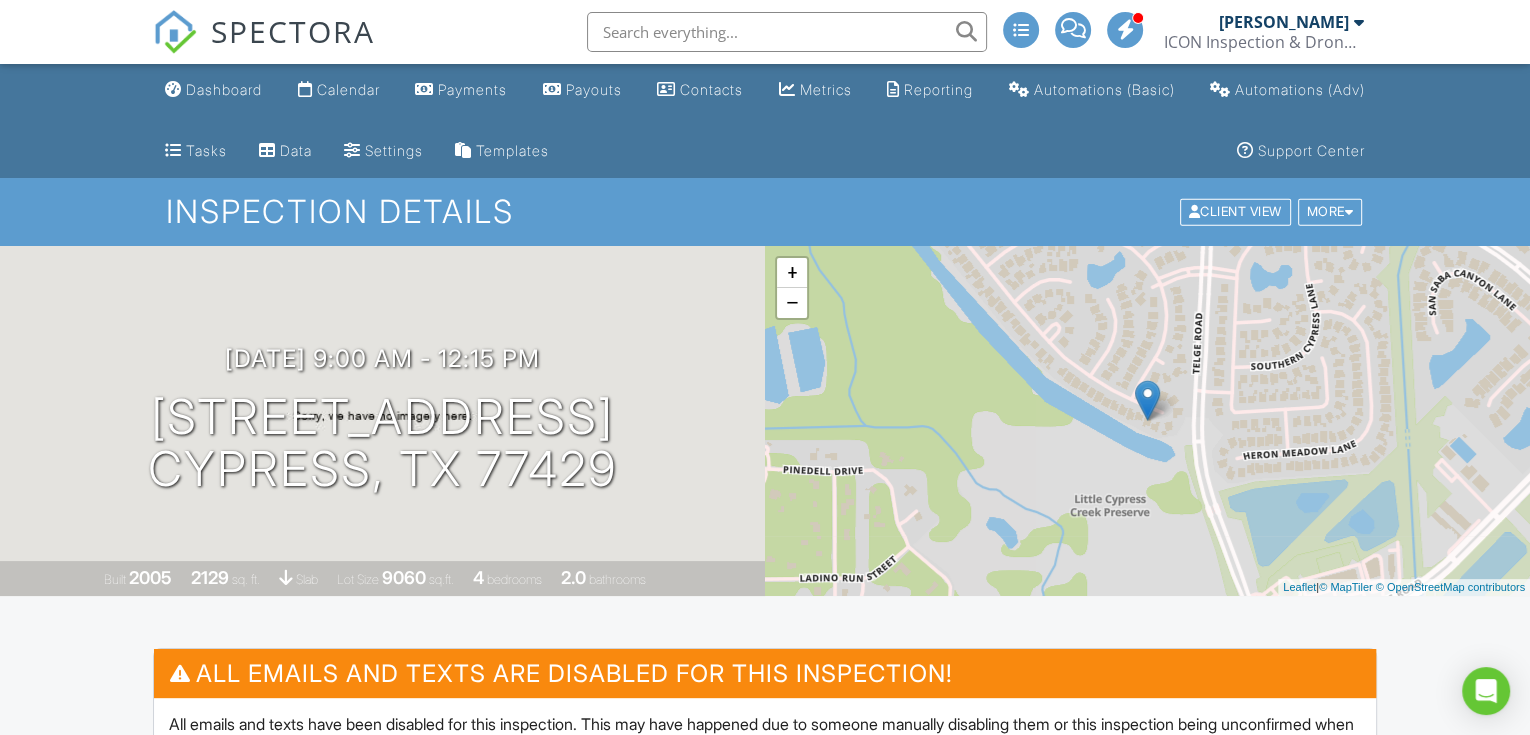click on "SPECTORA" at bounding box center [264, 32] 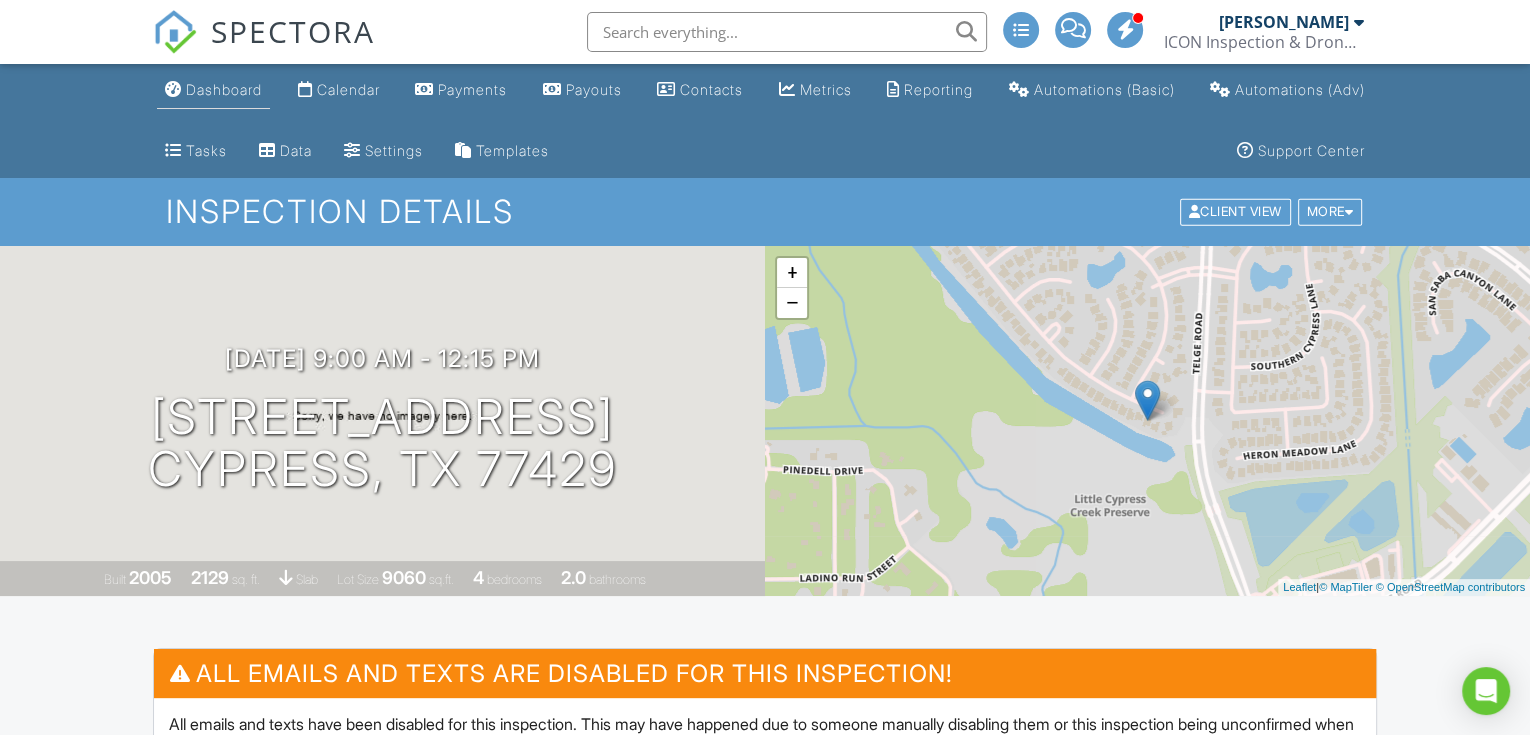 click on "Dashboard" at bounding box center (224, 89) 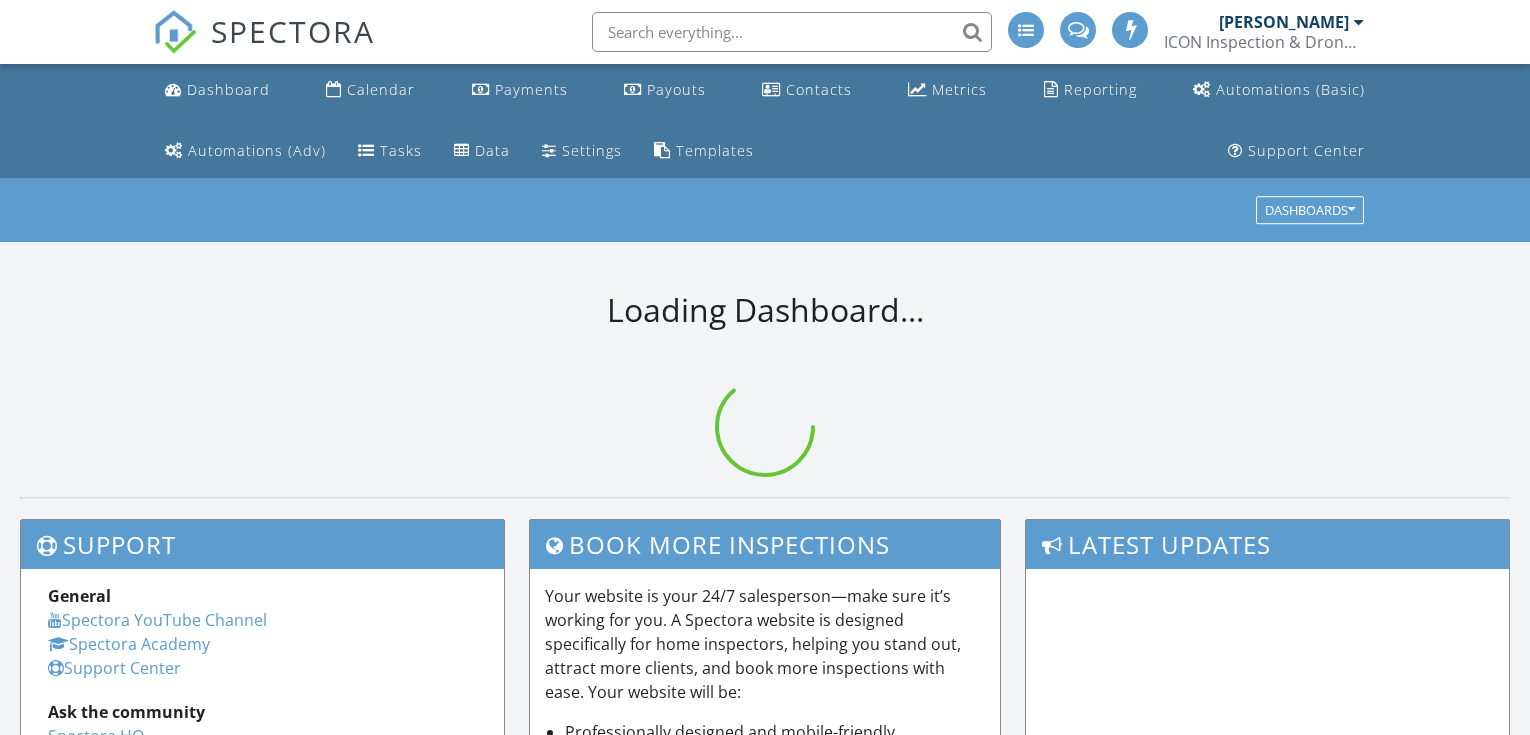 scroll, scrollTop: 0, scrollLeft: 0, axis: both 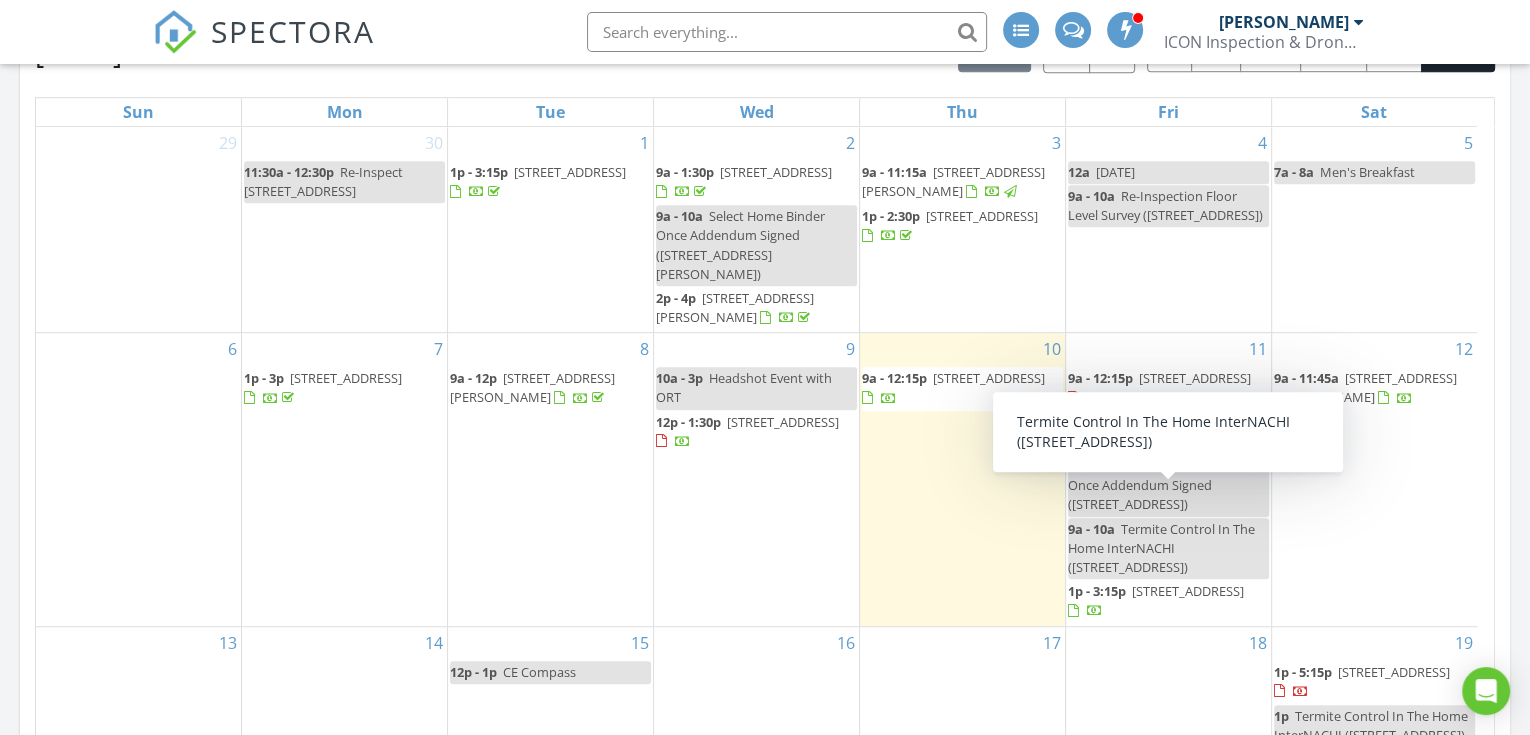 click on "18" at bounding box center (1168, 688) 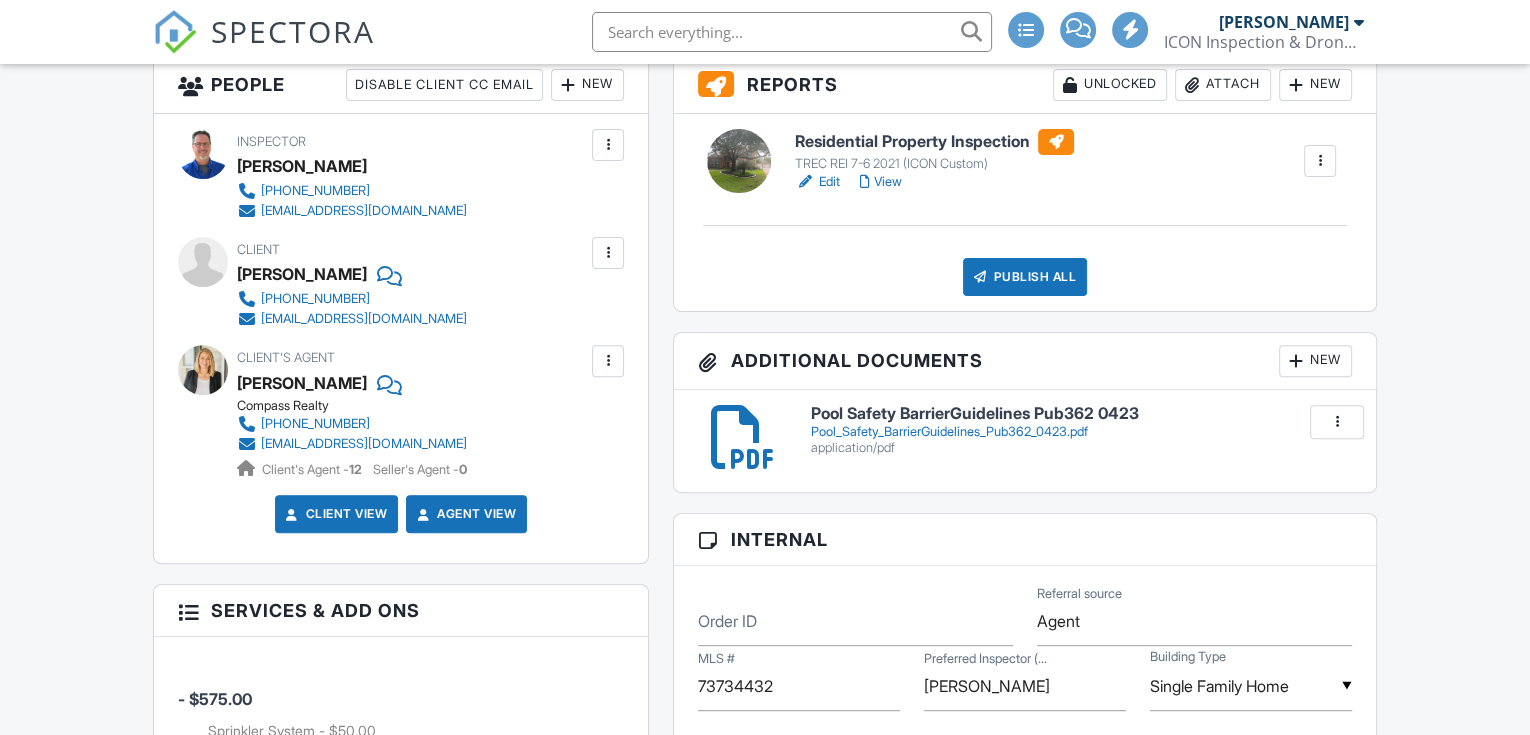 scroll, scrollTop: 592, scrollLeft: 0, axis: vertical 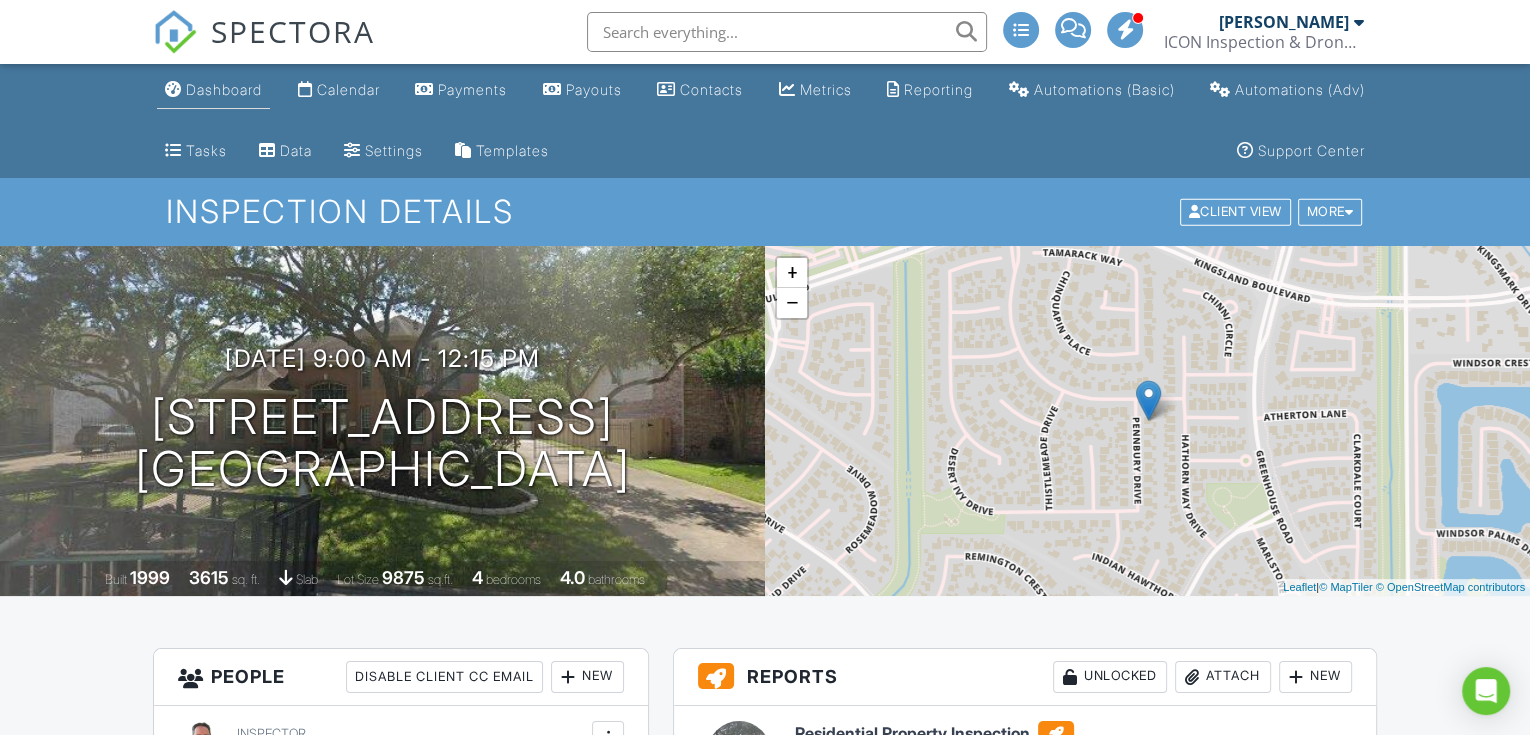 click on "Dashboard" at bounding box center (224, 89) 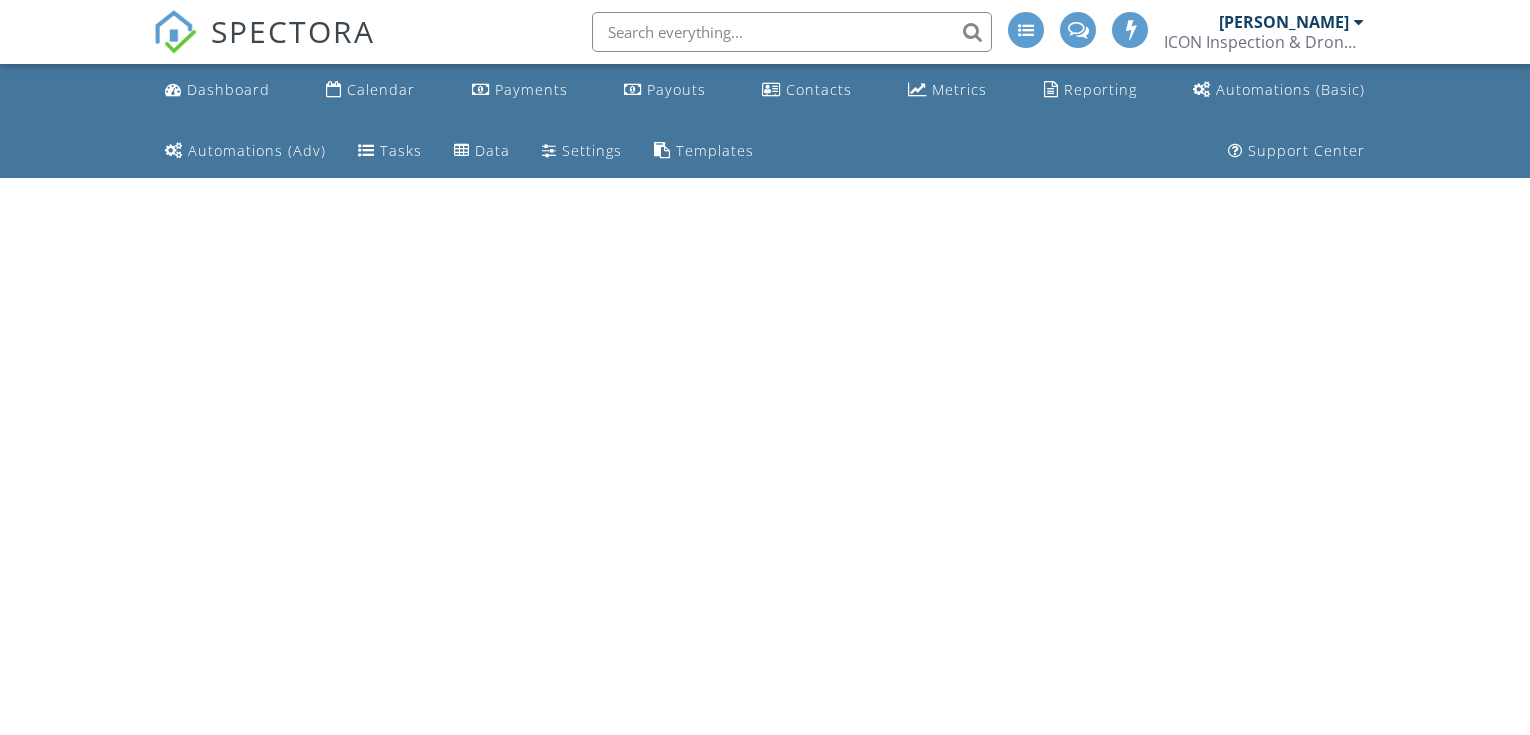 scroll, scrollTop: 0, scrollLeft: 0, axis: both 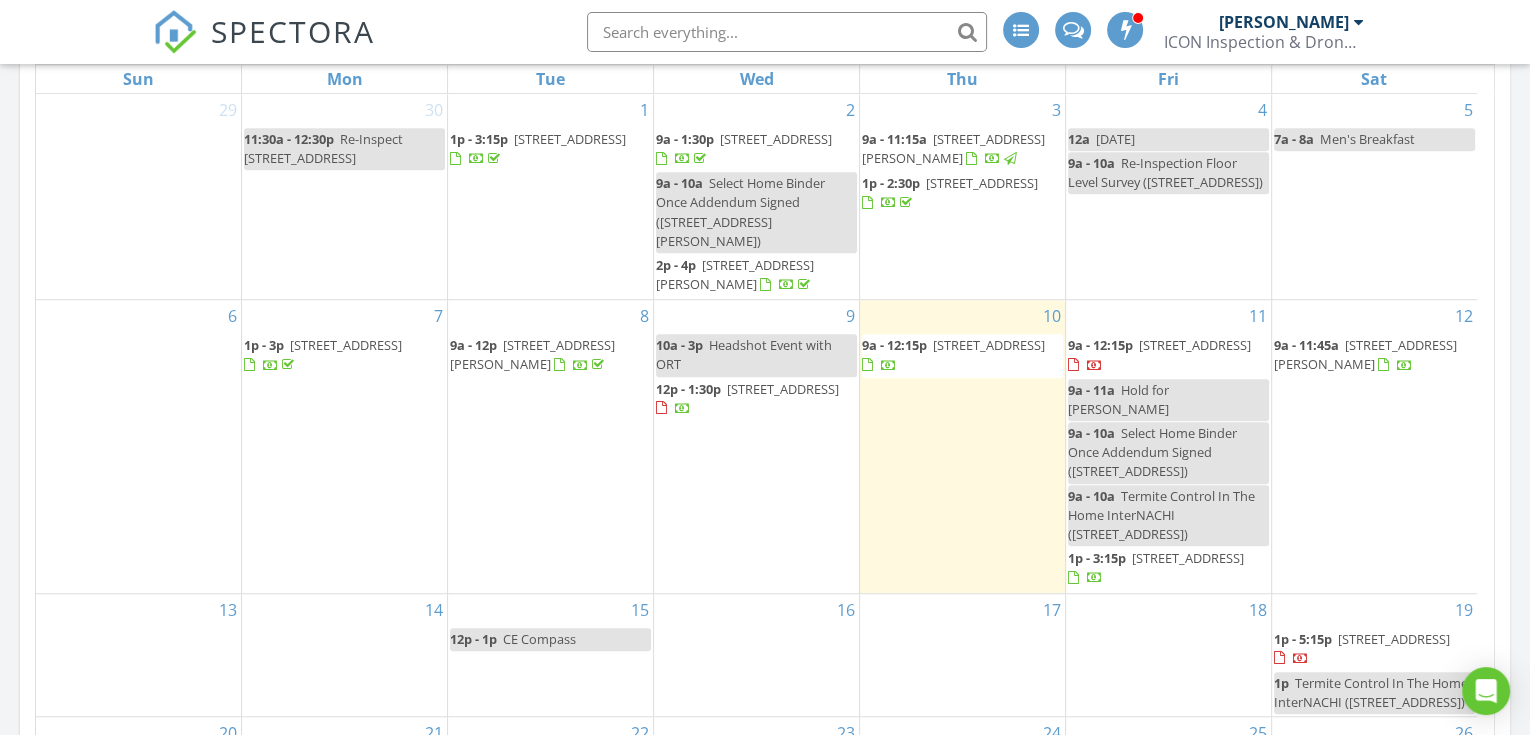 click on "9a - 11a
Hold for Christy Issac" at bounding box center [1168, 400] 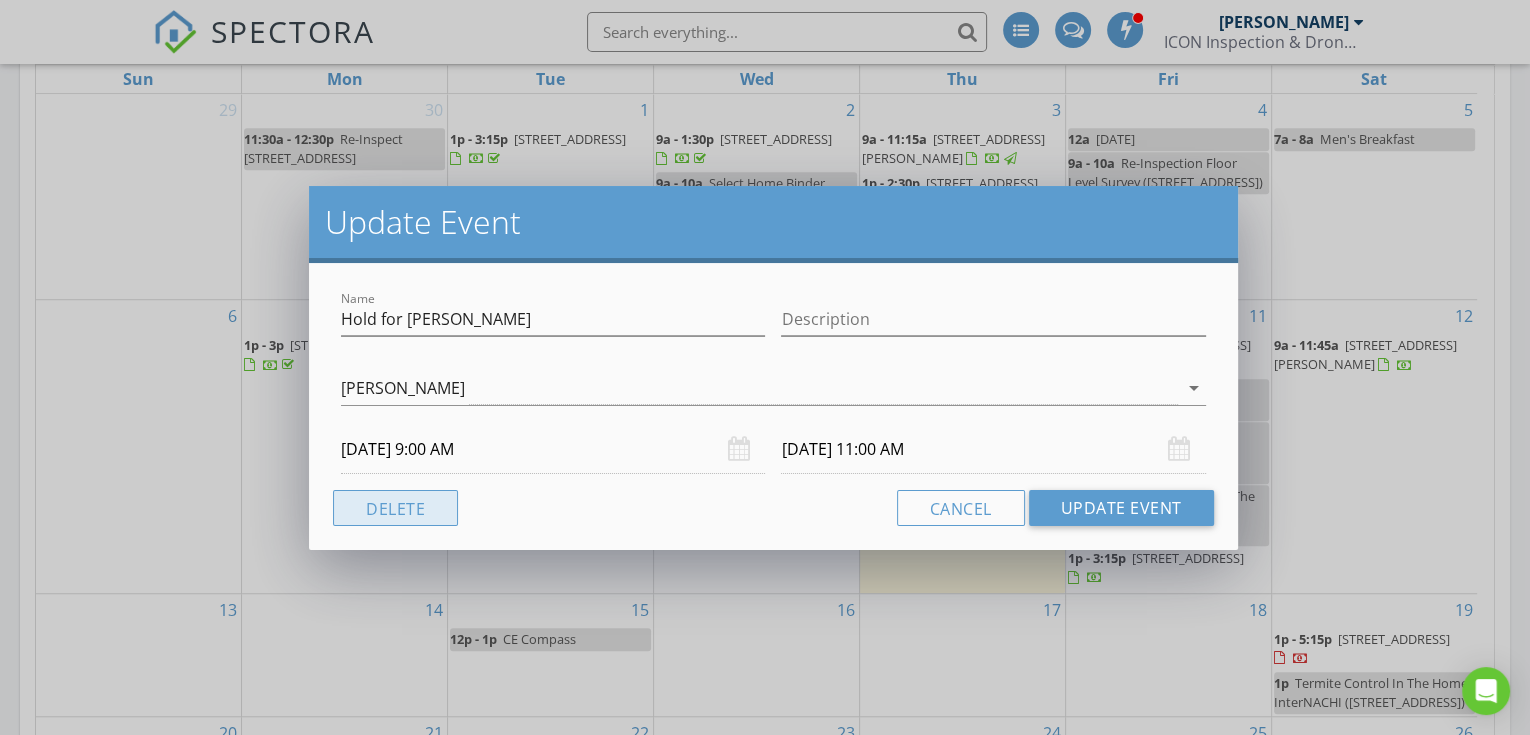 click on "Delete" at bounding box center (395, 508) 